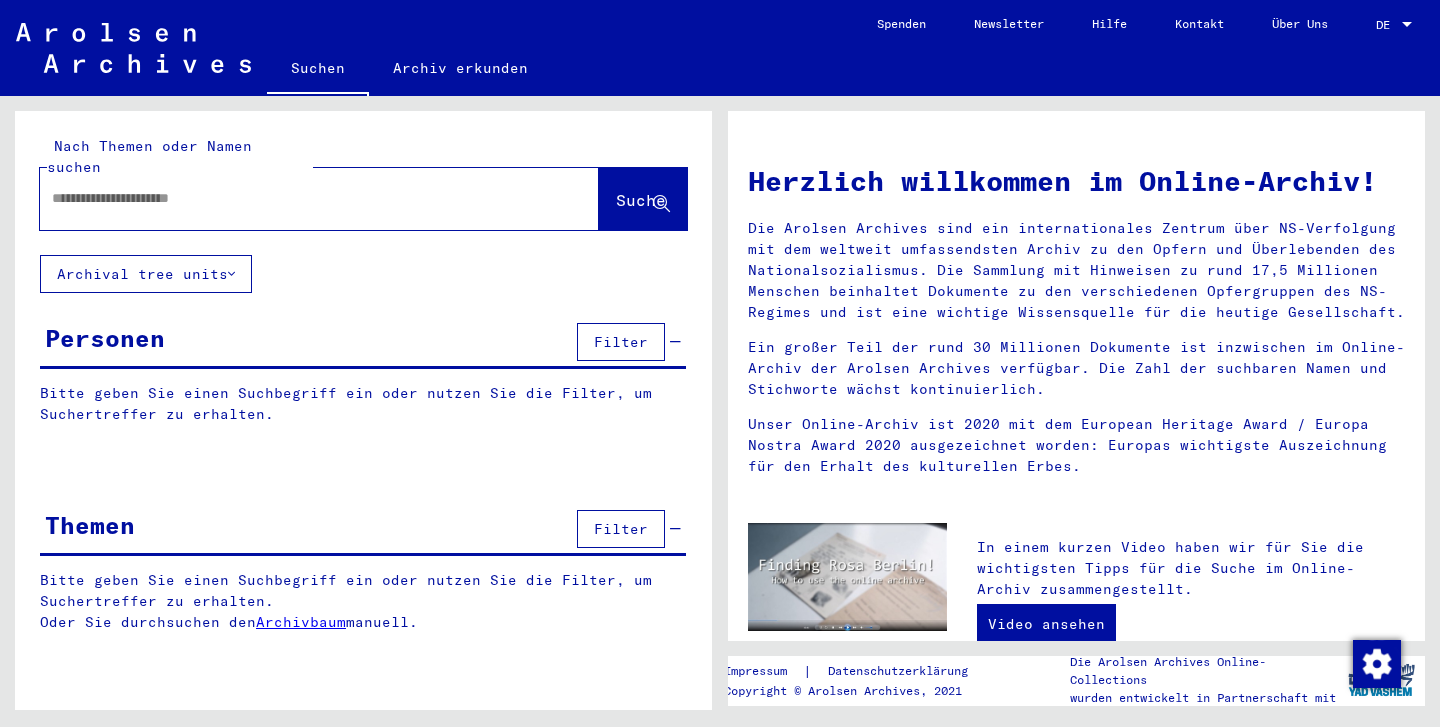 scroll, scrollTop: 0, scrollLeft: 0, axis: both 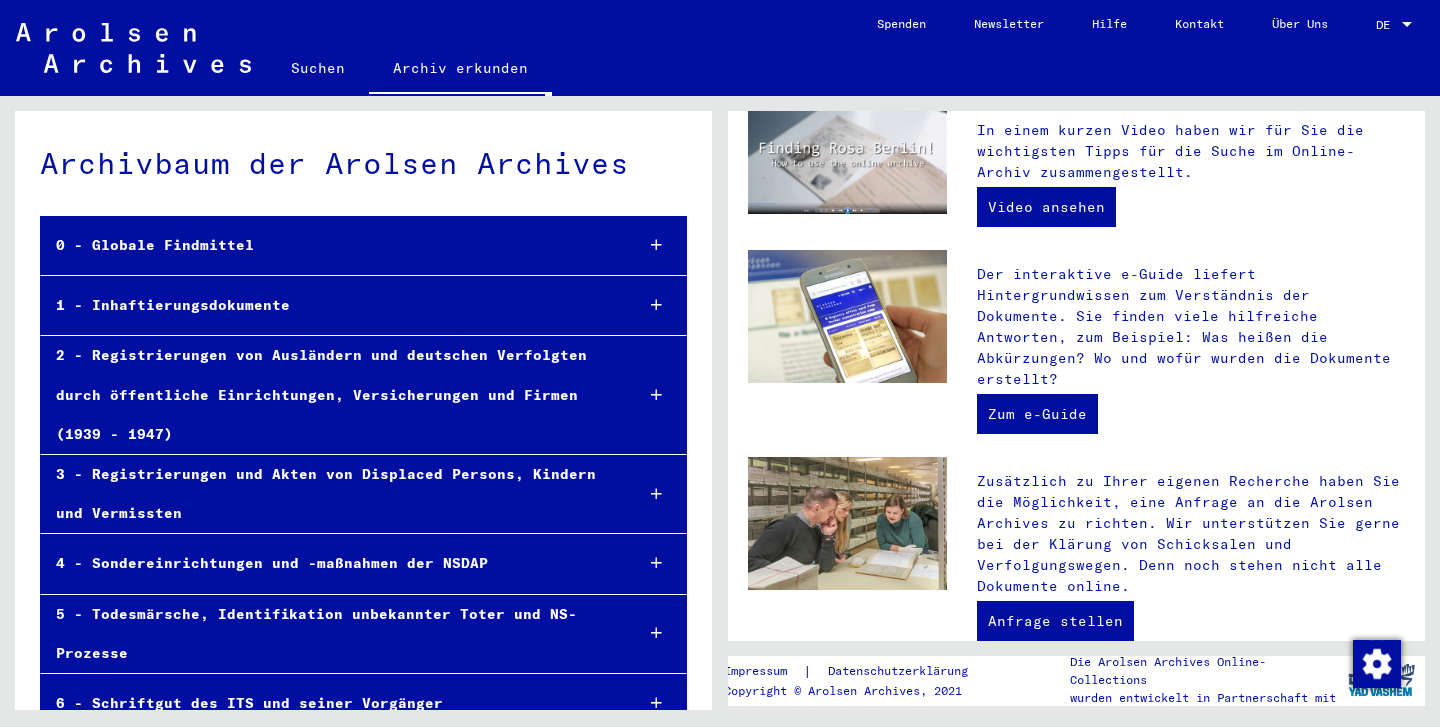 click on "2 - Registrierungen von Ausländern und deutschen Verfolgten durch öffentliche Einrichtungen, Versicherungen und Firmen (1939 - 1947)" at bounding box center (329, 395) 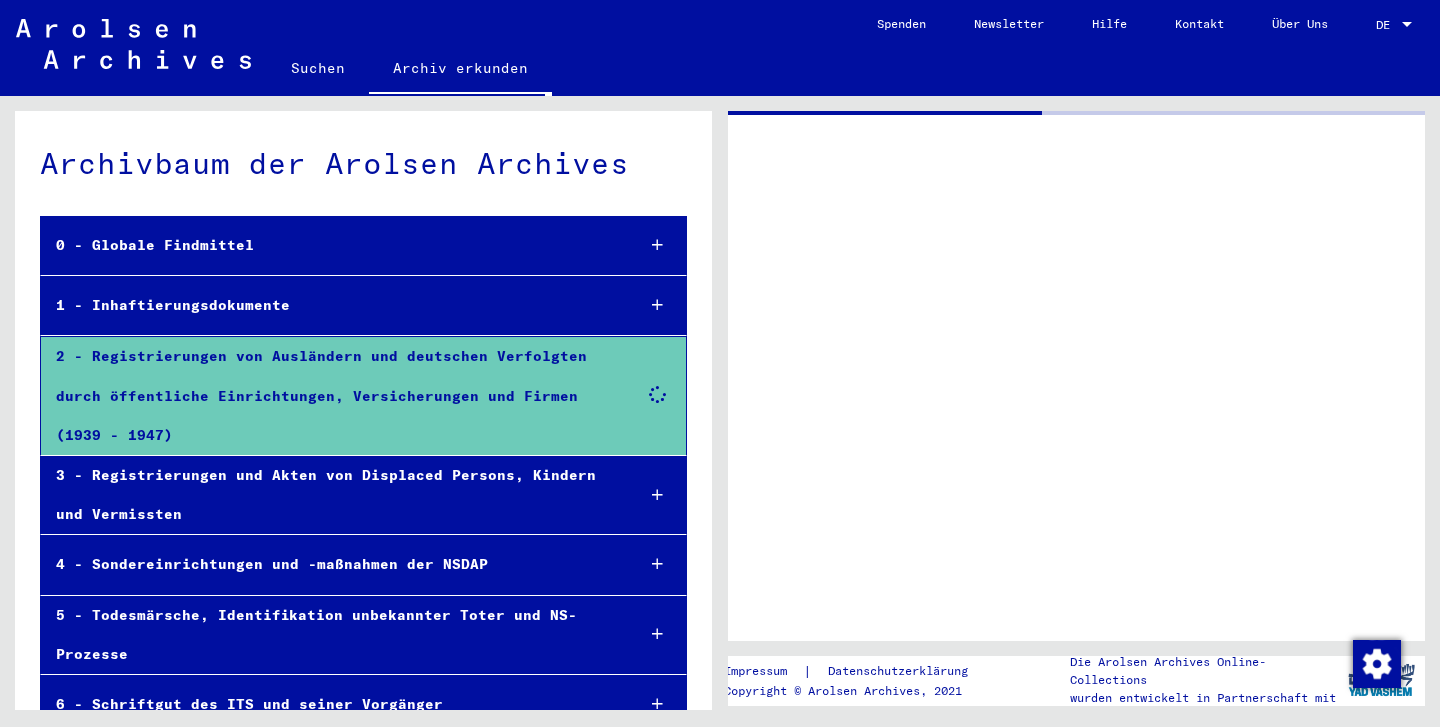 scroll, scrollTop: 0, scrollLeft: 0, axis: both 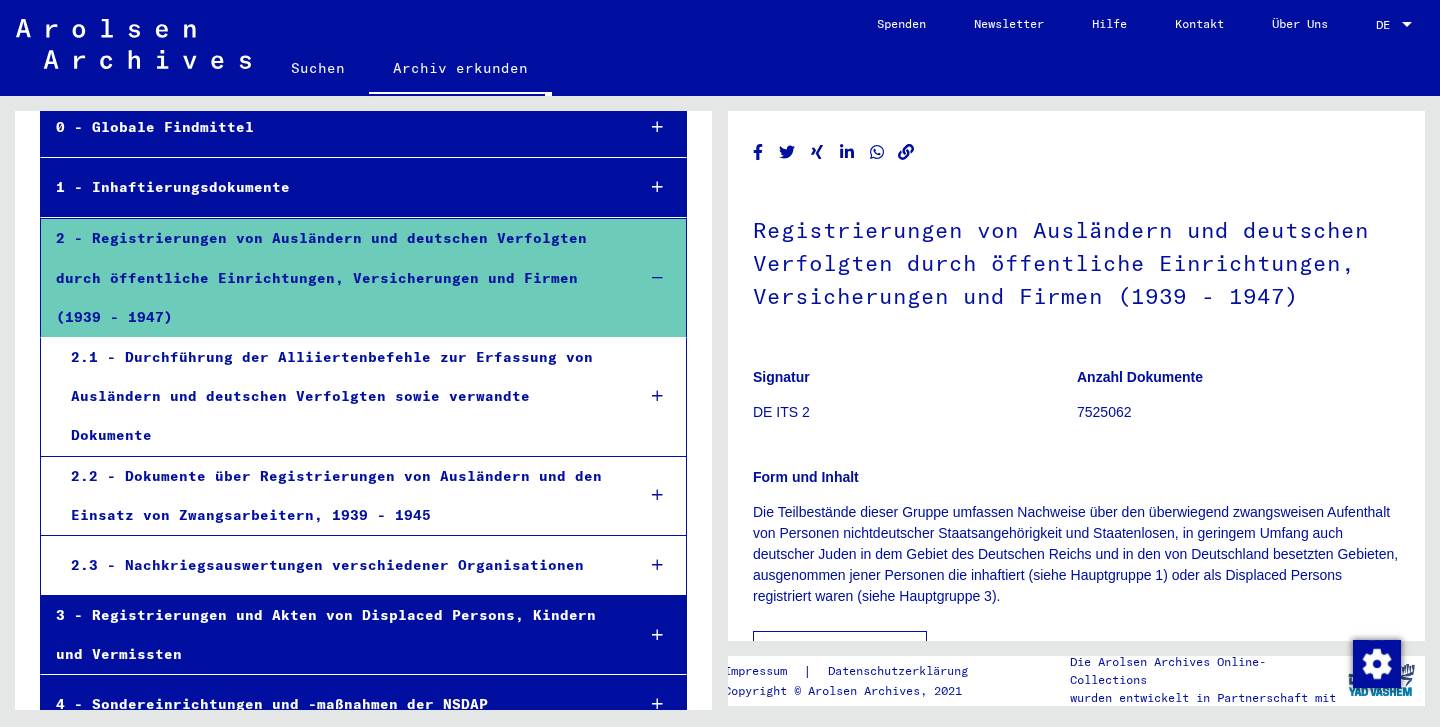 click on "2.2 - Dokumente über Registrierungen von Ausländern und den Einsatz von Zwangsarbeitern, 1939 - 1945" at bounding box center [337, 496] 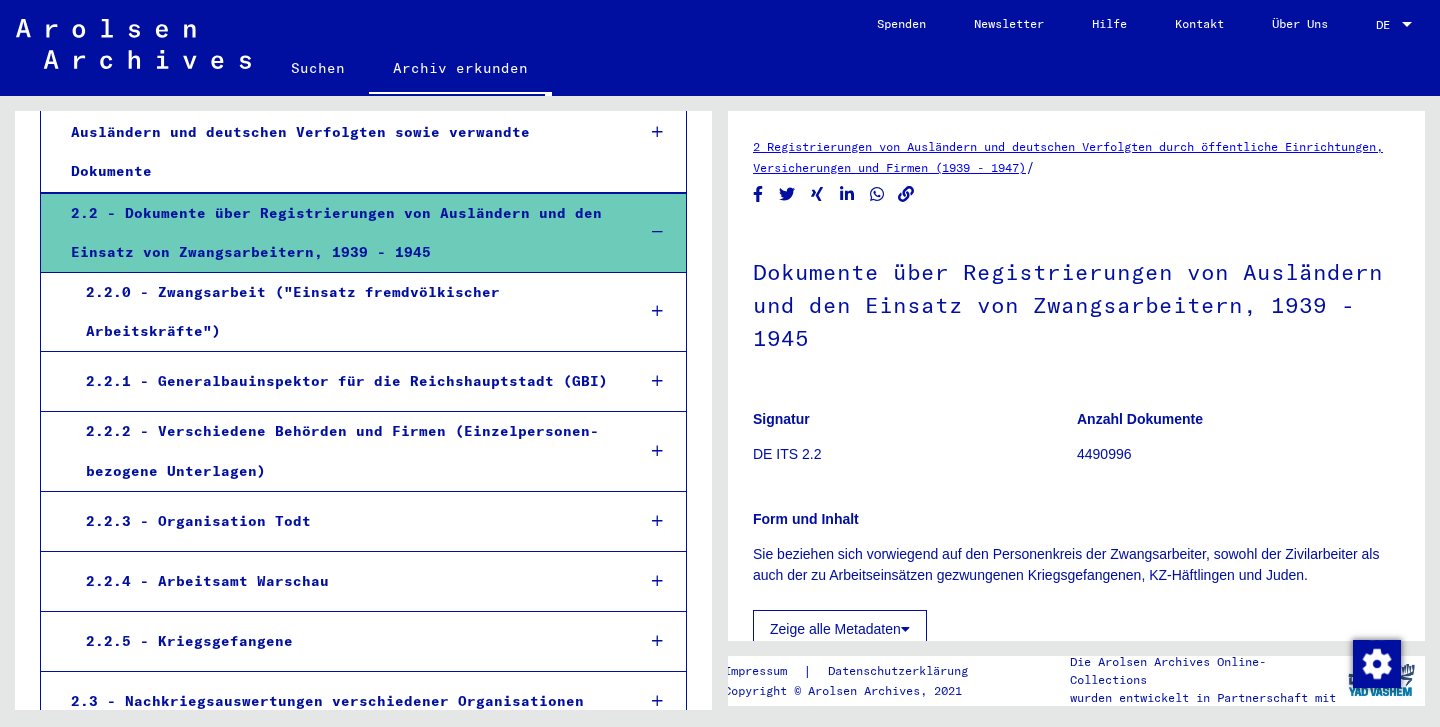 scroll, scrollTop: 373, scrollLeft: 0, axis: vertical 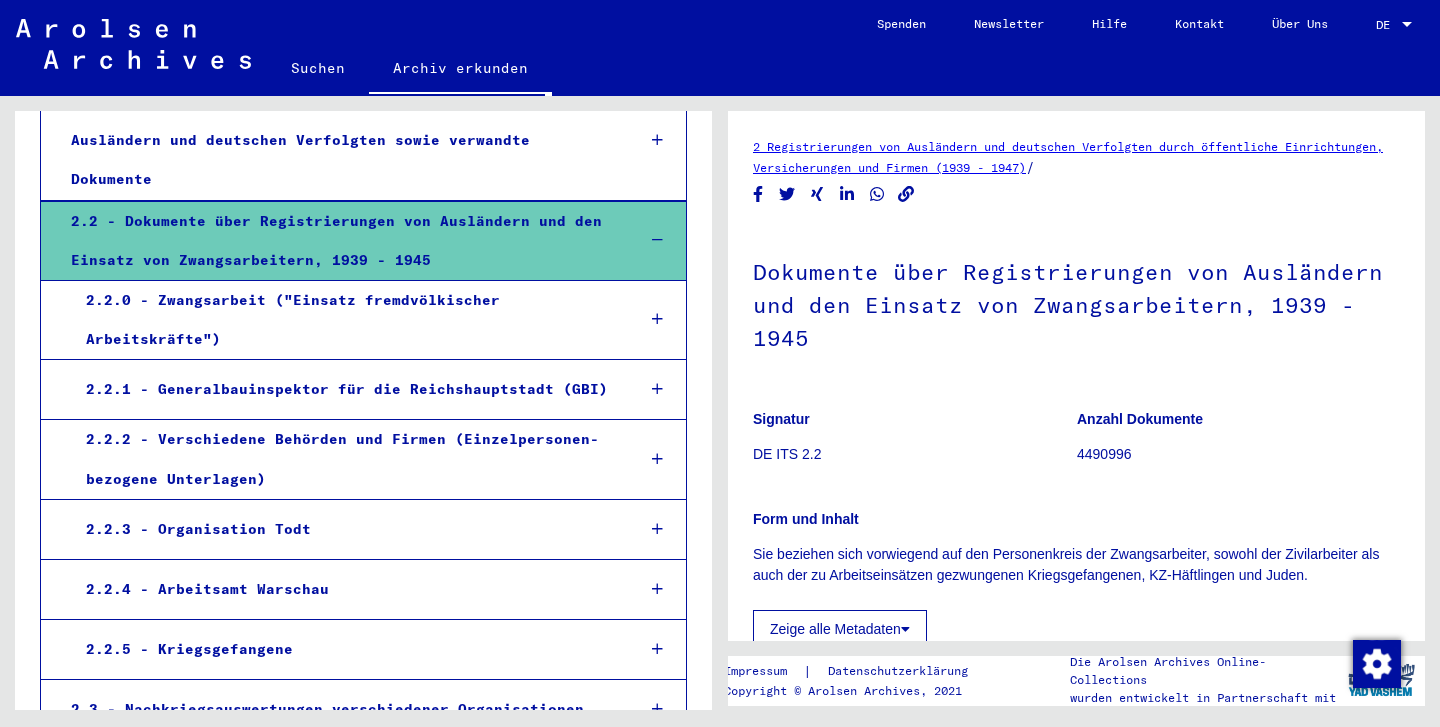 click on "2.2.2 - Verschiedene Behörden und Firmen (Einzelpersonen-bezogene Unterlagen)" at bounding box center (344, 459) 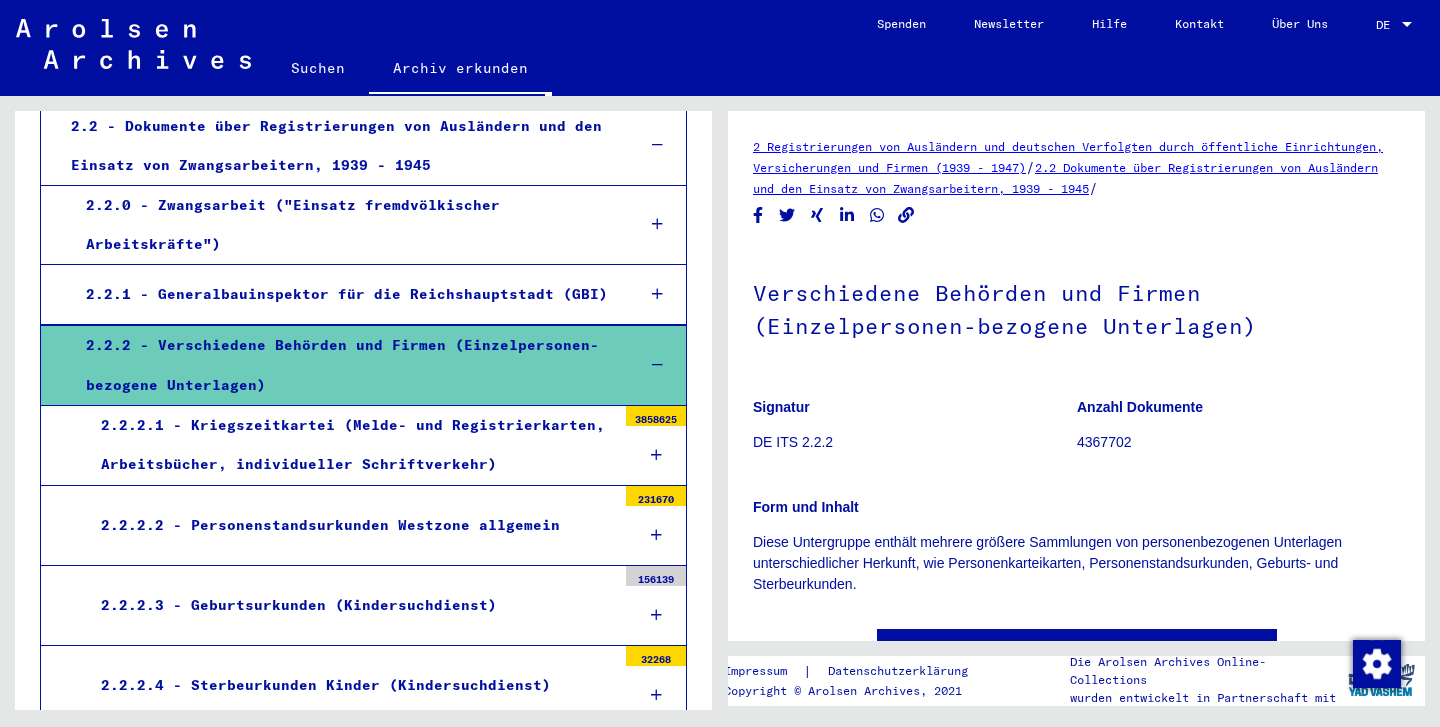 scroll, scrollTop: 468, scrollLeft: 0, axis: vertical 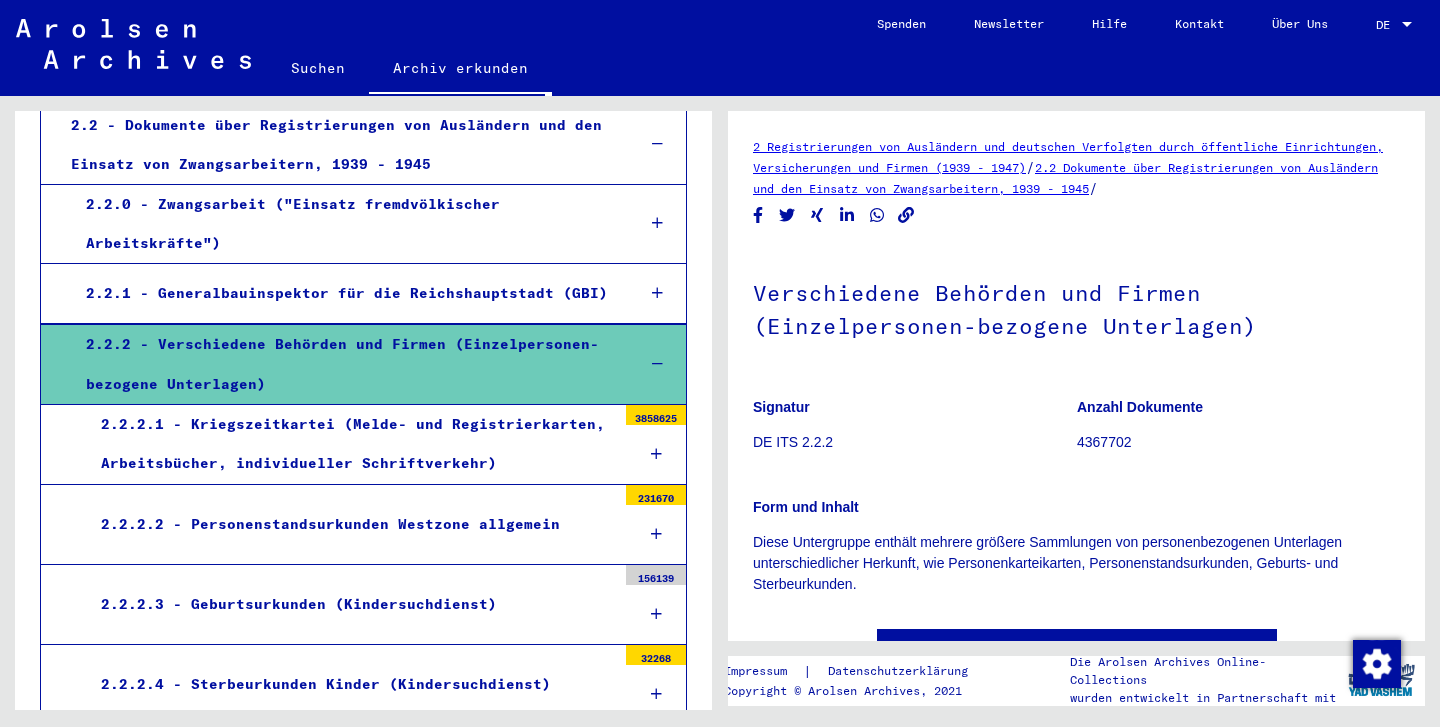 click on "2.2.2.1 - Kriegszeitkartei (Melde- und Registrierkarten, Arbeitsbücher, individueller Schriftverkehr)" at bounding box center (351, 444) 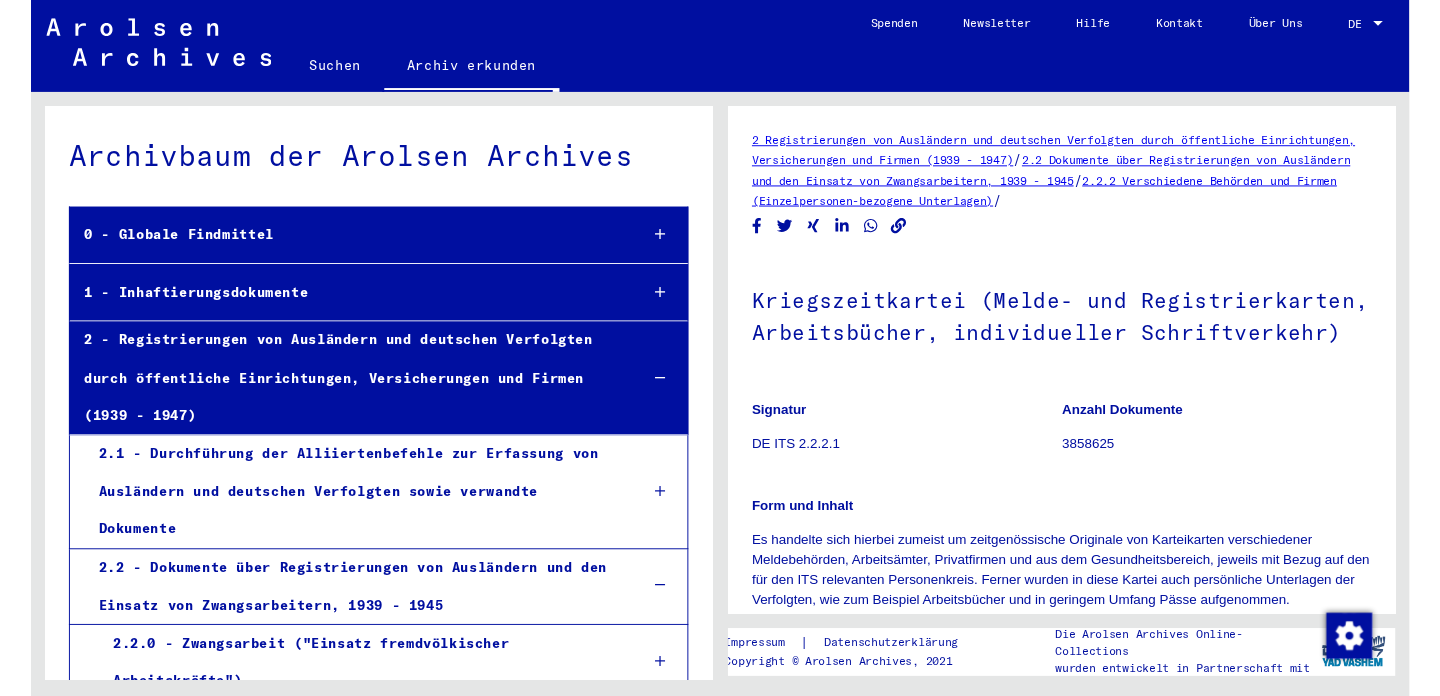 scroll, scrollTop: 0, scrollLeft: 0, axis: both 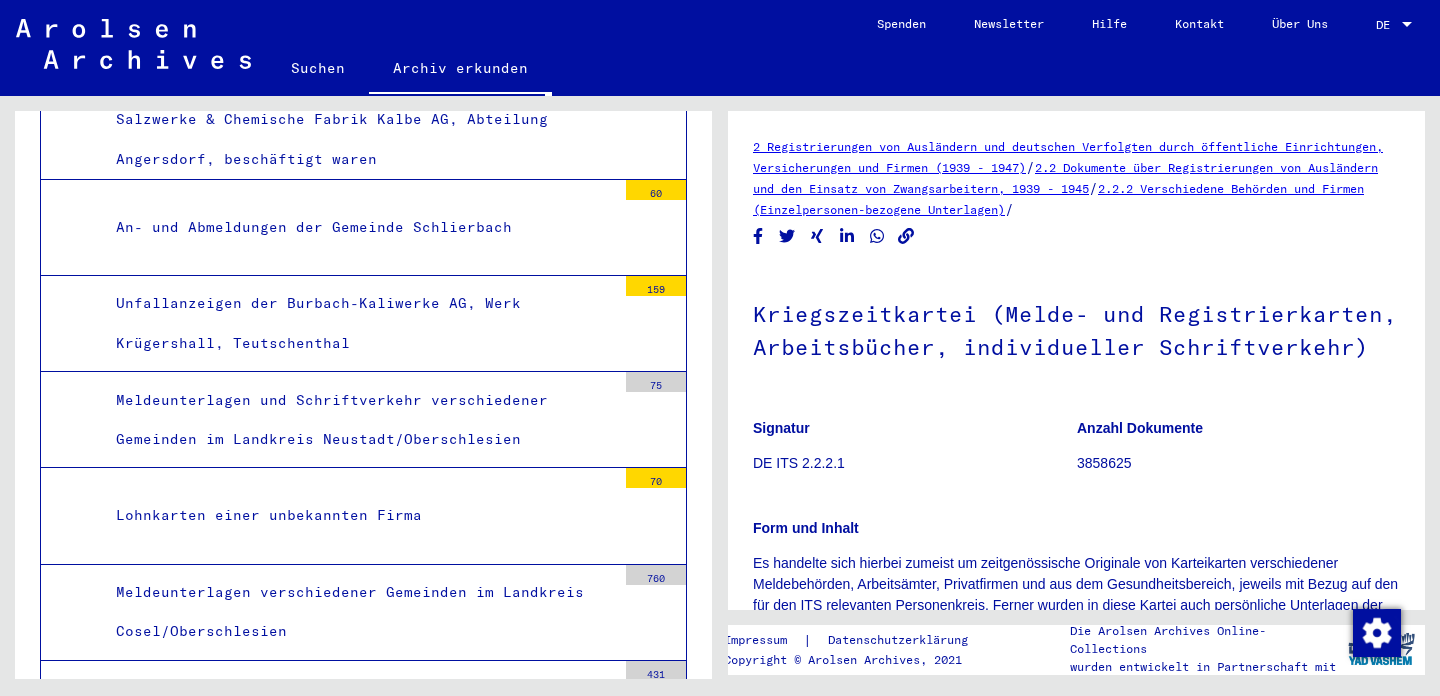 click on "Suchen" 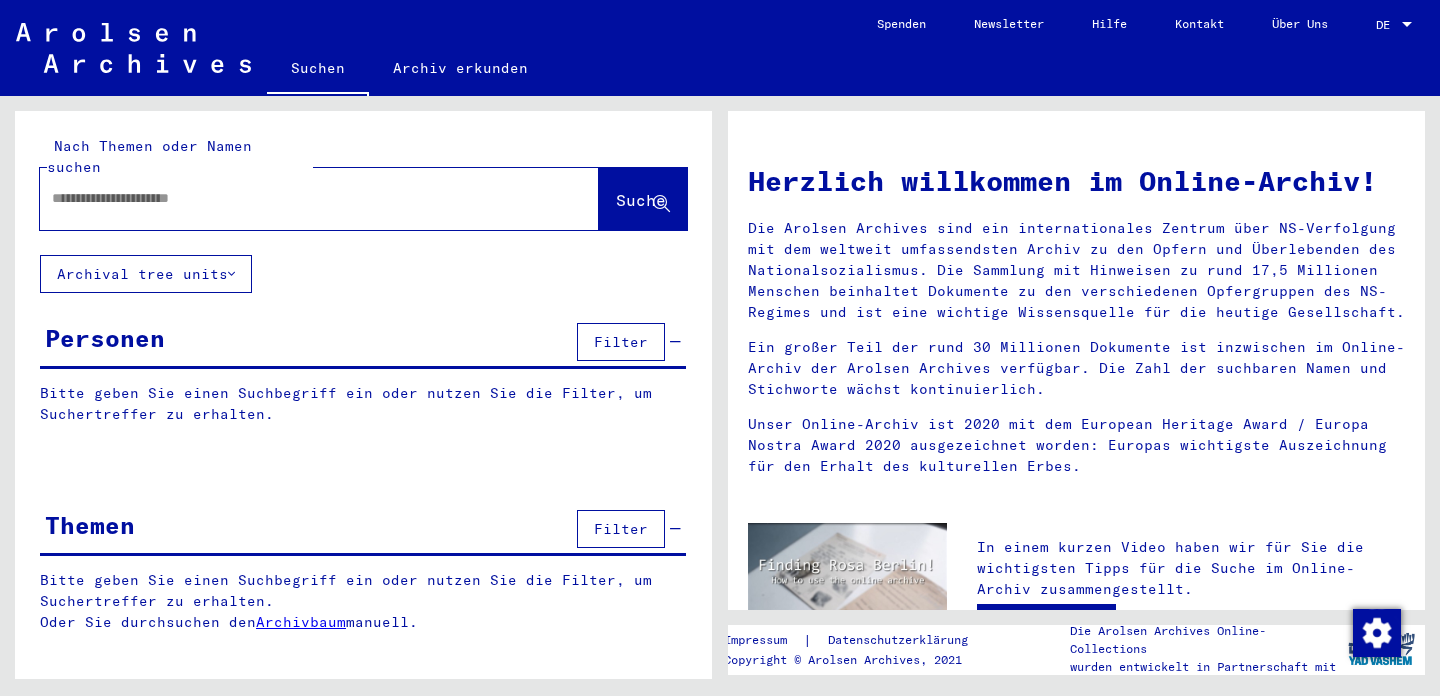scroll, scrollTop: 0, scrollLeft: 0, axis: both 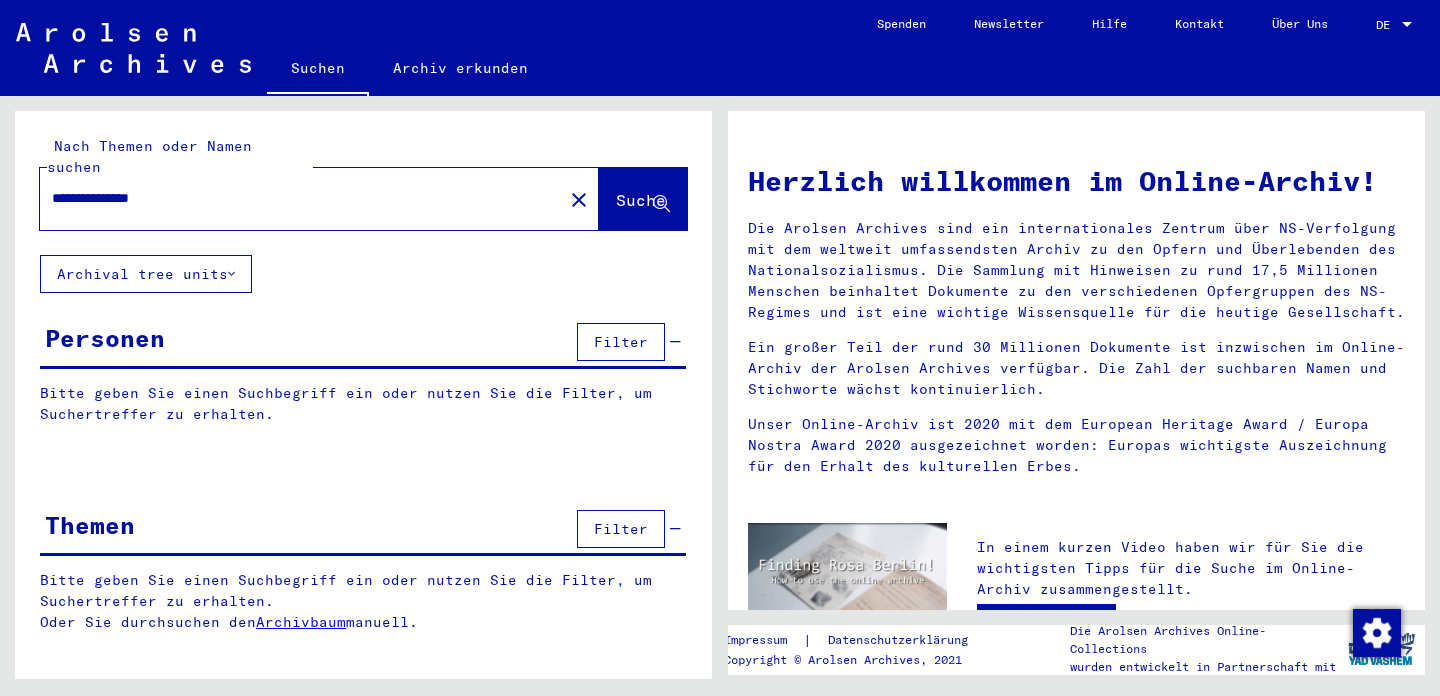 type on "**********" 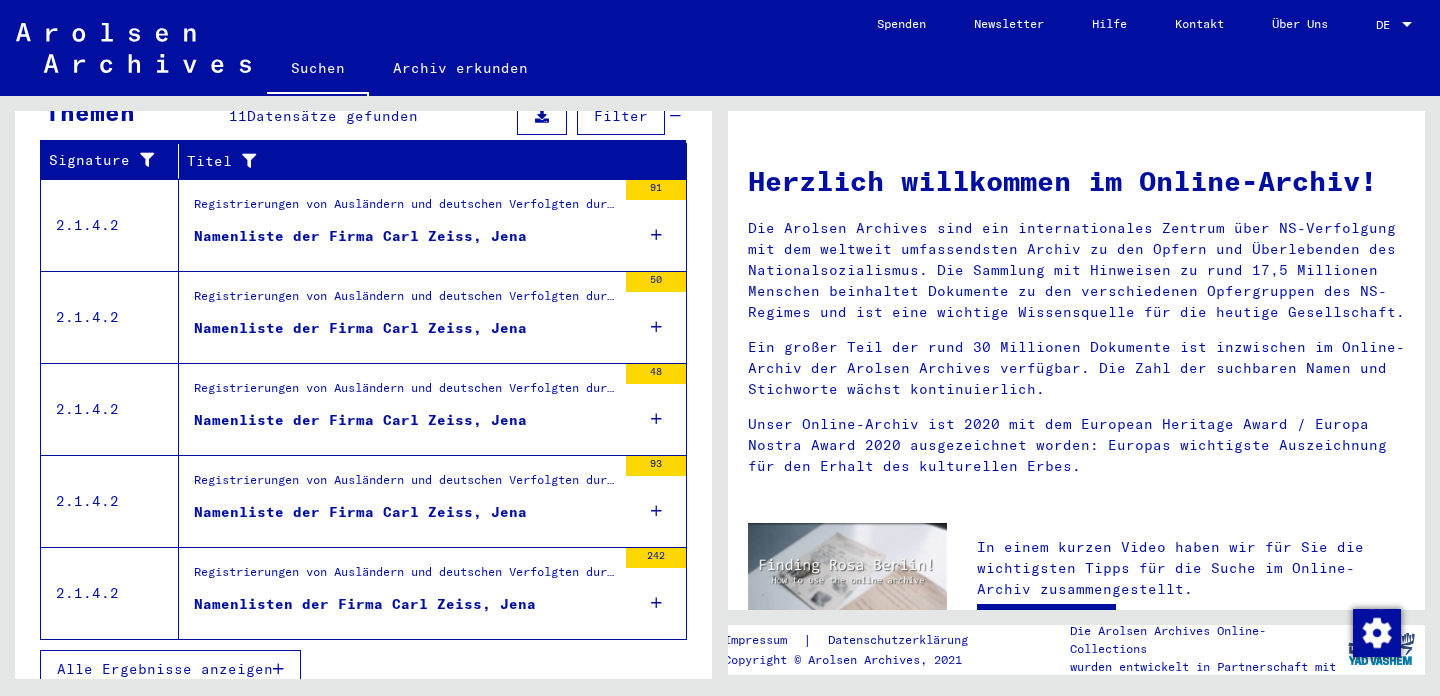 scroll, scrollTop: 404, scrollLeft: 0, axis: vertical 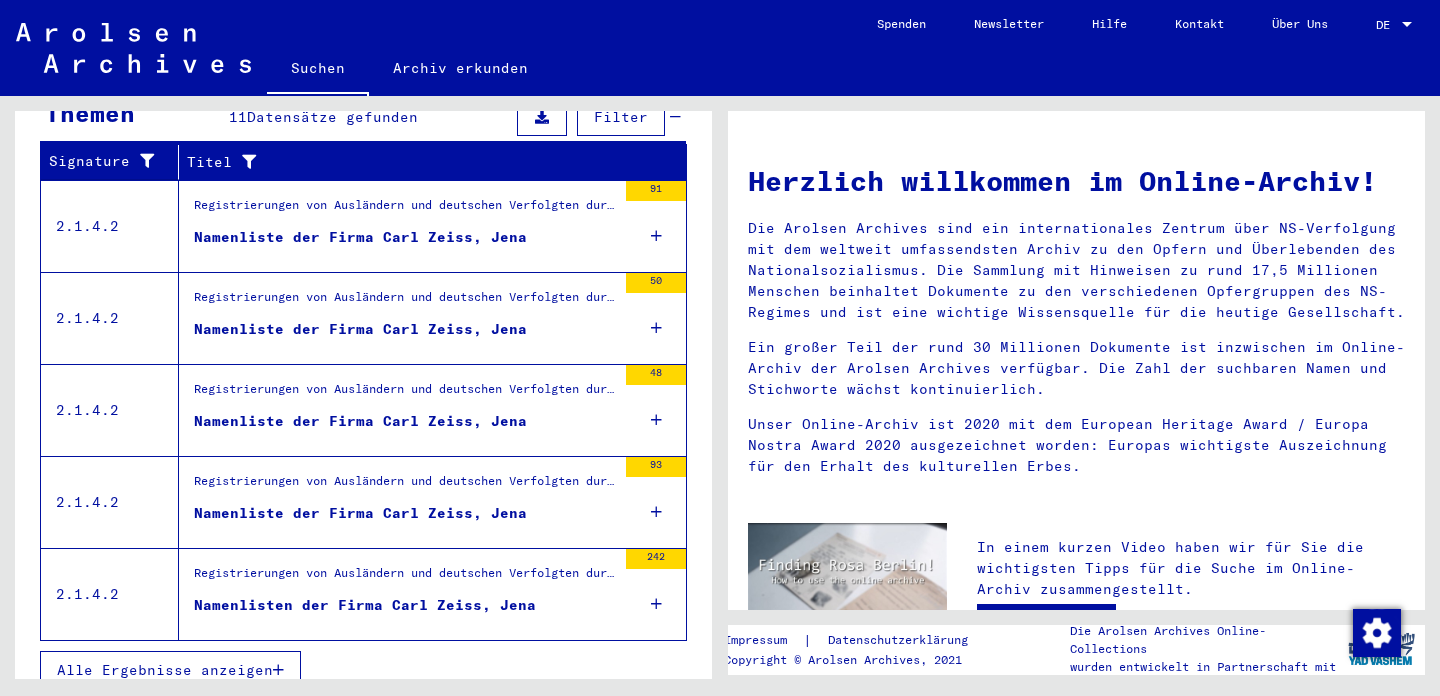 click on "Alle Ergebnisse anzeigen" at bounding box center [165, 670] 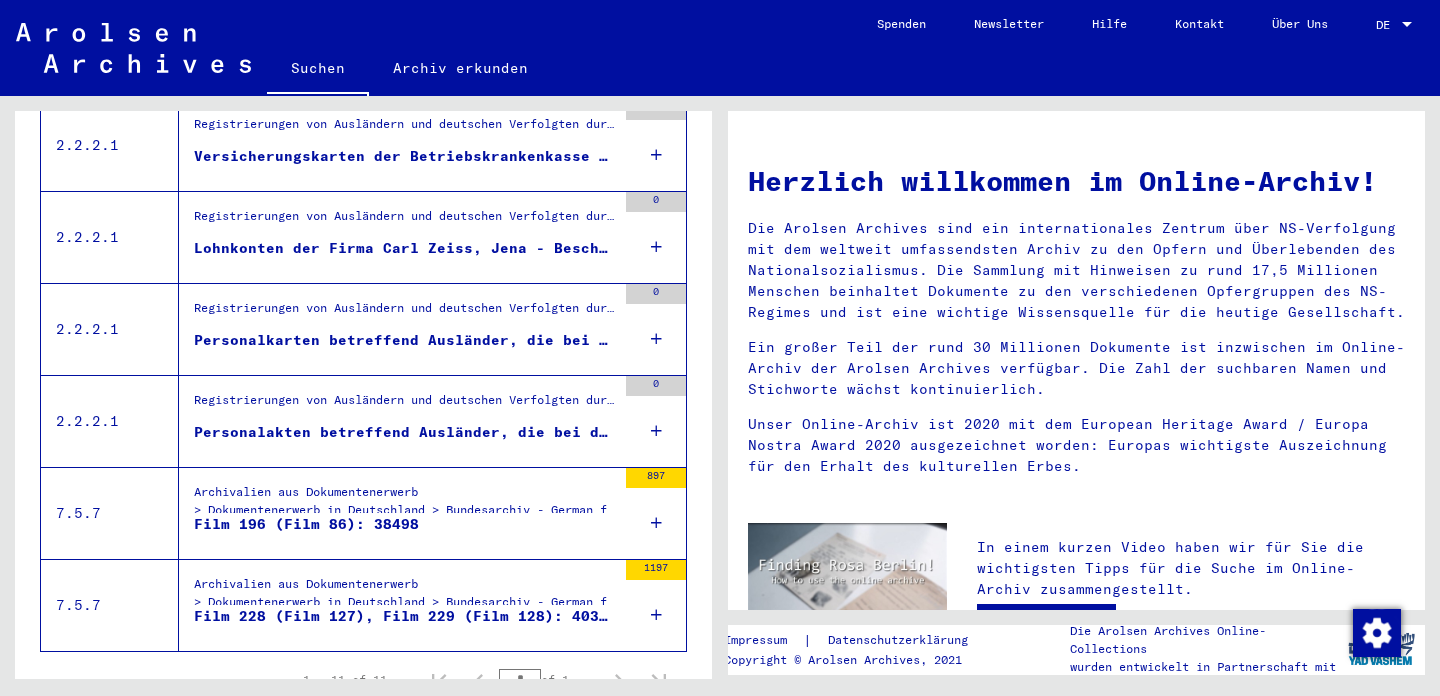 scroll, scrollTop: 886, scrollLeft: 0, axis: vertical 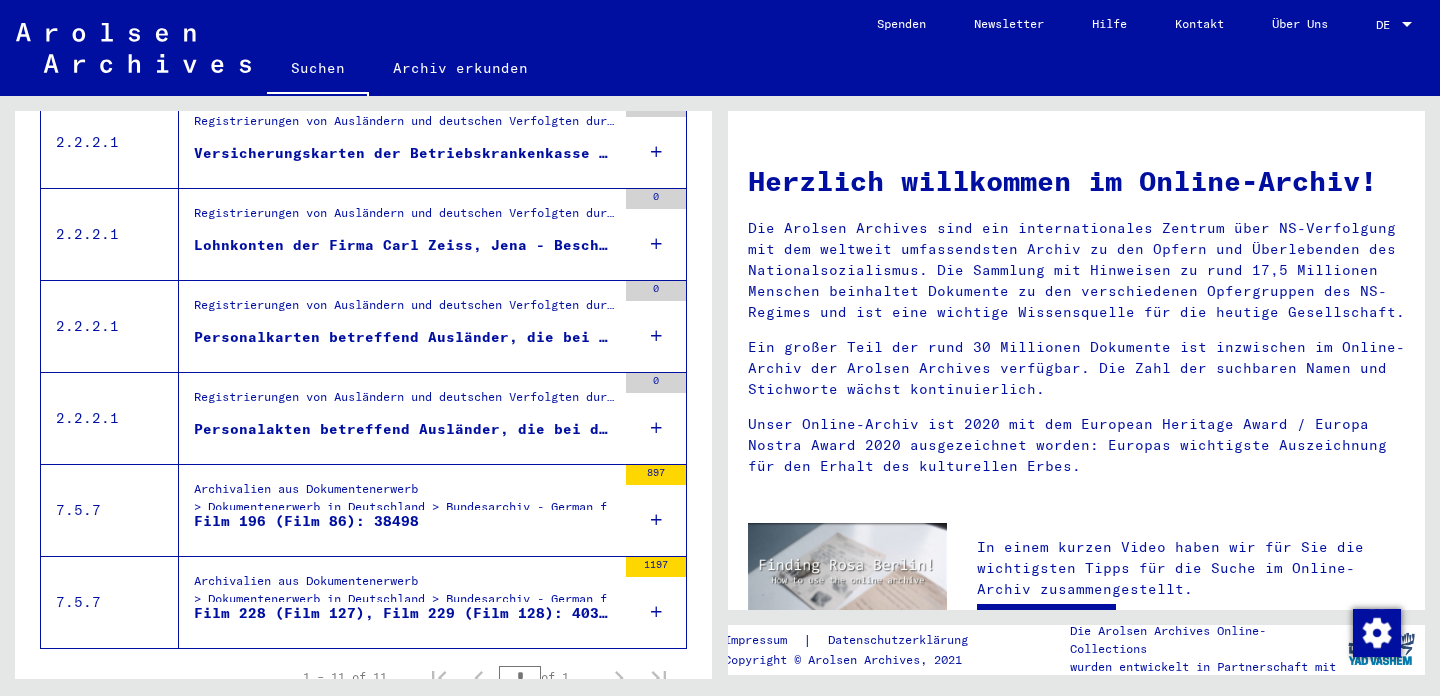 click on "Archivalien aus Dokumentenerwerb > Dokumentenerwerb in Deutschland > Bundesarchiv - German federal archives > Verschiedene Personalunterlagen von Personen ausländischer Nationalitäten in Deutschland." at bounding box center (405, 503) 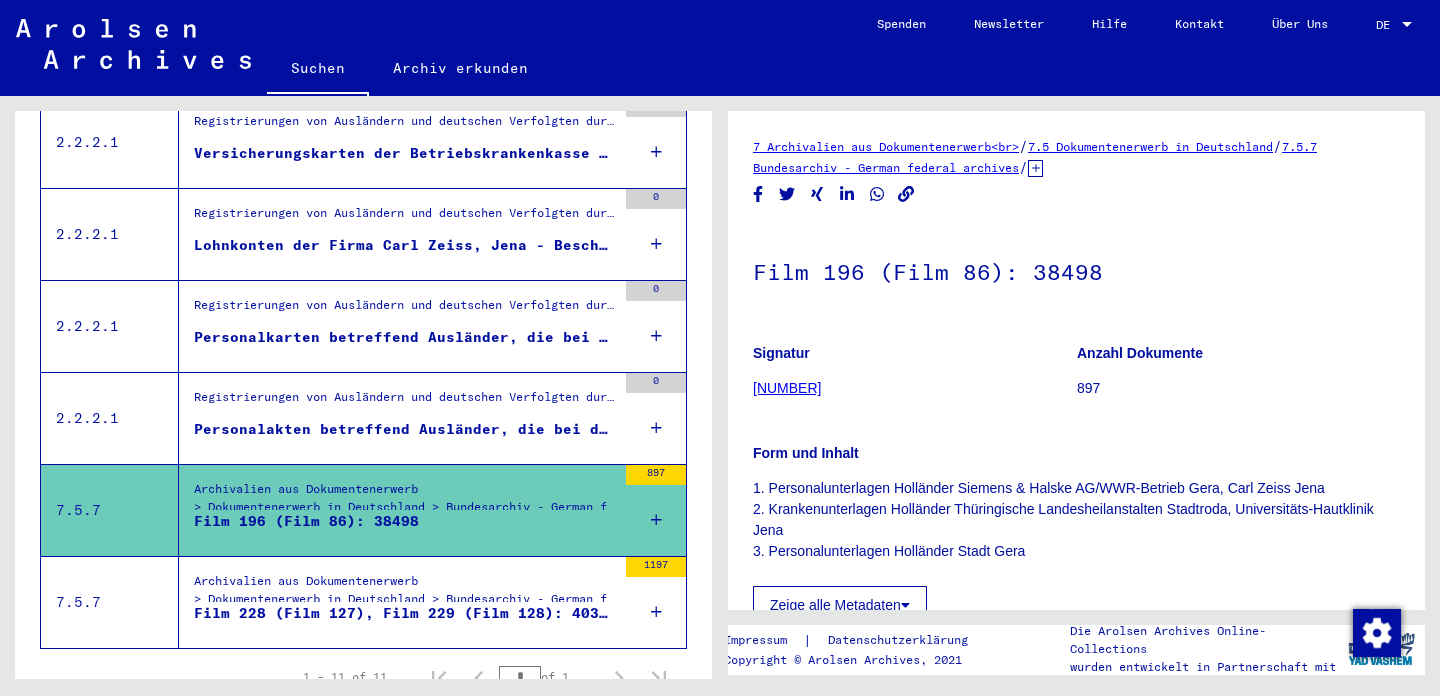 scroll, scrollTop: 0, scrollLeft: 0, axis: both 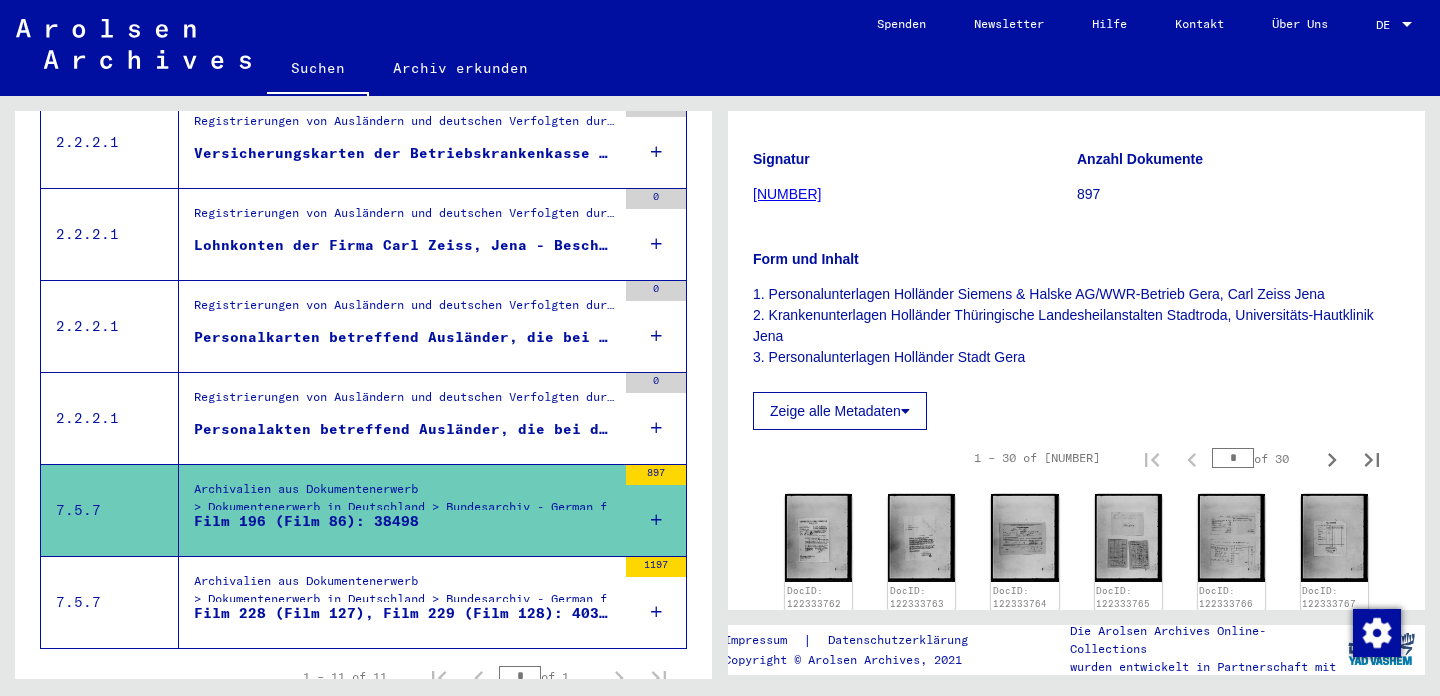 click 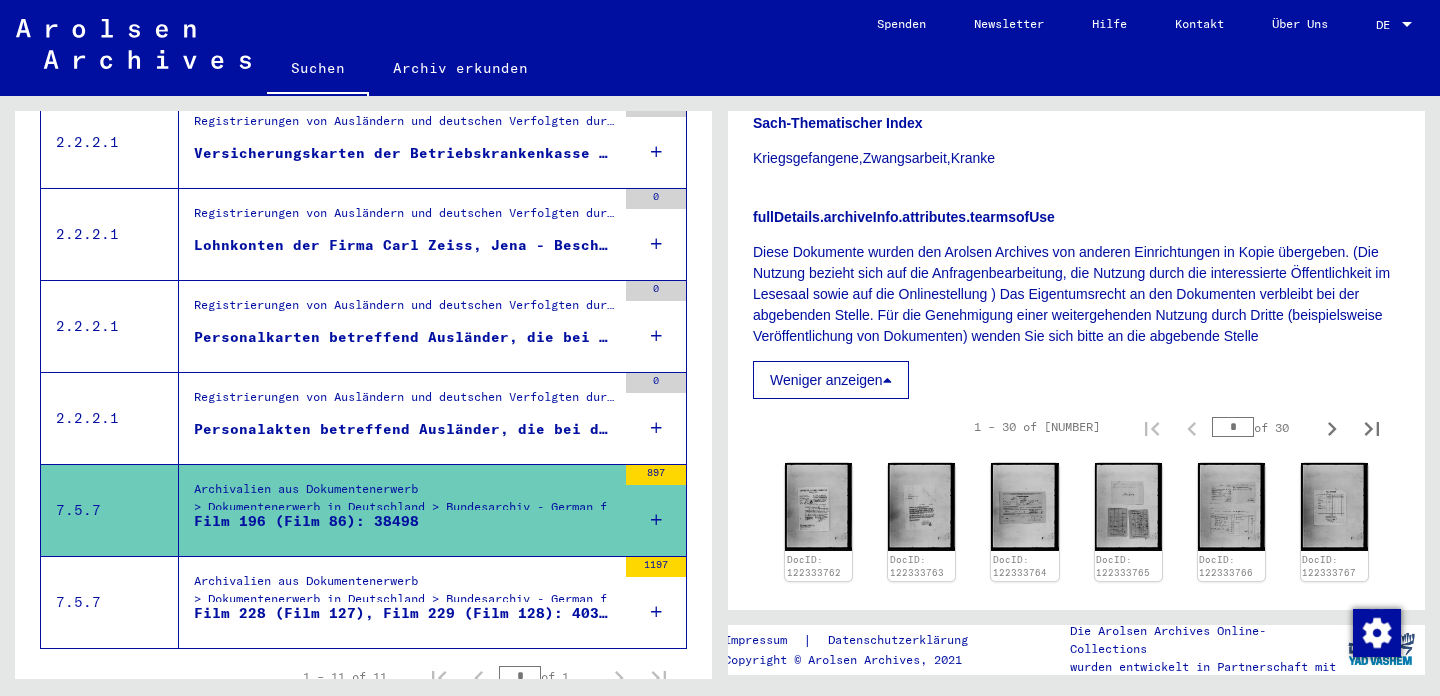 scroll, scrollTop: 758, scrollLeft: 0, axis: vertical 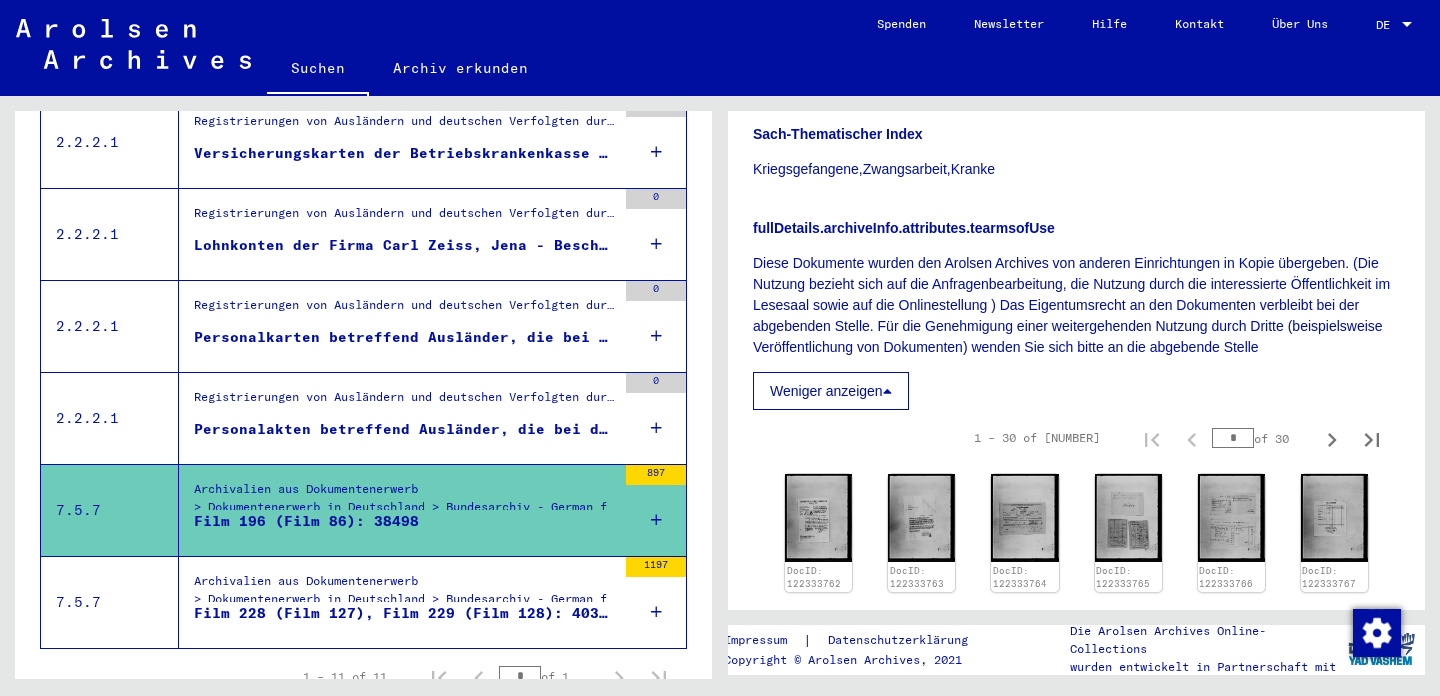 click on "Weniger anzeigen" at bounding box center (831, 391) 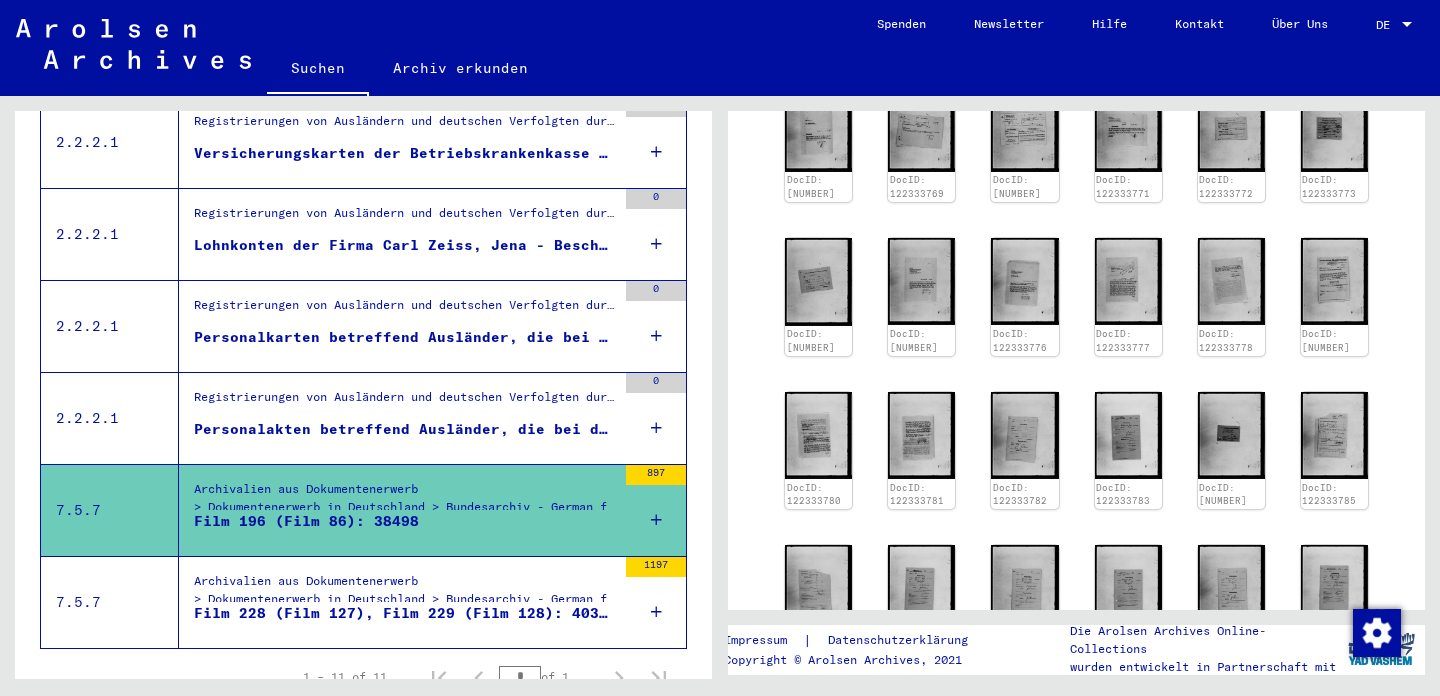 scroll, scrollTop: 308, scrollLeft: 0, axis: vertical 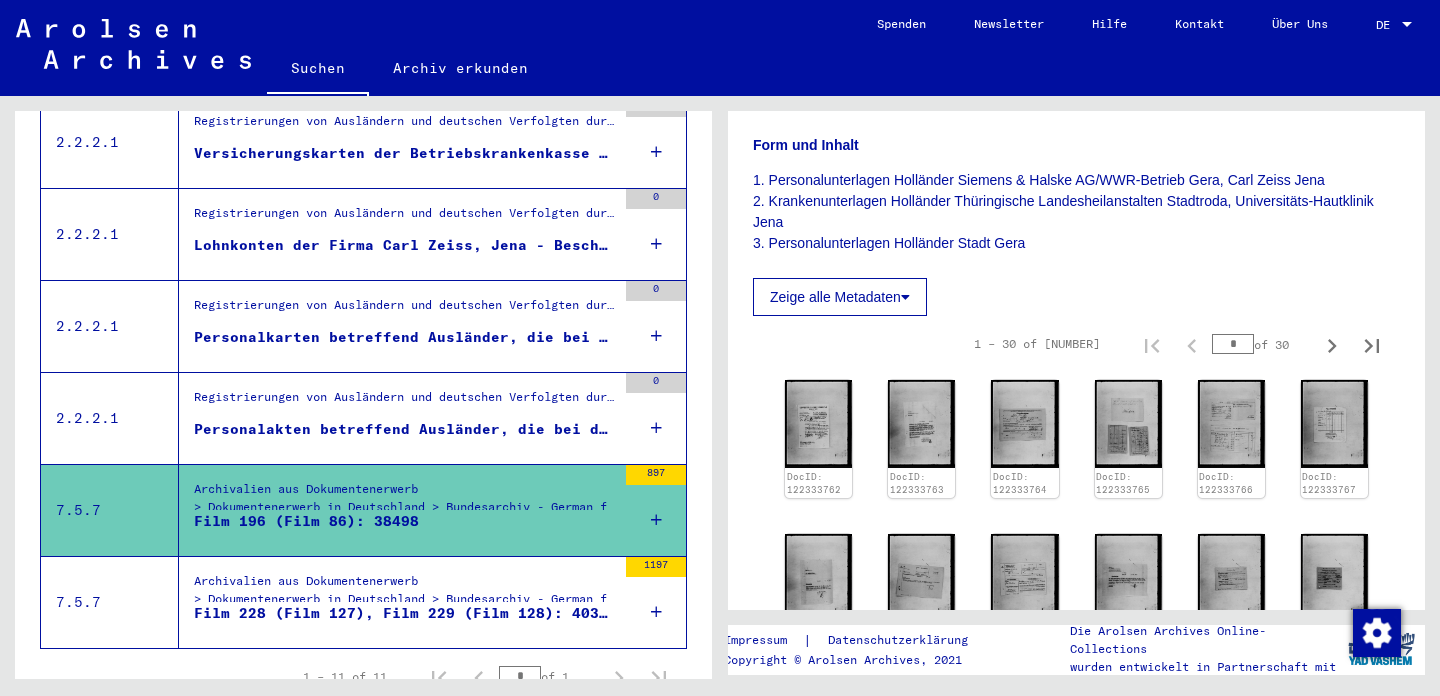 click on "Film 228 (Film 127), Film 229 (Film 128): 40303" at bounding box center [405, 613] 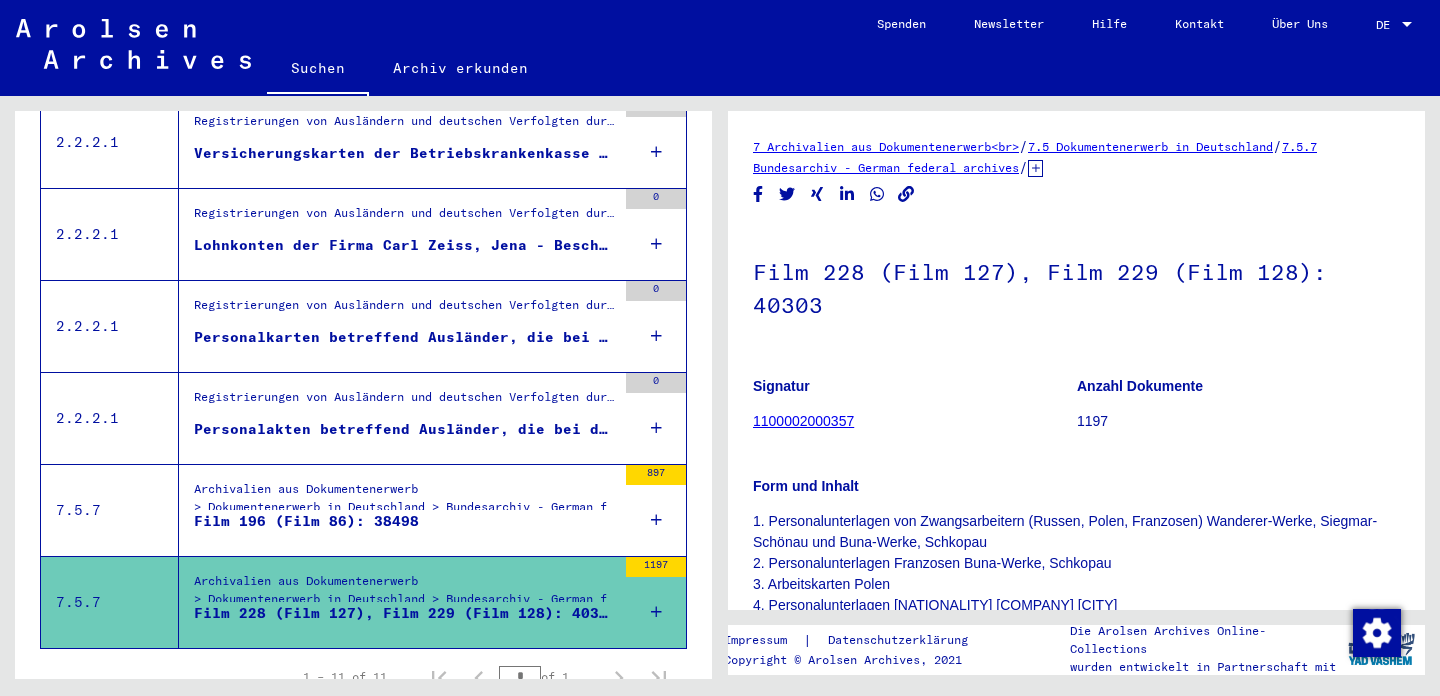 scroll, scrollTop: 19, scrollLeft: 0, axis: vertical 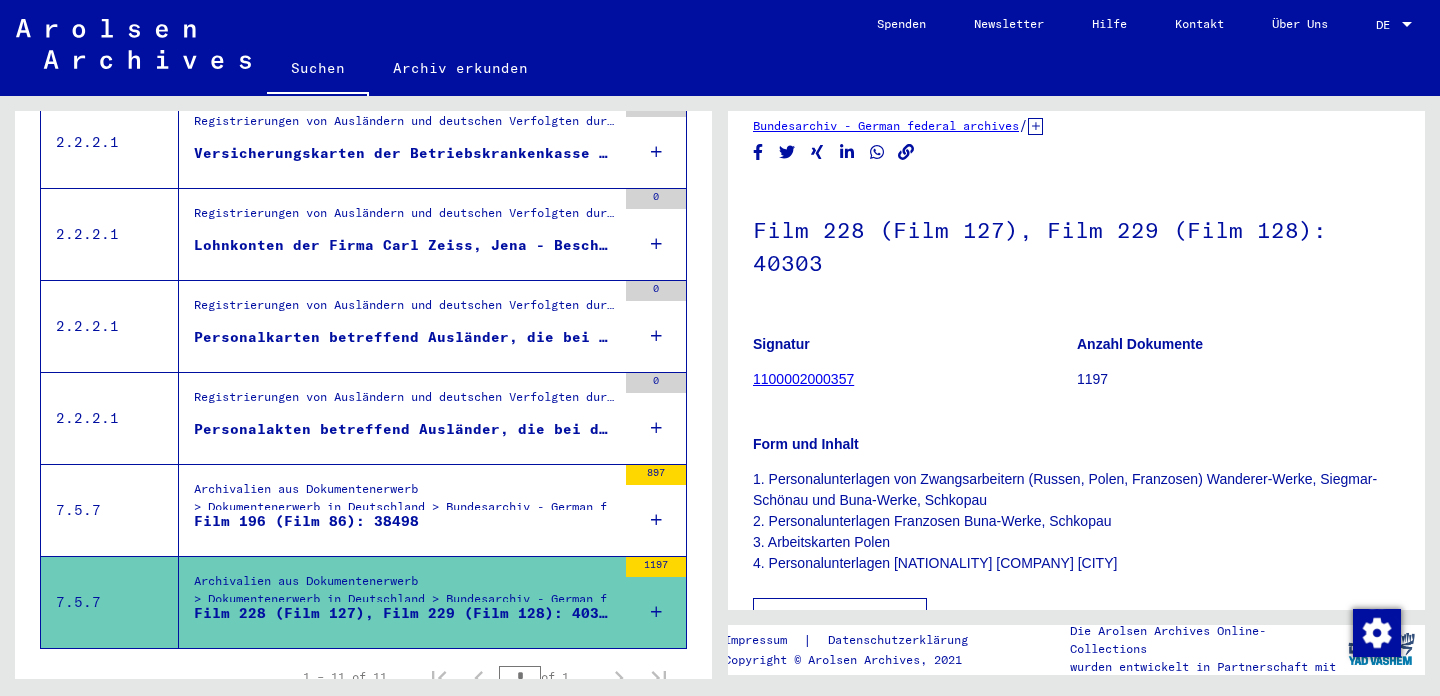 click on "Archivalien aus Dokumentenerwerb > Dokumentenerwerb in Deutschland > Bundesarchiv - German federal archives > Verschiedene Personalunterlagen von Personen ausländischer Nationalitäten in Deutschland." at bounding box center [405, 503] 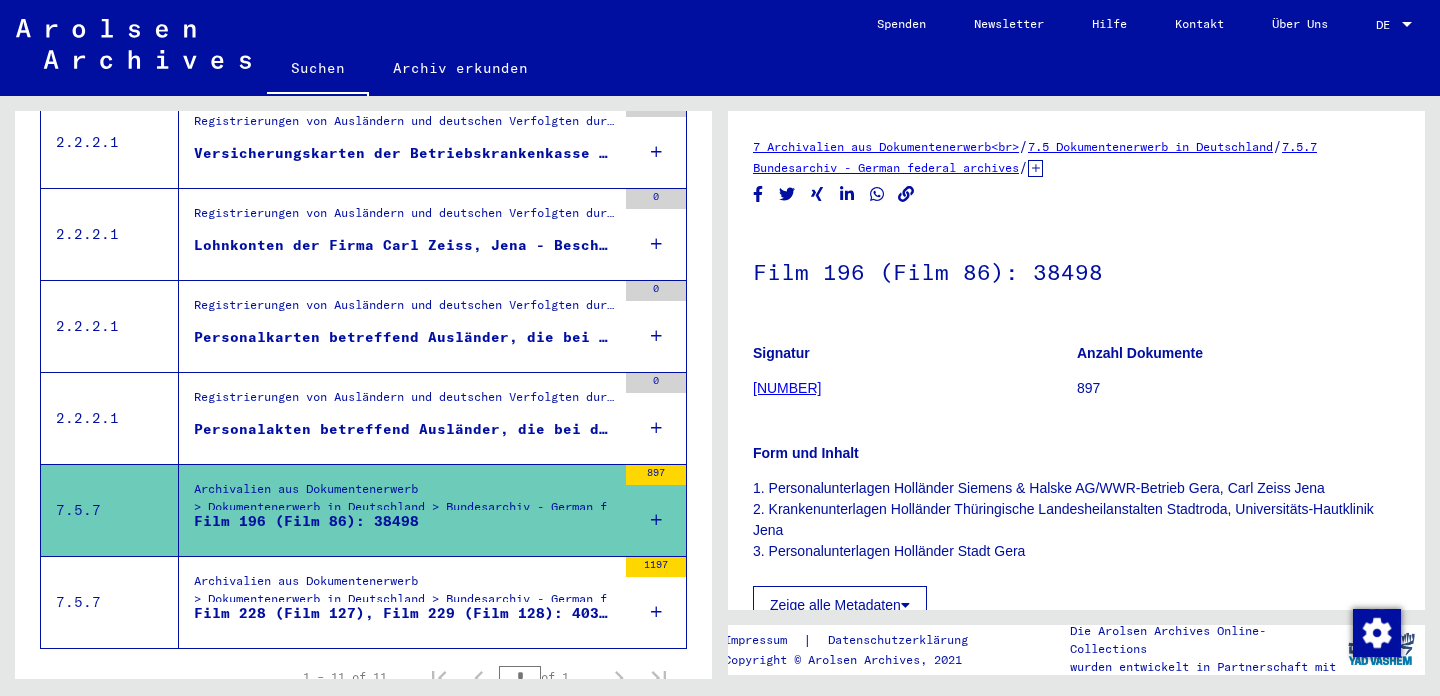 scroll, scrollTop: 0, scrollLeft: 0, axis: both 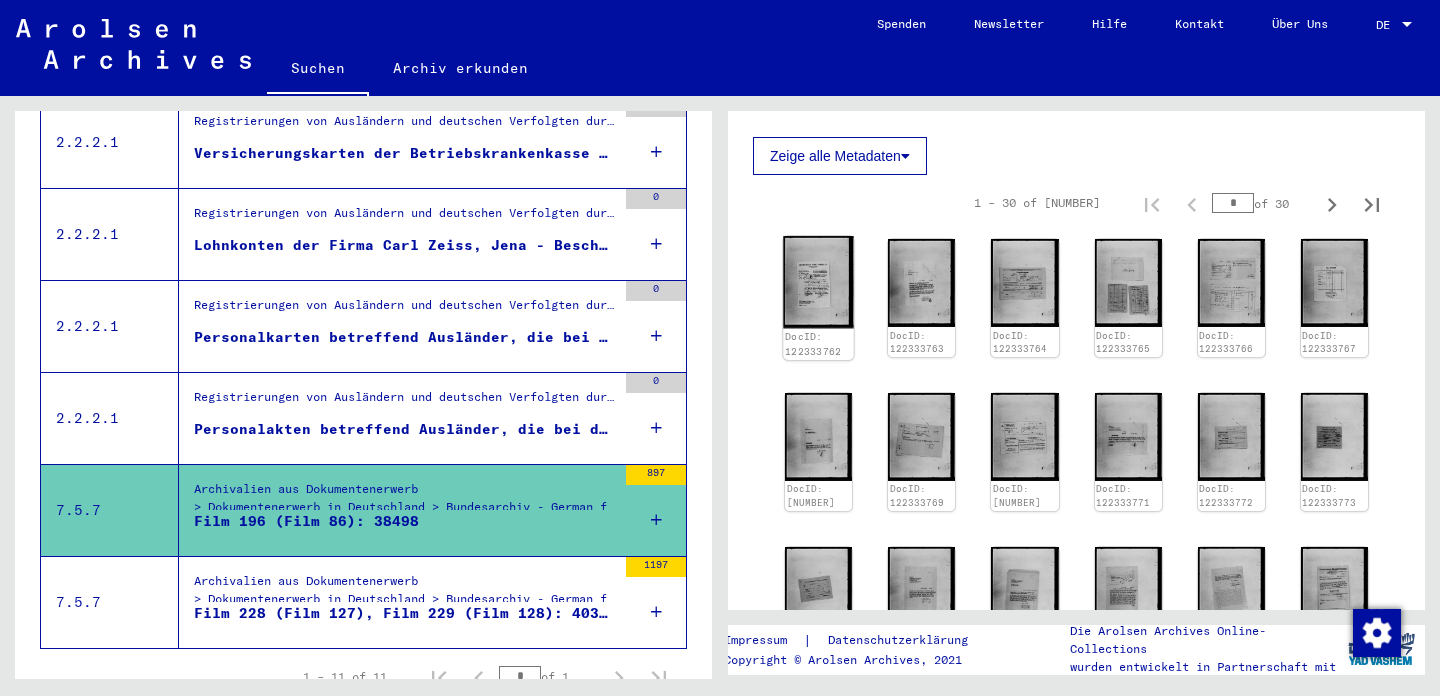 click 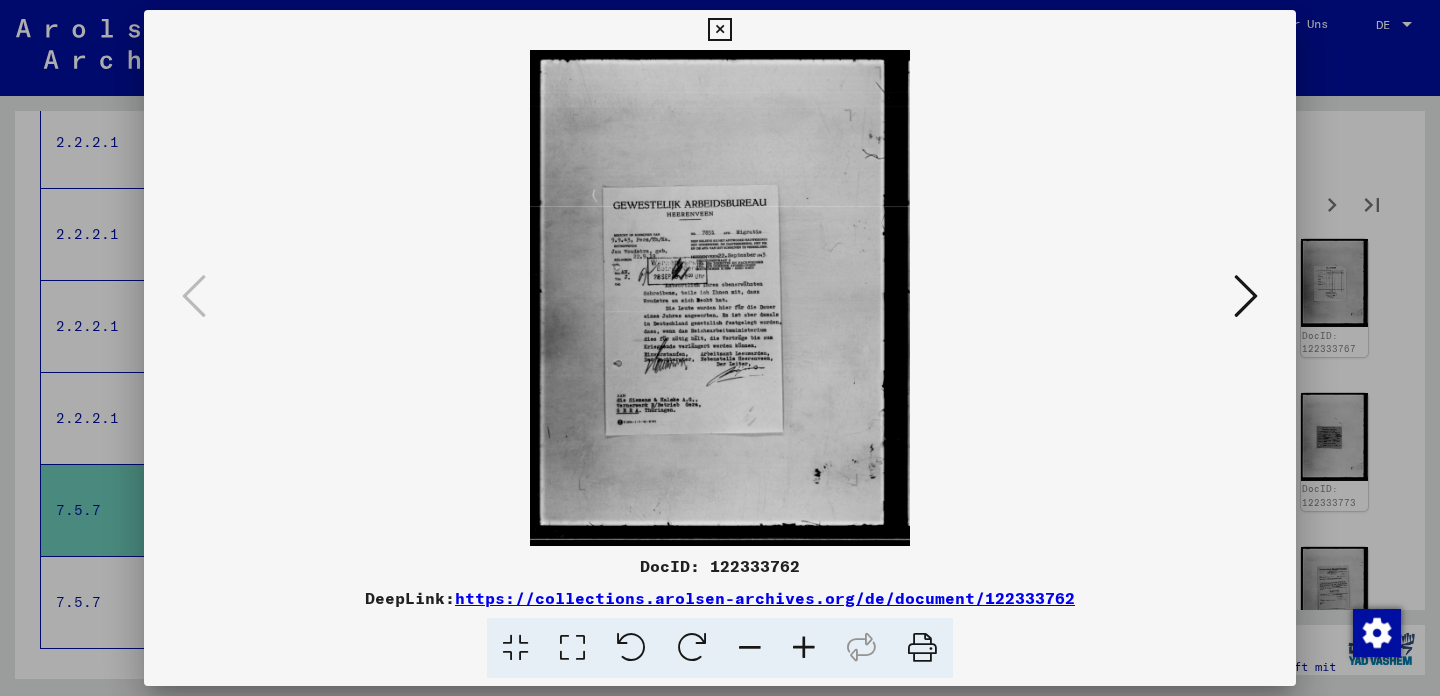 click at bounding box center [804, 648] 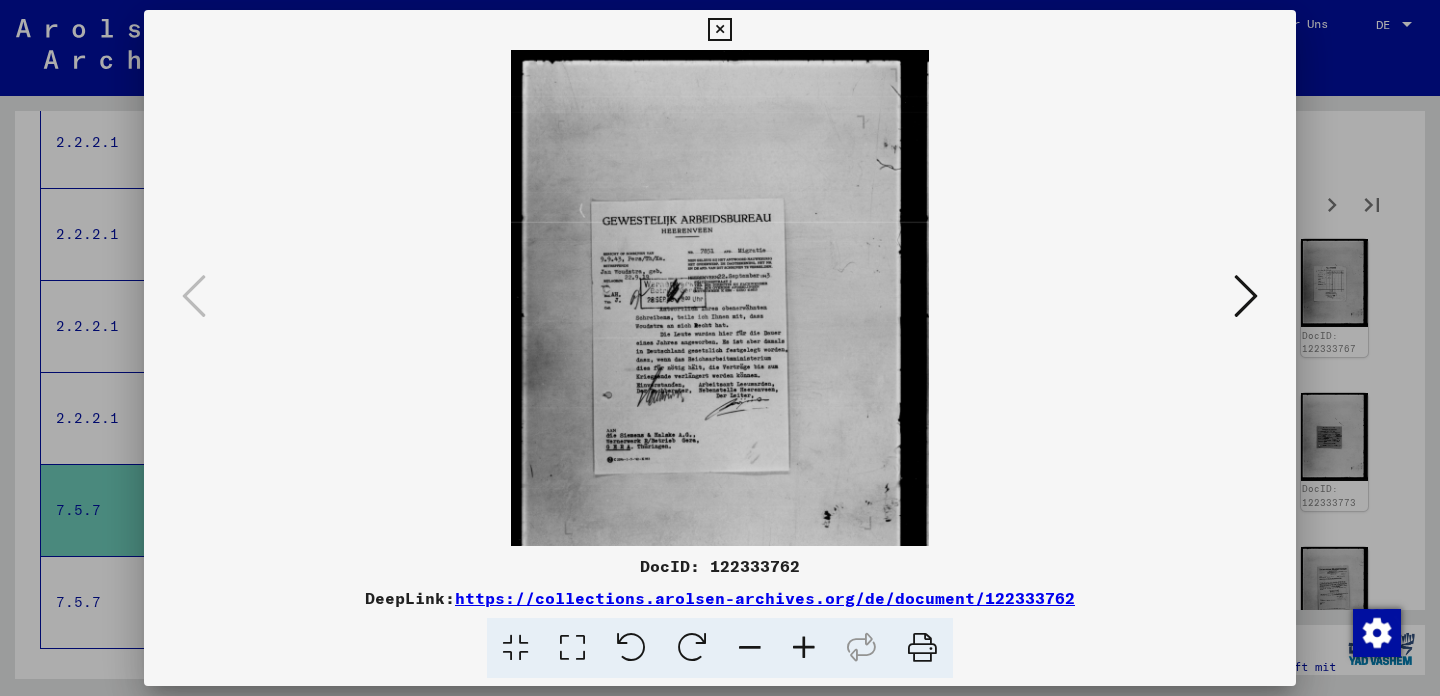 click at bounding box center [804, 648] 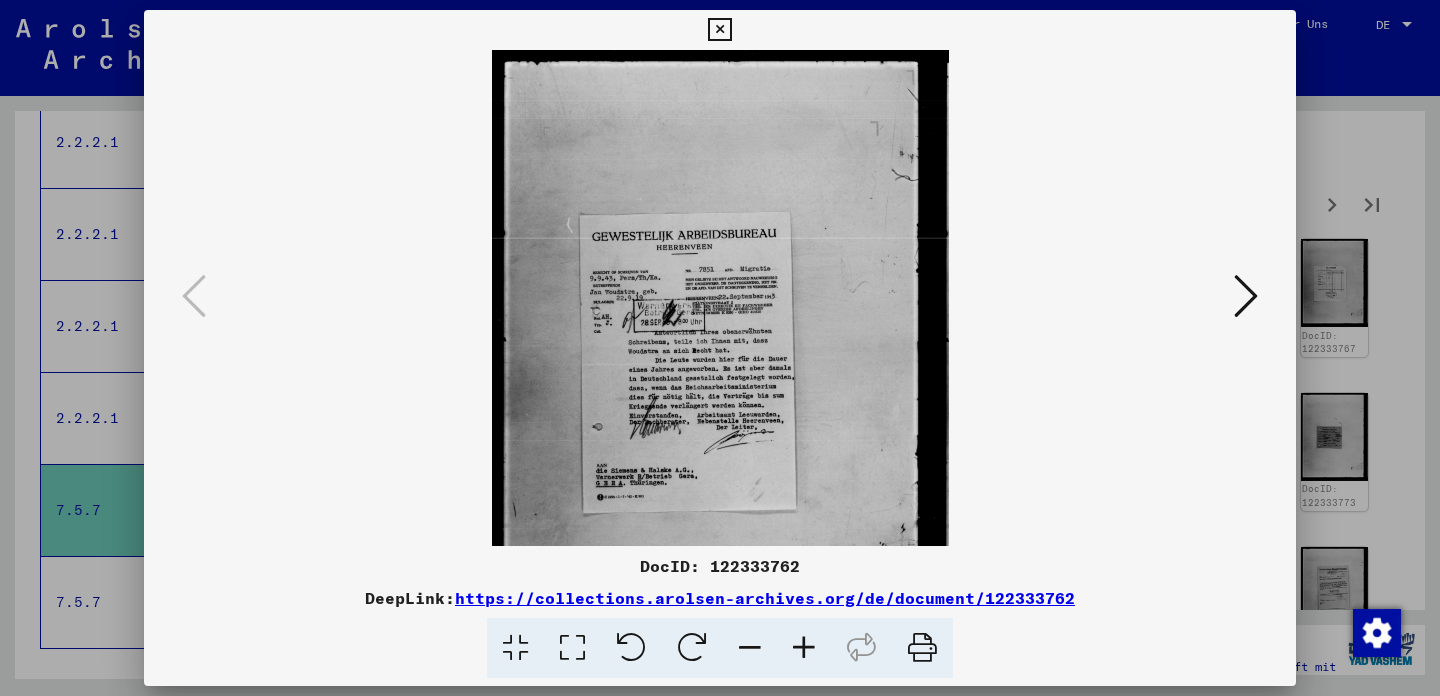 click at bounding box center (804, 648) 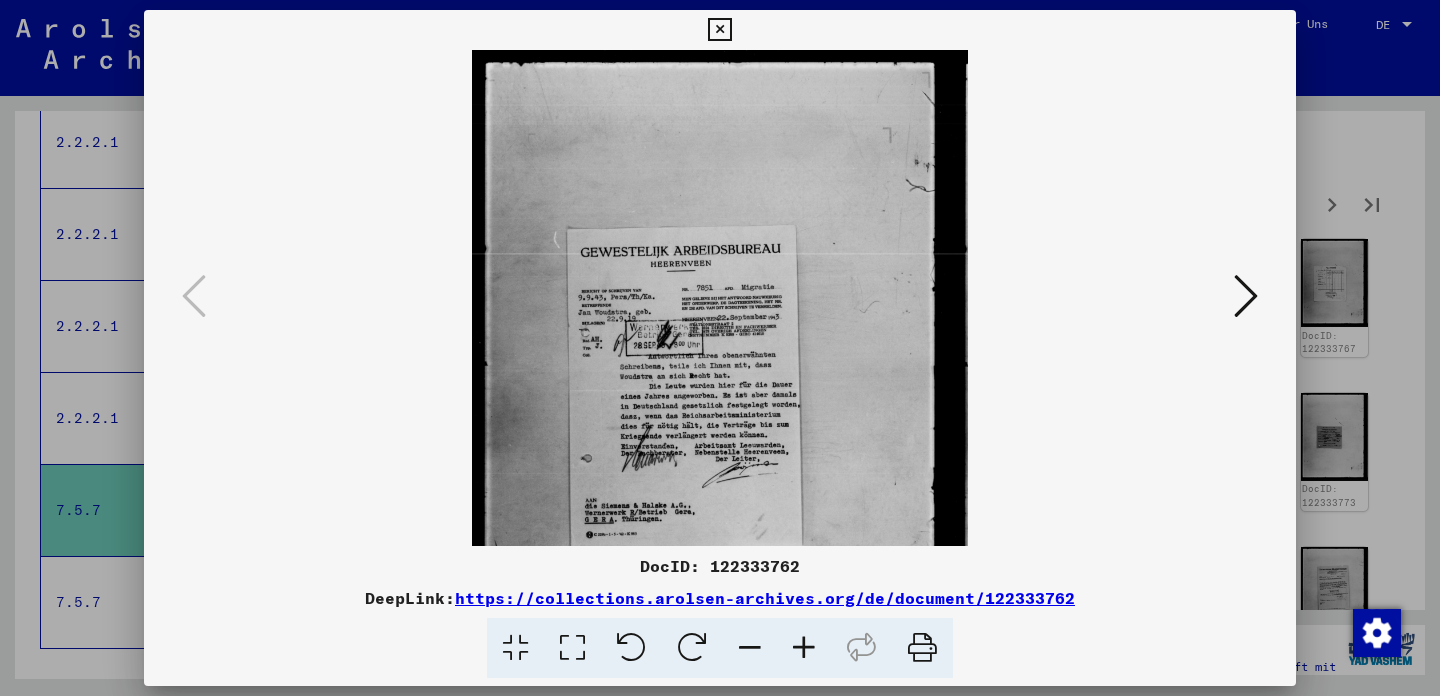click at bounding box center [804, 648] 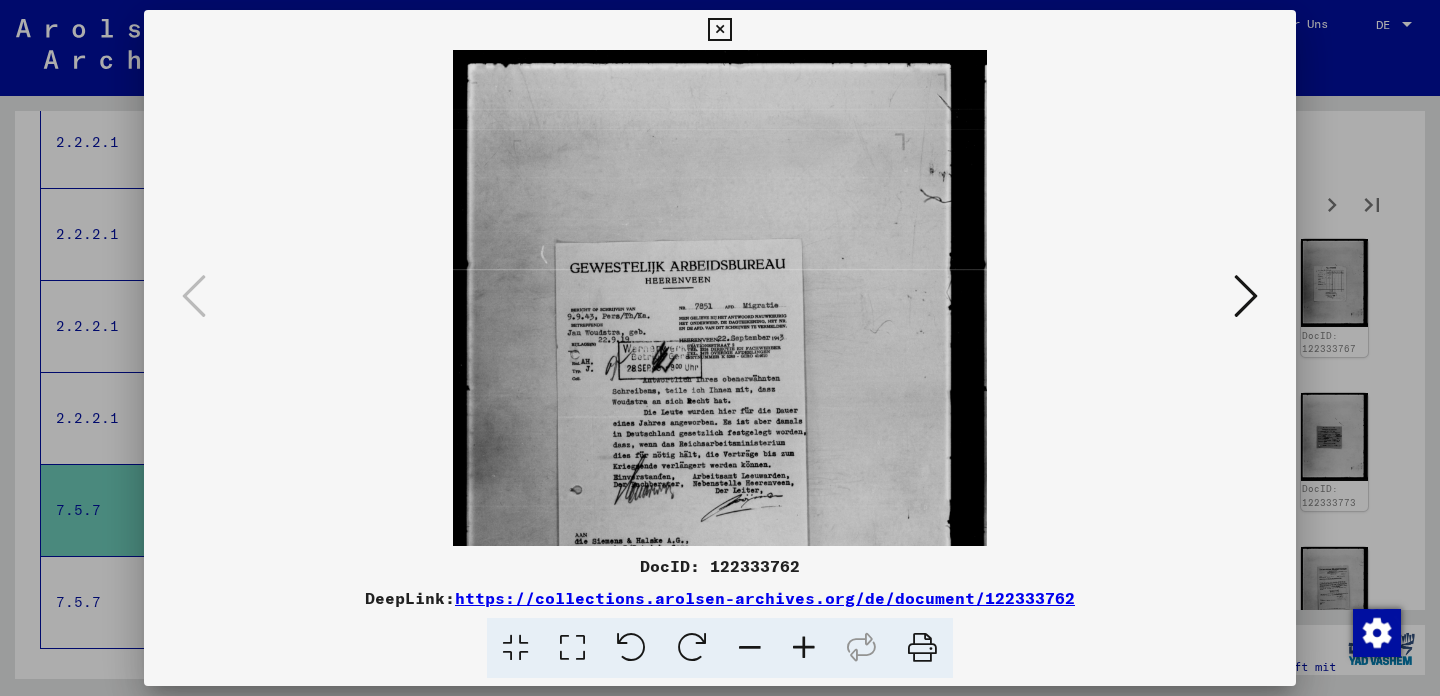 click at bounding box center [804, 648] 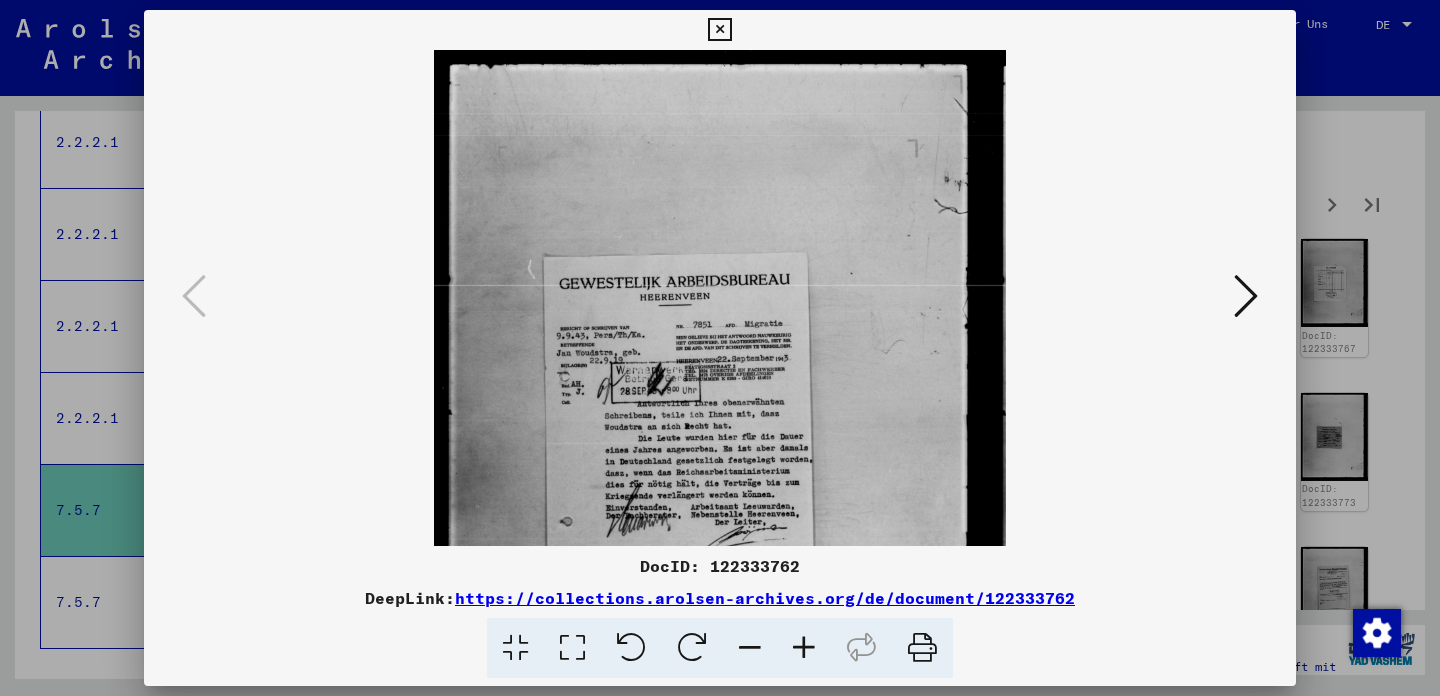 click at bounding box center (804, 648) 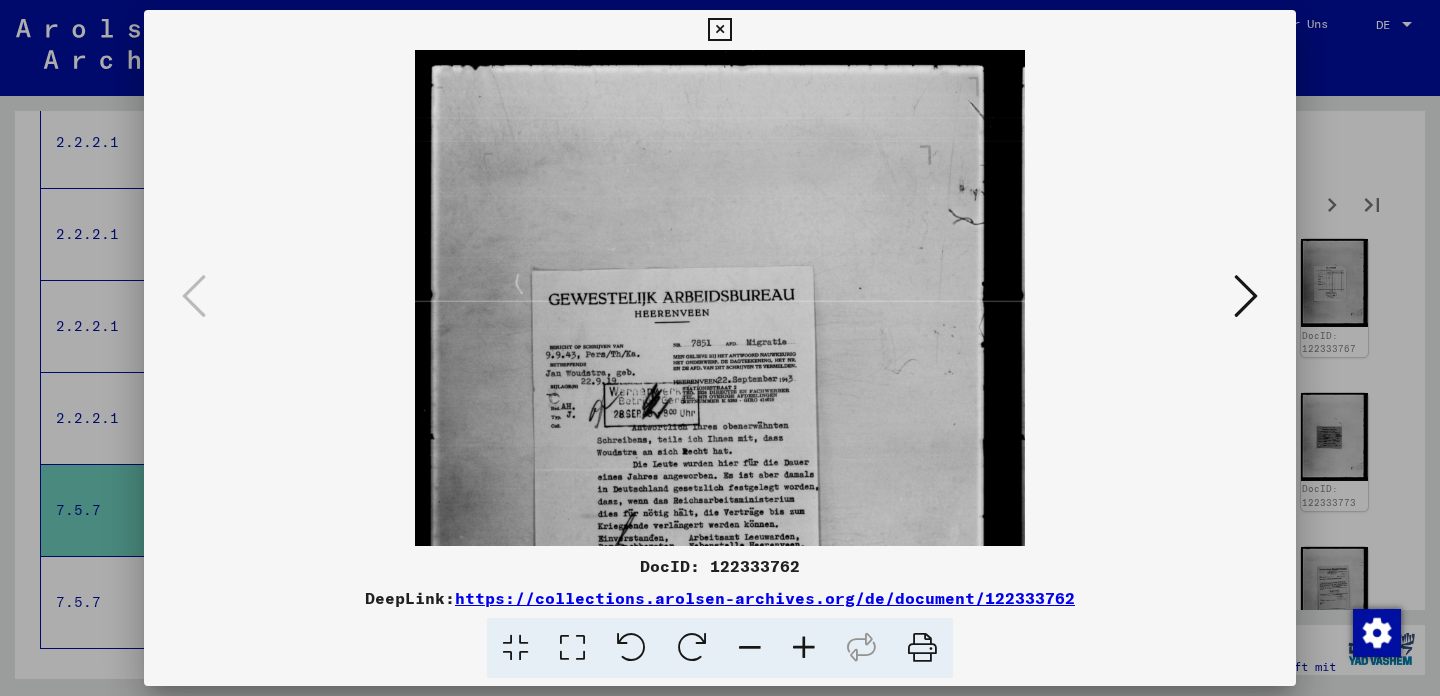 click at bounding box center [804, 648] 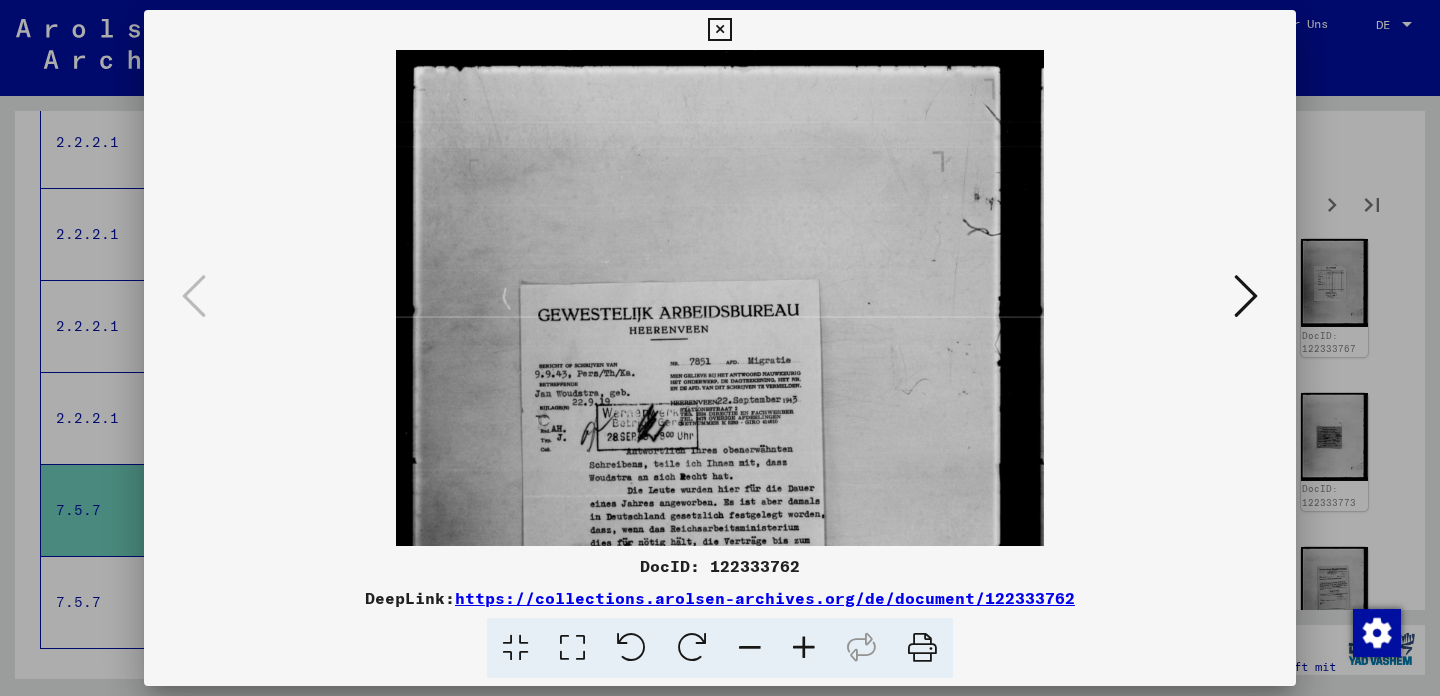 scroll, scrollTop: 0, scrollLeft: 0, axis: both 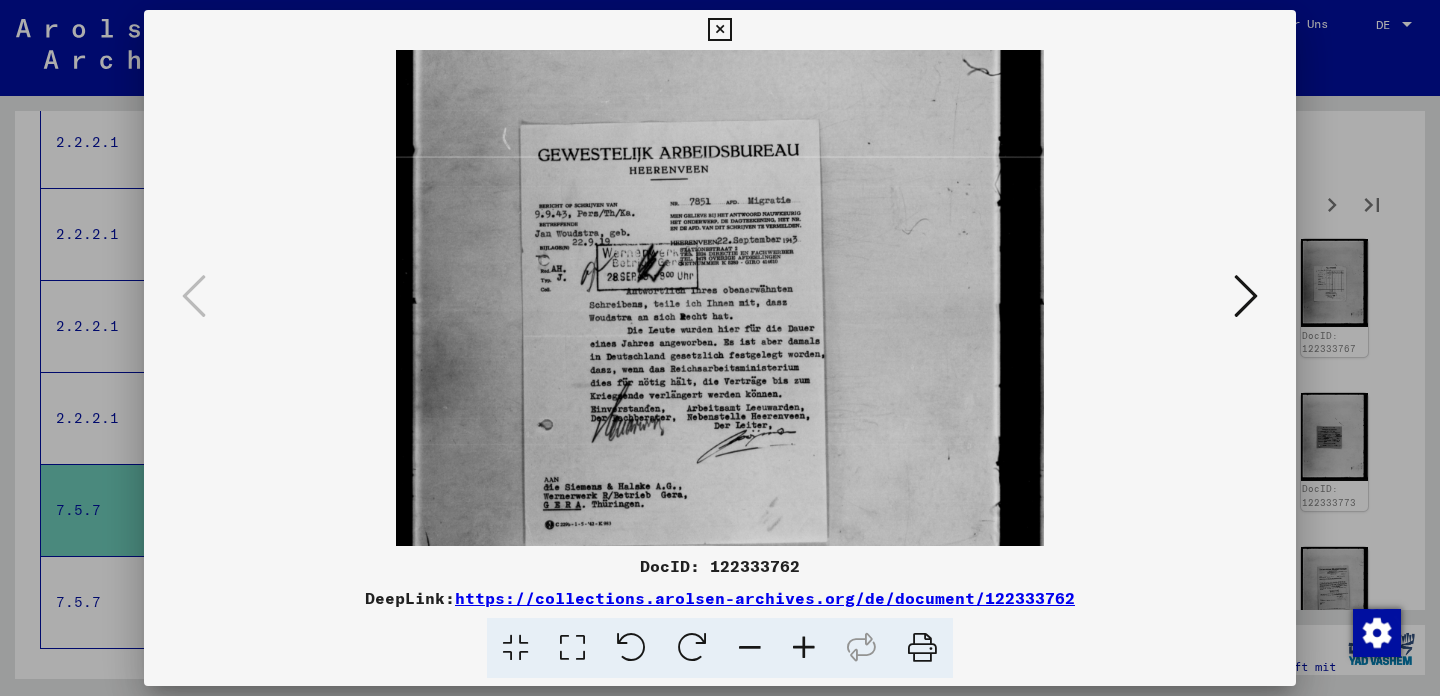 drag, startPoint x: 739, startPoint y: 450, endPoint x: 723, endPoint y: 276, distance: 174.73409 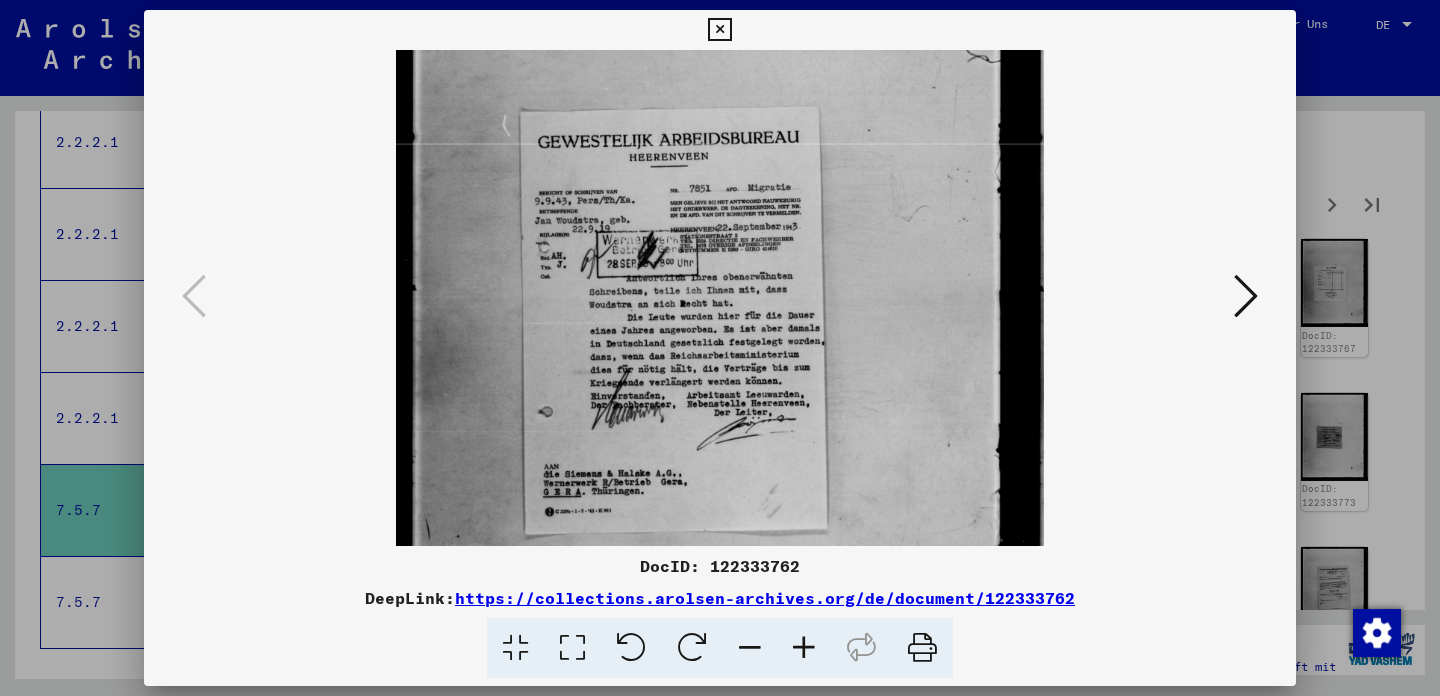 click at bounding box center (719, 30) 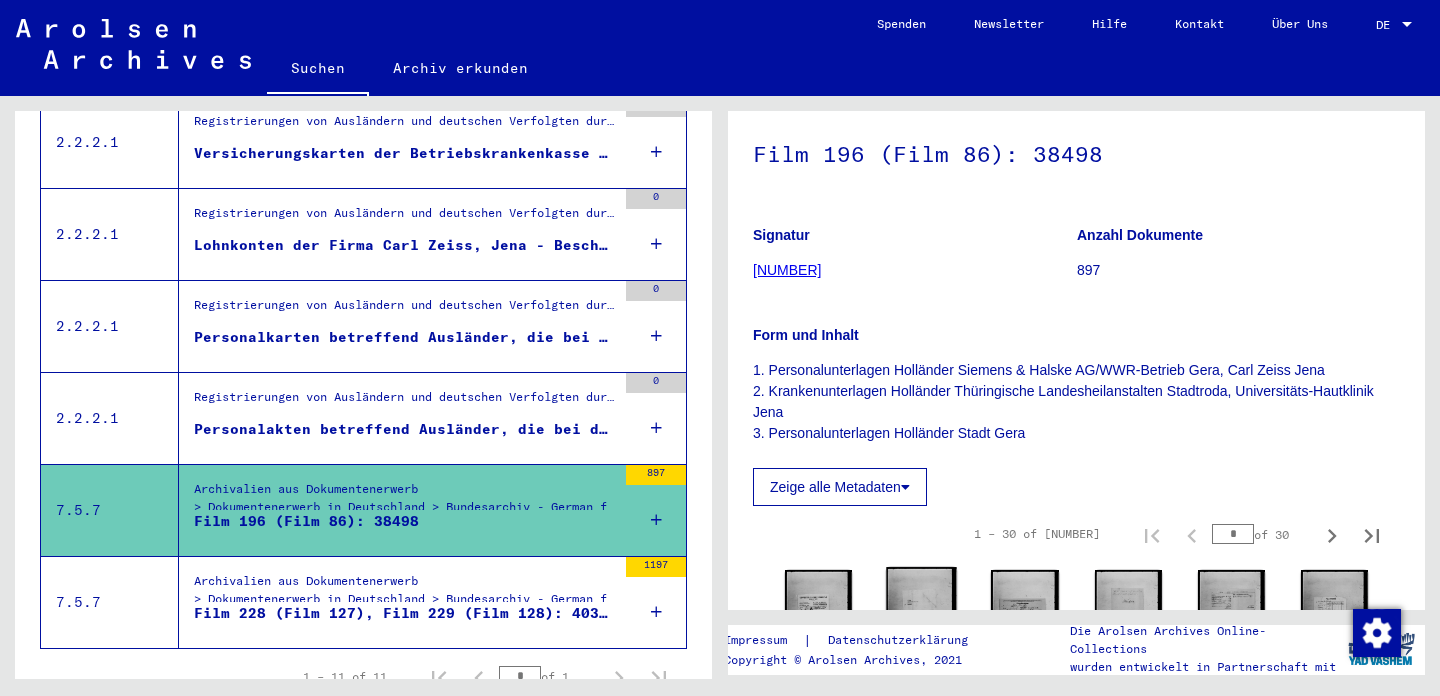 scroll, scrollTop: 100, scrollLeft: 0, axis: vertical 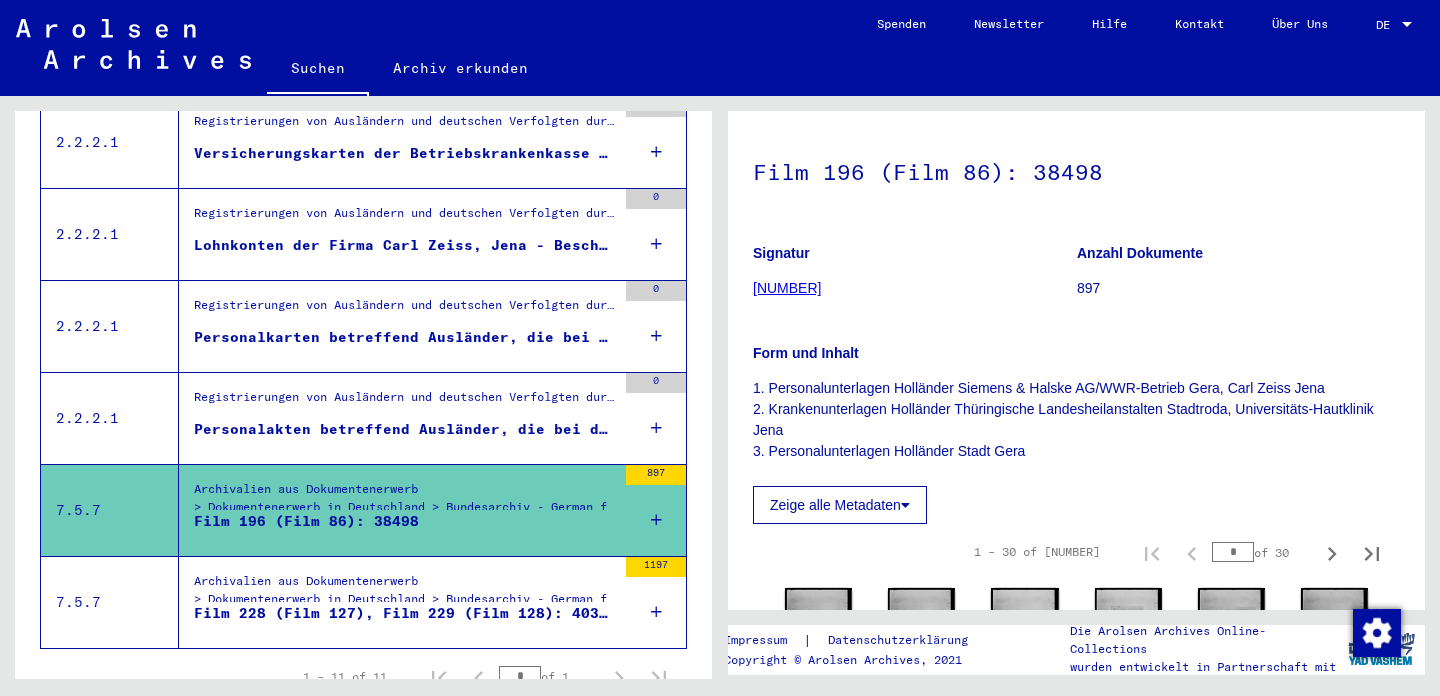 click on "1. Personalunterlagen [LAST] Siemens & Halske AG/WWR-Betrieb Gera, Carl Zeiss Jena 2. Krankenunterlagen [LAST] Thüringische Landesheilanstalten Stadtroda, Universitäts-Hautklinik Jena 3. Personalunterlagen [LAST] Stadt Gera" 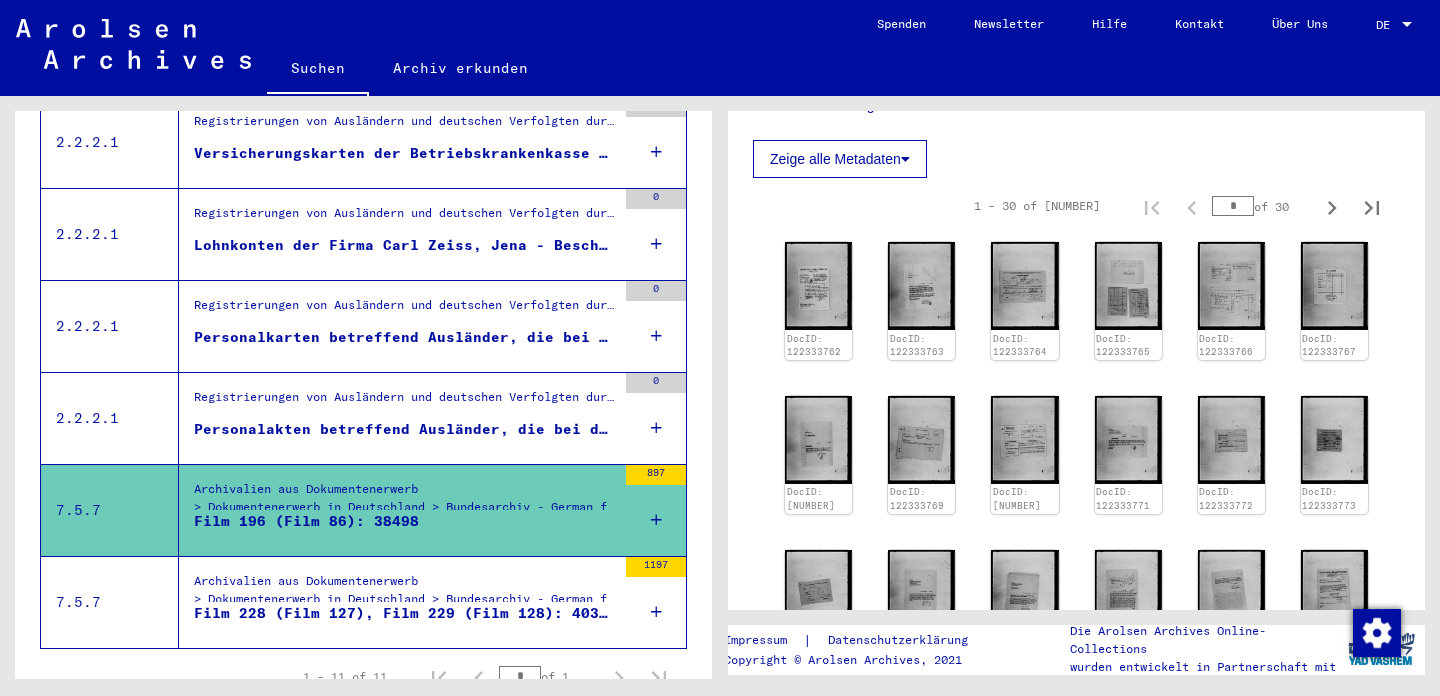 scroll, scrollTop: 505, scrollLeft: 0, axis: vertical 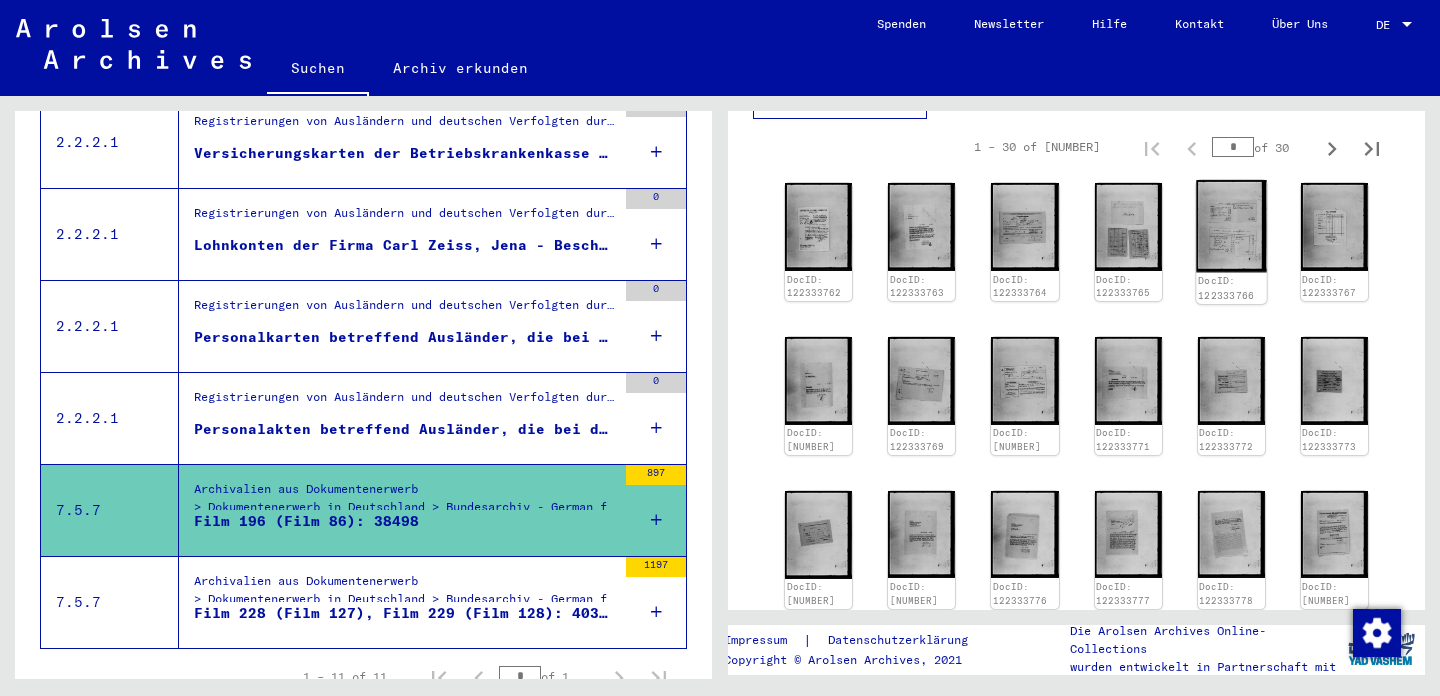 click 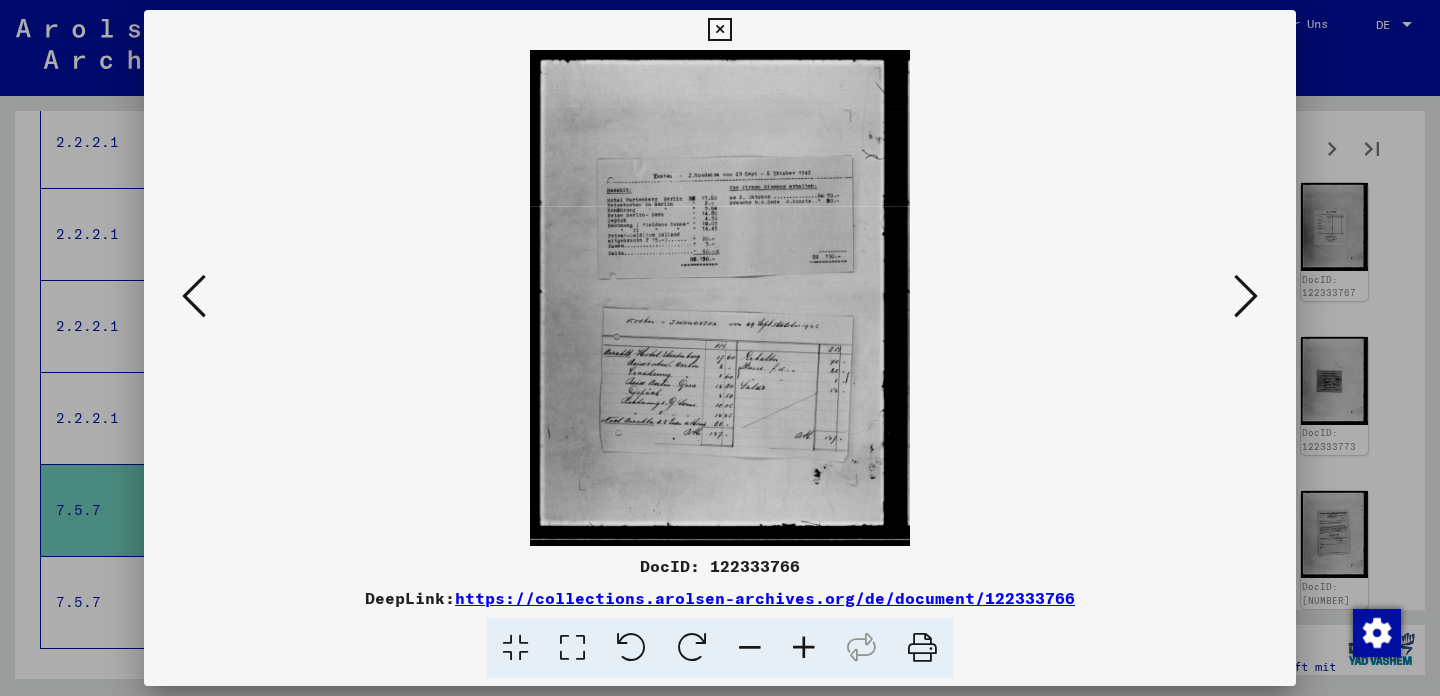 click at bounding box center (804, 648) 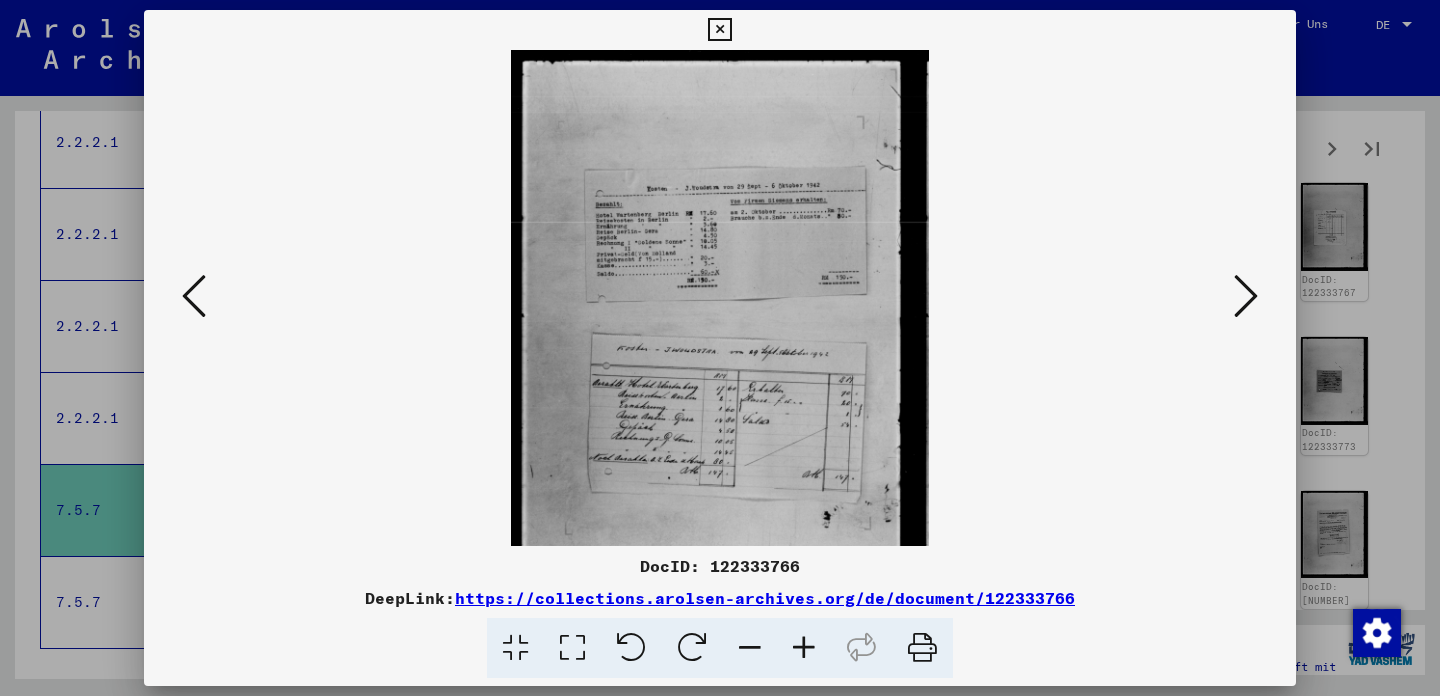 click at bounding box center [804, 648] 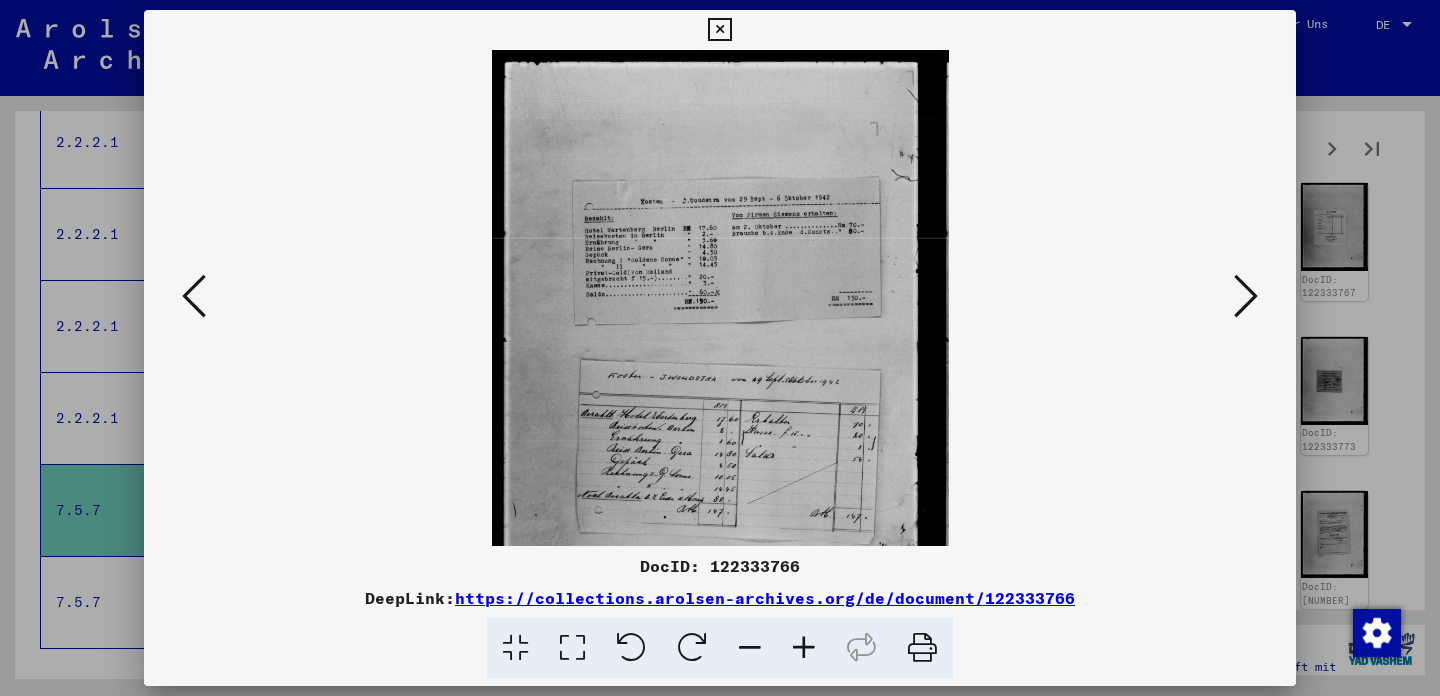 click at bounding box center [804, 648] 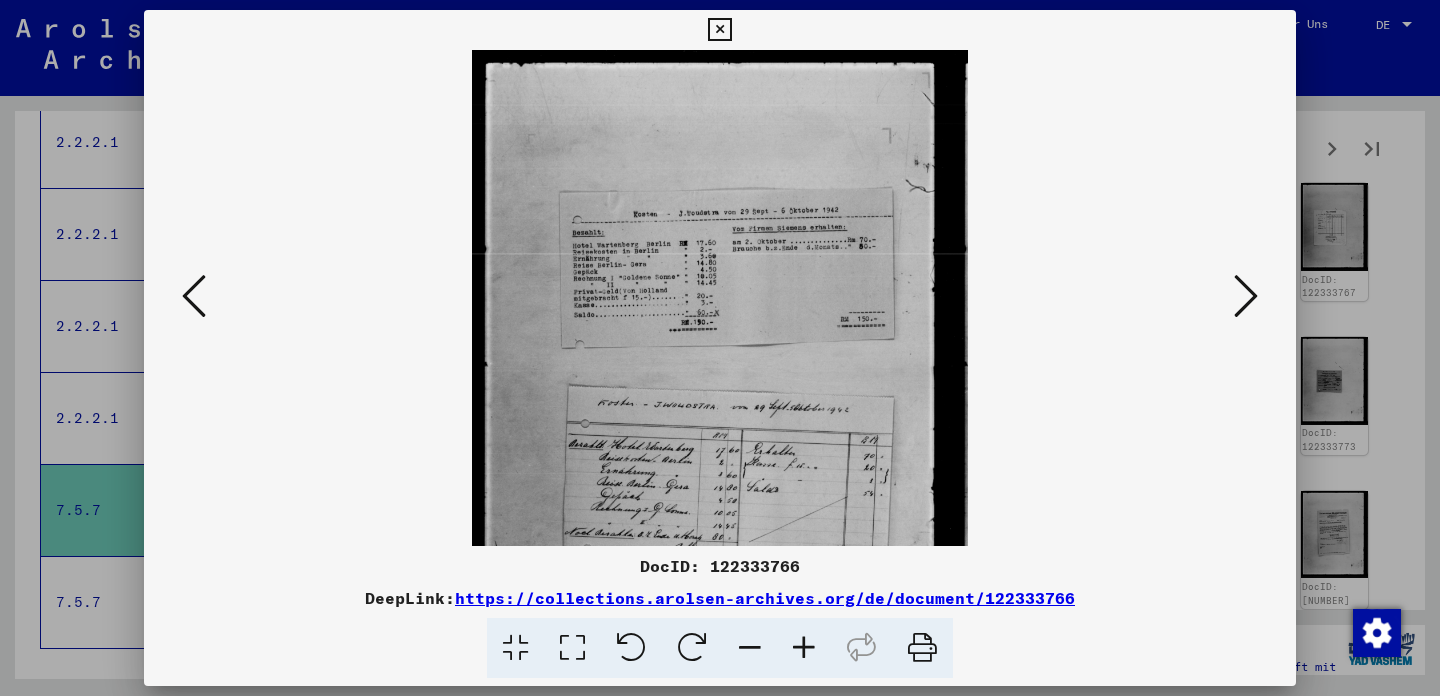 click at bounding box center [804, 648] 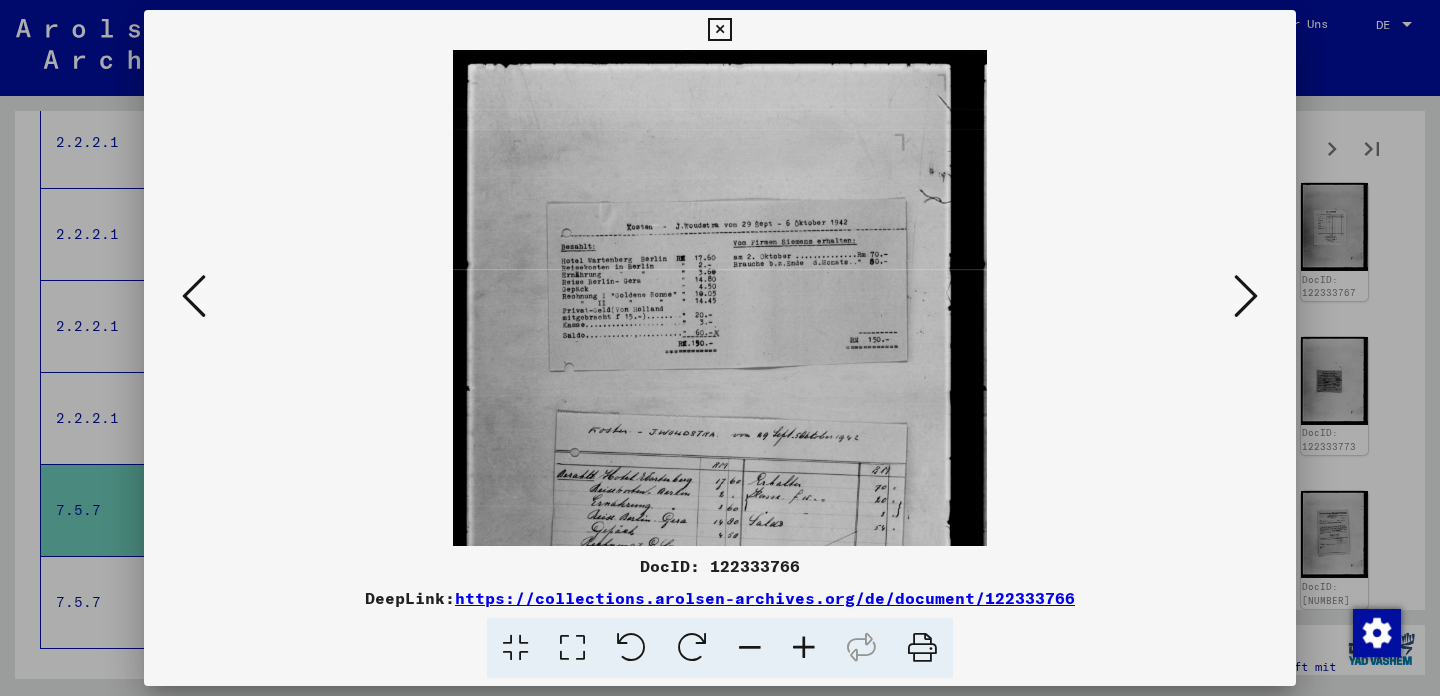 click at bounding box center (804, 648) 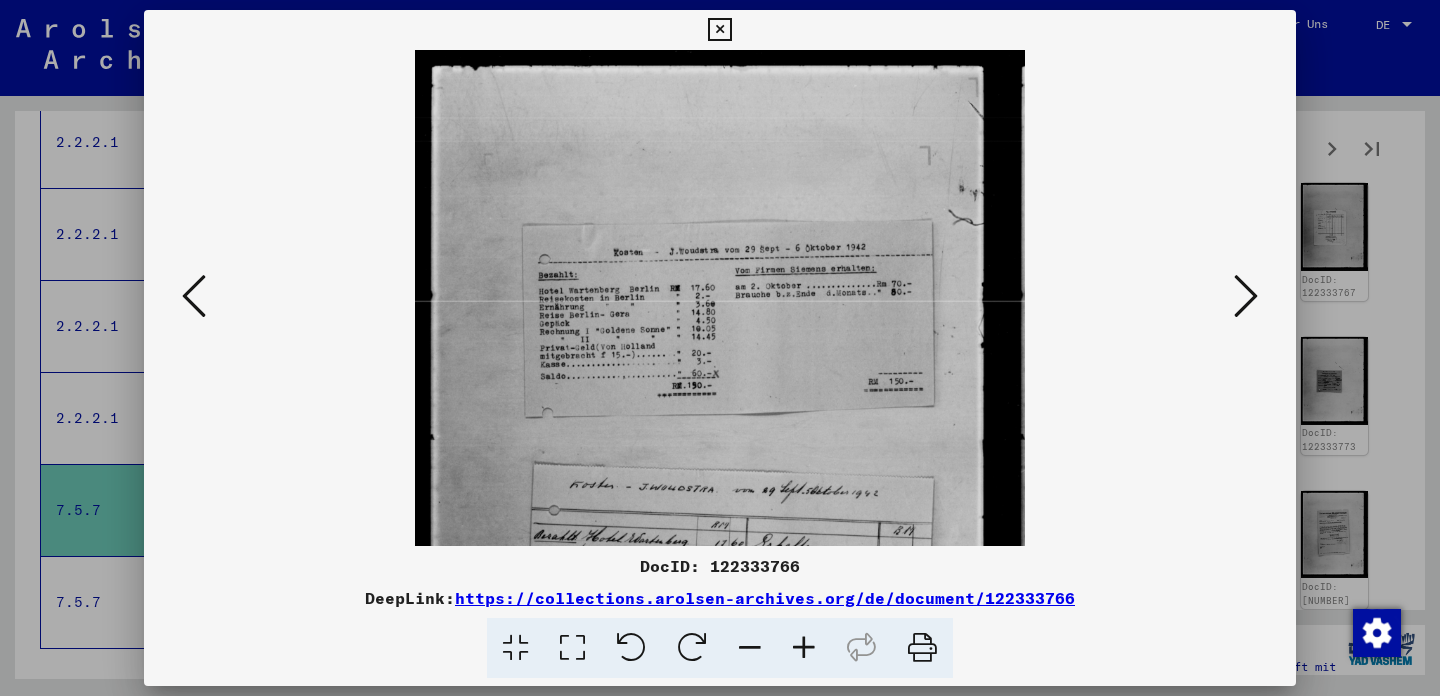click at bounding box center [804, 648] 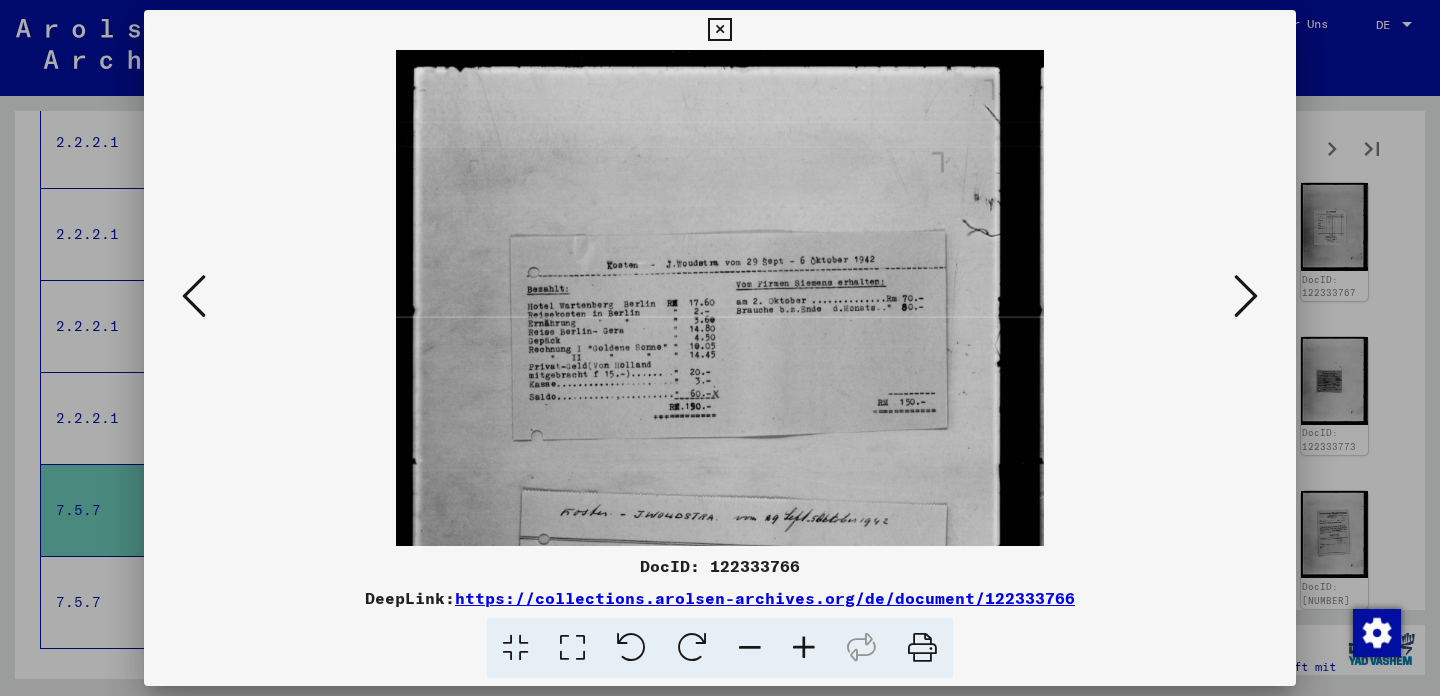 click at bounding box center [804, 648] 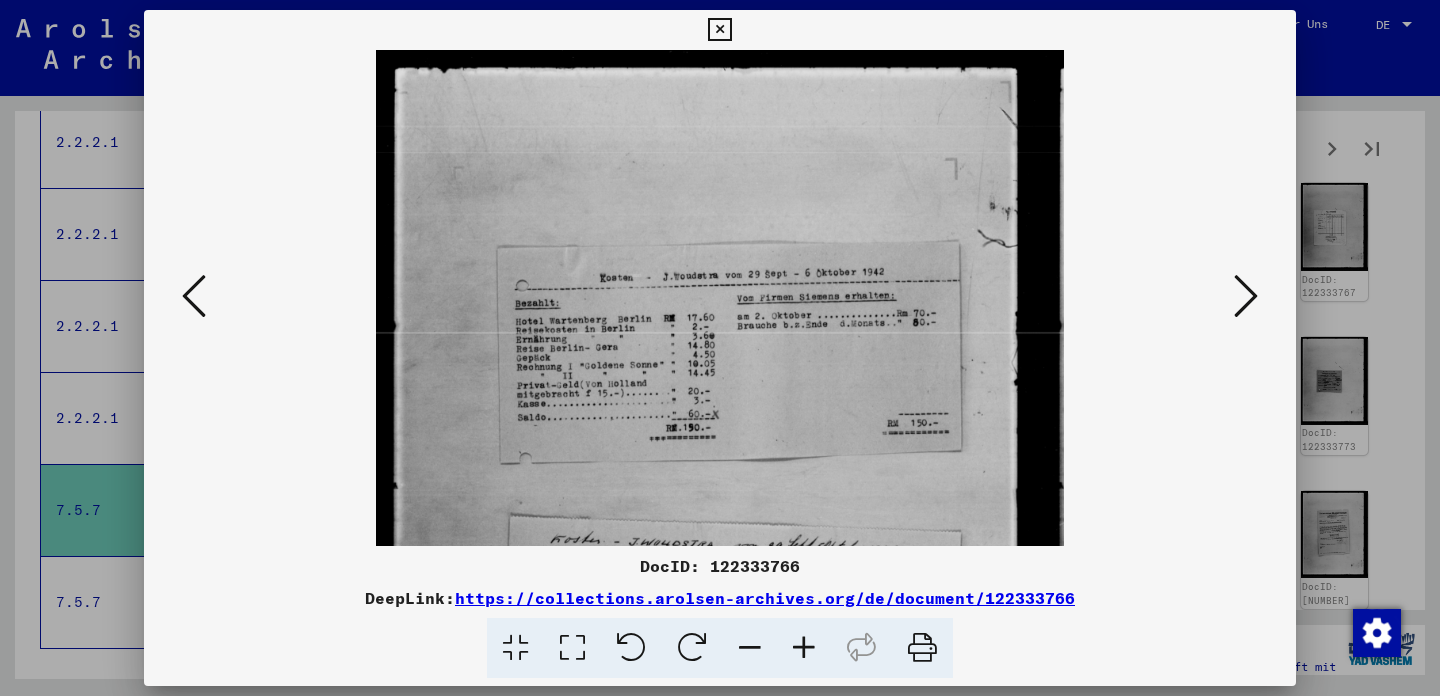 click at bounding box center (804, 648) 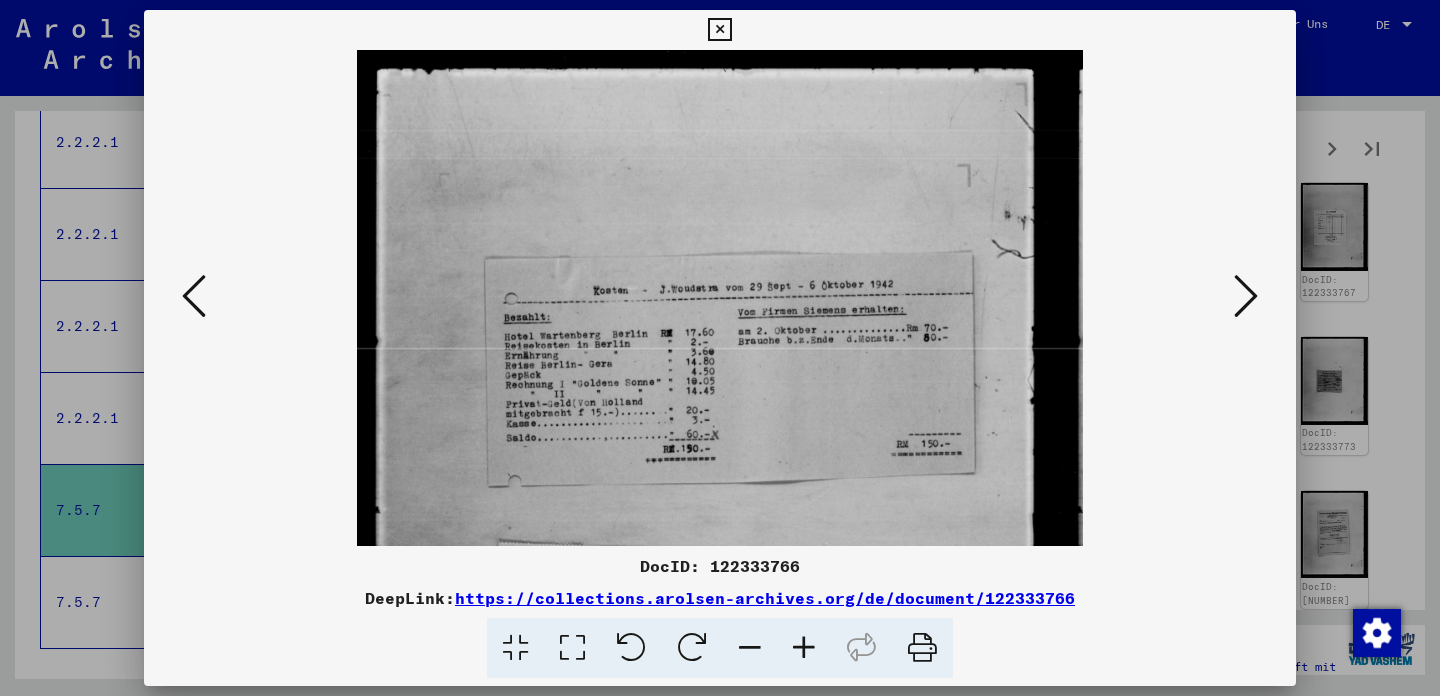 click at bounding box center [804, 648] 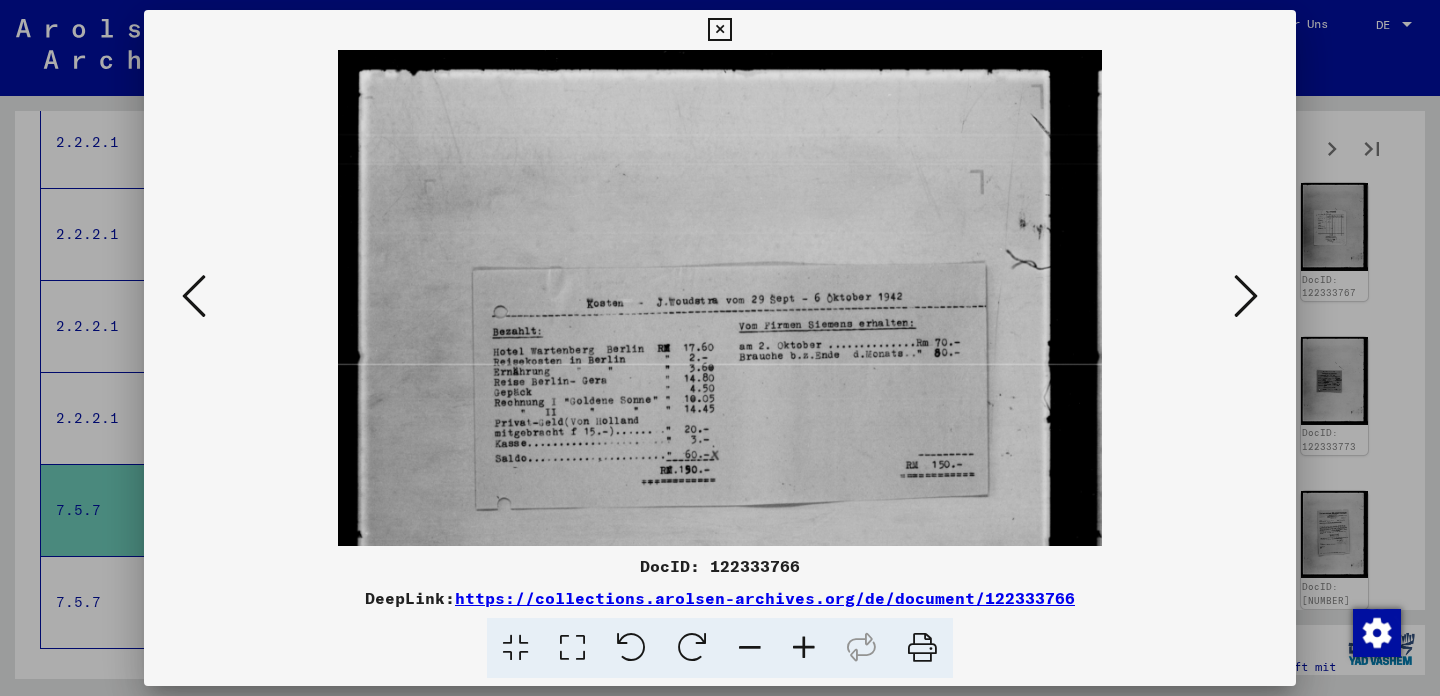 scroll, scrollTop: 0, scrollLeft: 0, axis: both 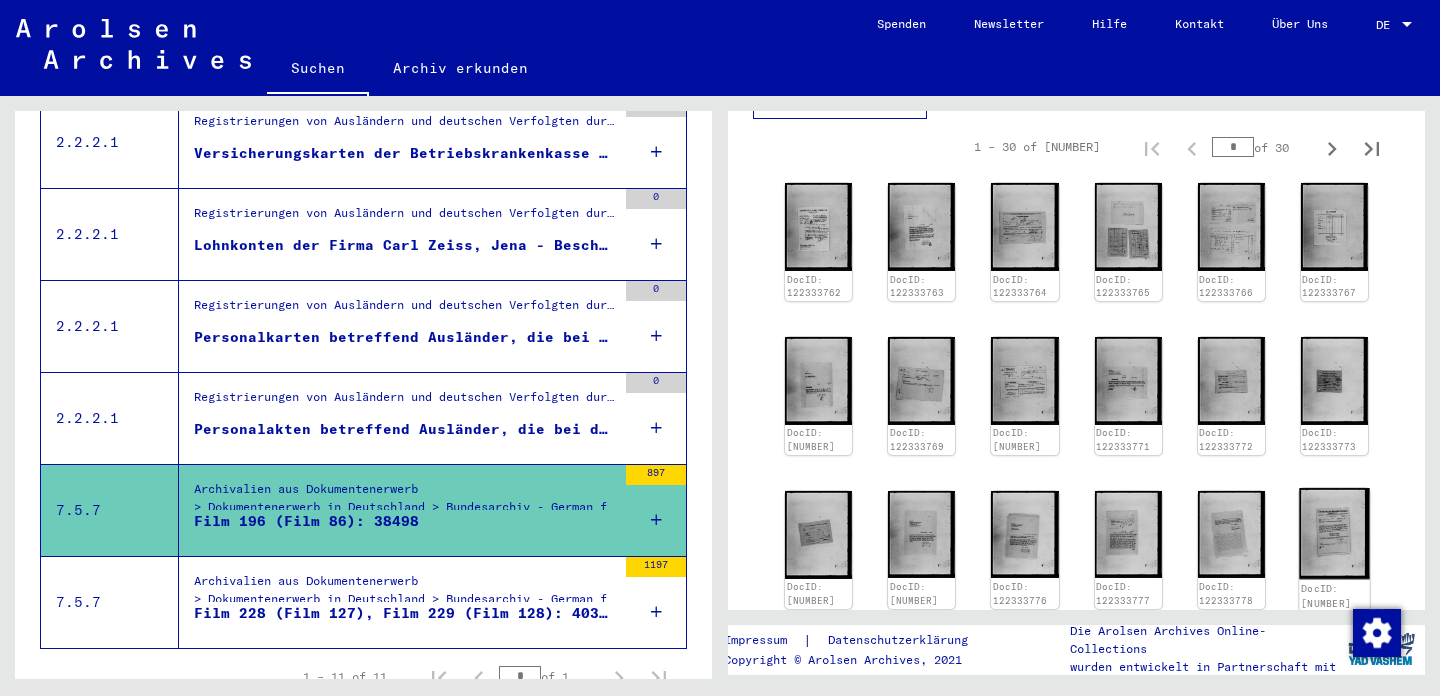 click 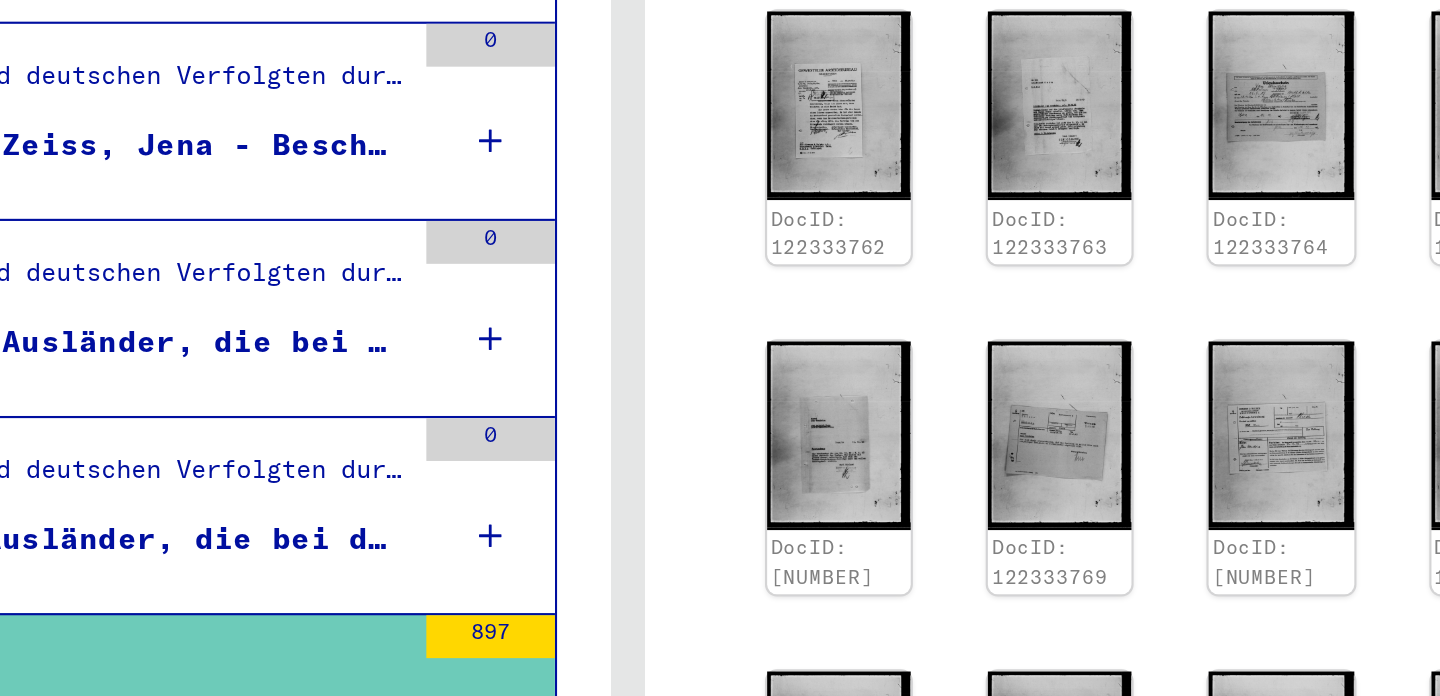 scroll, scrollTop: 0, scrollLeft: 0, axis: both 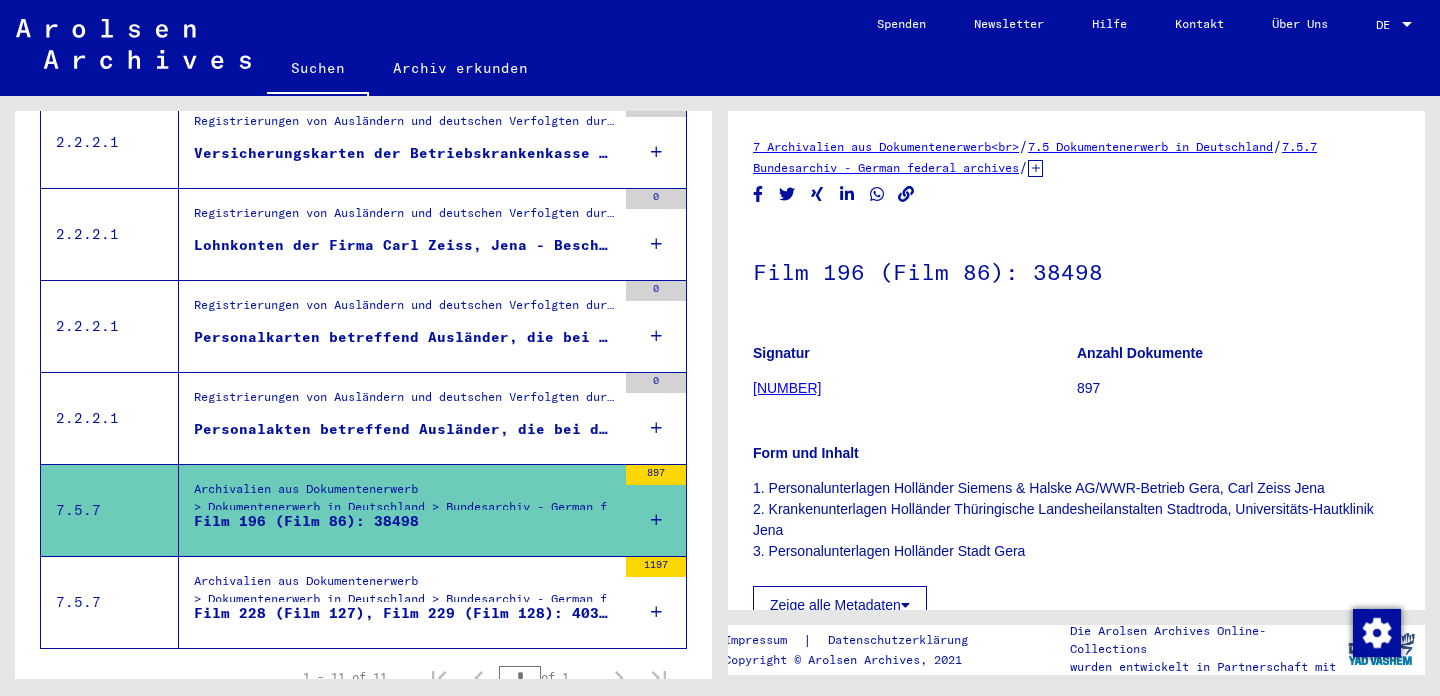 click on "Personalakten betreffend Ausländer, die bei der Firma Carl Zeiss, Jena, beschäftigt waren, Beschäftigungszeiten: 9.9.42 - 24.1.45" at bounding box center [405, 429] 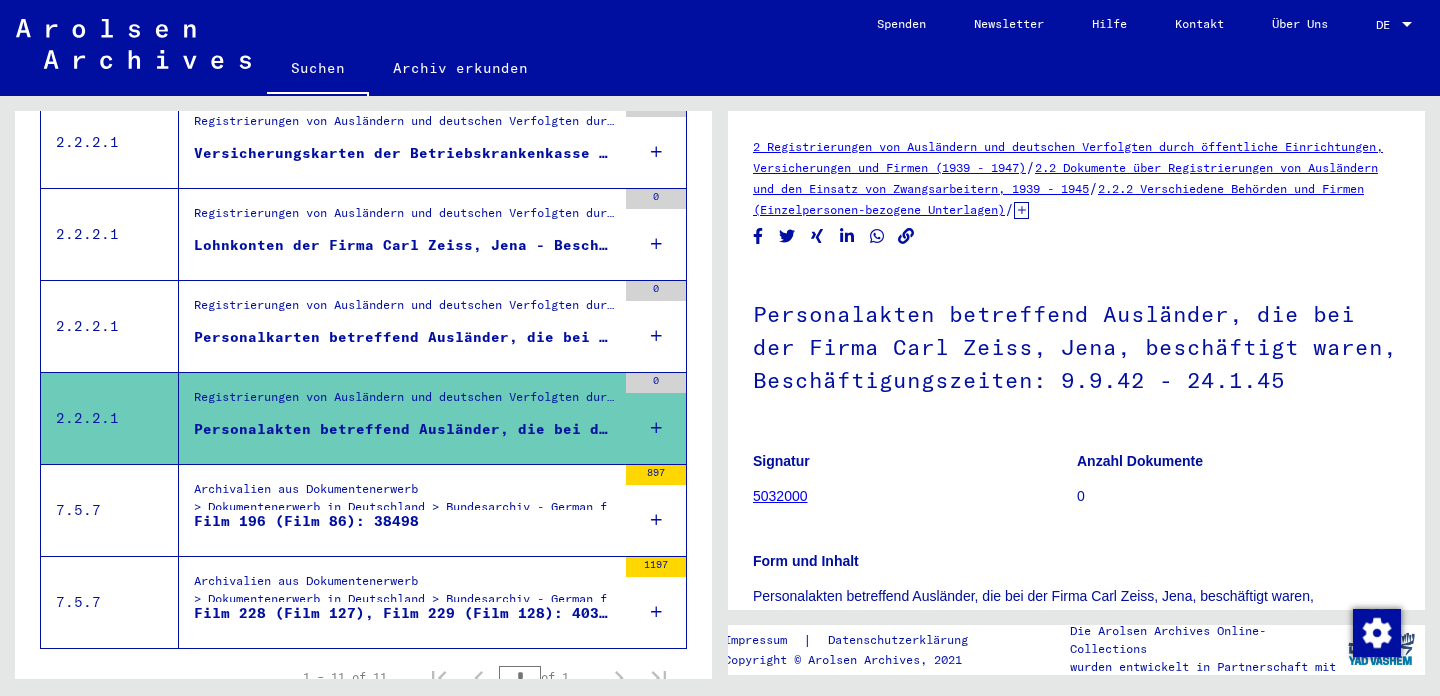 scroll, scrollTop: 0, scrollLeft: 0, axis: both 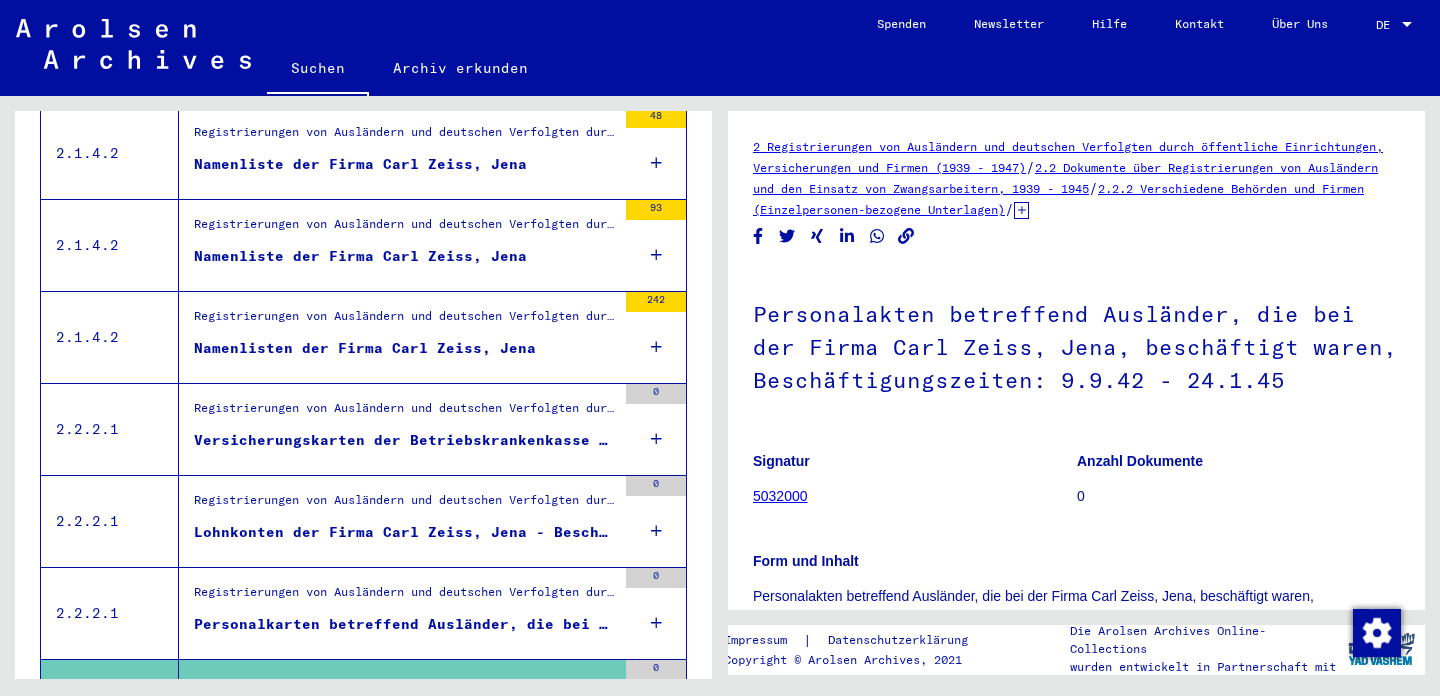 click on "Namenlisten der Firma Carl Zeiss, Jena" at bounding box center [365, 348] 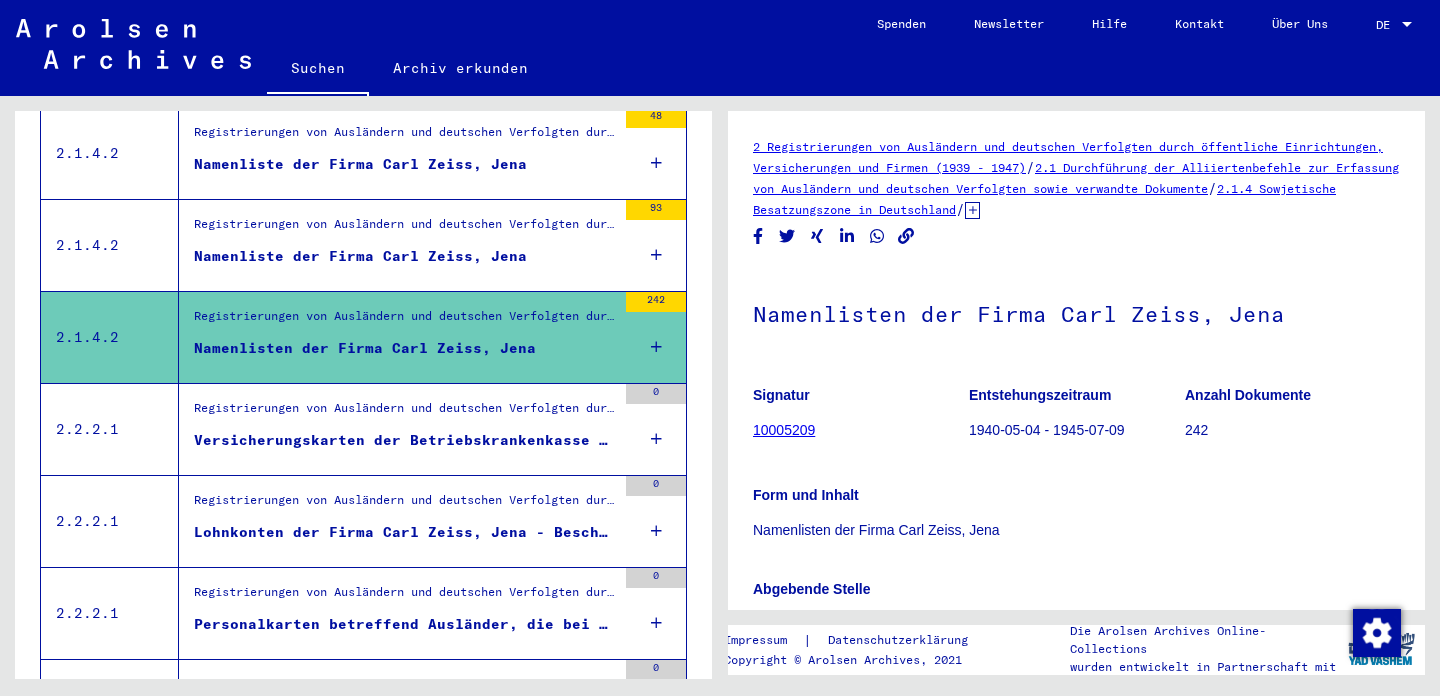 scroll, scrollTop: 298, scrollLeft: 0, axis: vertical 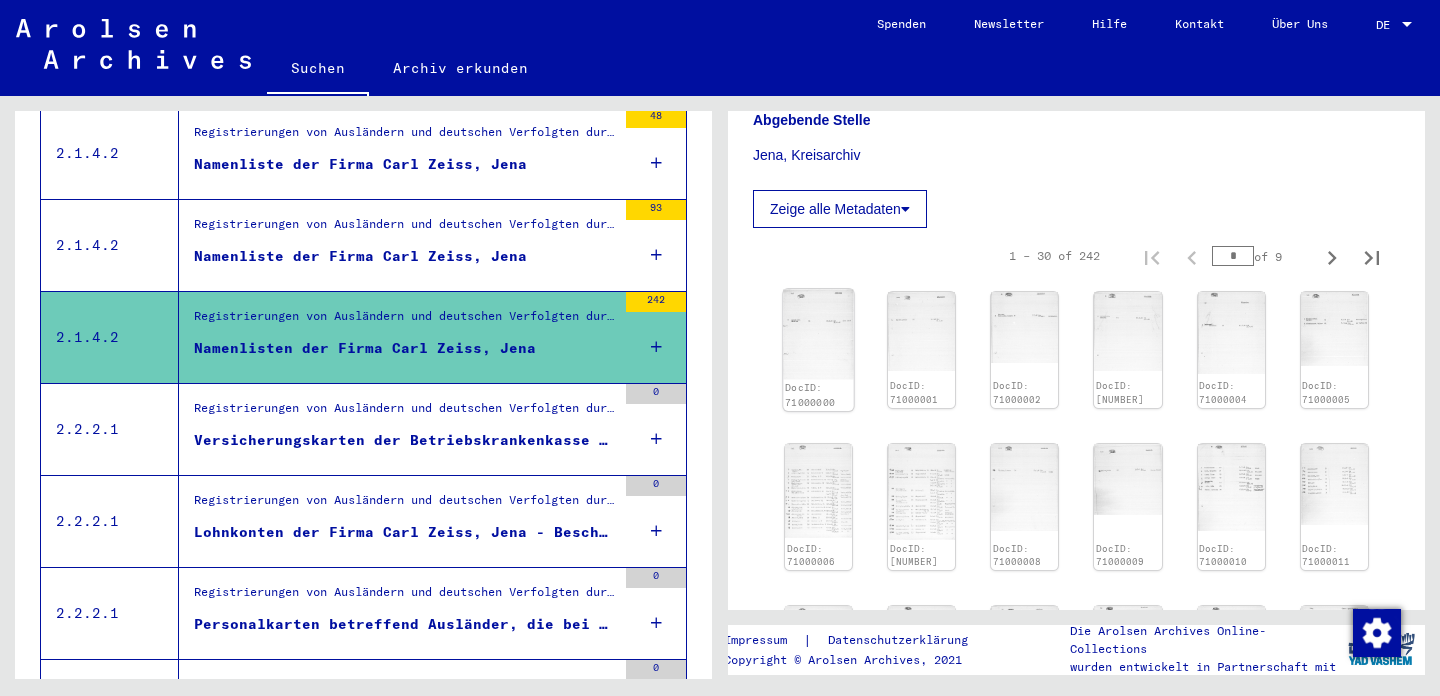 click on "DocID: 71000000" 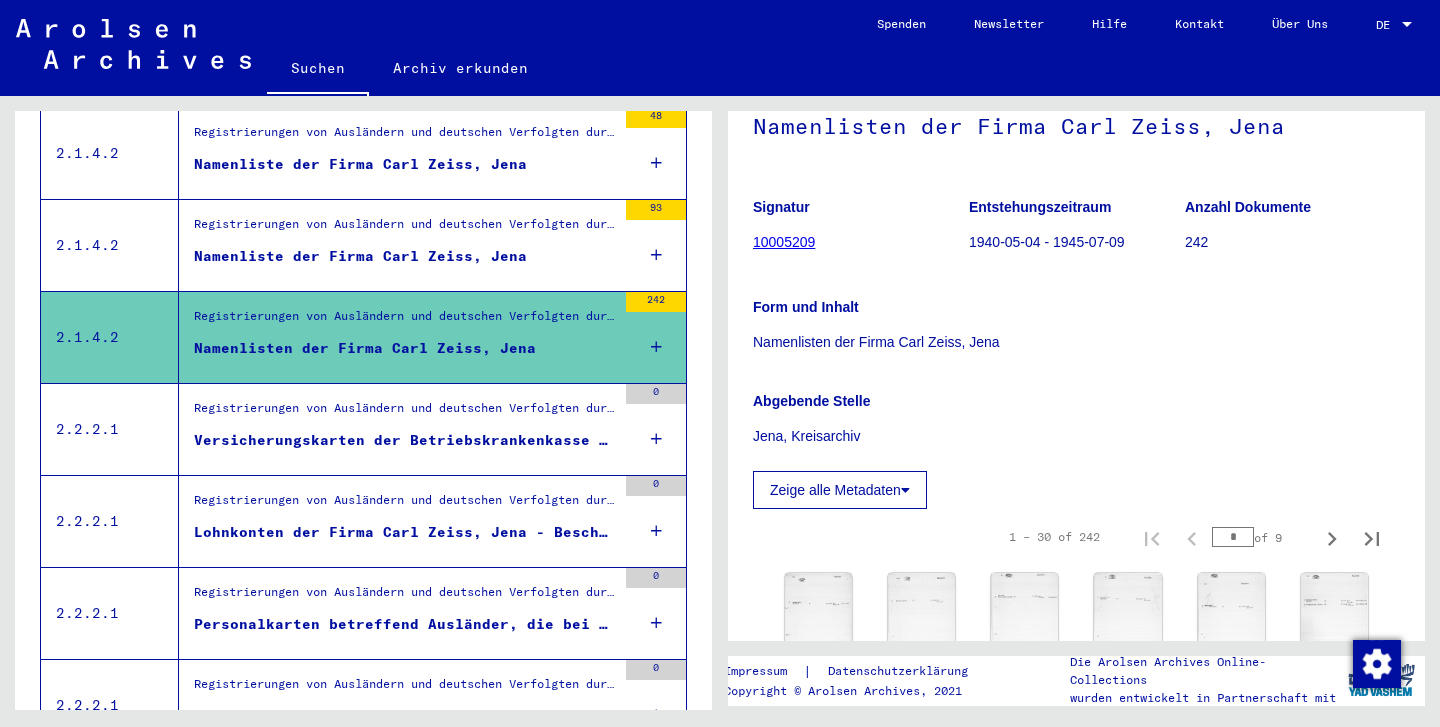 scroll, scrollTop: 181, scrollLeft: 0, axis: vertical 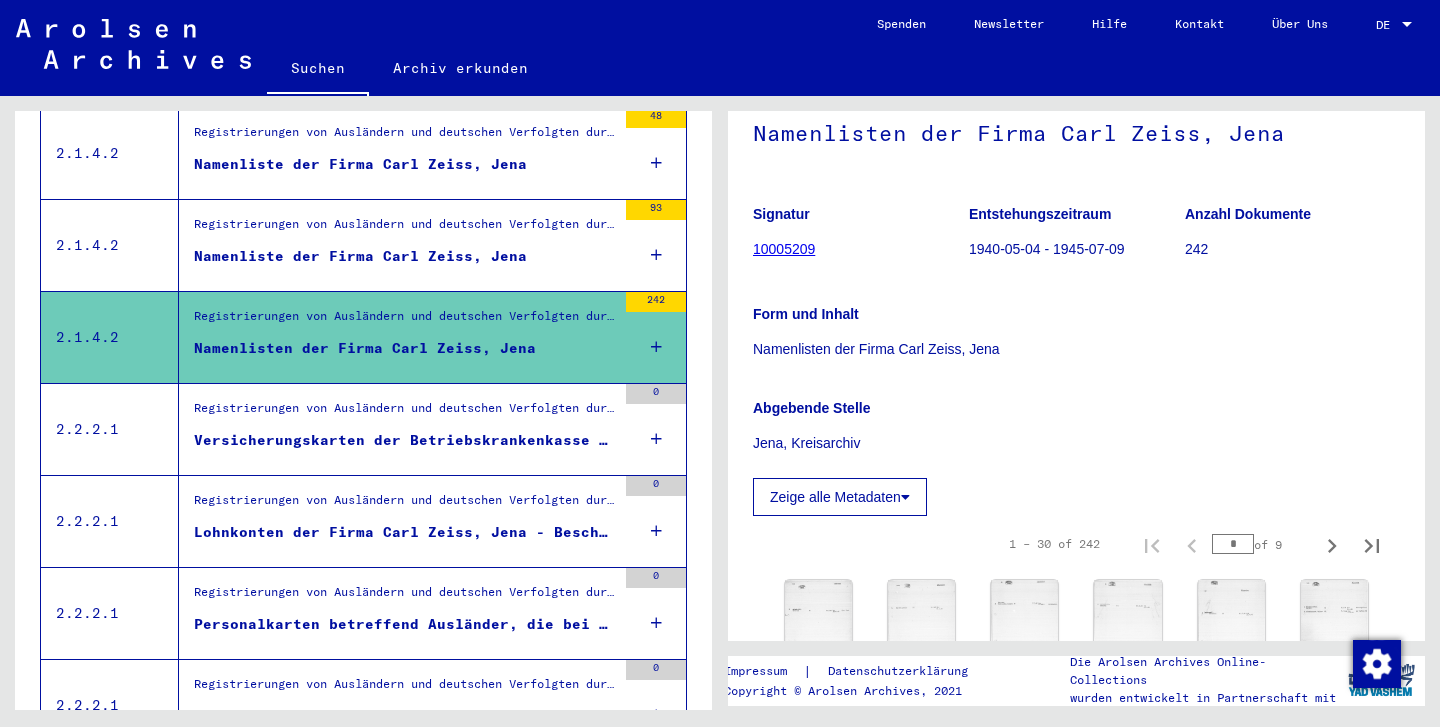click on "10005209" 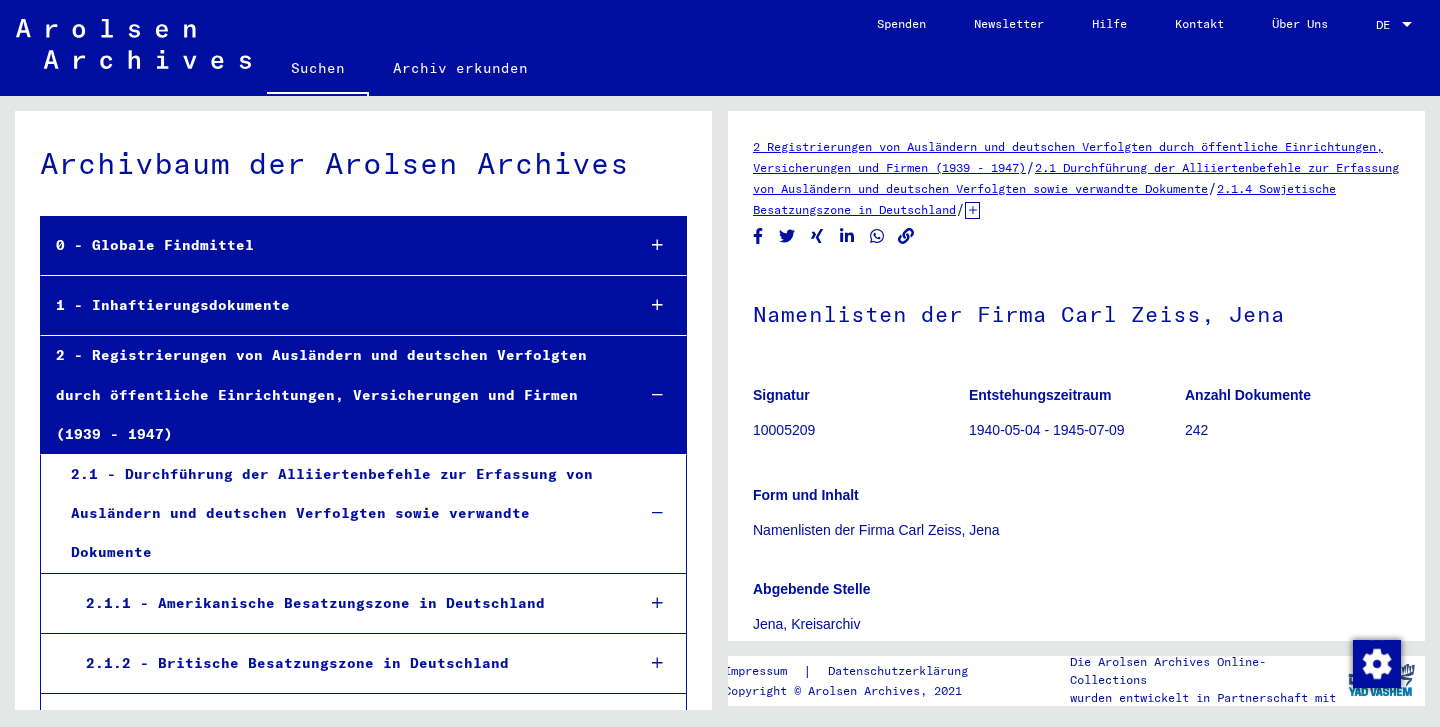 scroll, scrollTop: 15606, scrollLeft: 0, axis: vertical 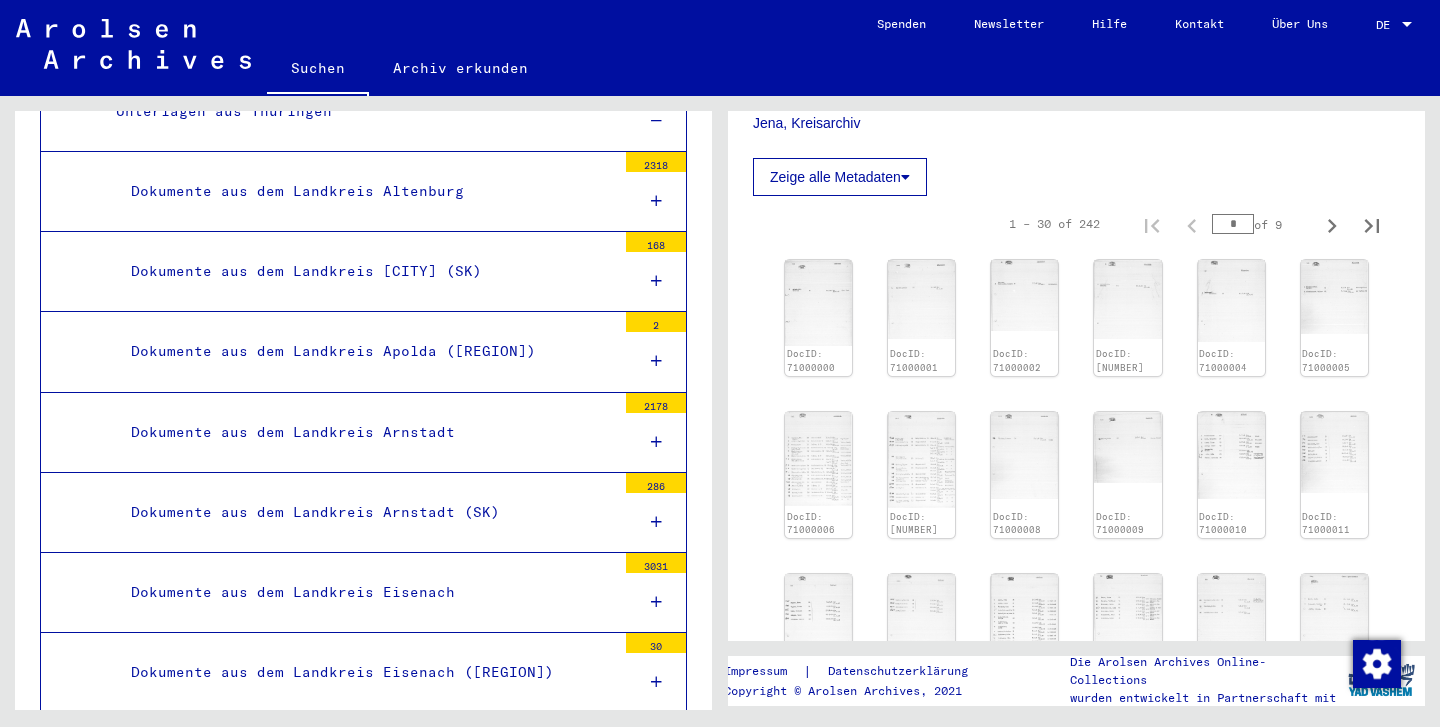click on "Namenliste der Firma Otto Schott & Gen., Jena" at bounding box center (388, 1980) 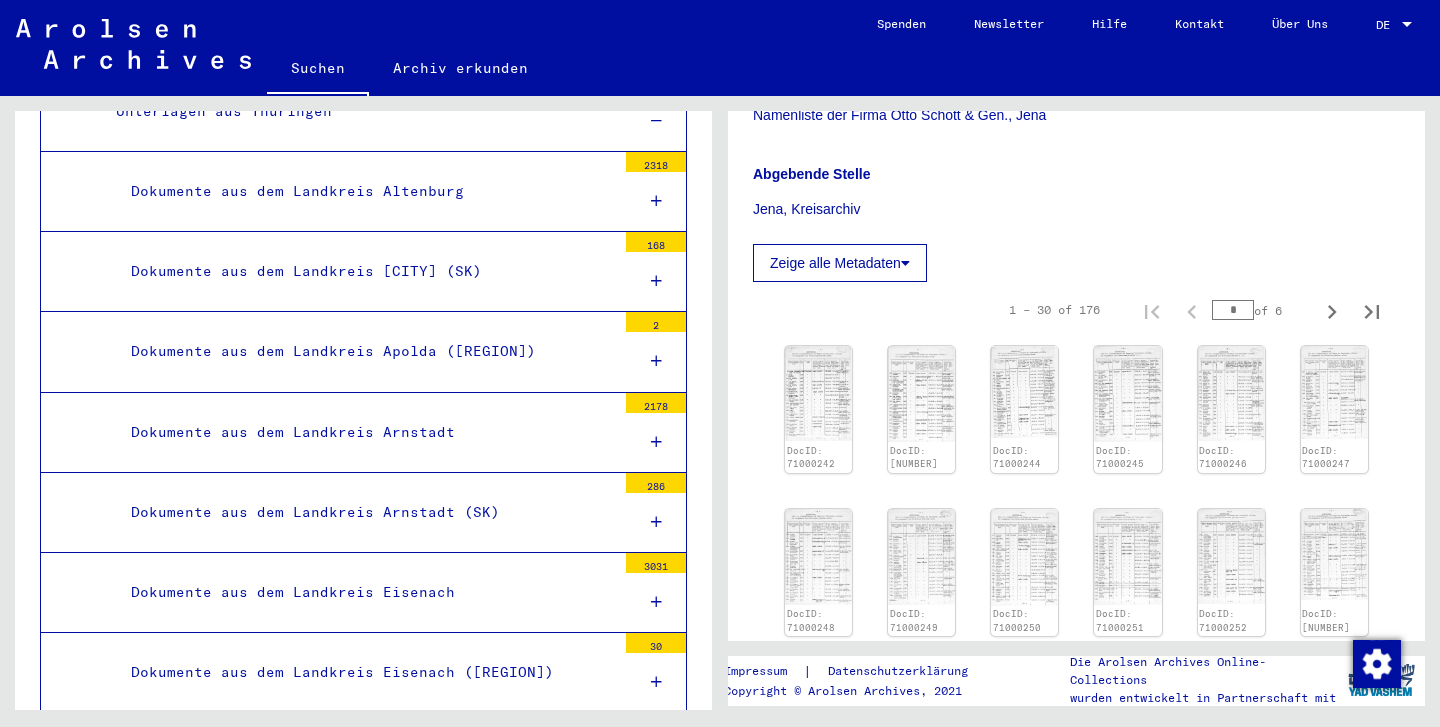 scroll, scrollTop: 495, scrollLeft: 0, axis: vertical 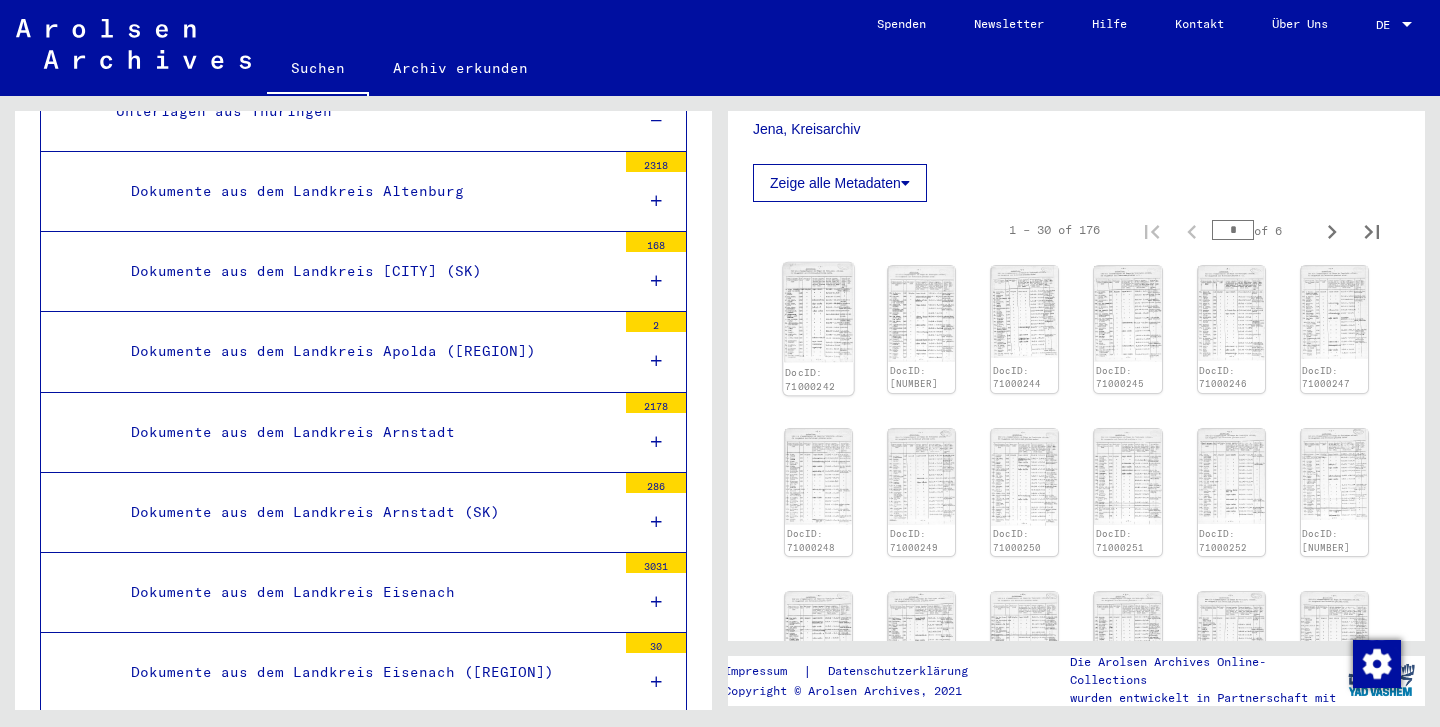 click 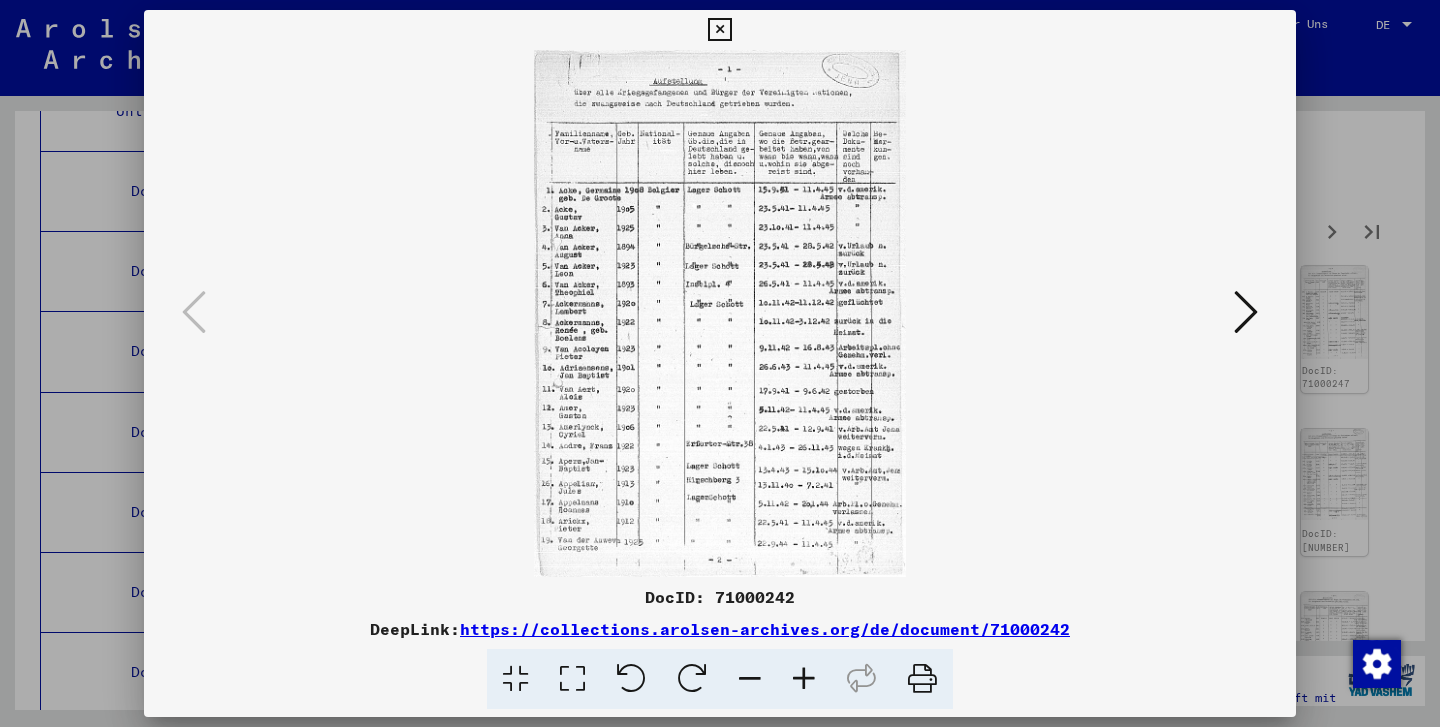 click at bounding box center (804, 679) 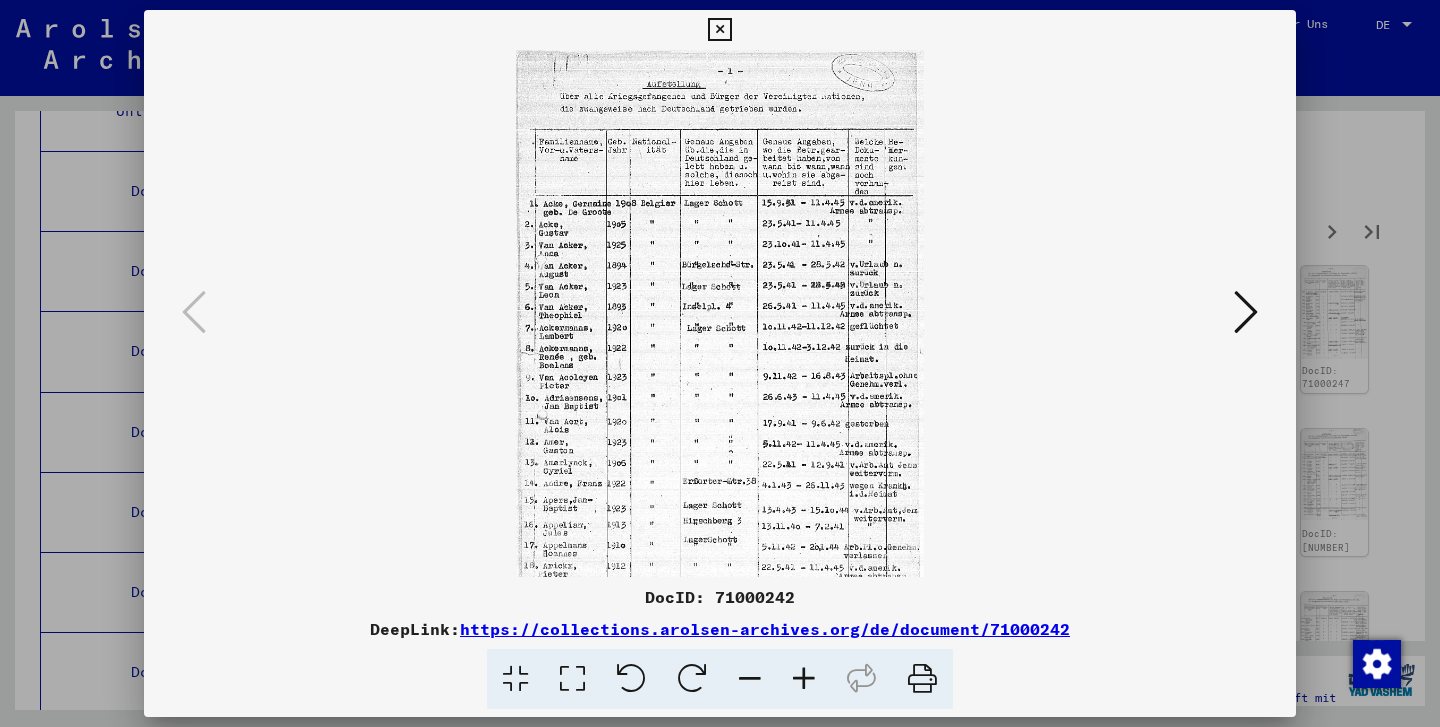 click at bounding box center (804, 679) 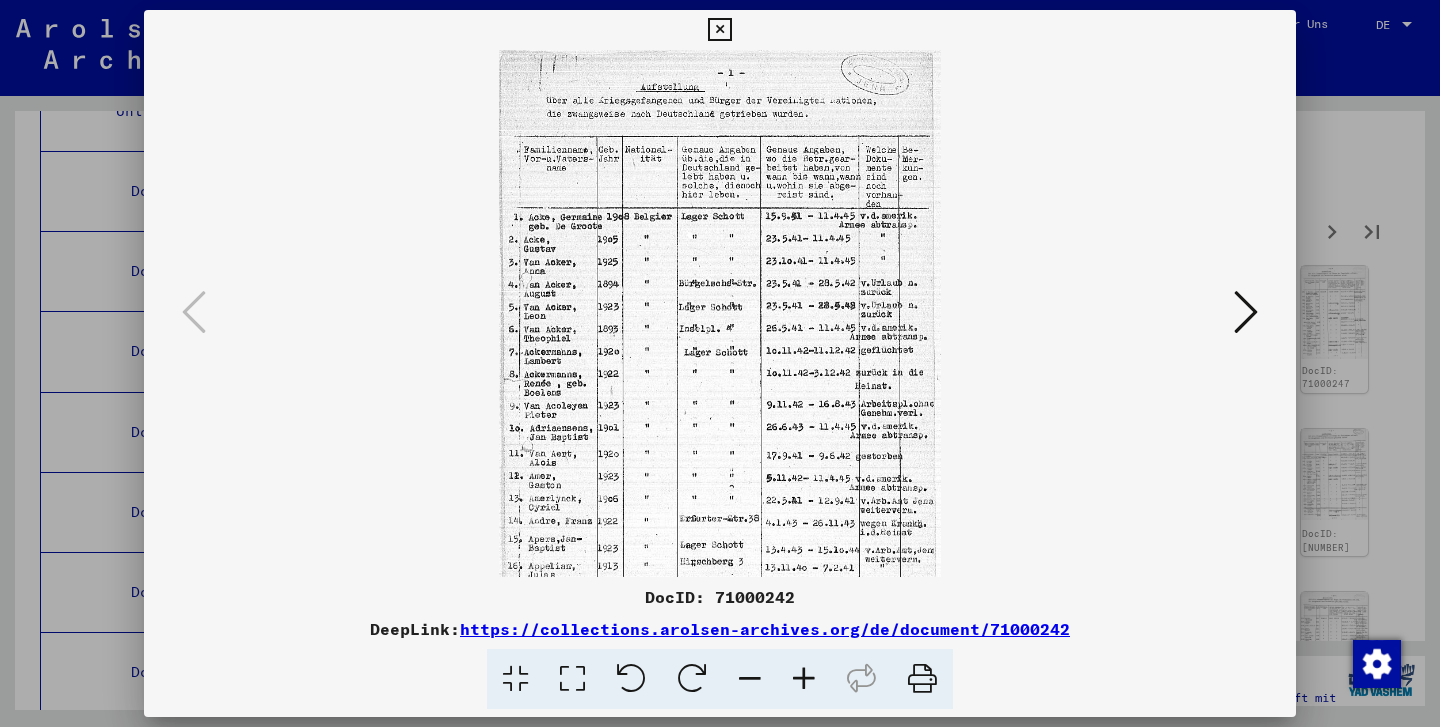 click at bounding box center (804, 679) 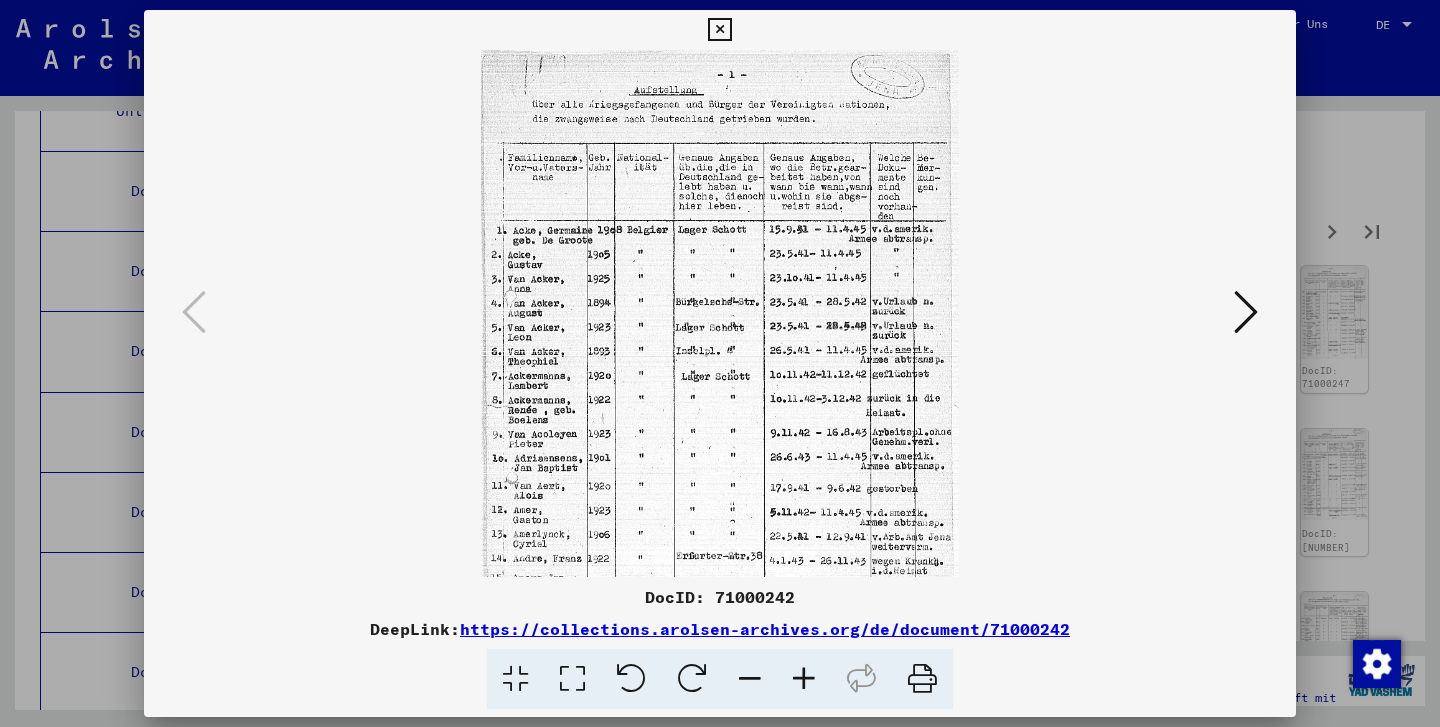 click at bounding box center [719, 30] 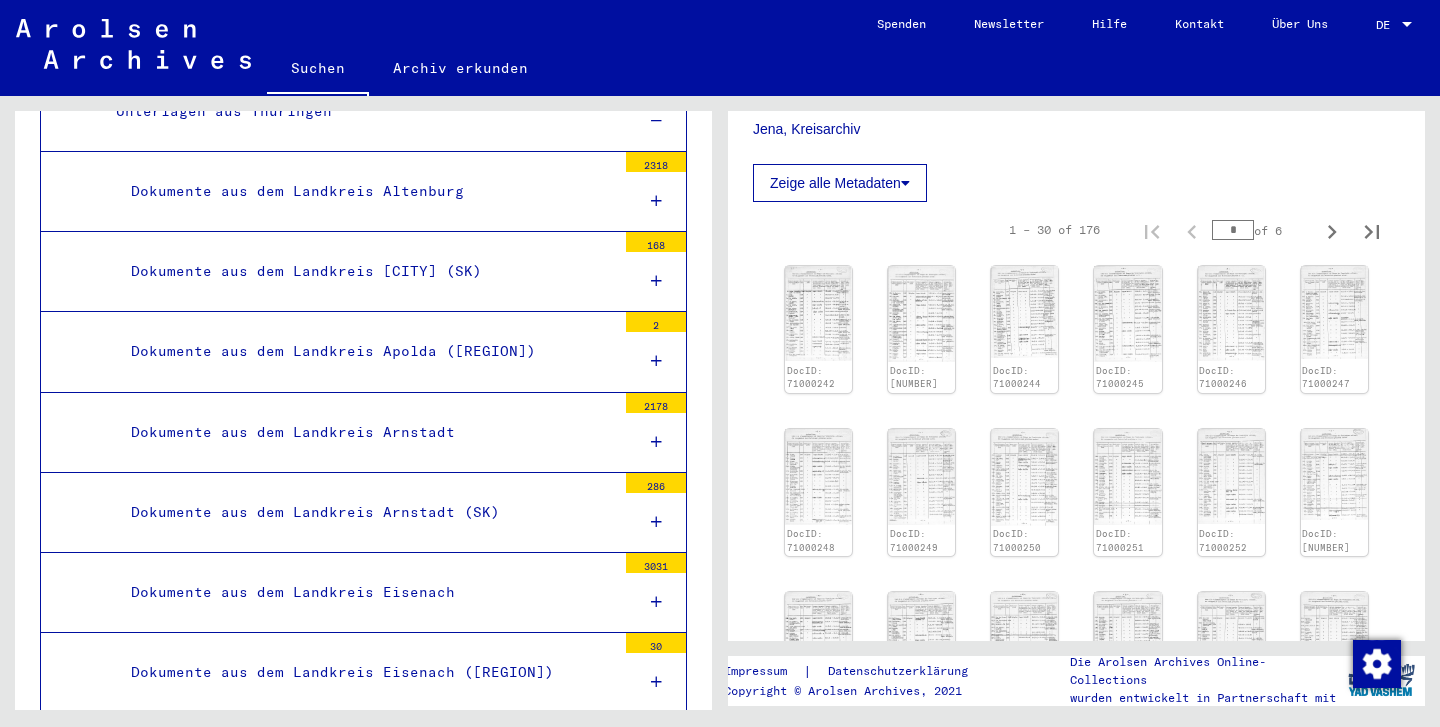 click on "Namenlisten der Firma Carl Zeiss, Jena" at bounding box center (388, 1883) 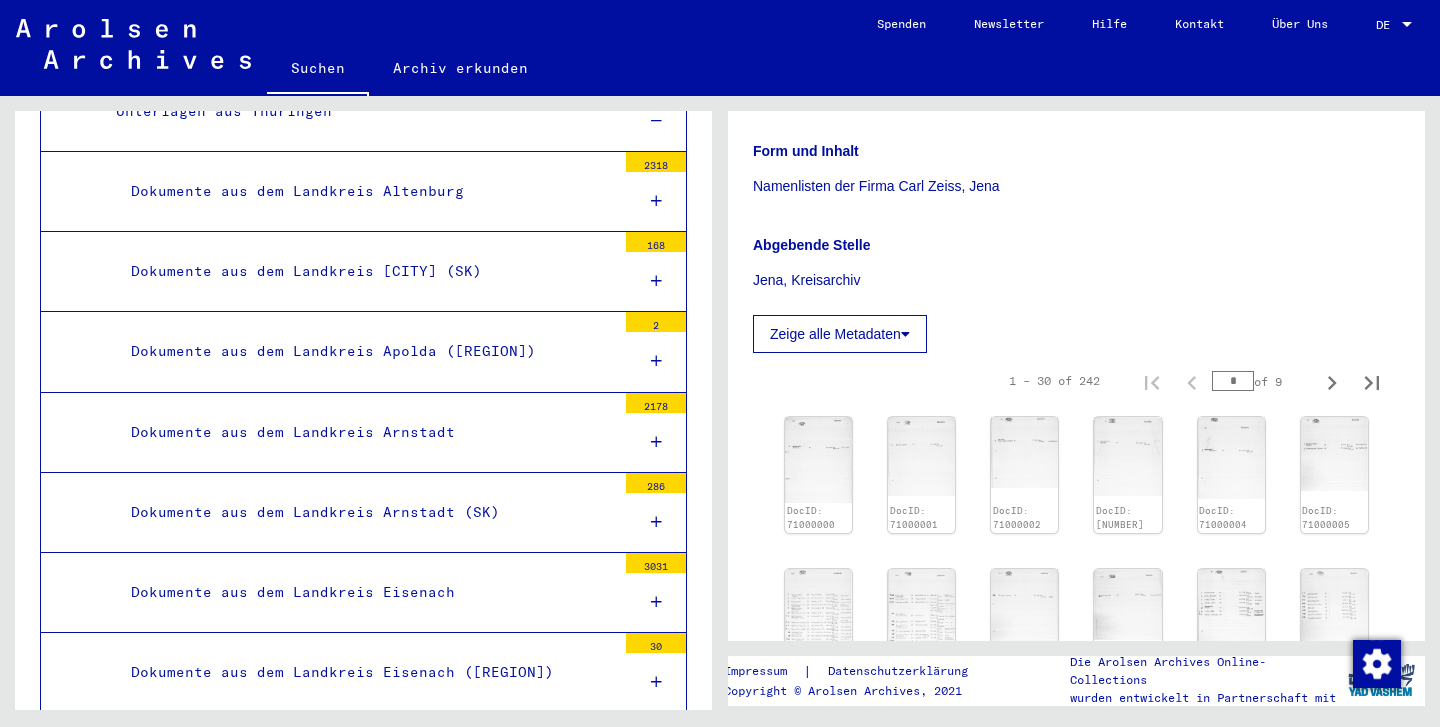 scroll, scrollTop: 466, scrollLeft: 0, axis: vertical 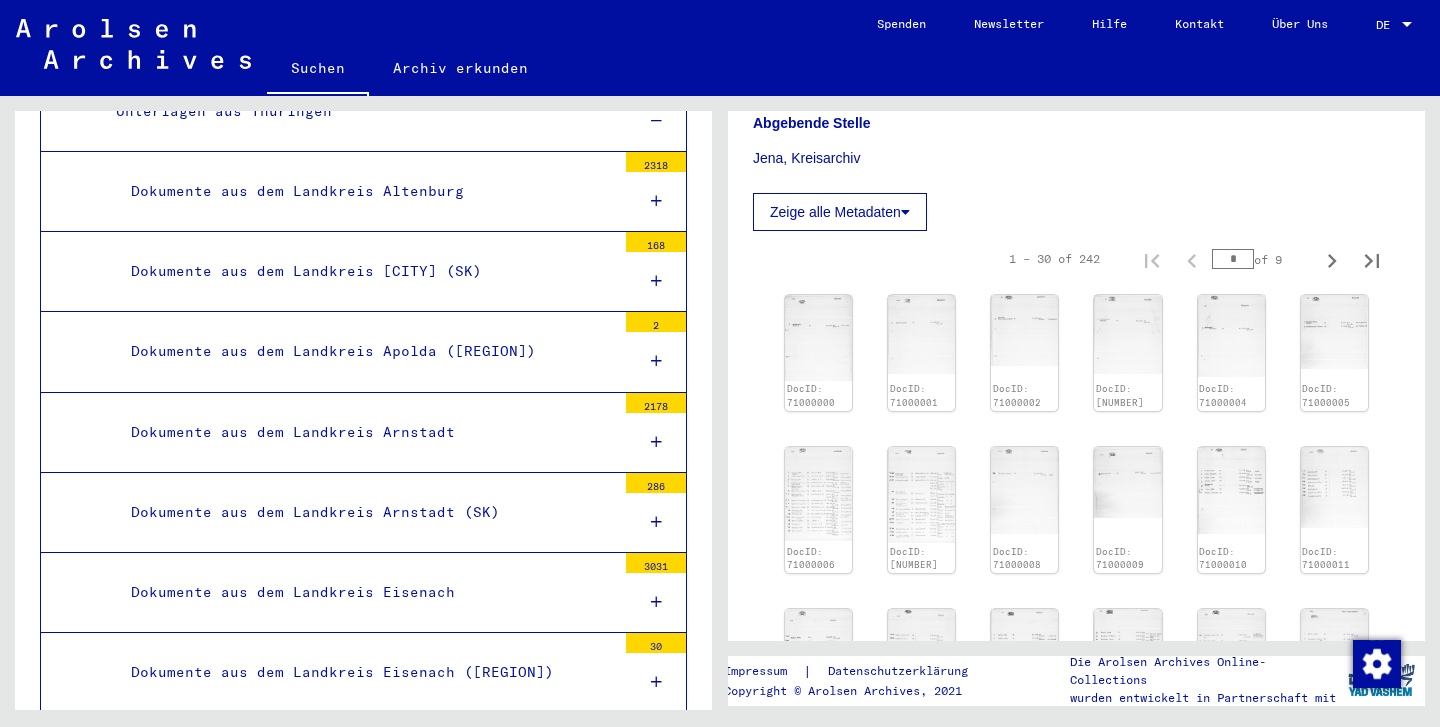 click at bounding box center (1377, 664) 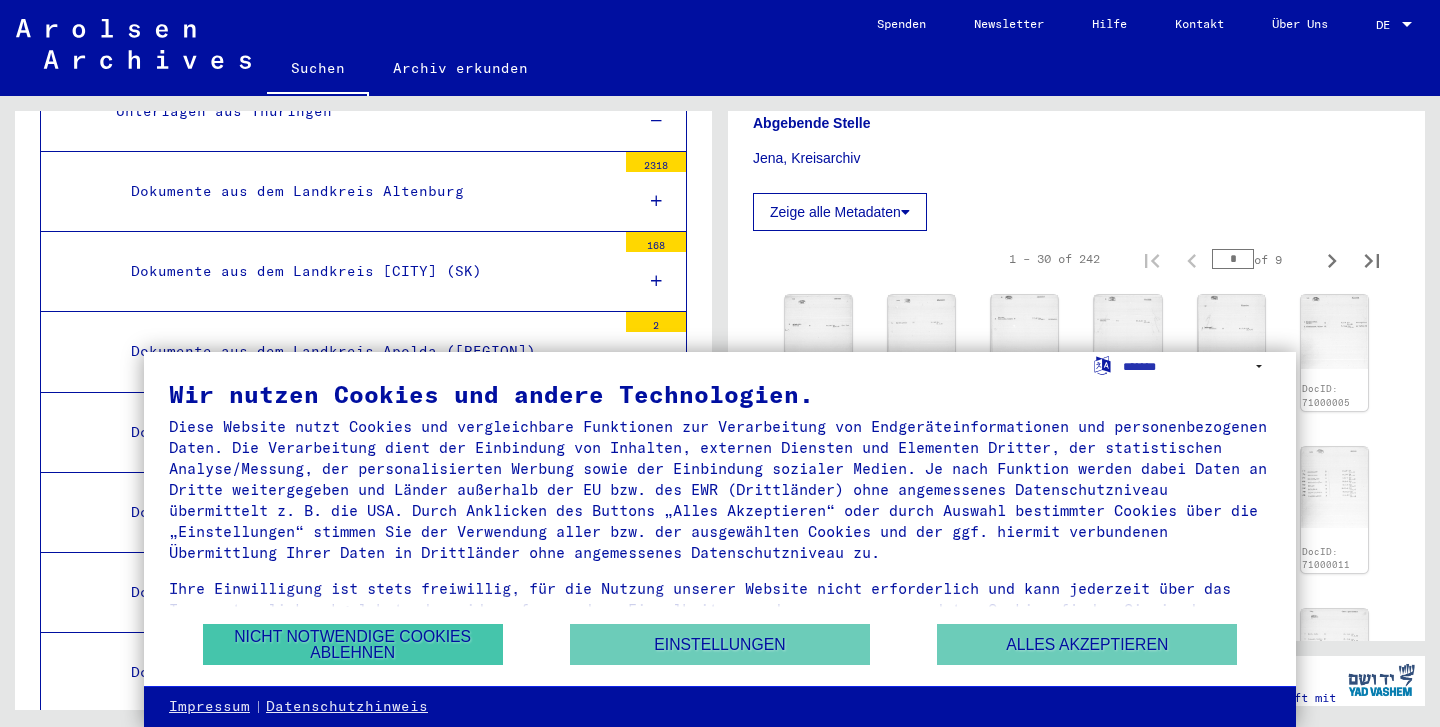 click on "Nicht notwendige Cookies ablehnen" at bounding box center (353, 644) 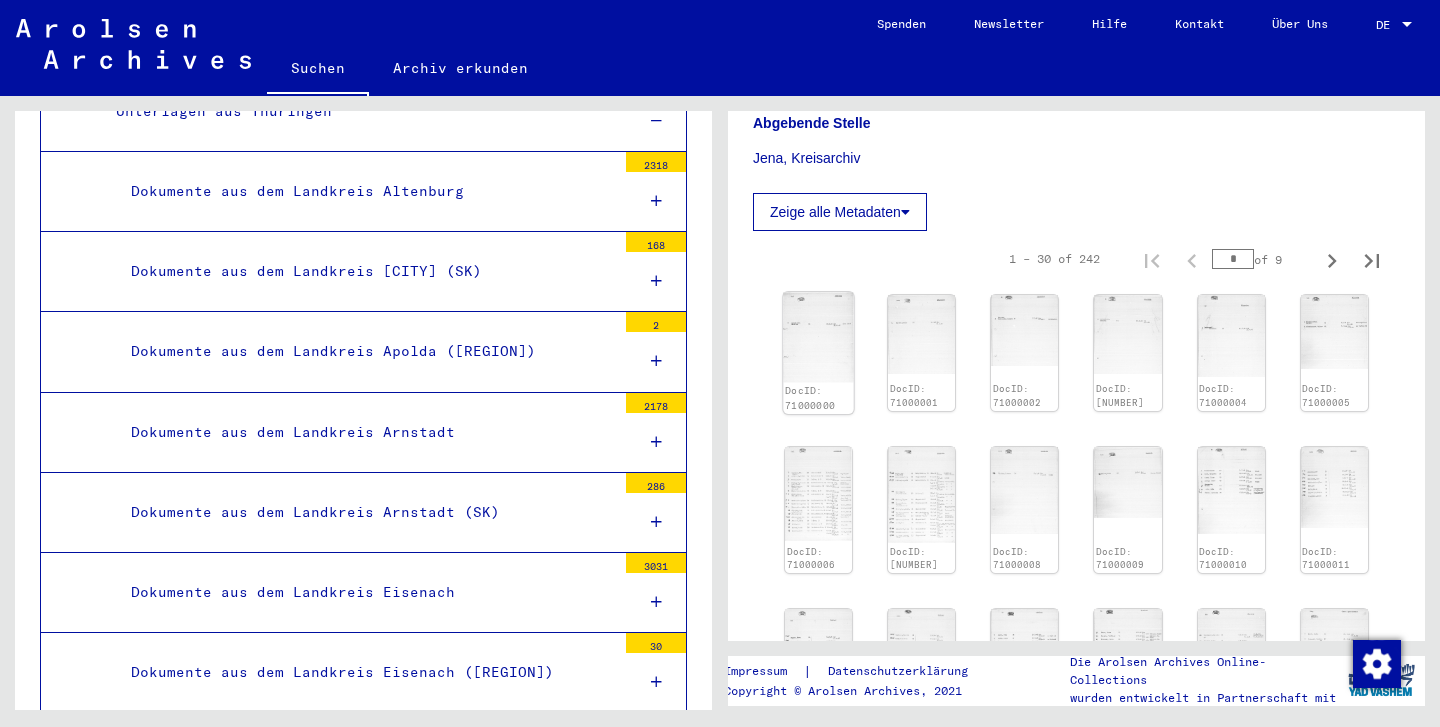 click 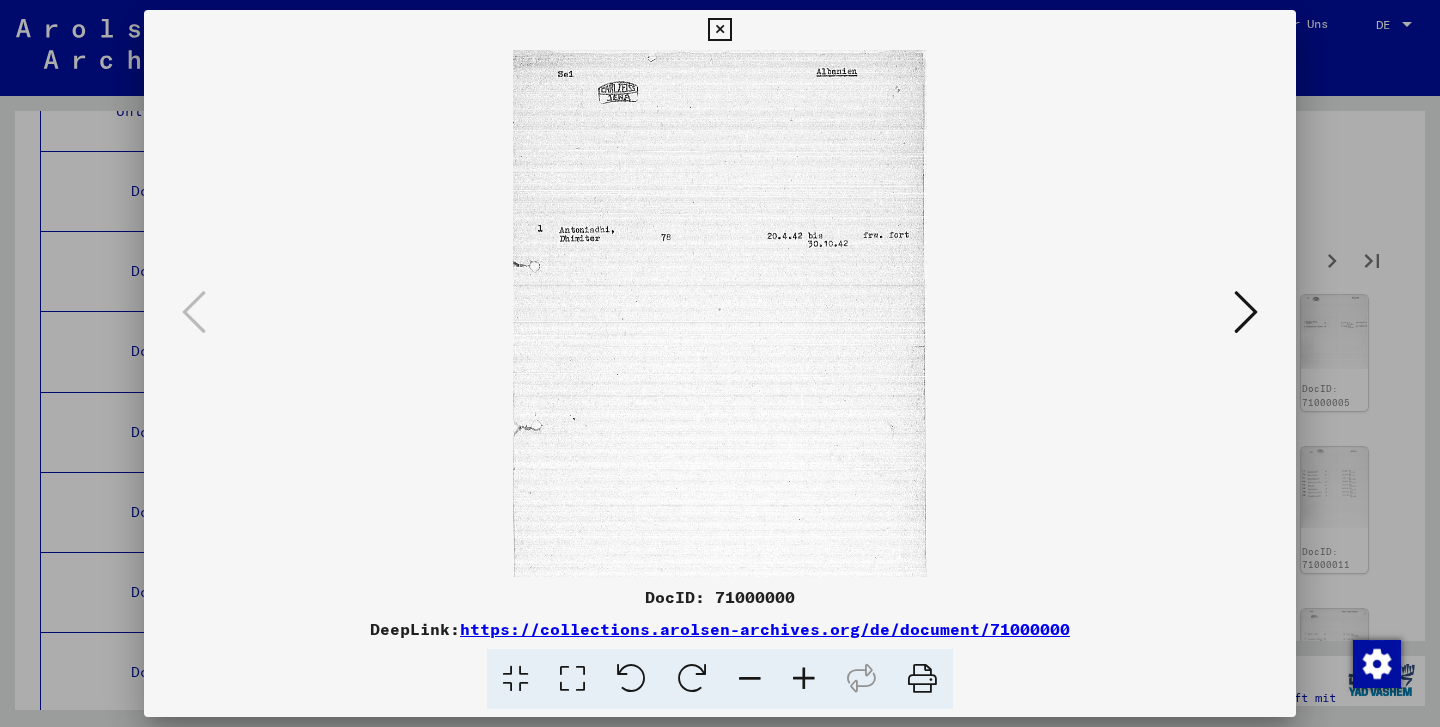 click at bounding box center (720, 313) 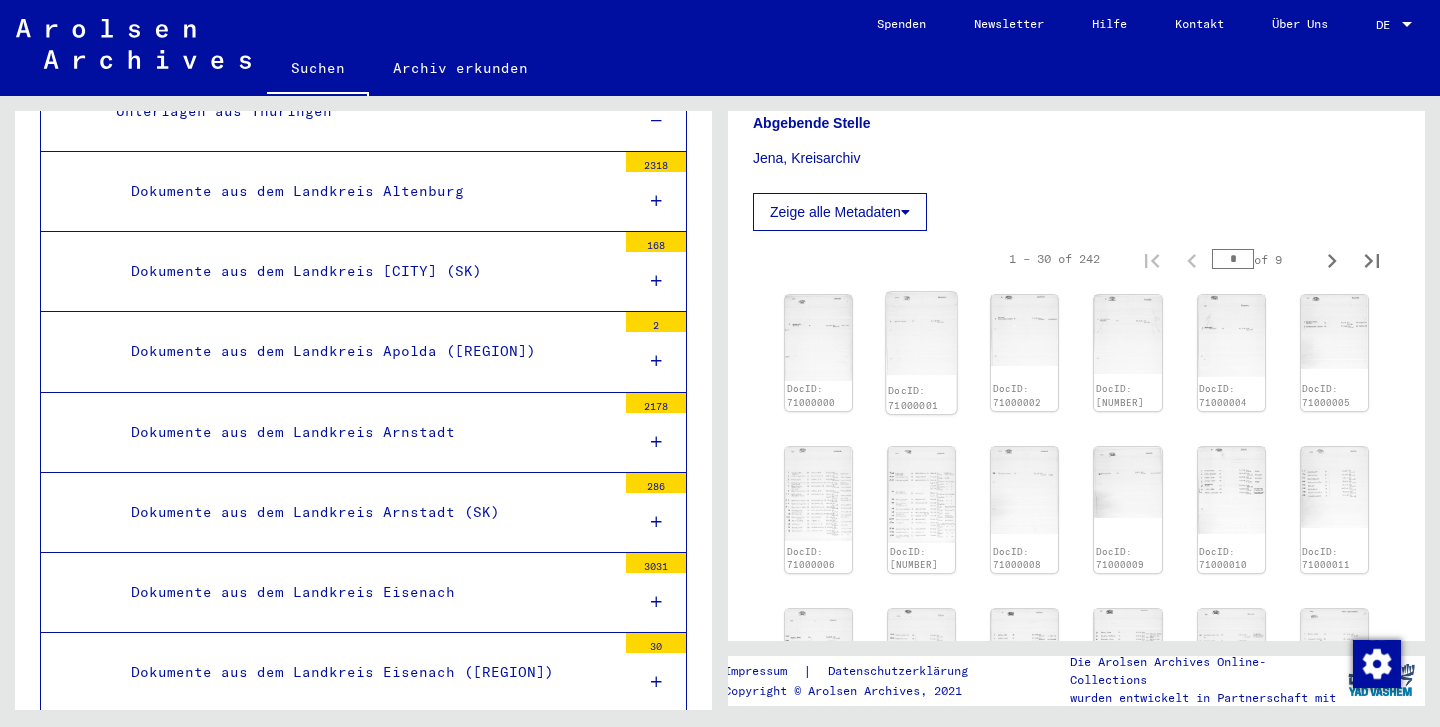 click on "DocID: 71000001" 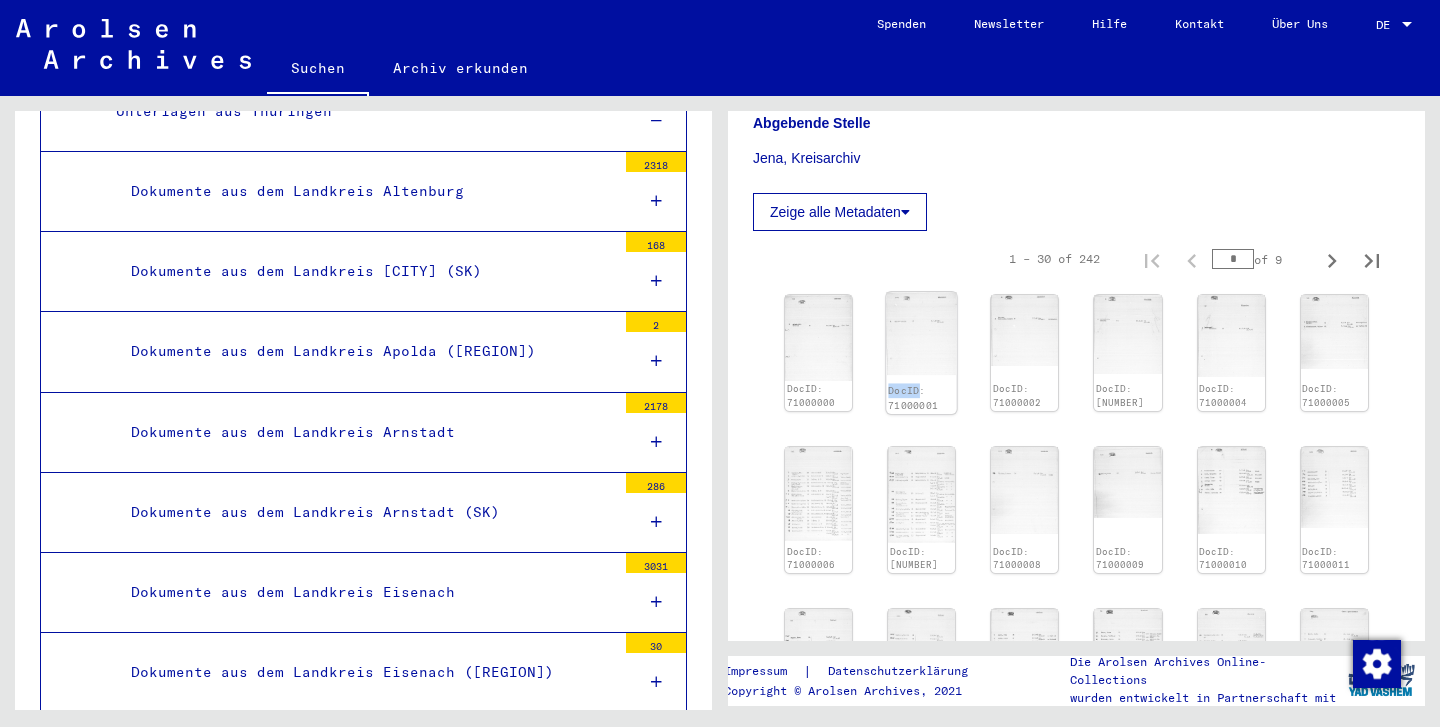 click on "DocID: 71000001" 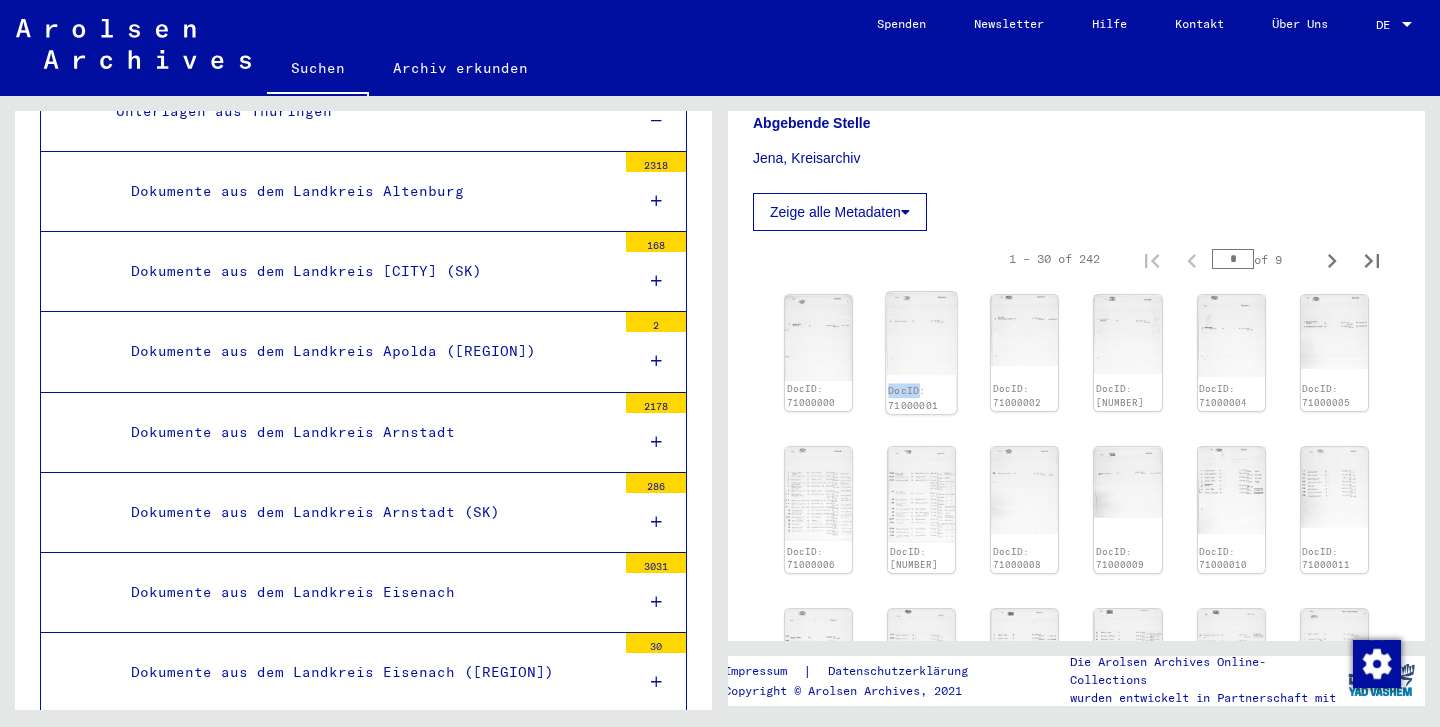click 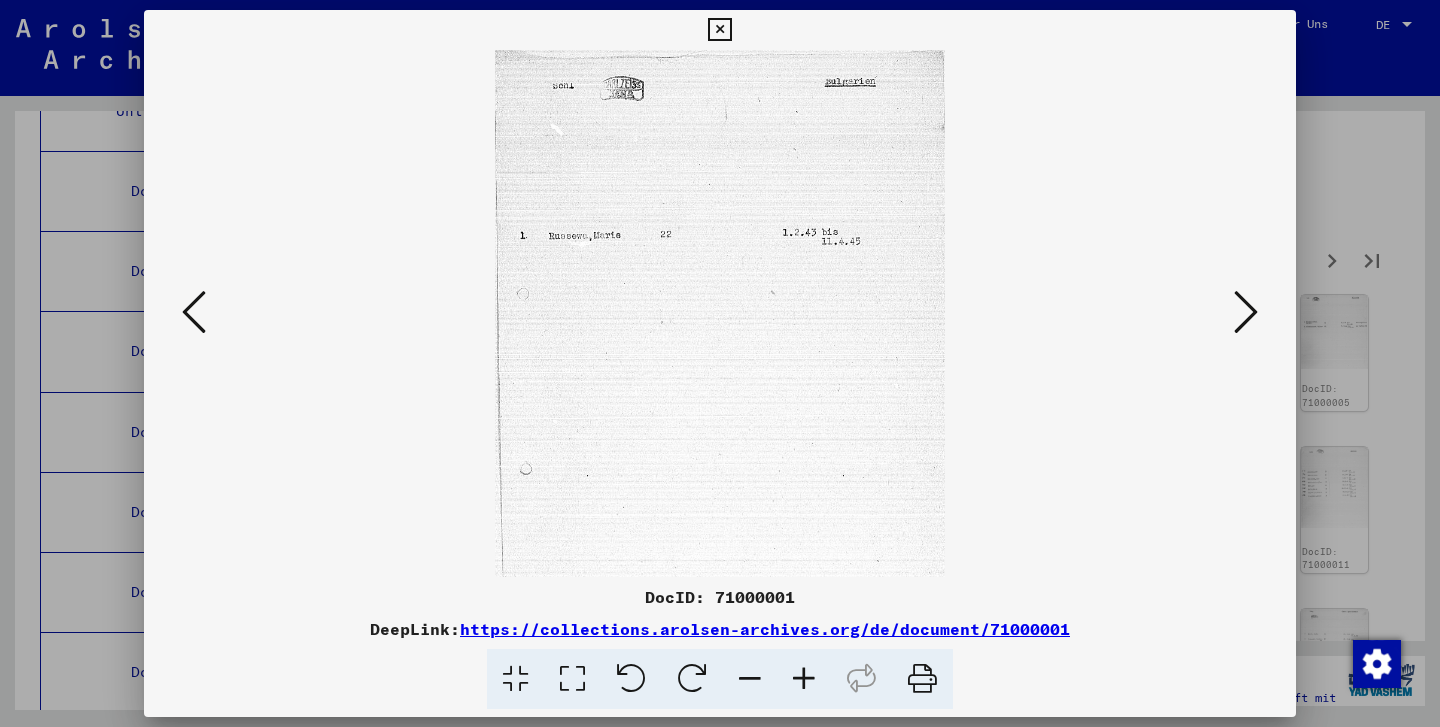 click at bounding box center (720, 313) 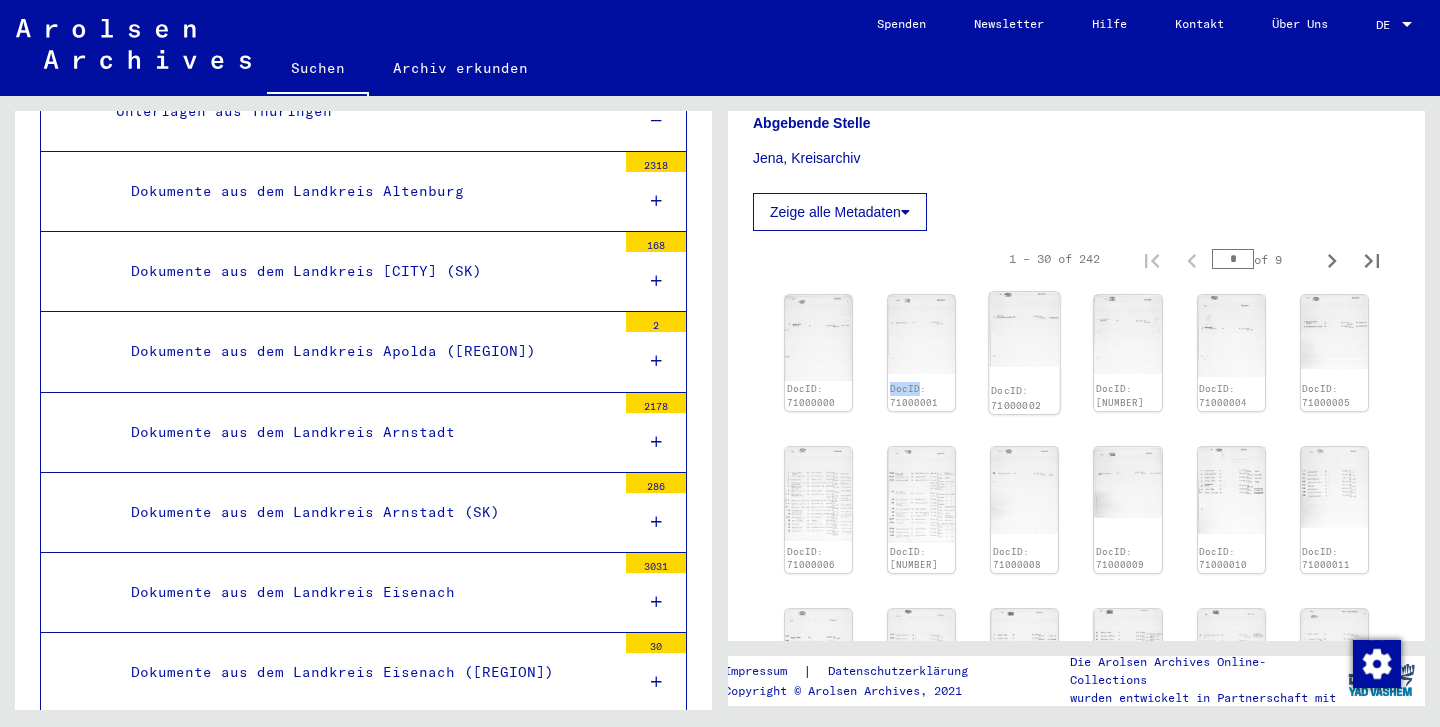 click 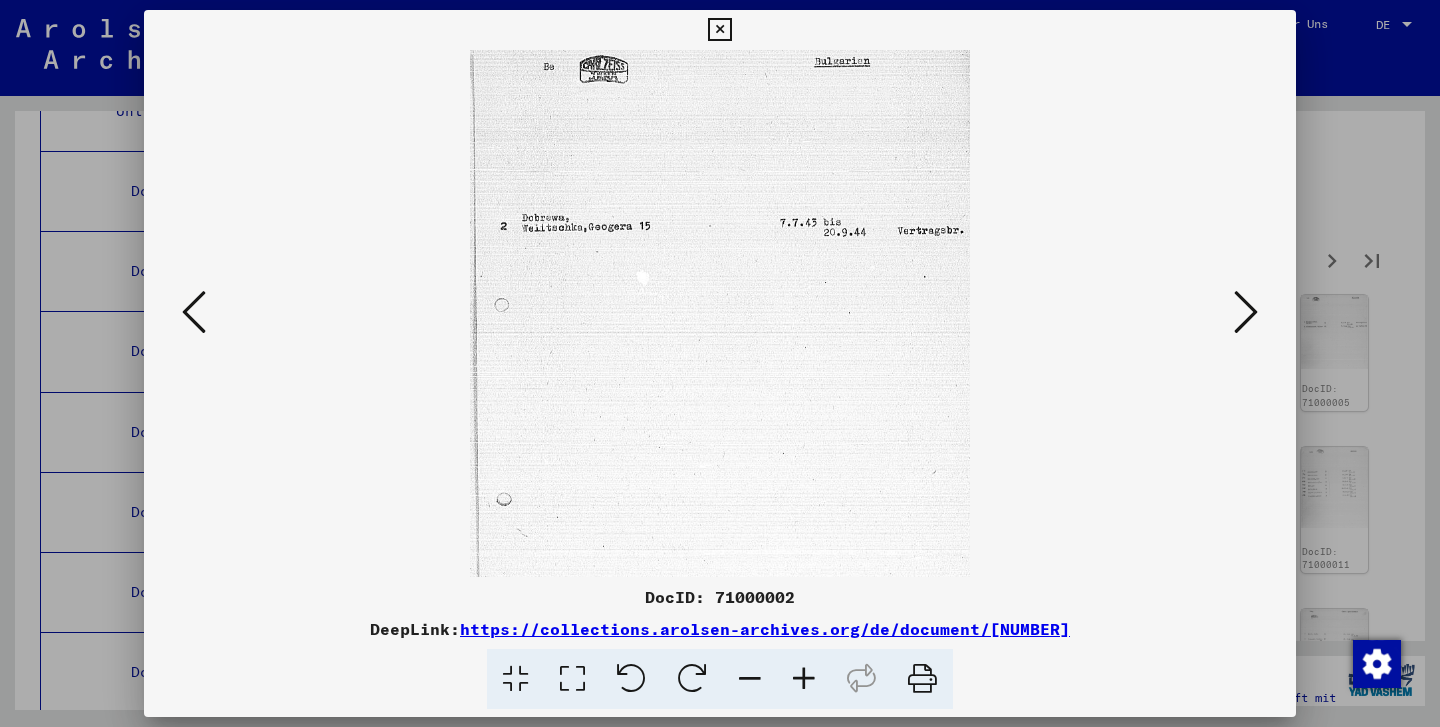 click at bounding box center (720, 313) 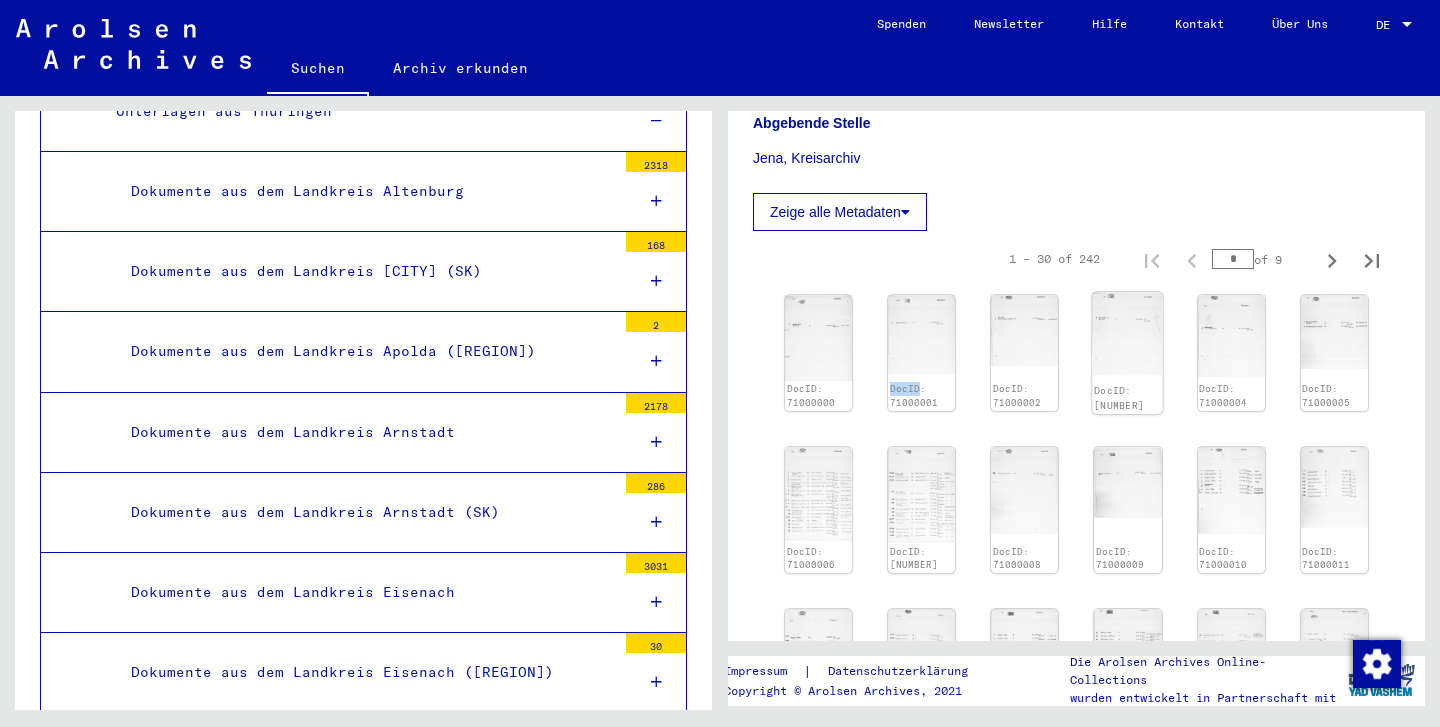 click 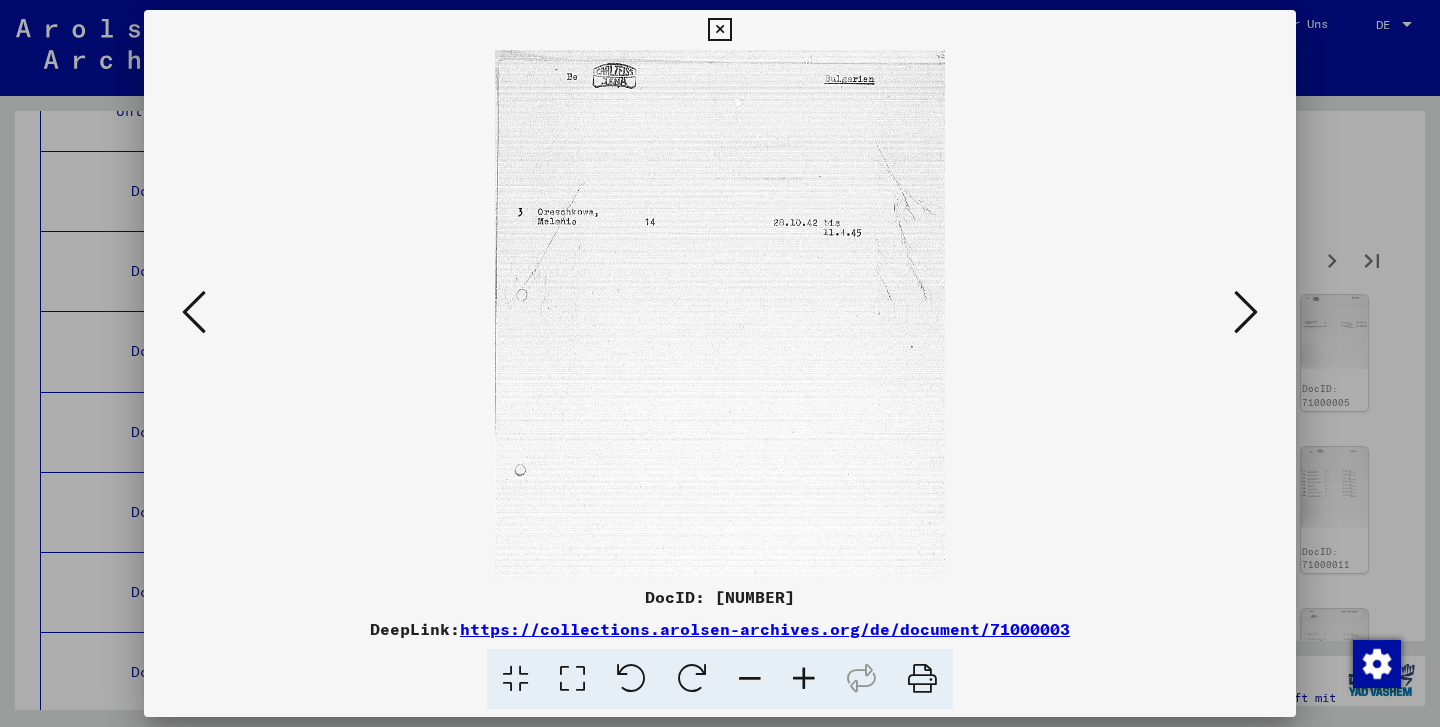 click at bounding box center [720, 313] 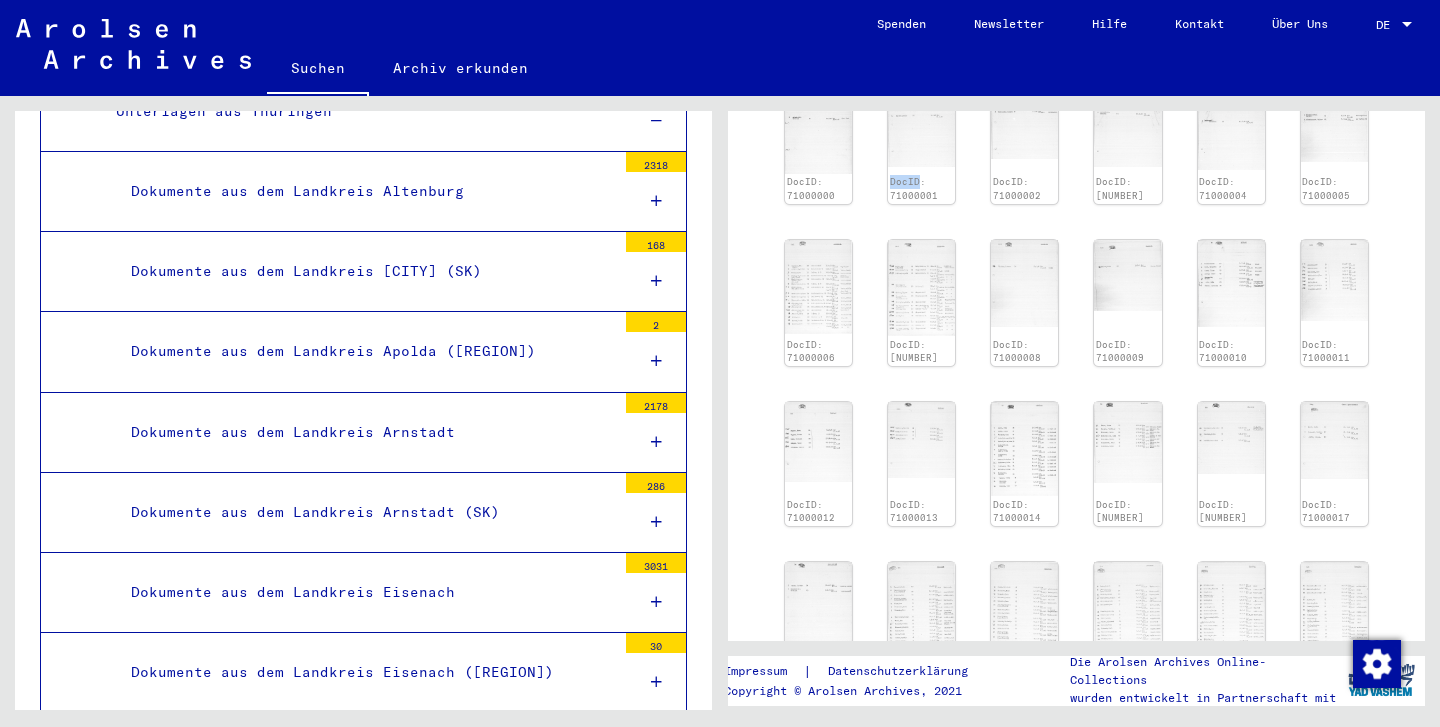 scroll, scrollTop: 685, scrollLeft: 0, axis: vertical 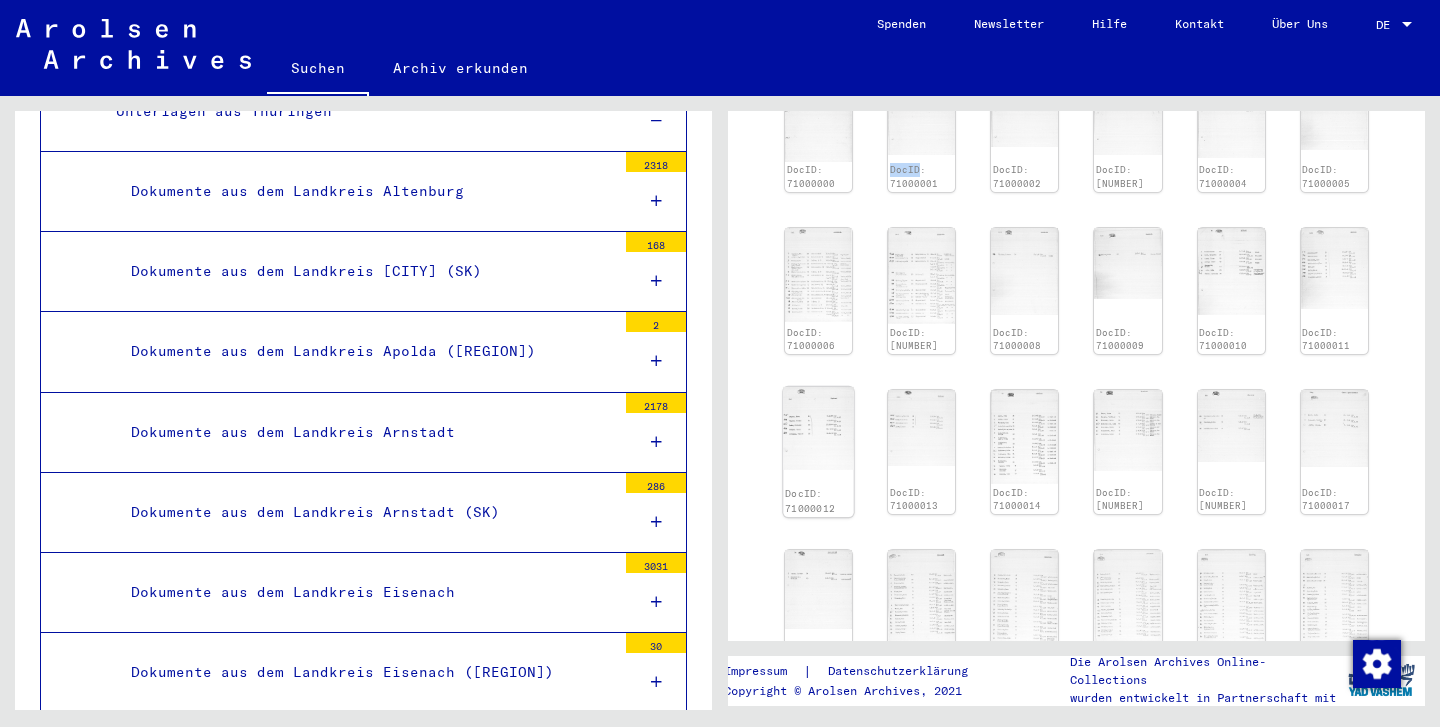 click 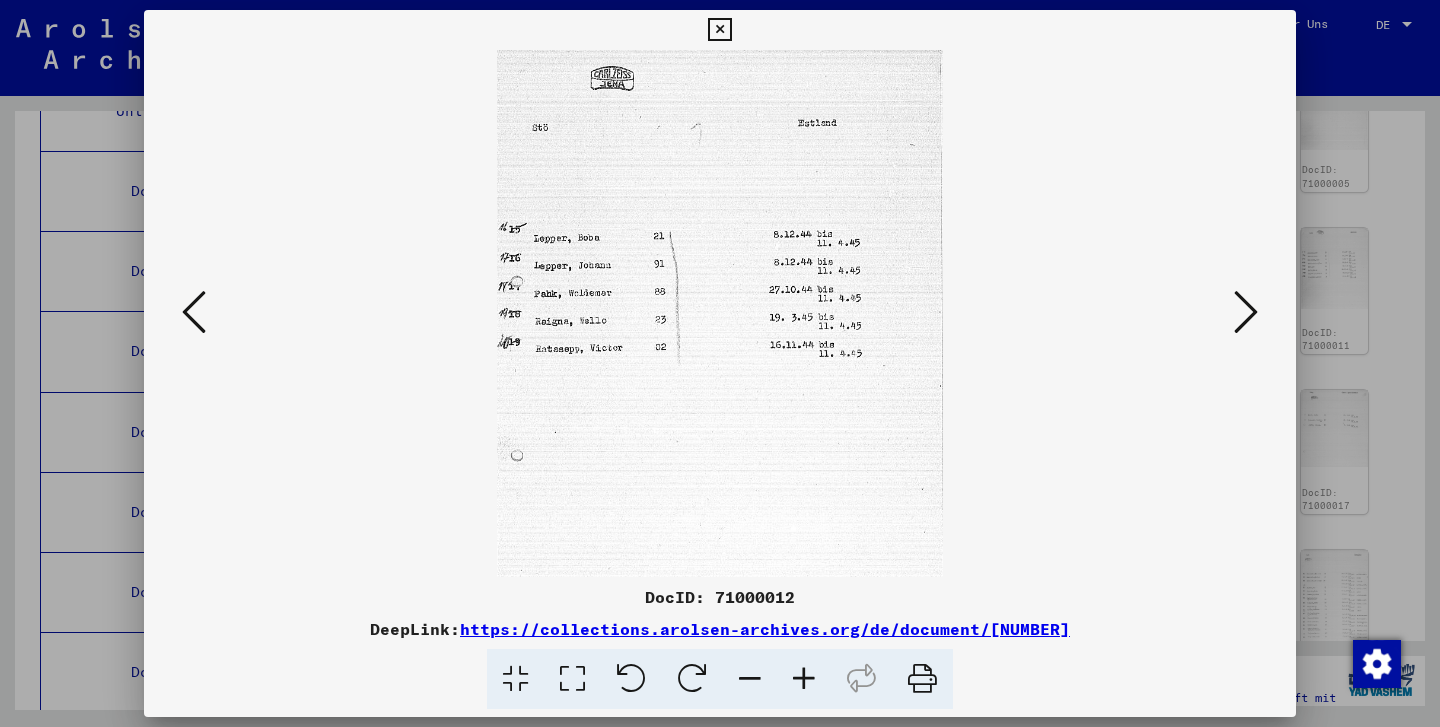 click at bounding box center [720, 313] 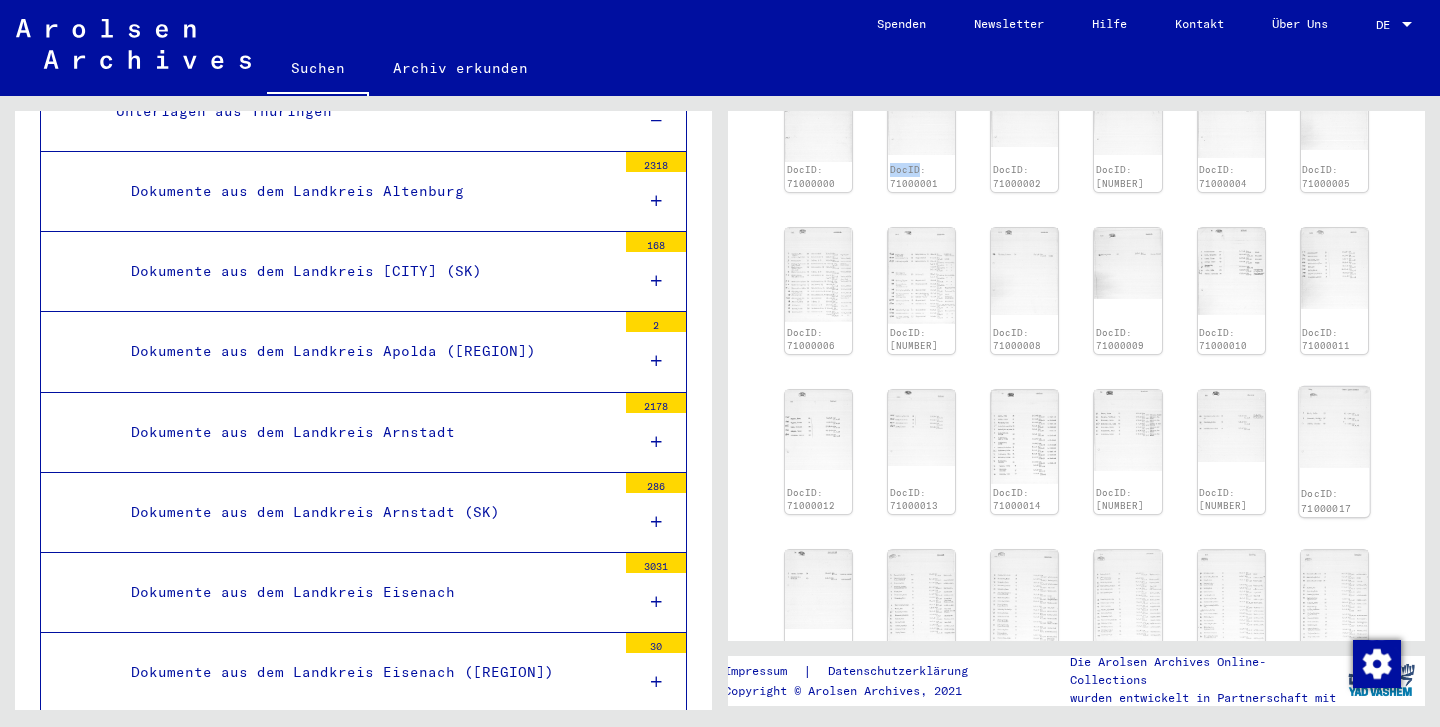 click 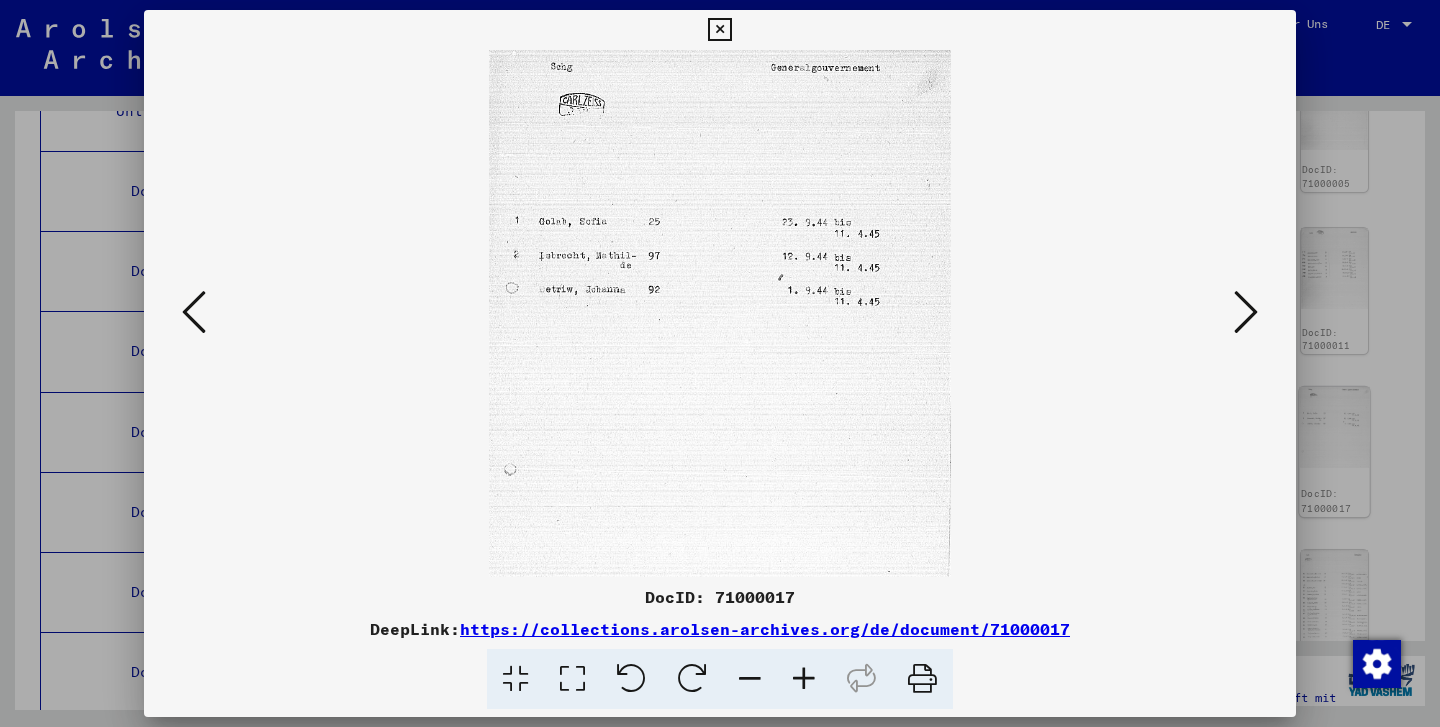 click at bounding box center [720, 363] 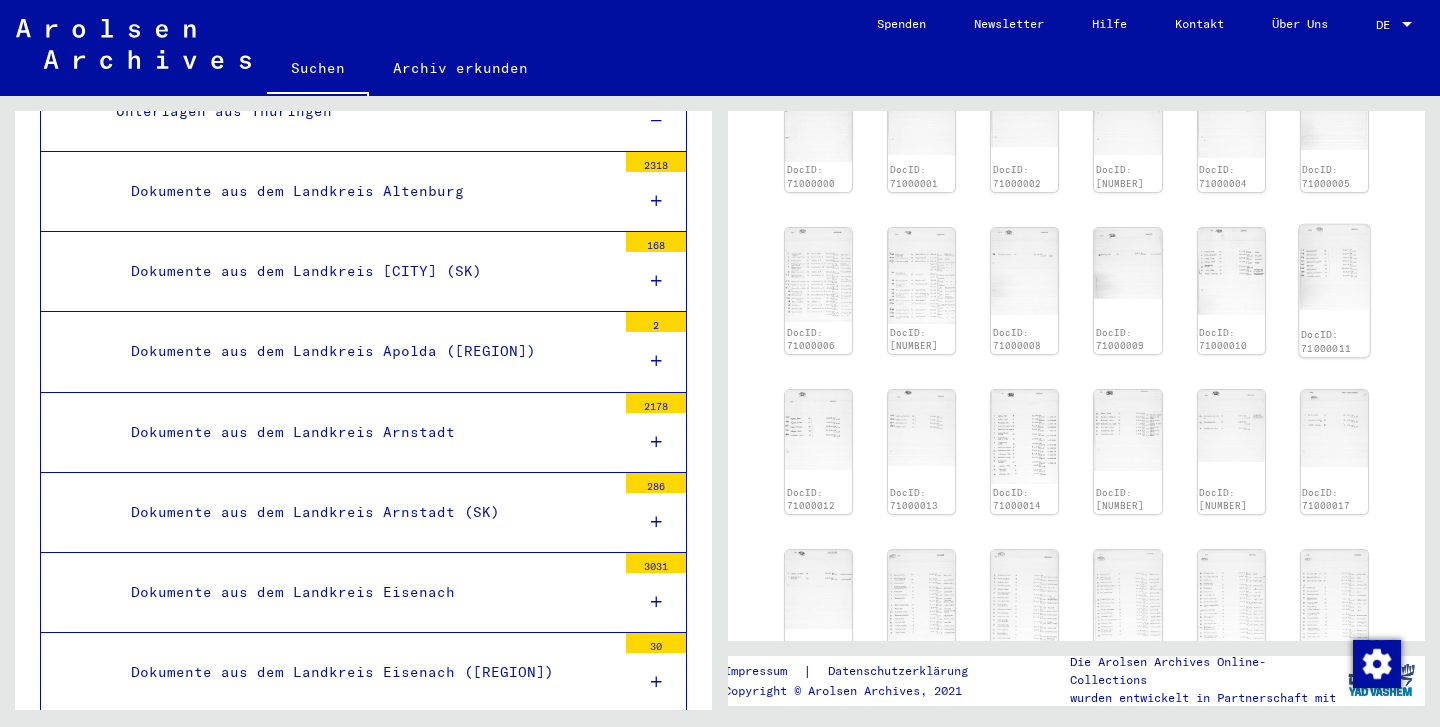 click on "DocID: 71000011" 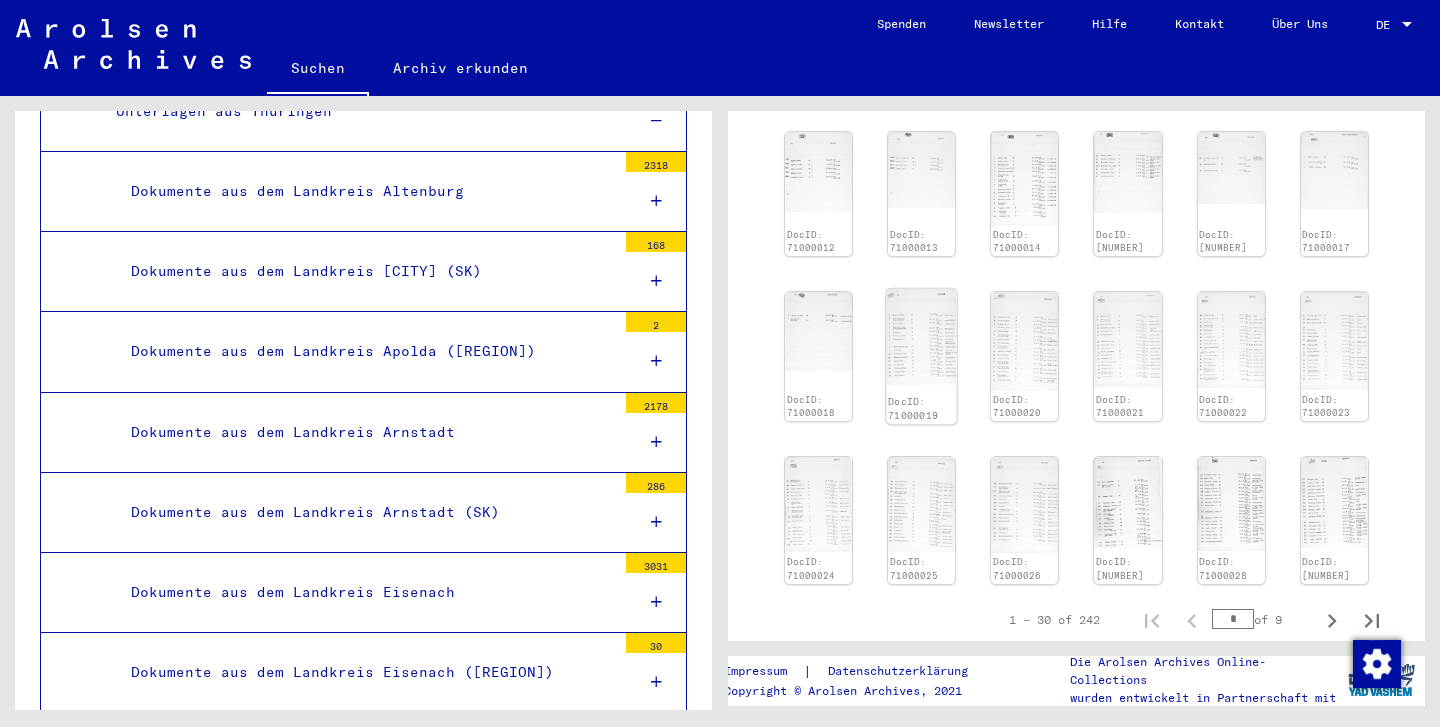 scroll, scrollTop: 957, scrollLeft: 0, axis: vertical 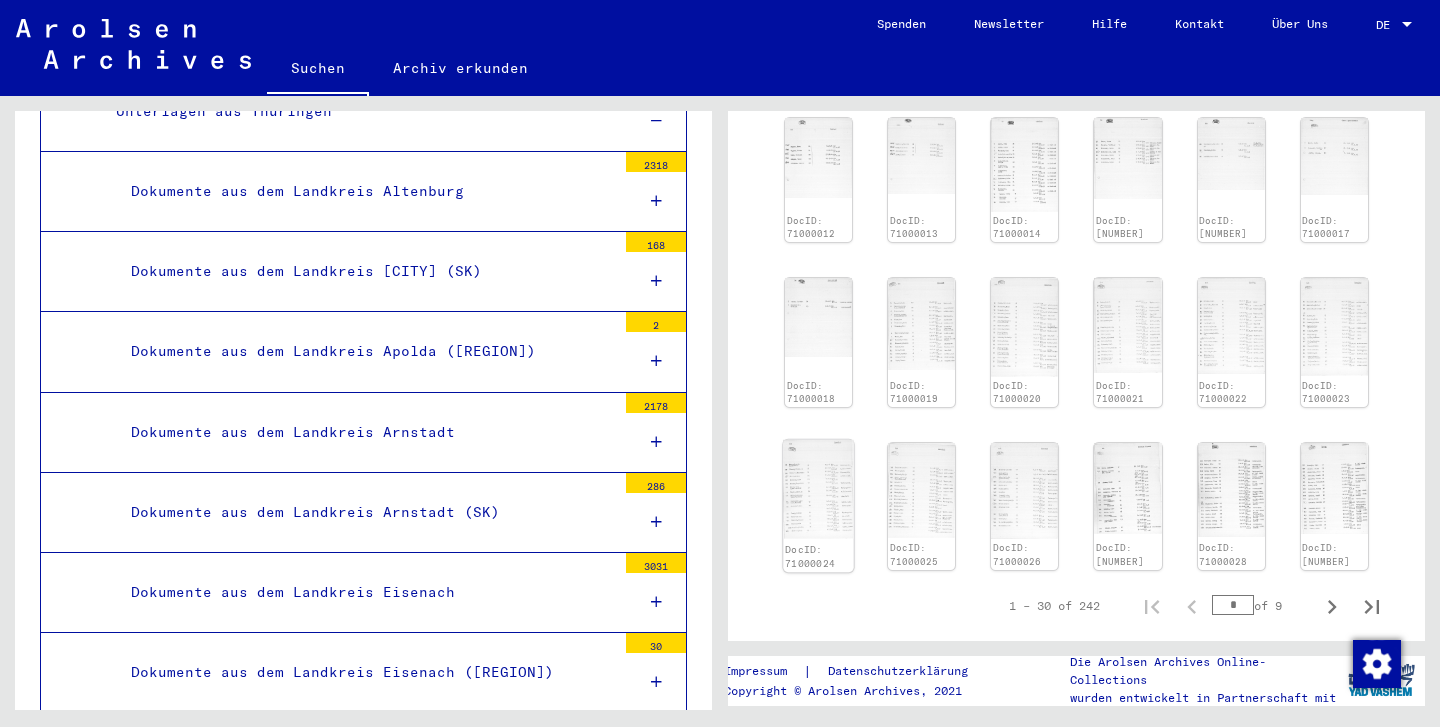 click 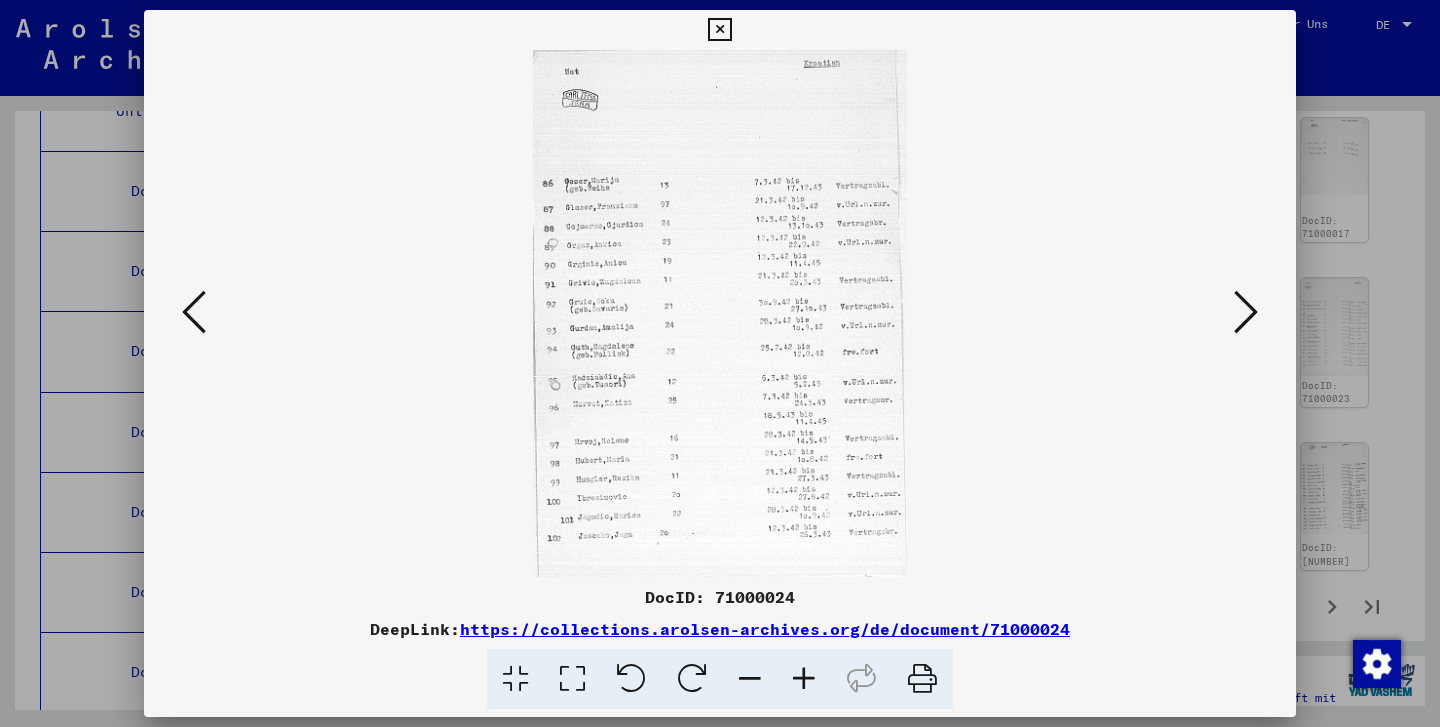 click at bounding box center [720, 313] 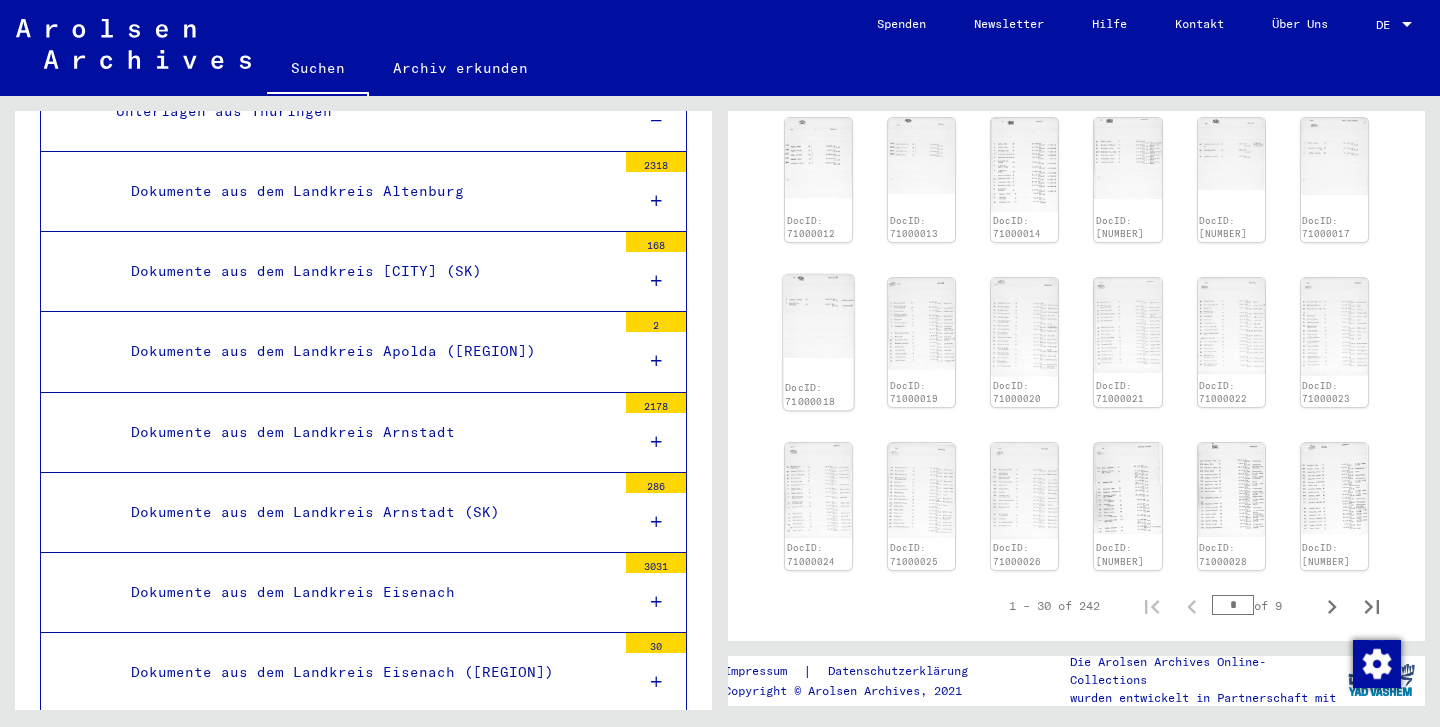 click 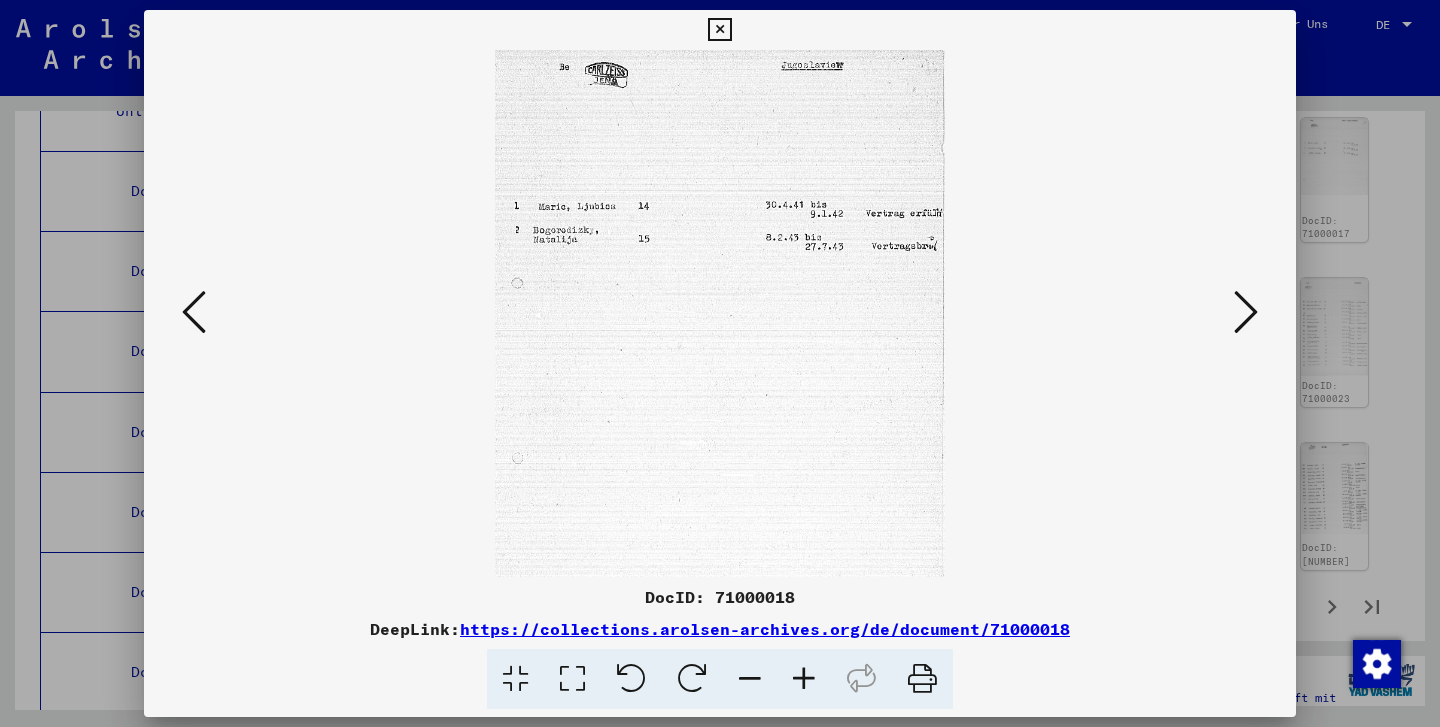 click at bounding box center (720, 313) 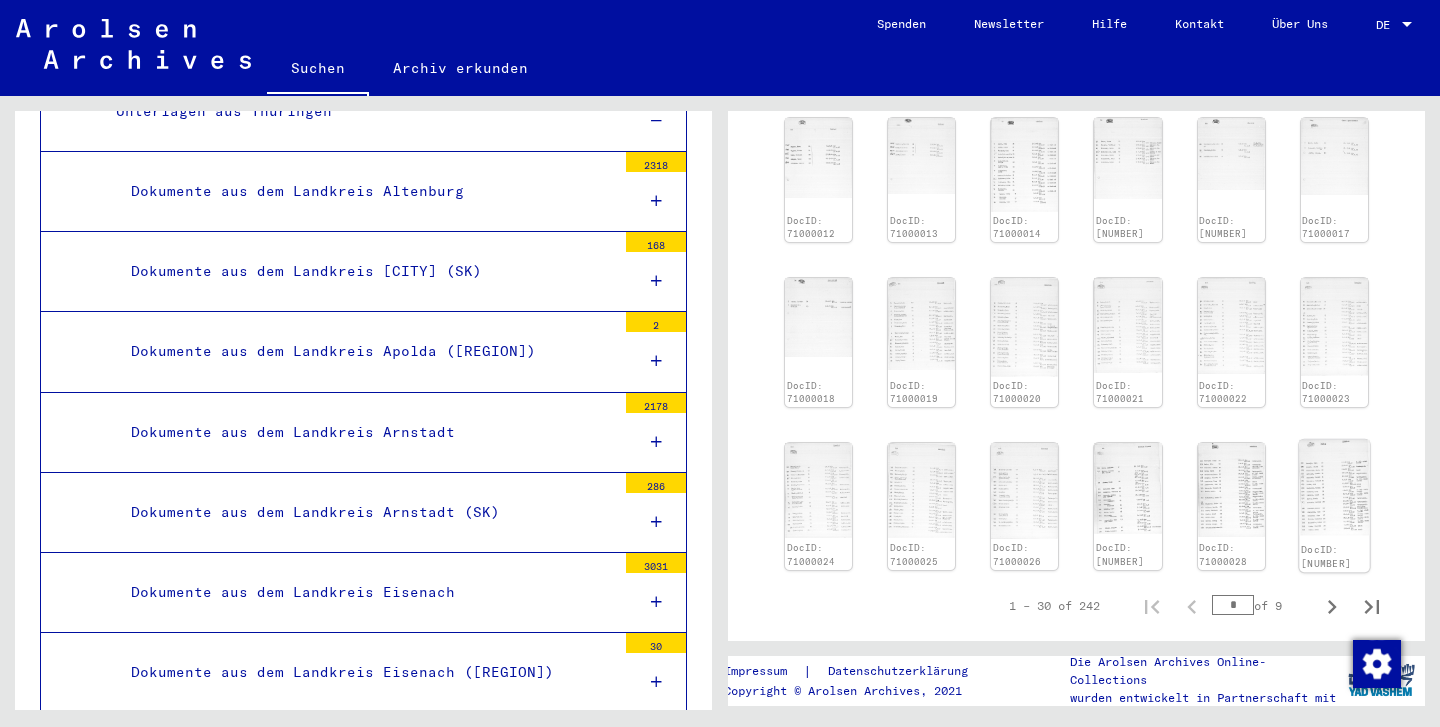 click 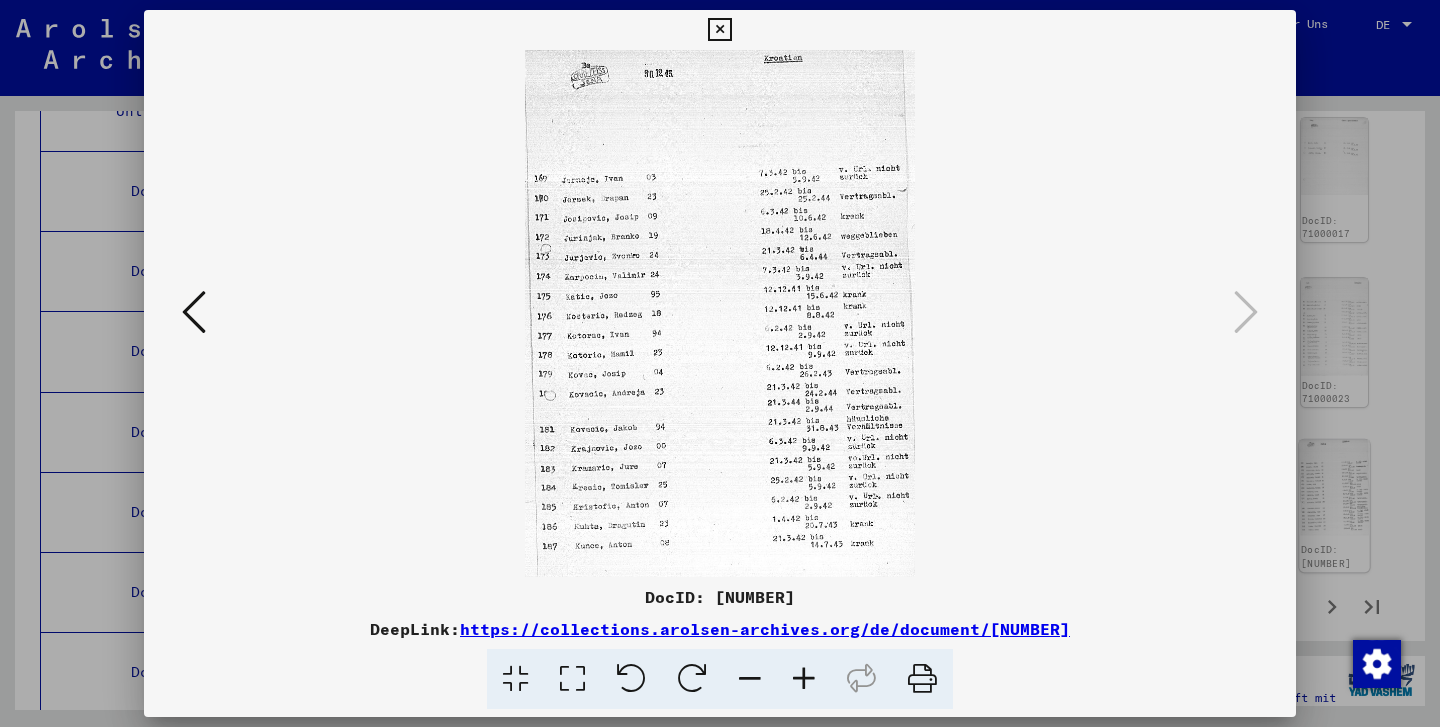click at bounding box center (720, 363) 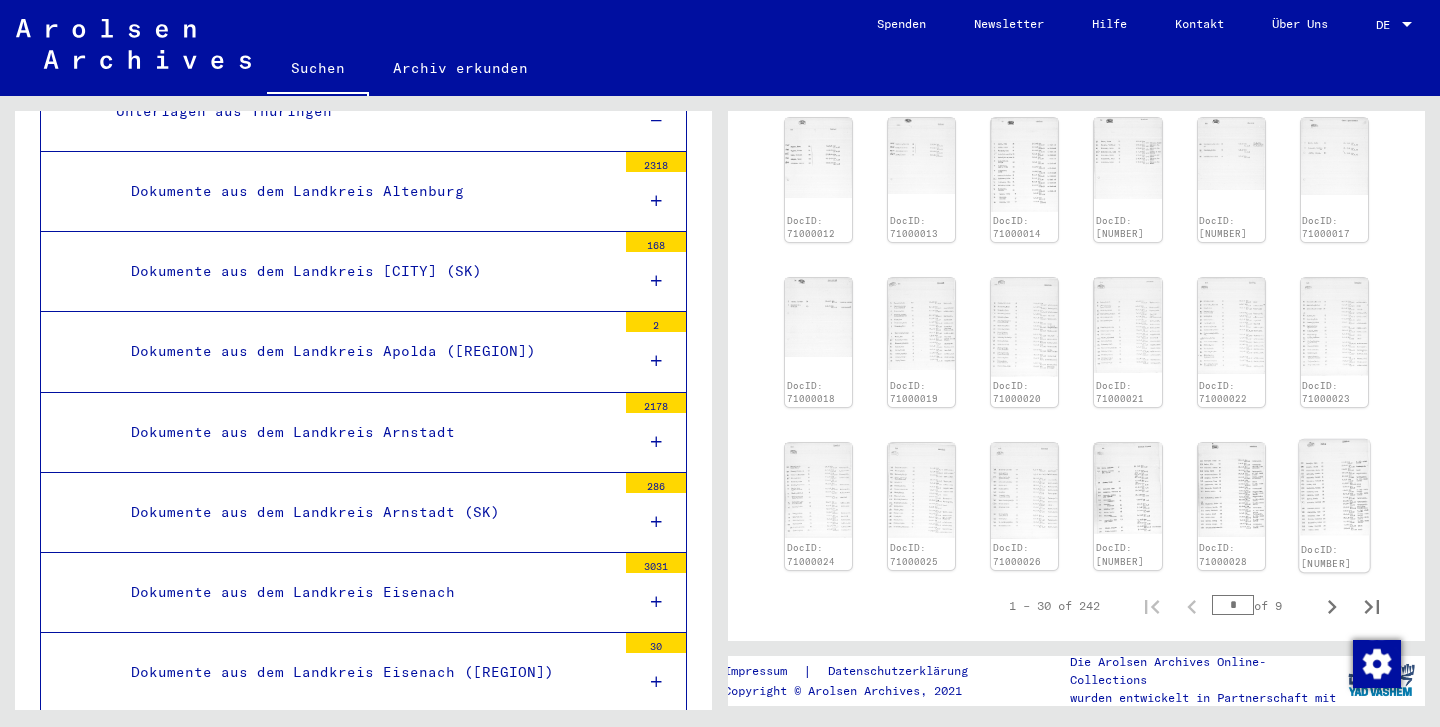 click 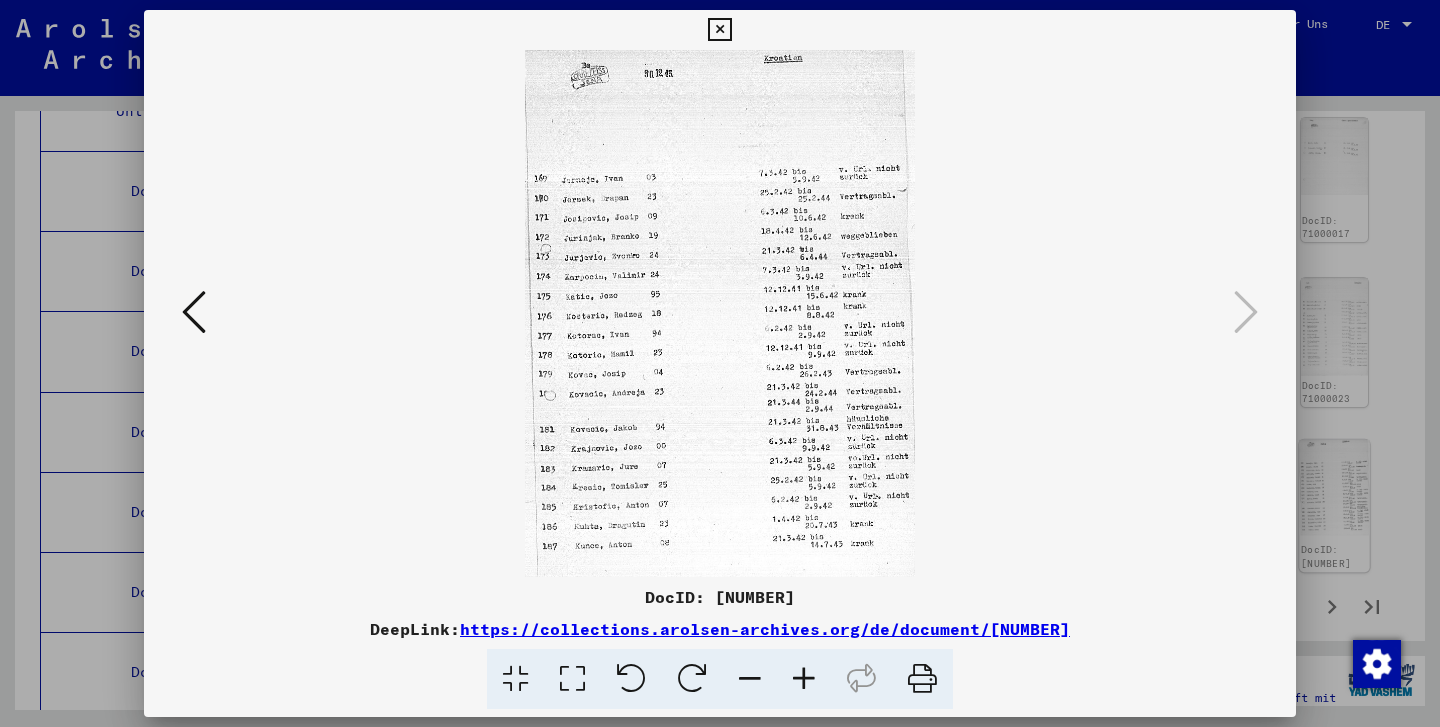 click at bounding box center (720, 363) 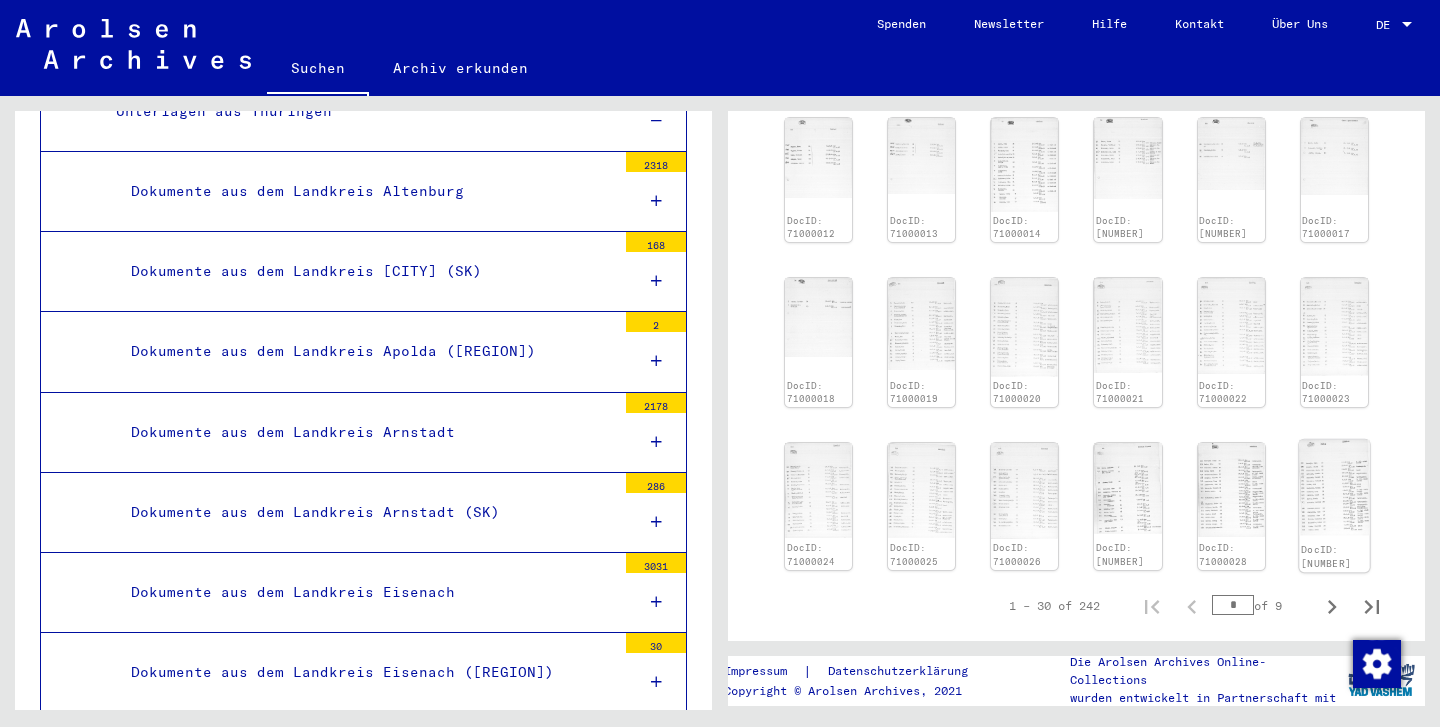 click 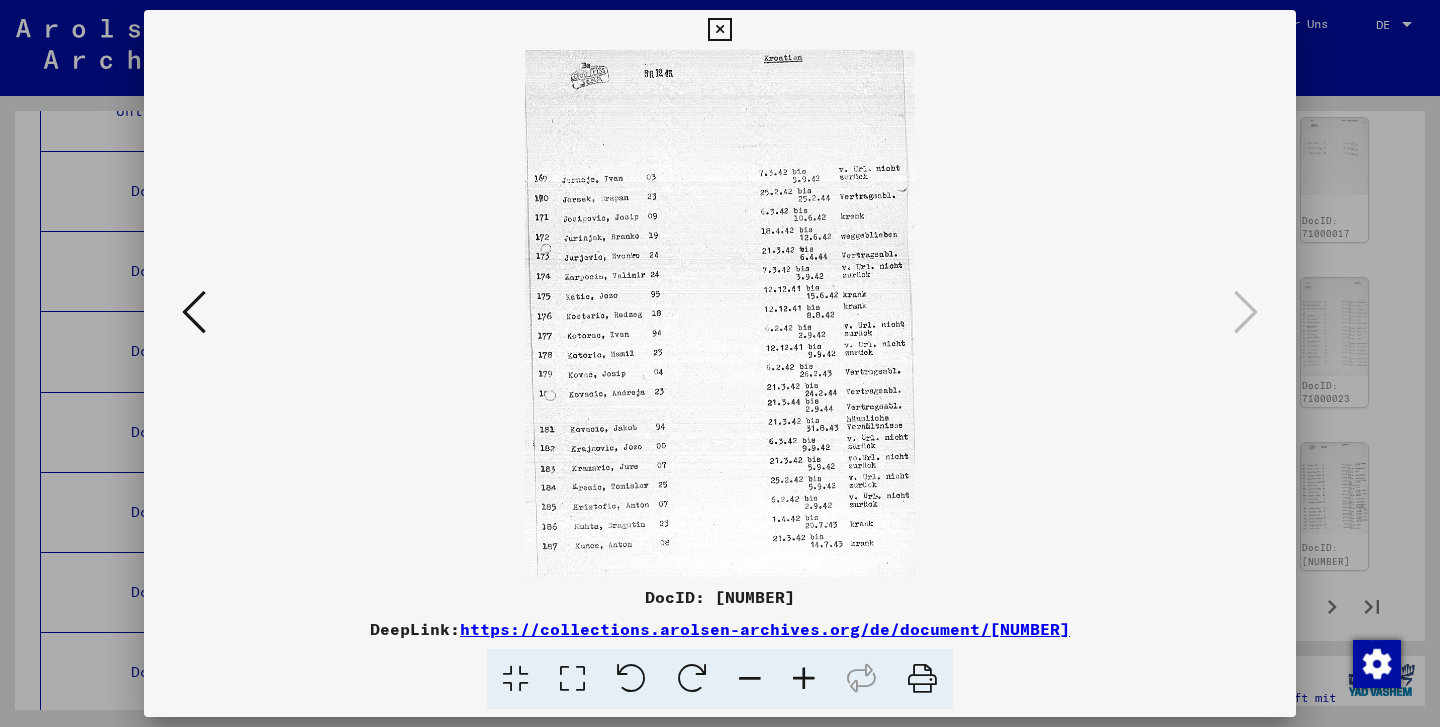click at bounding box center [719, 30] 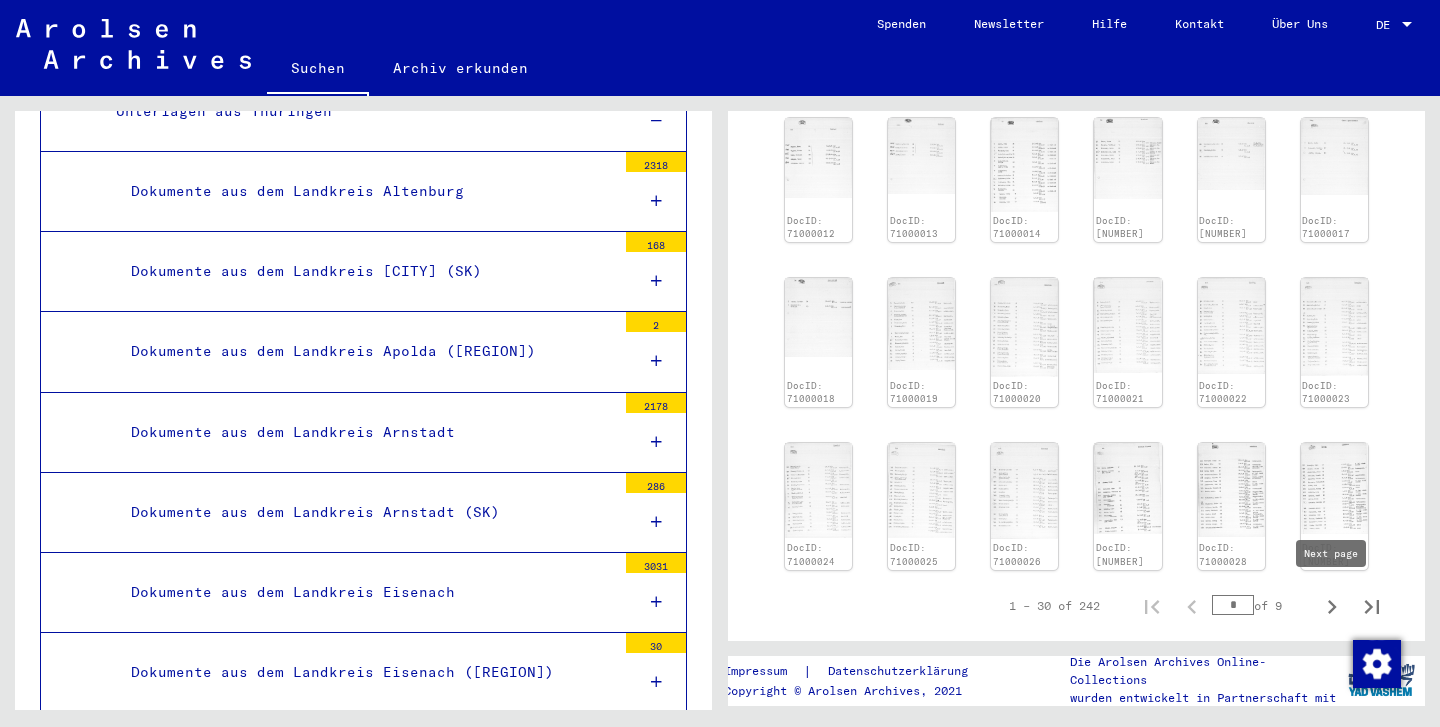 click 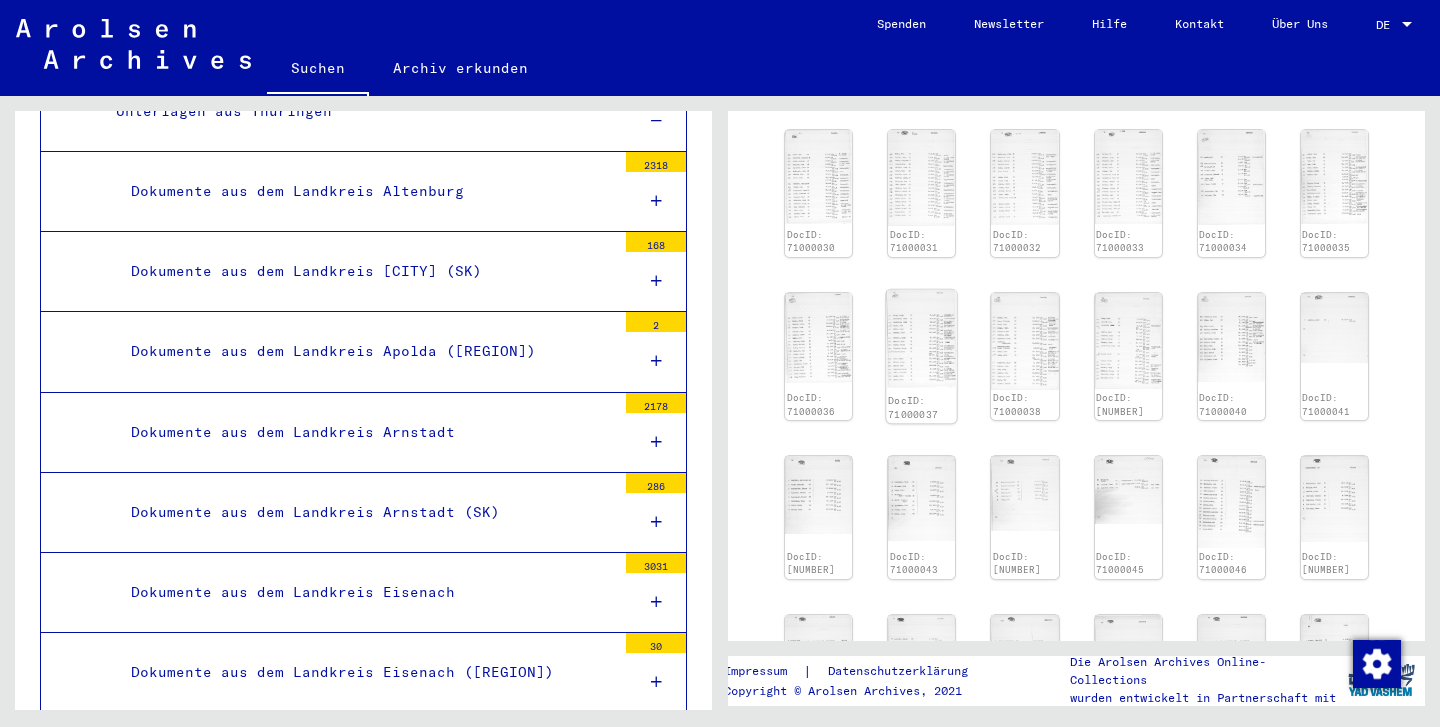 scroll, scrollTop: 638, scrollLeft: 0, axis: vertical 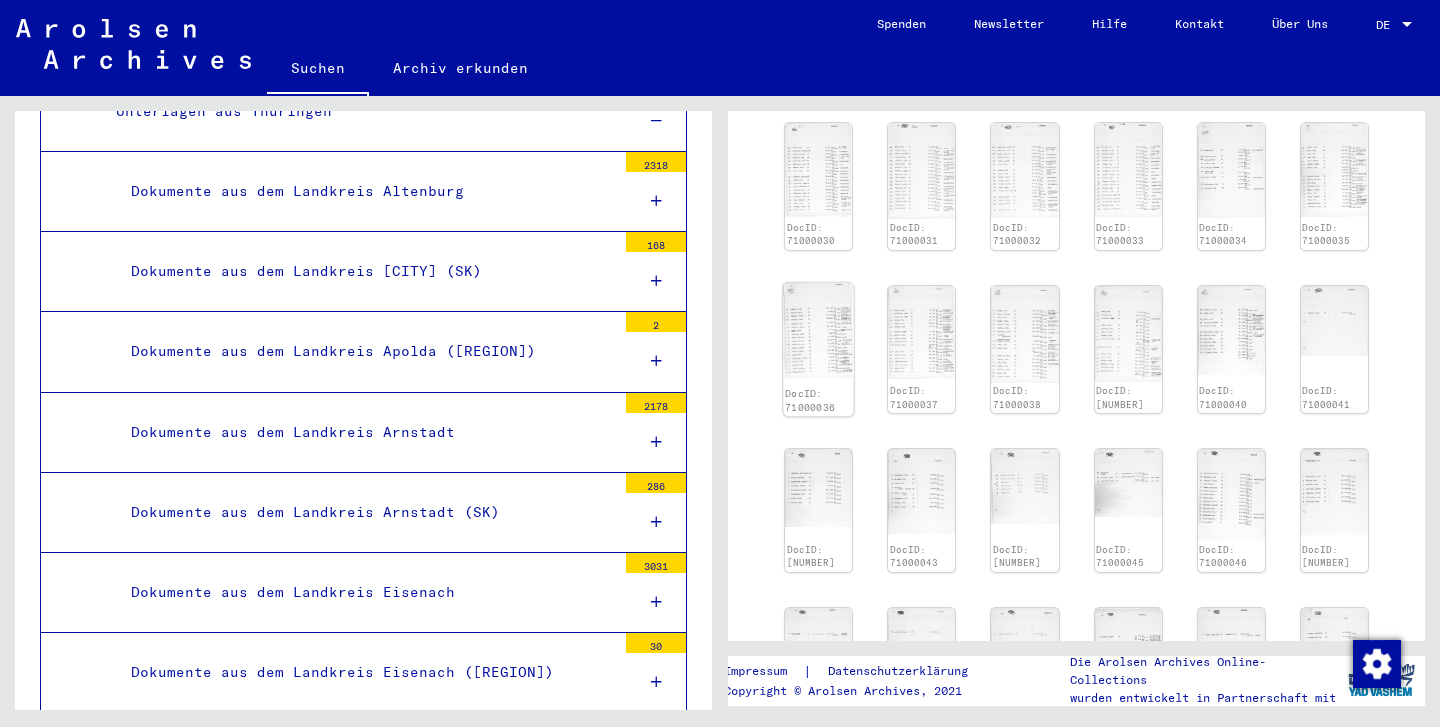 click 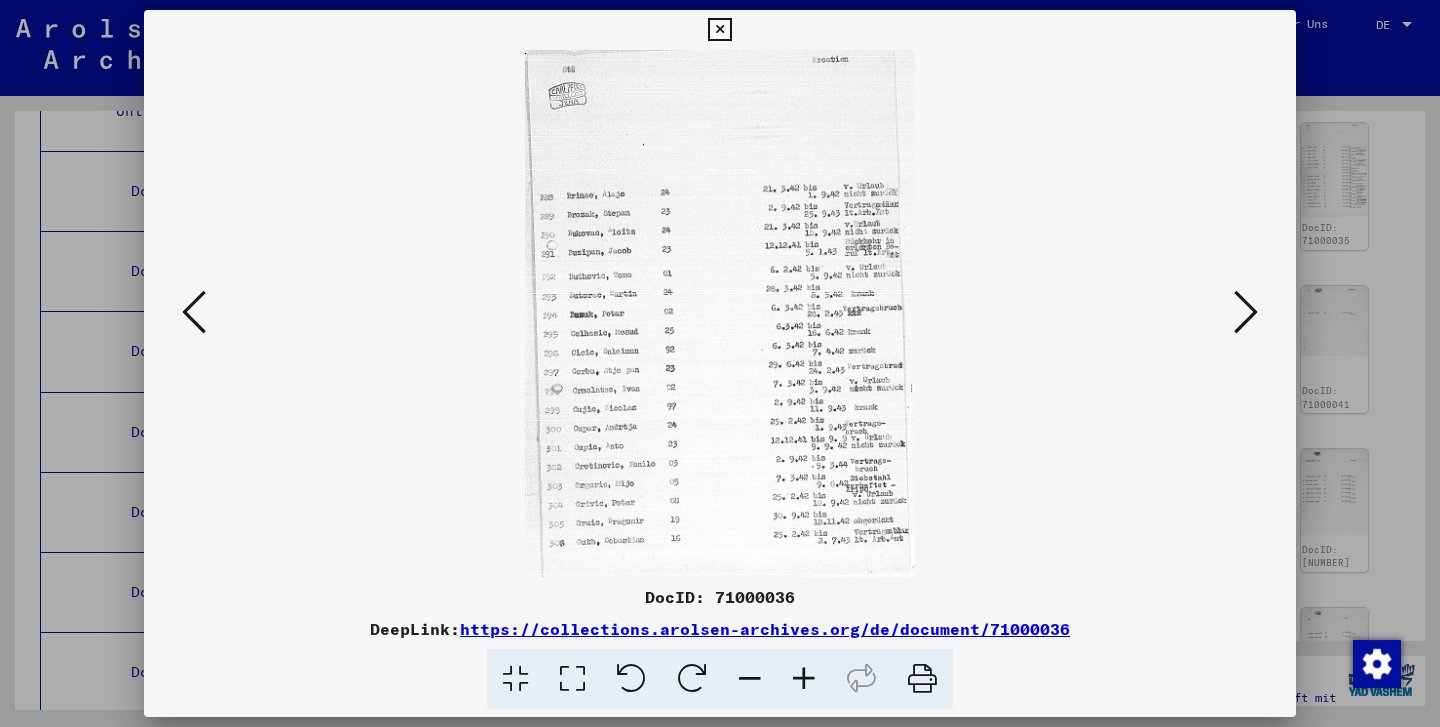 click at bounding box center [719, 30] 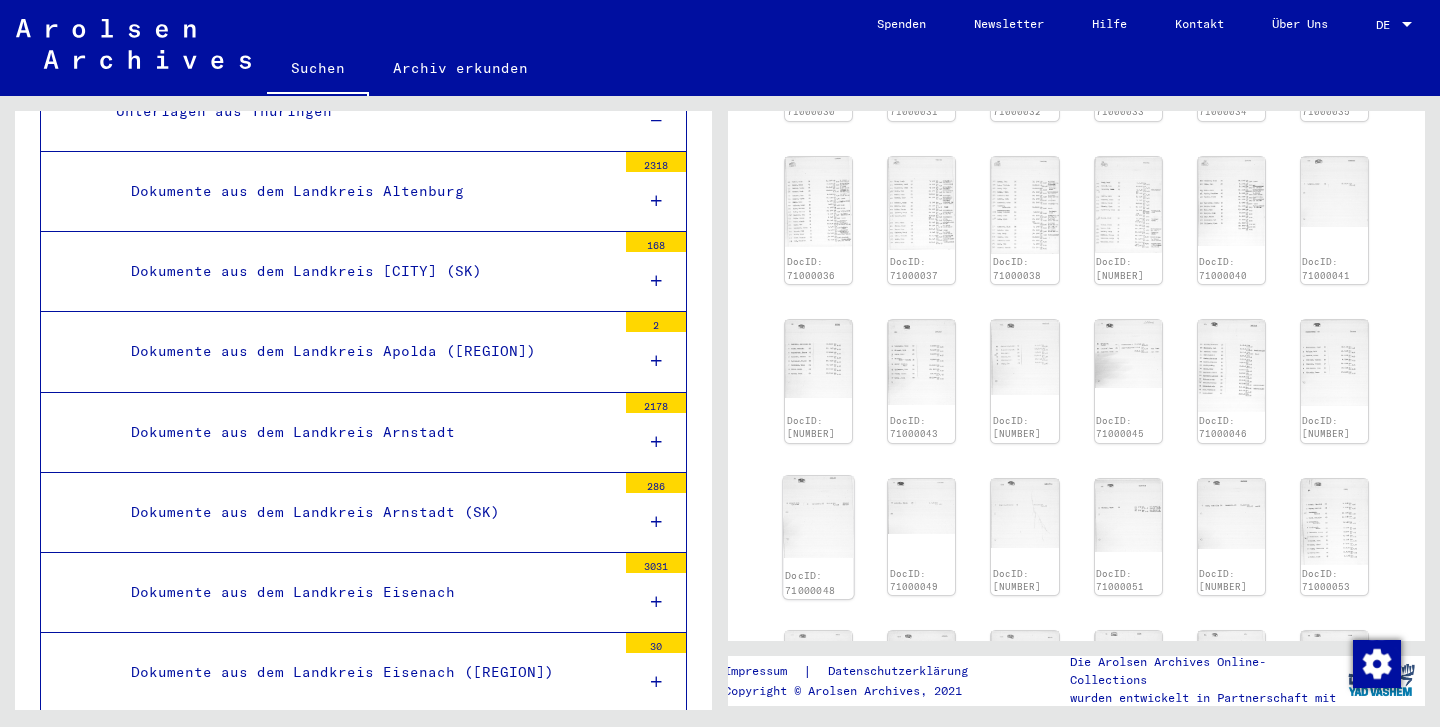 scroll, scrollTop: 777, scrollLeft: 0, axis: vertical 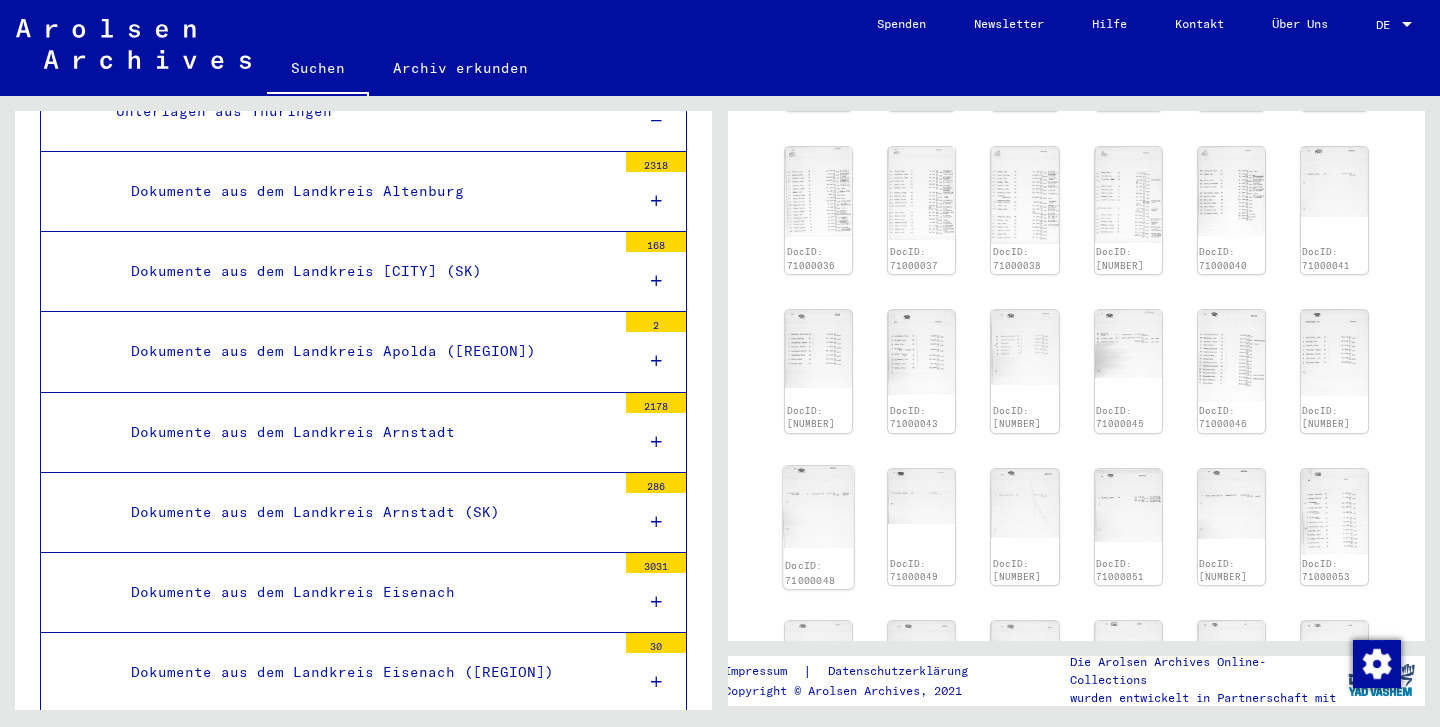 click 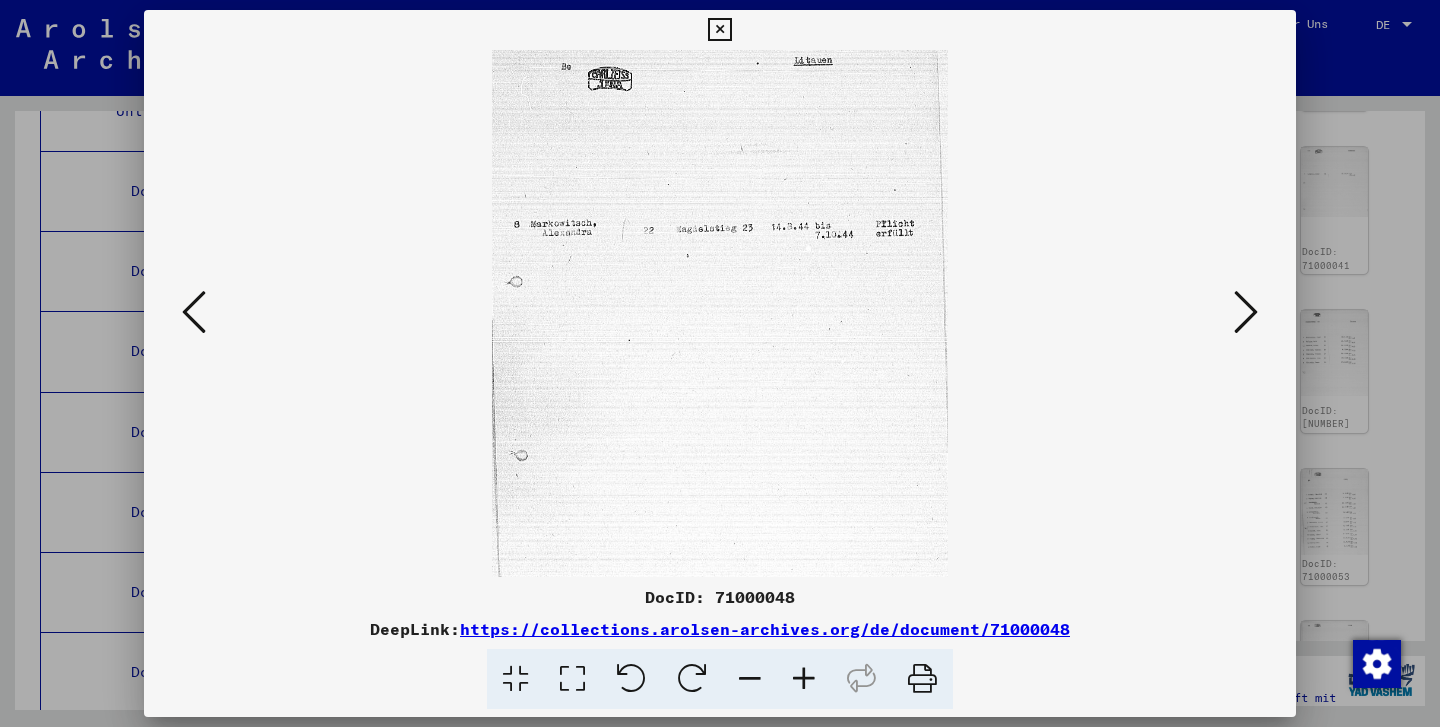 click at bounding box center [719, 30] 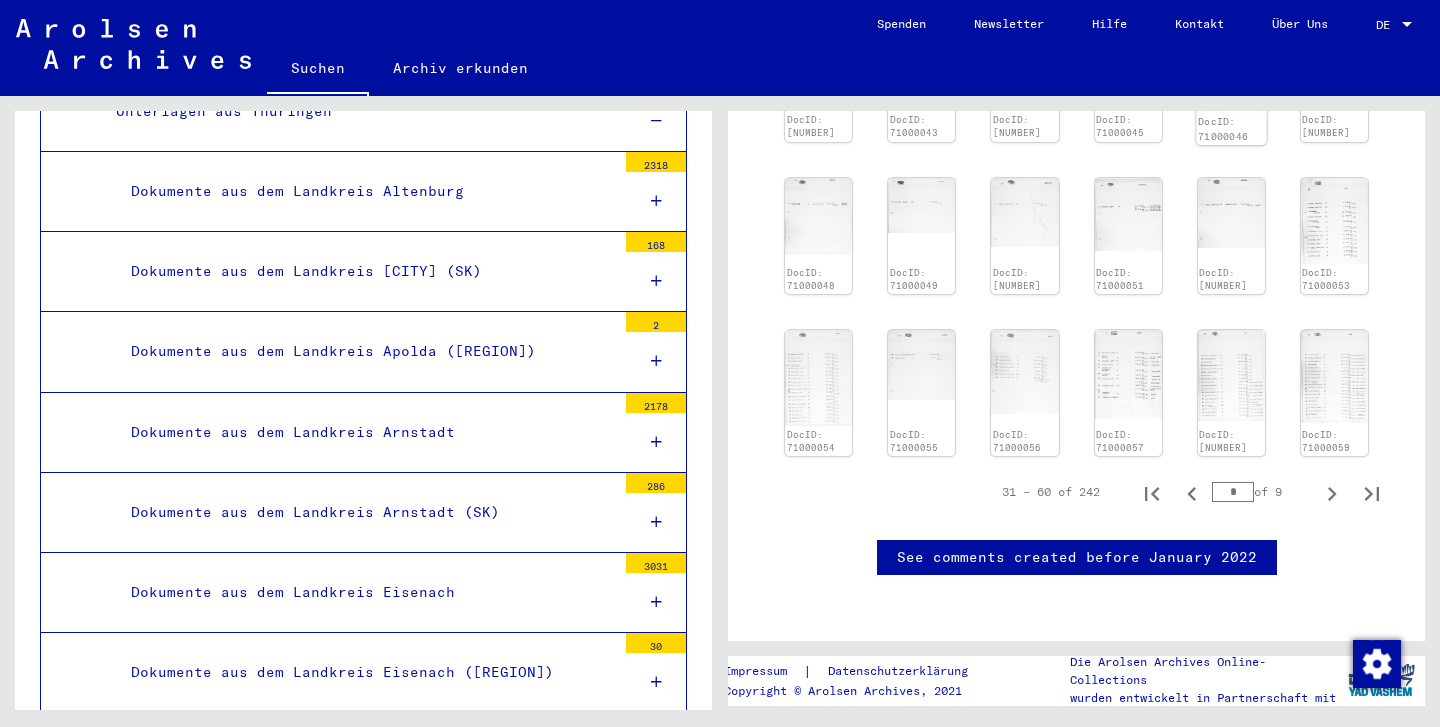 scroll, scrollTop: 1213, scrollLeft: 0, axis: vertical 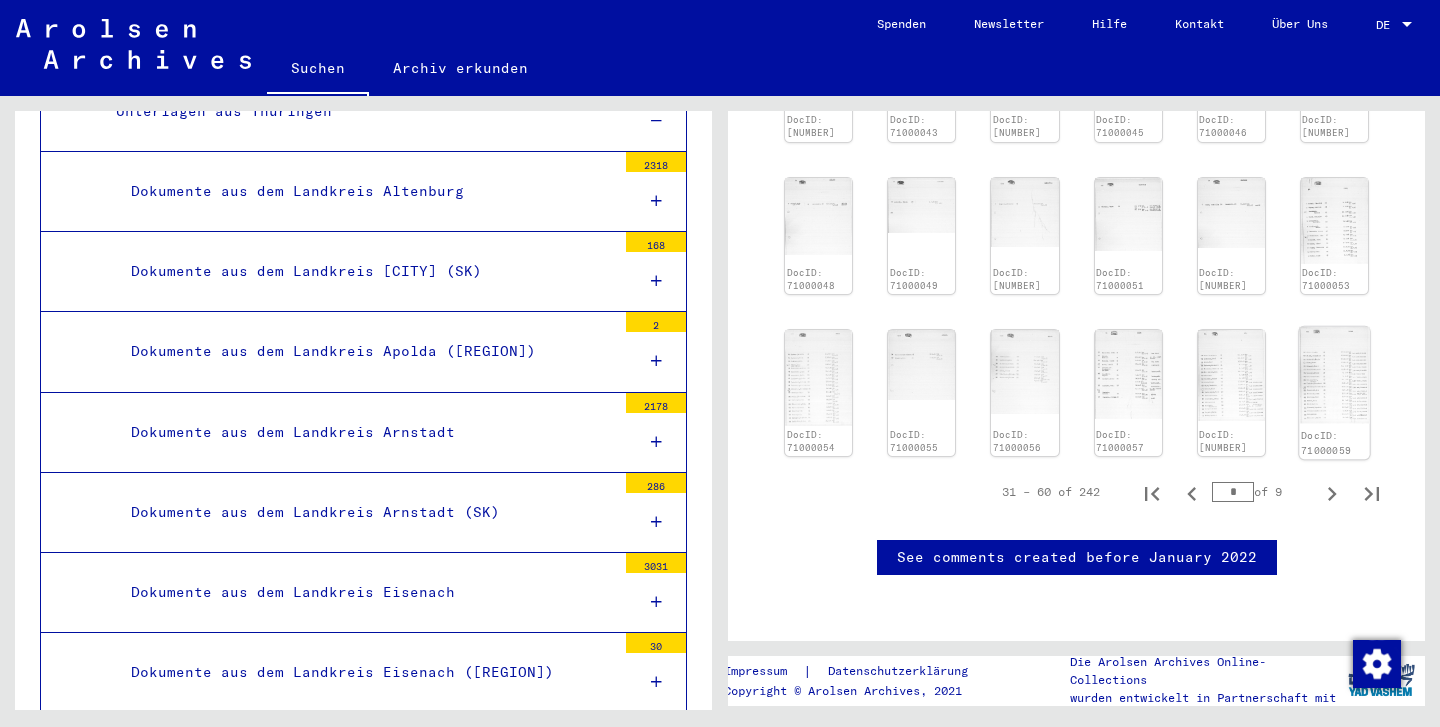 click 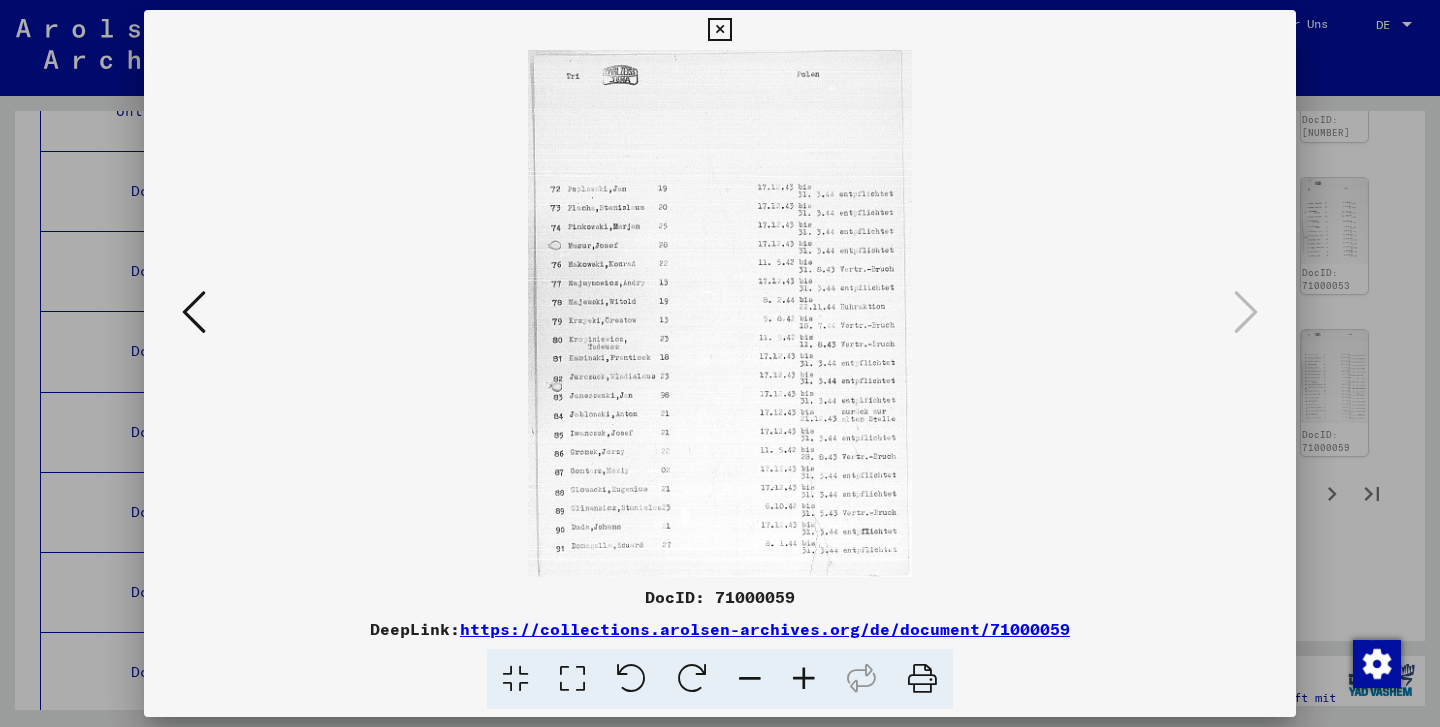 click at bounding box center (719, 30) 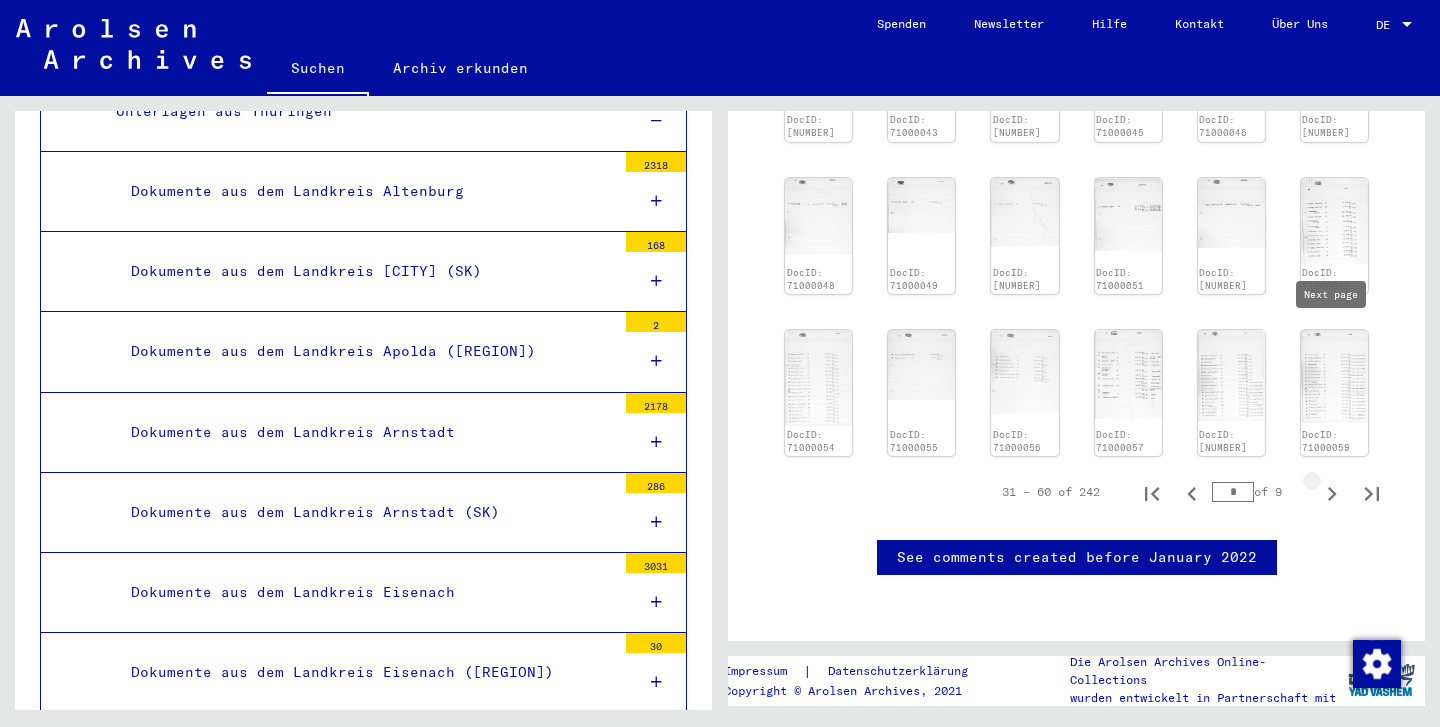 click 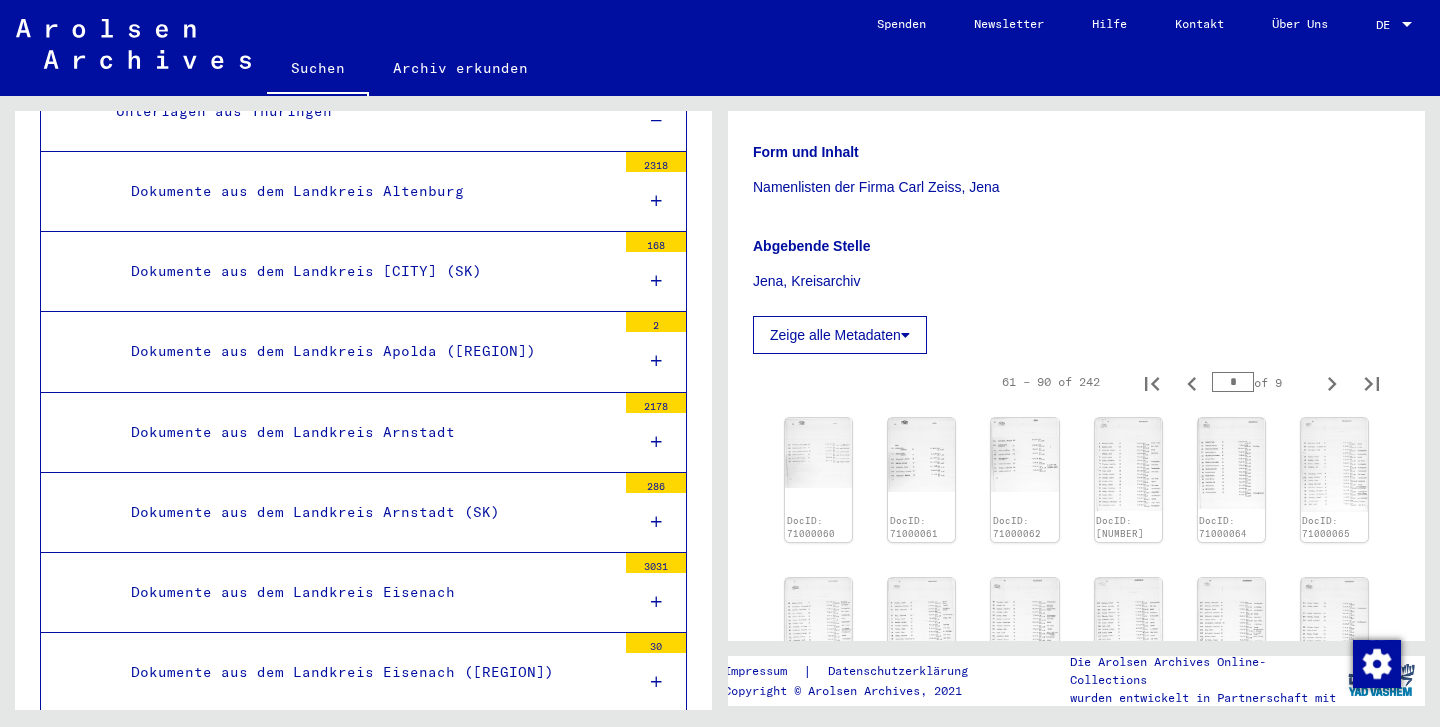 scroll, scrollTop: 299, scrollLeft: 0, axis: vertical 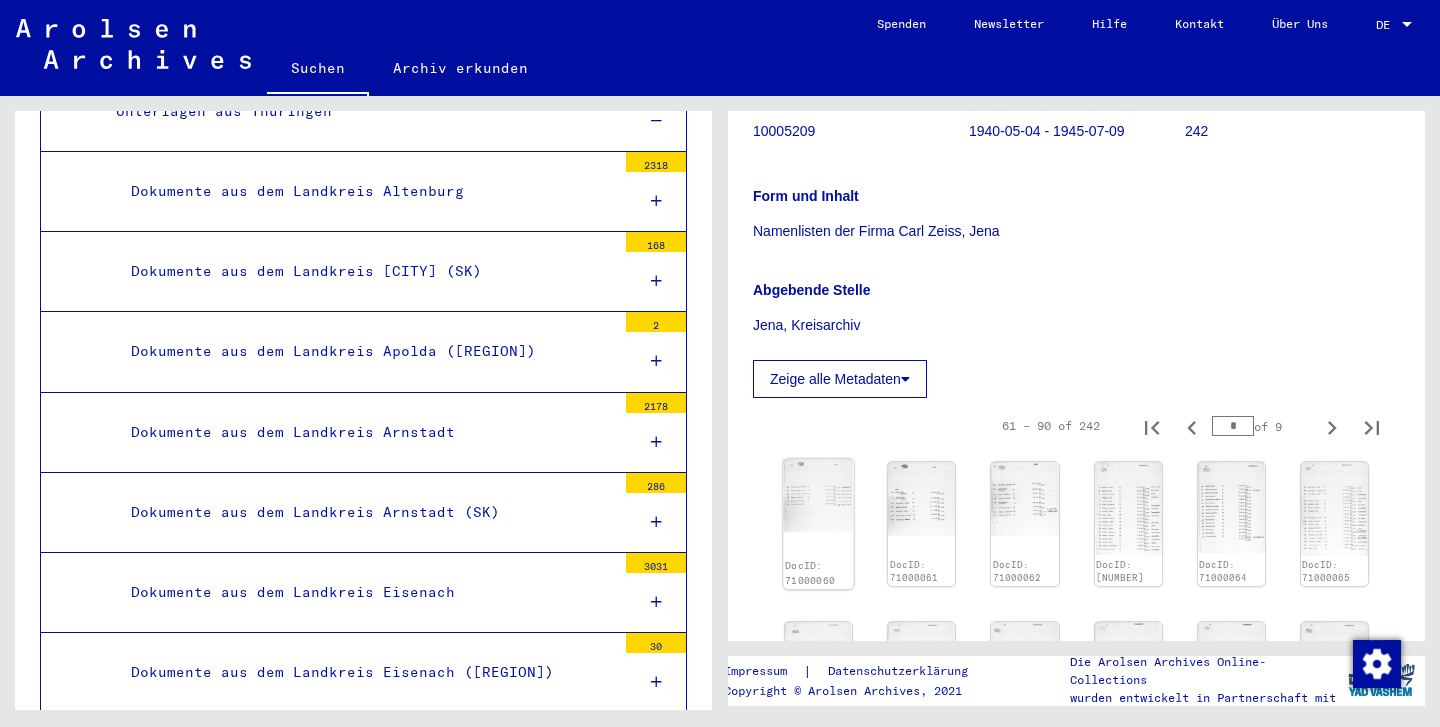click 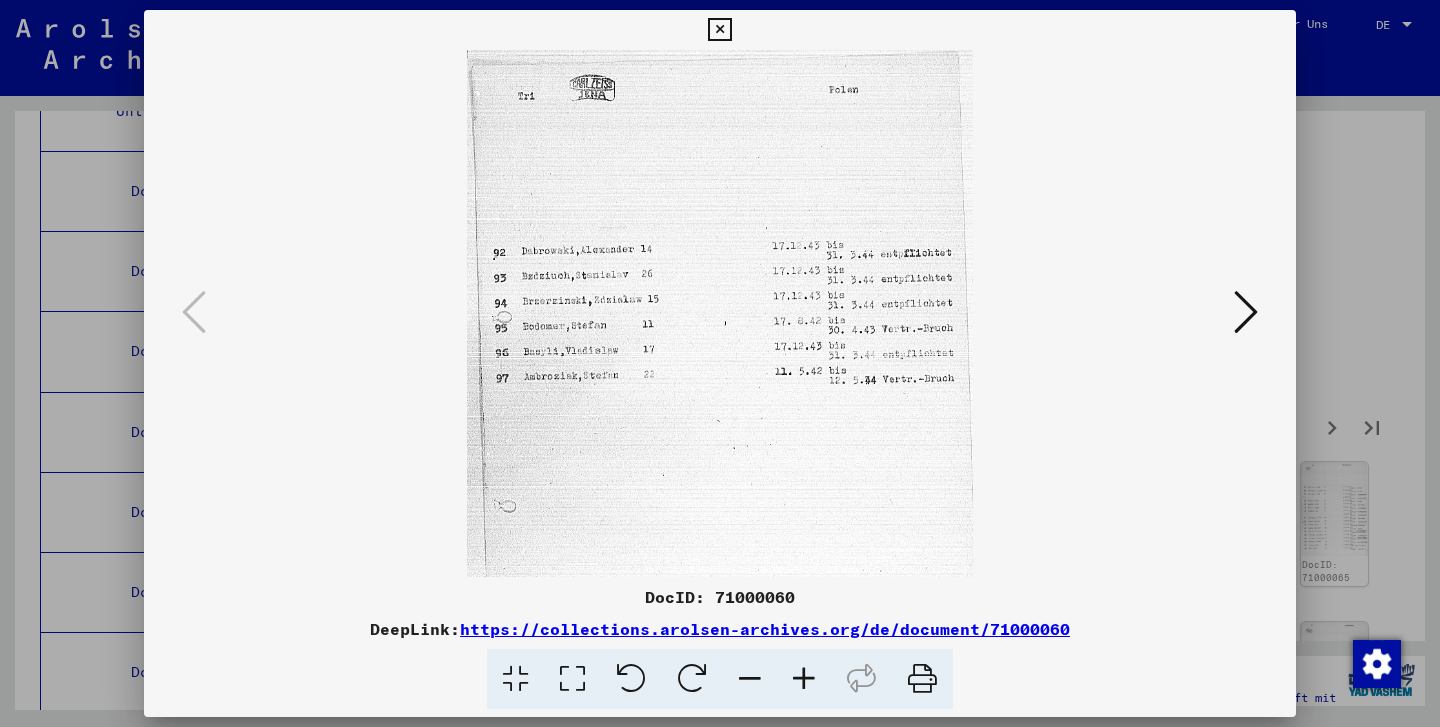 click at bounding box center [719, 30] 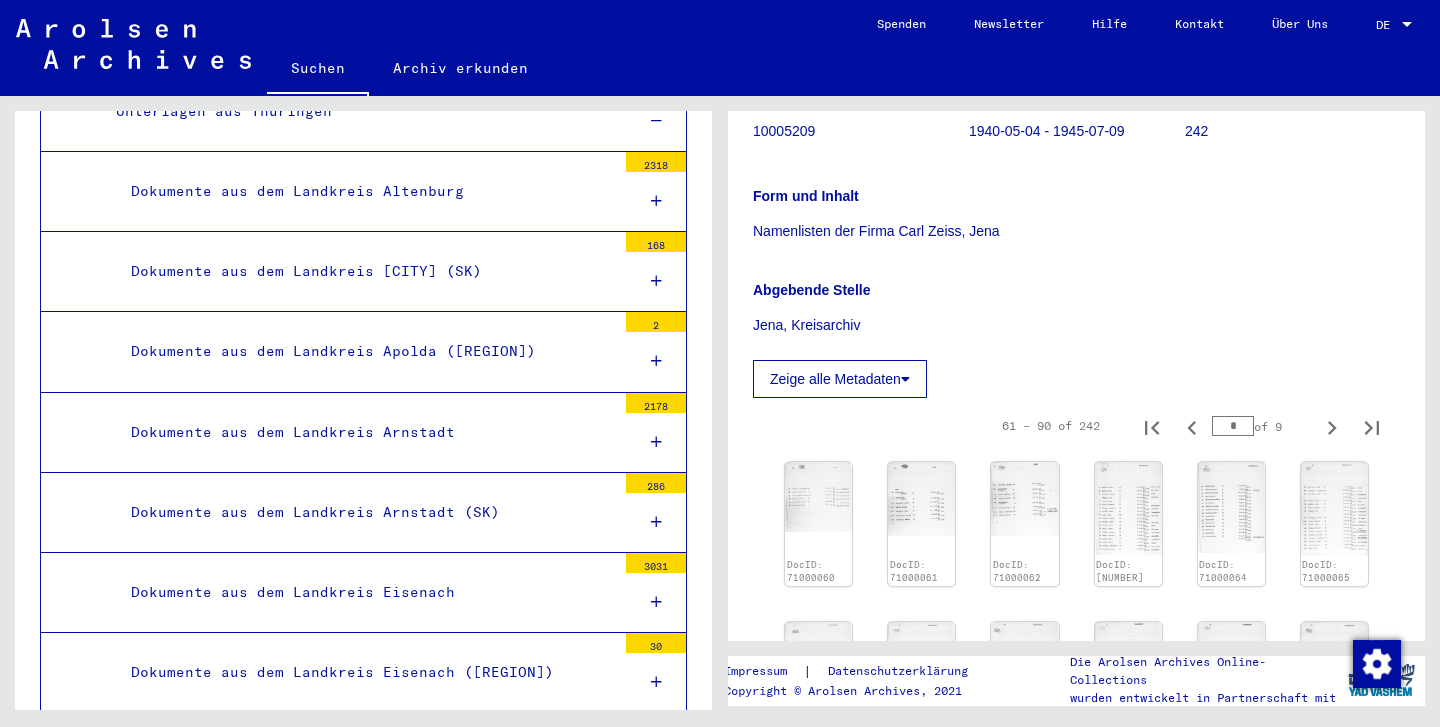 scroll, scrollTop: 0, scrollLeft: 0, axis: both 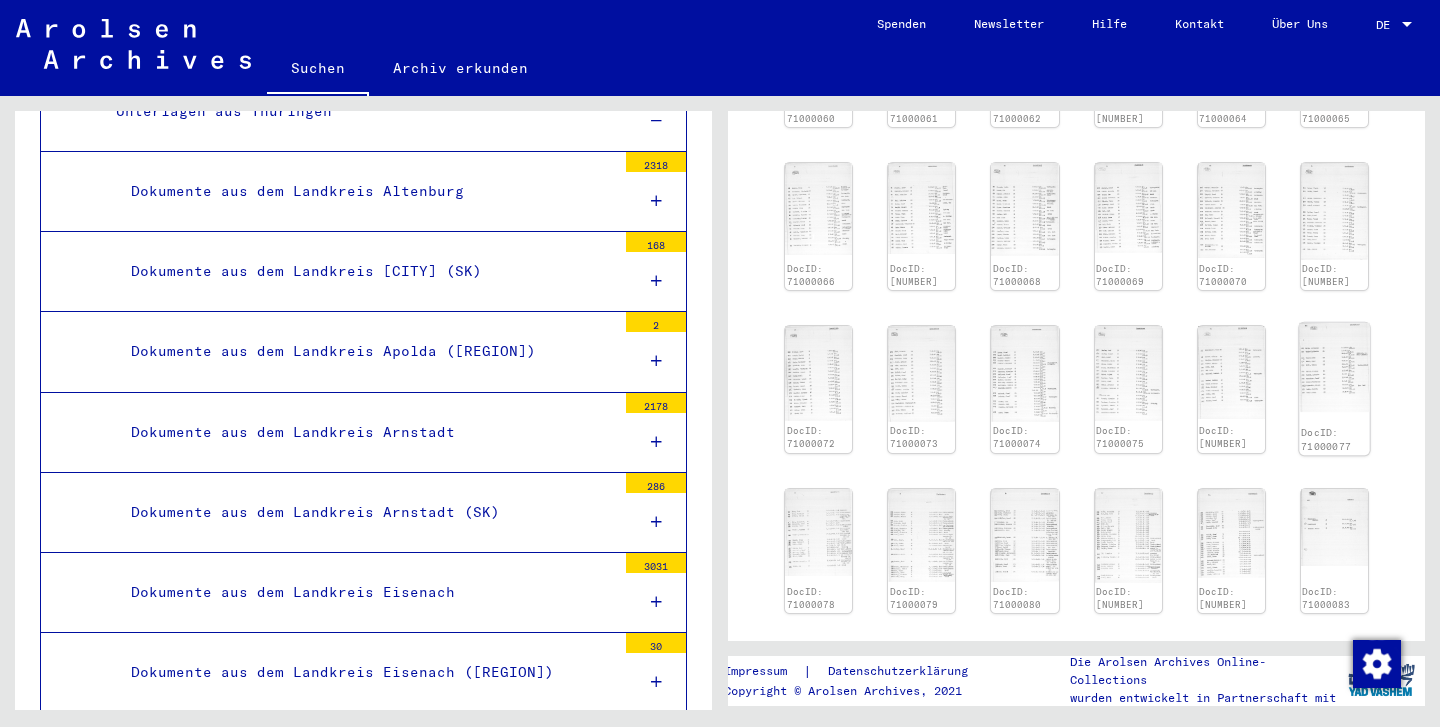 click 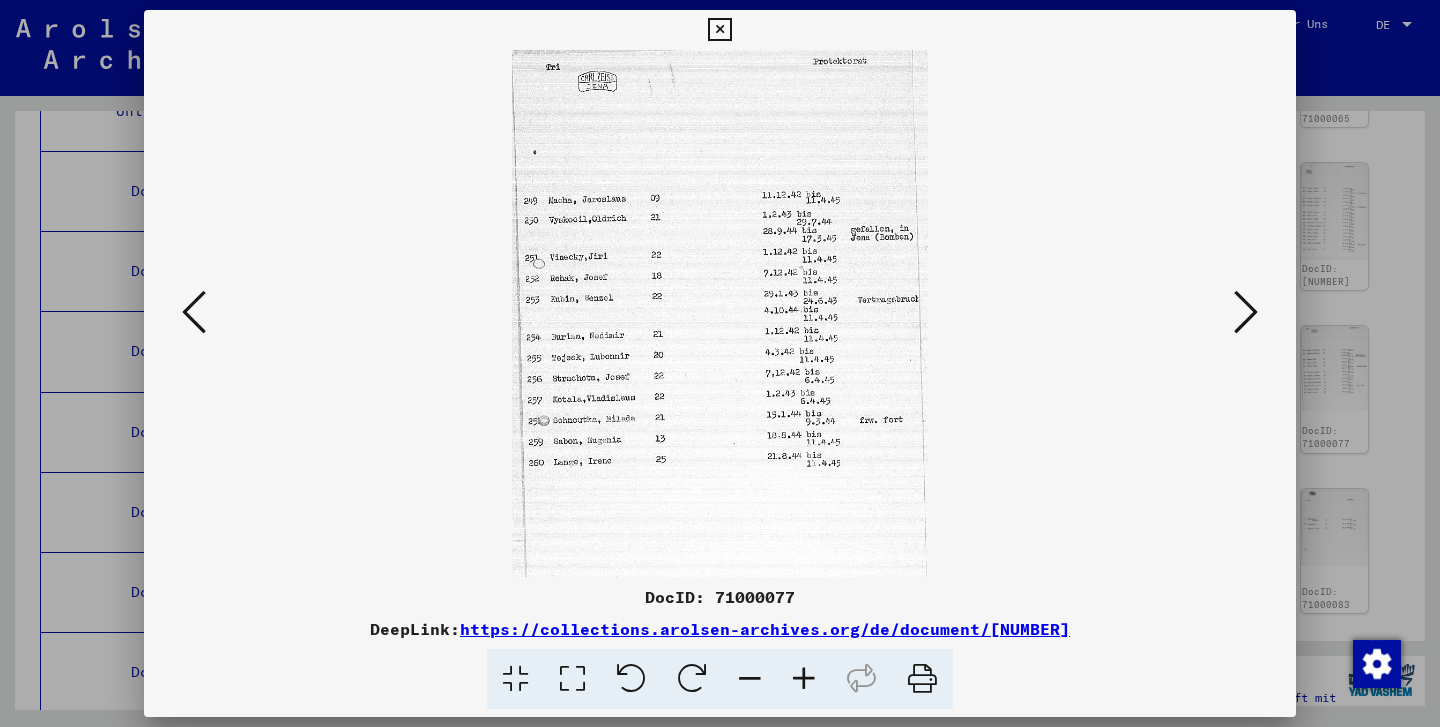 click at bounding box center (719, 30) 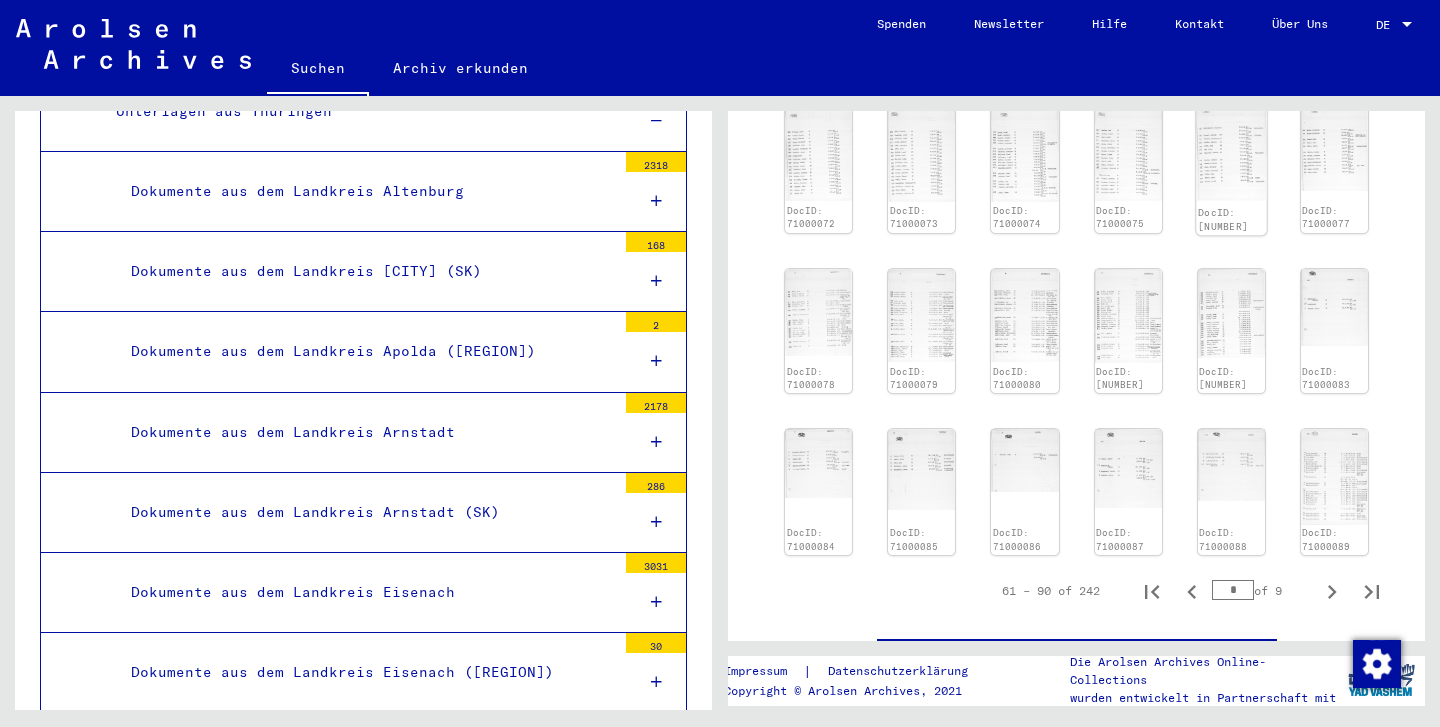 scroll, scrollTop: 988, scrollLeft: 0, axis: vertical 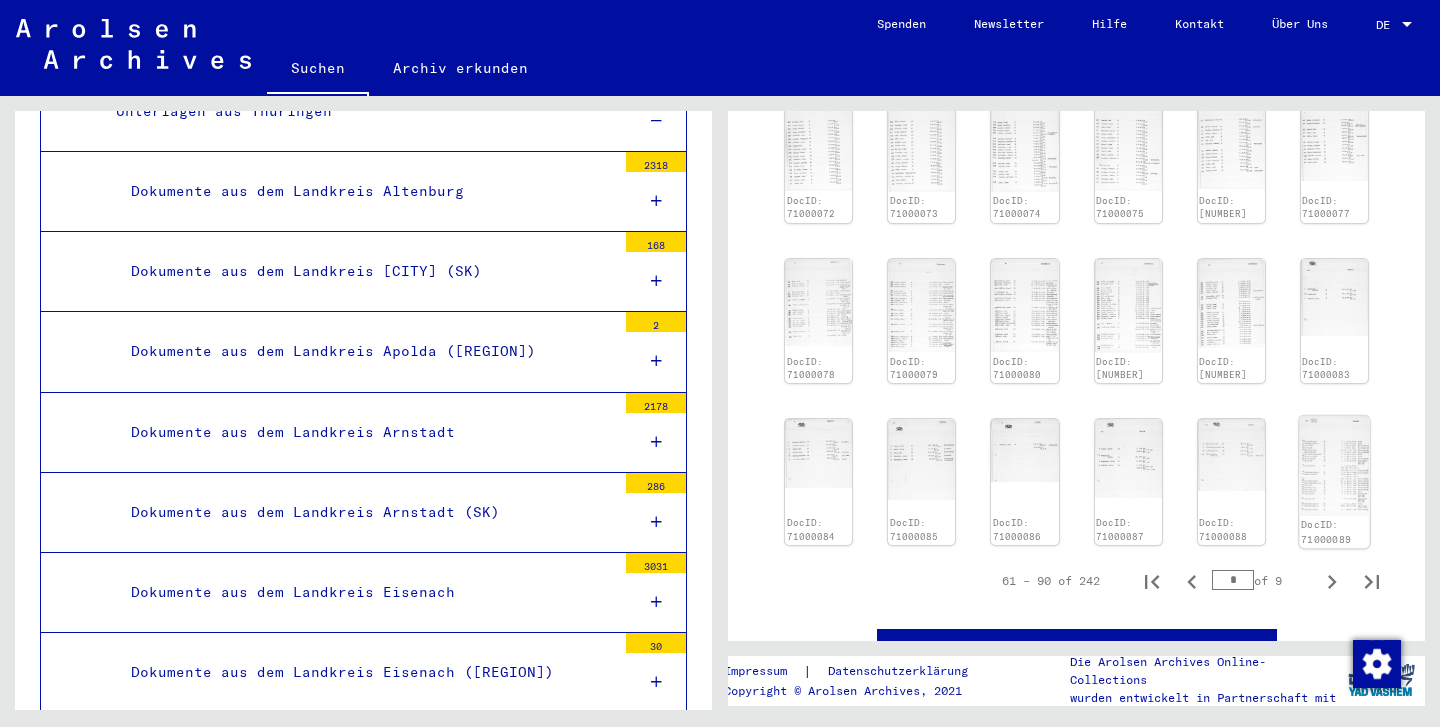 click 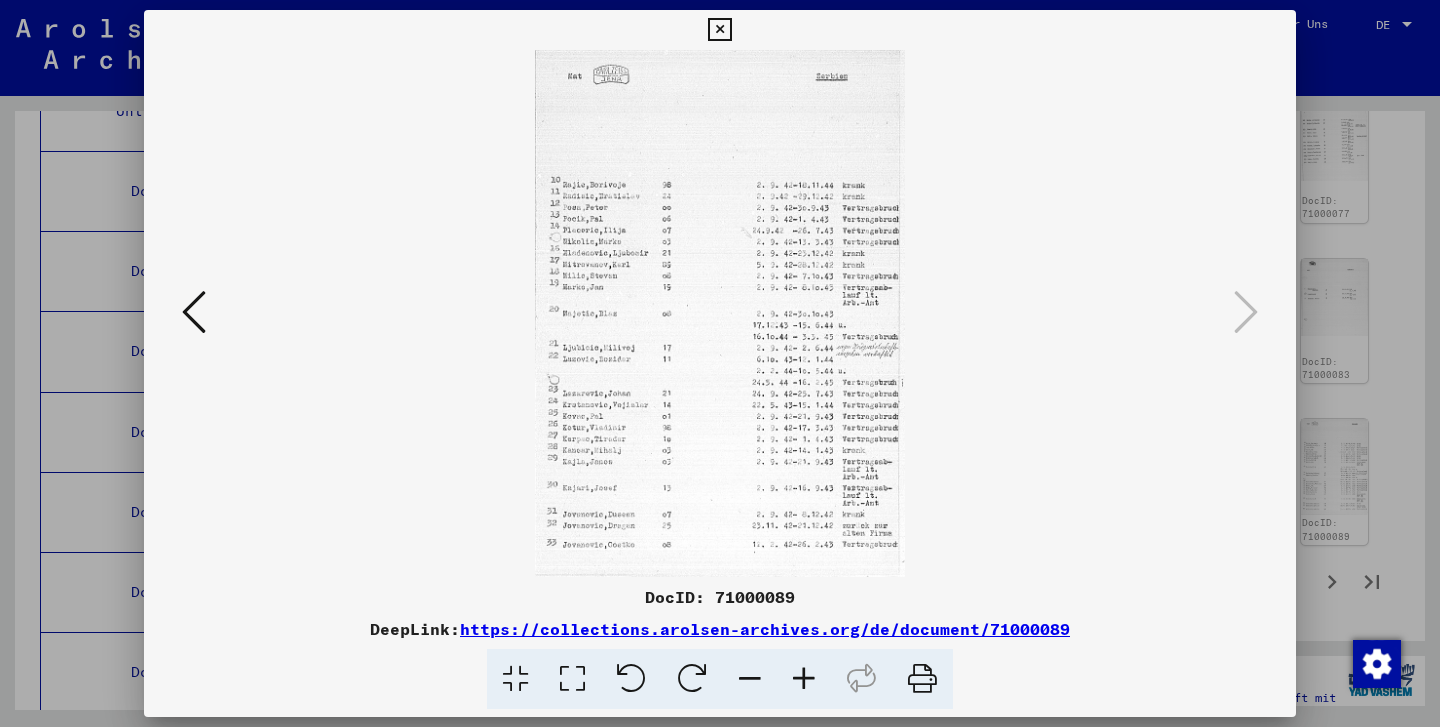 click at bounding box center (719, 30) 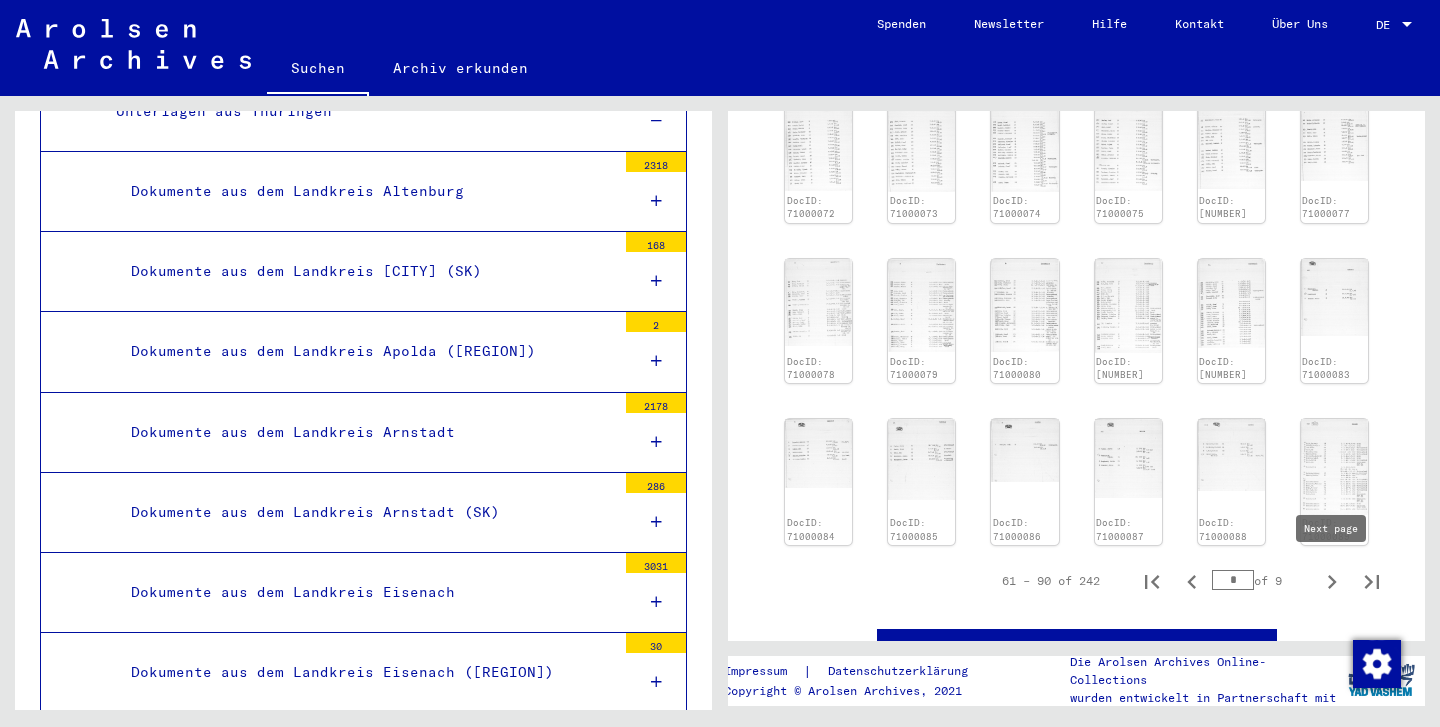 click 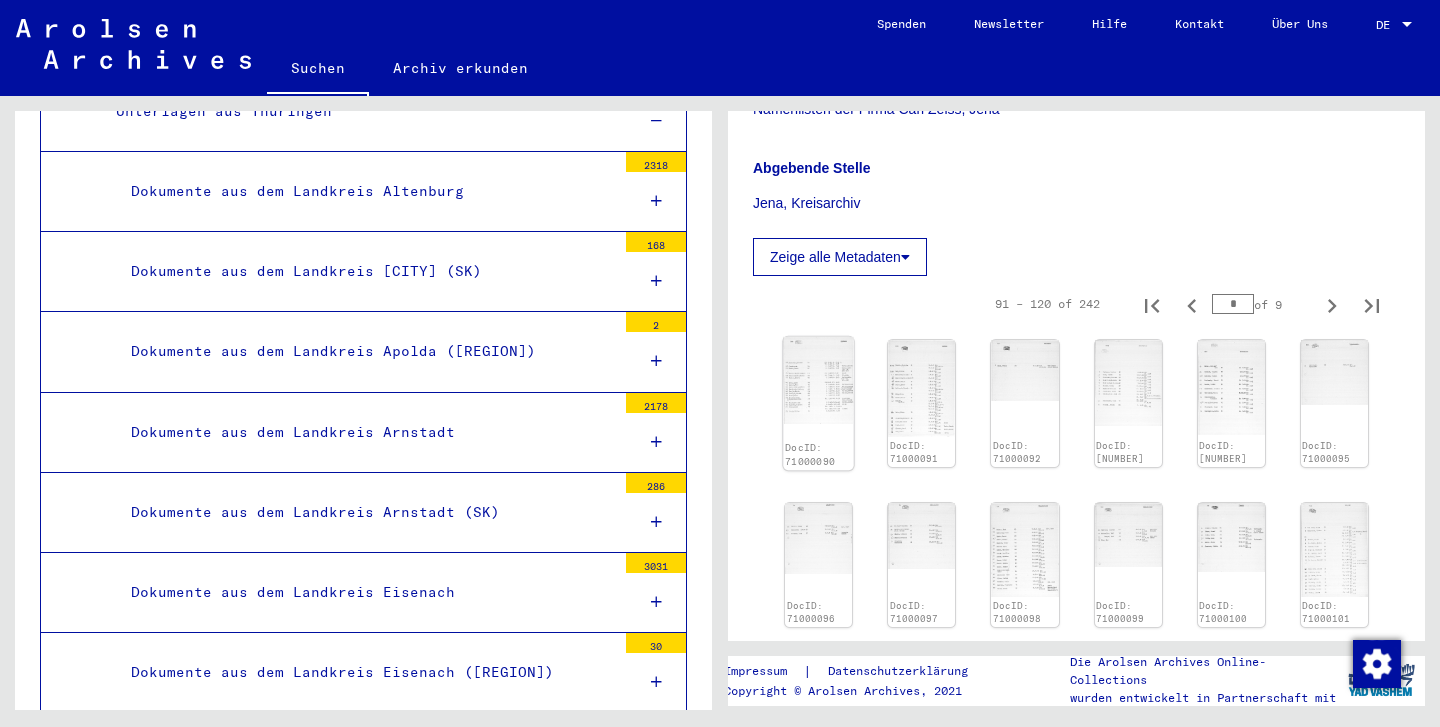 scroll, scrollTop: 471, scrollLeft: 0, axis: vertical 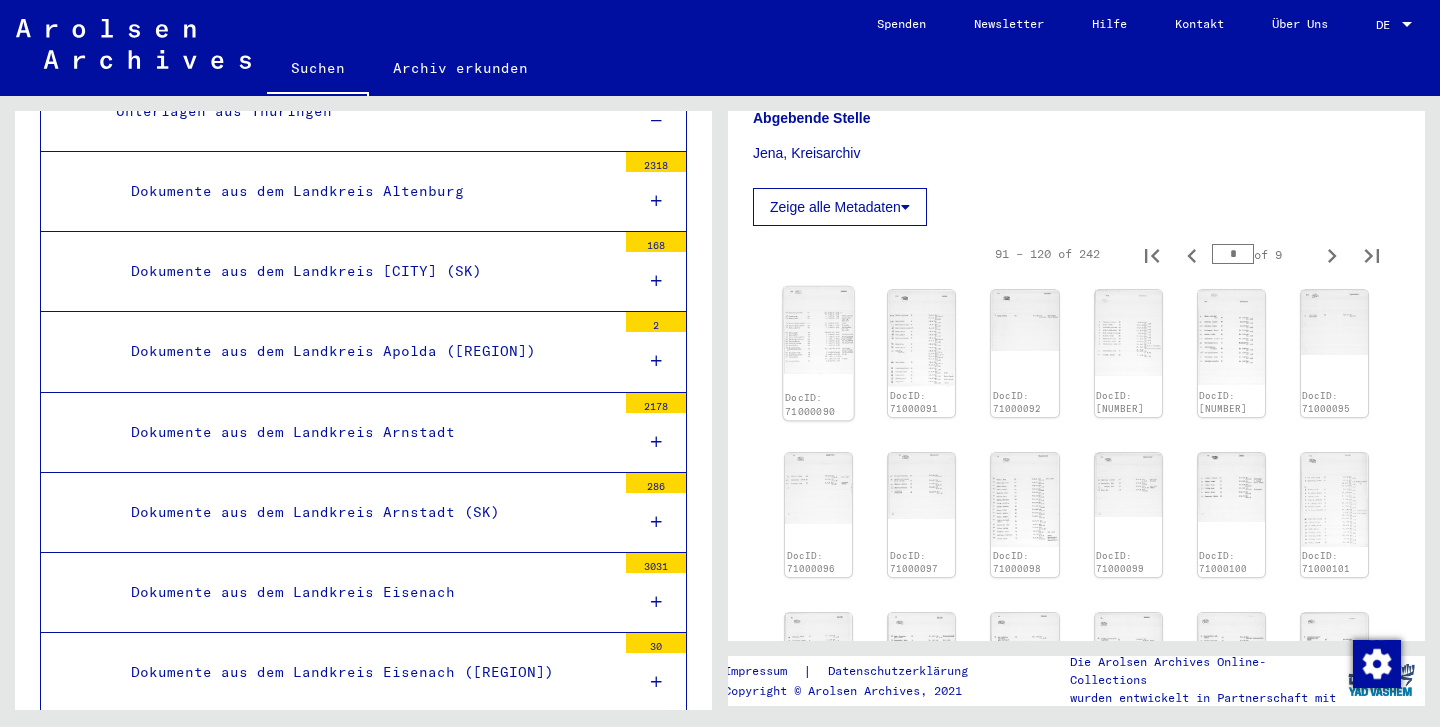 click 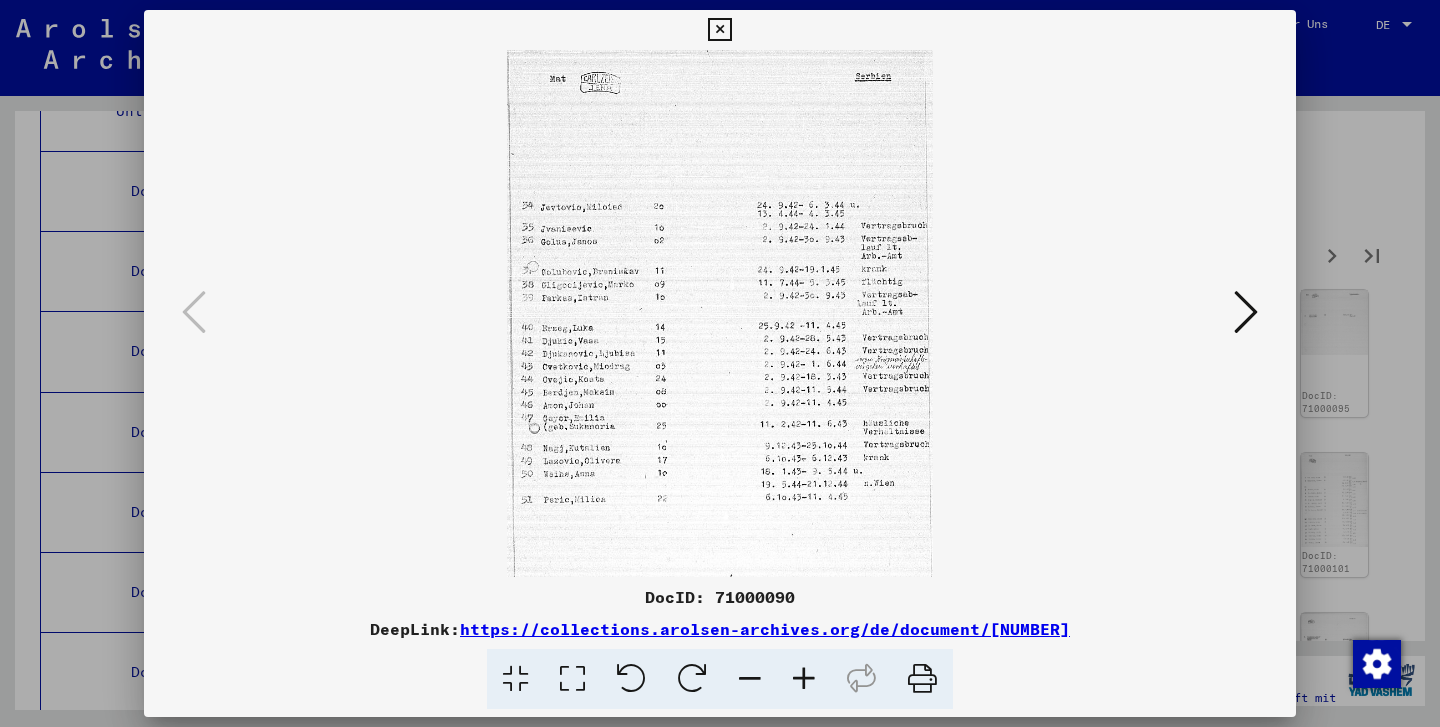 click at bounding box center (719, 30) 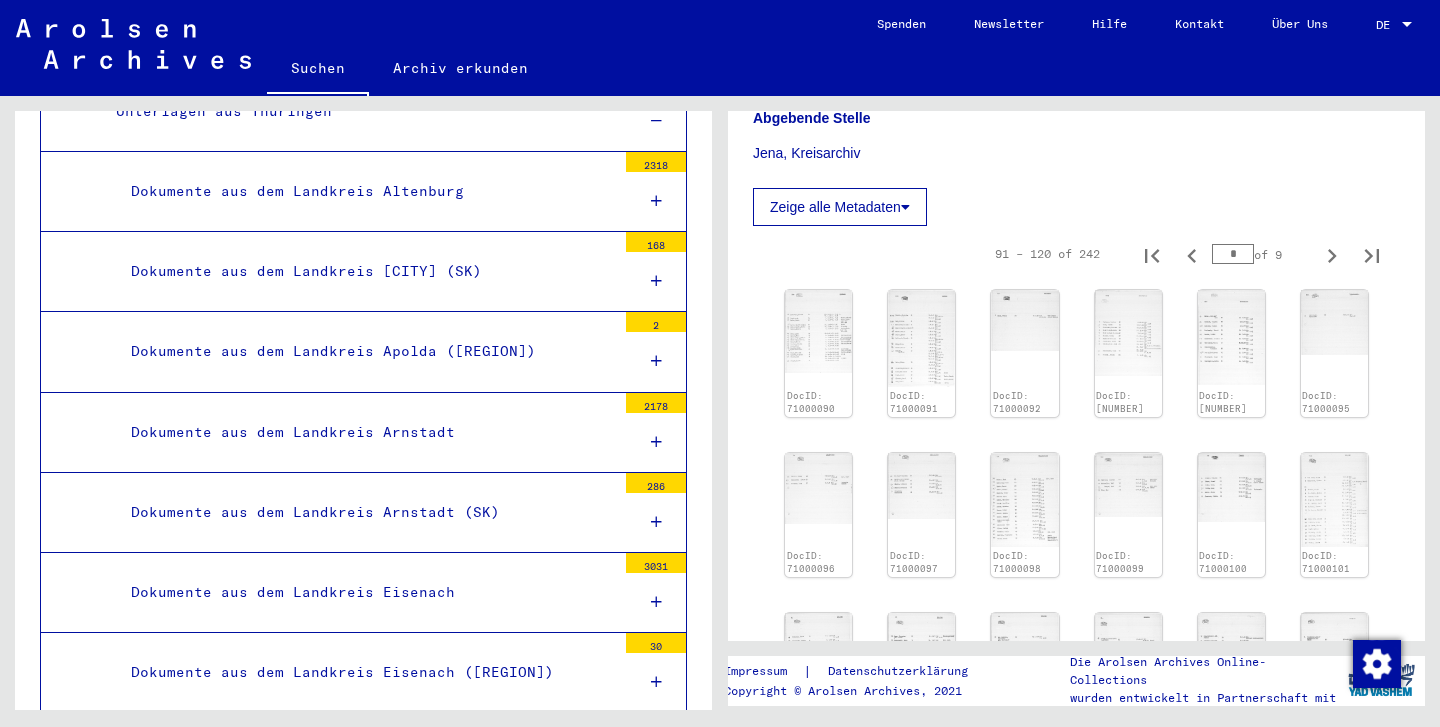 scroll, scrollTop: 0, scrollLeft: 0, axis: both 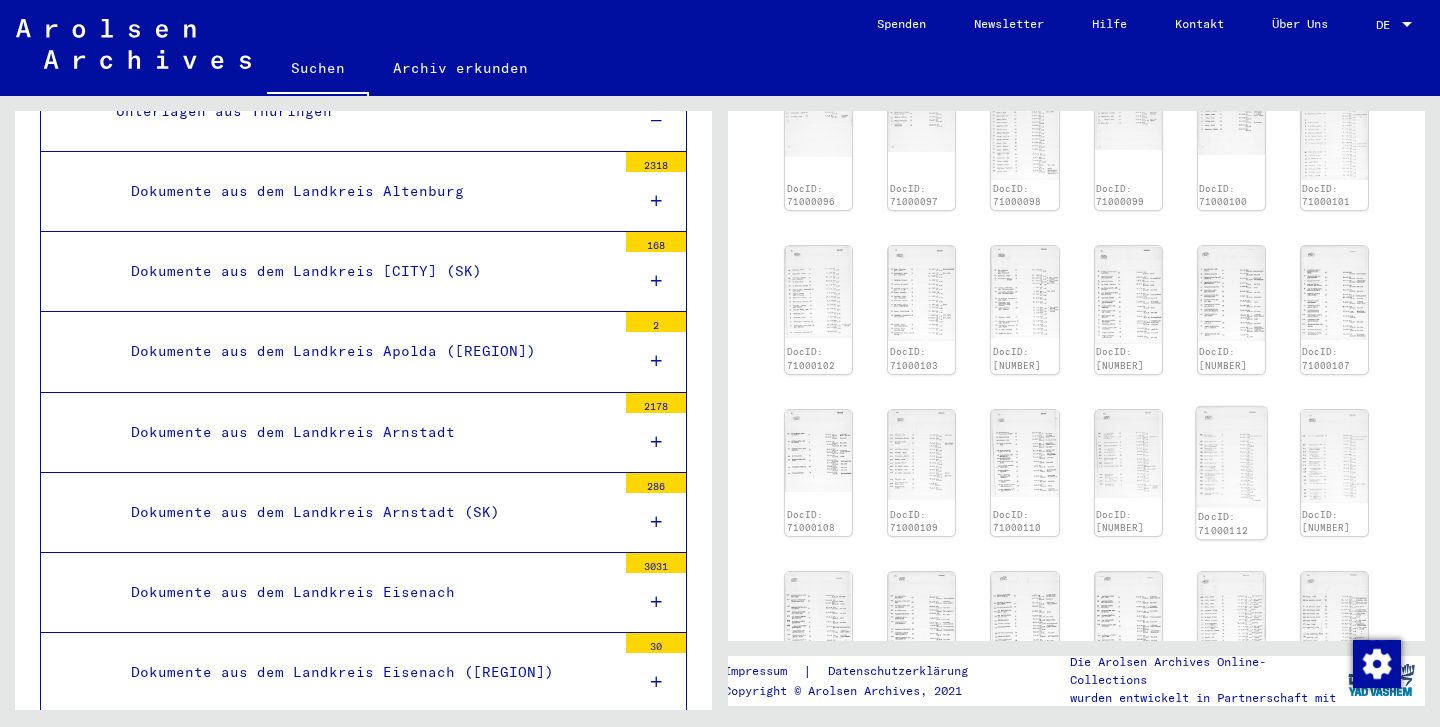 click 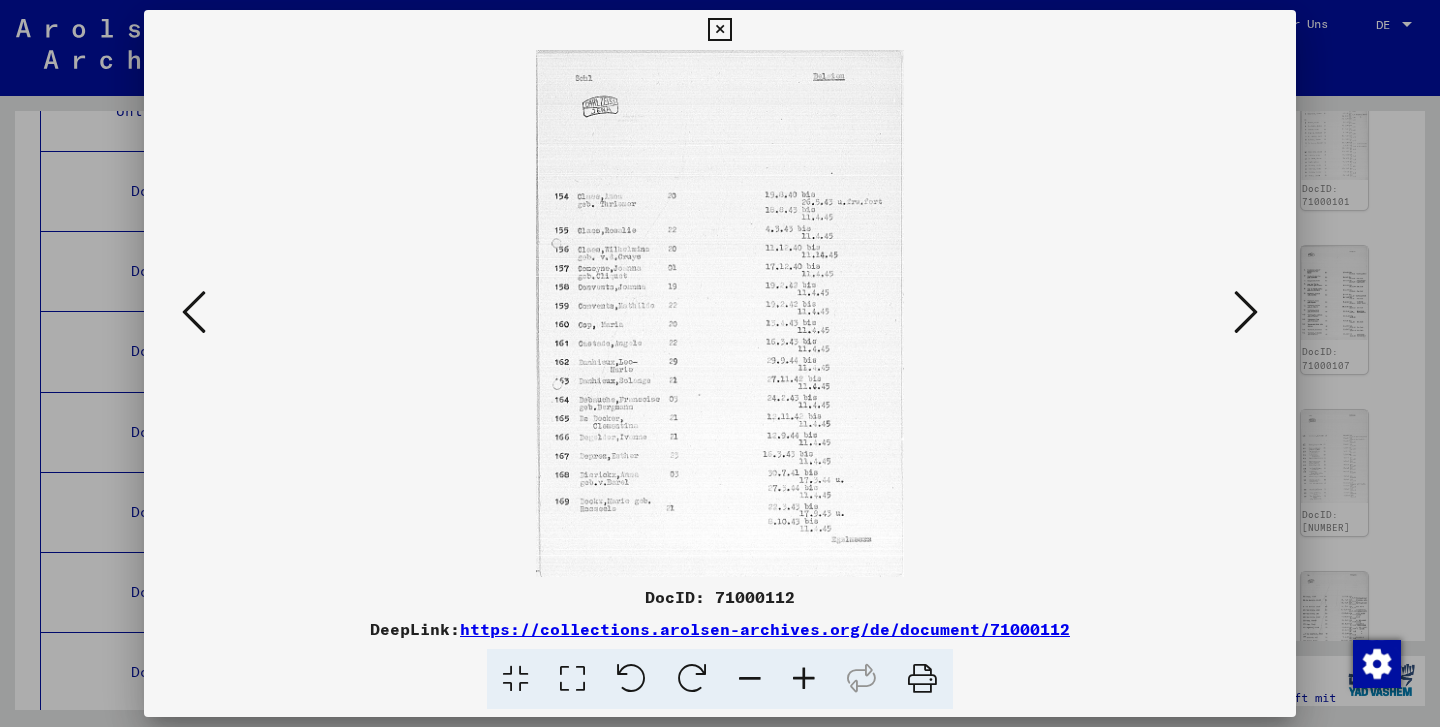 click at bounding box center [804, 679] 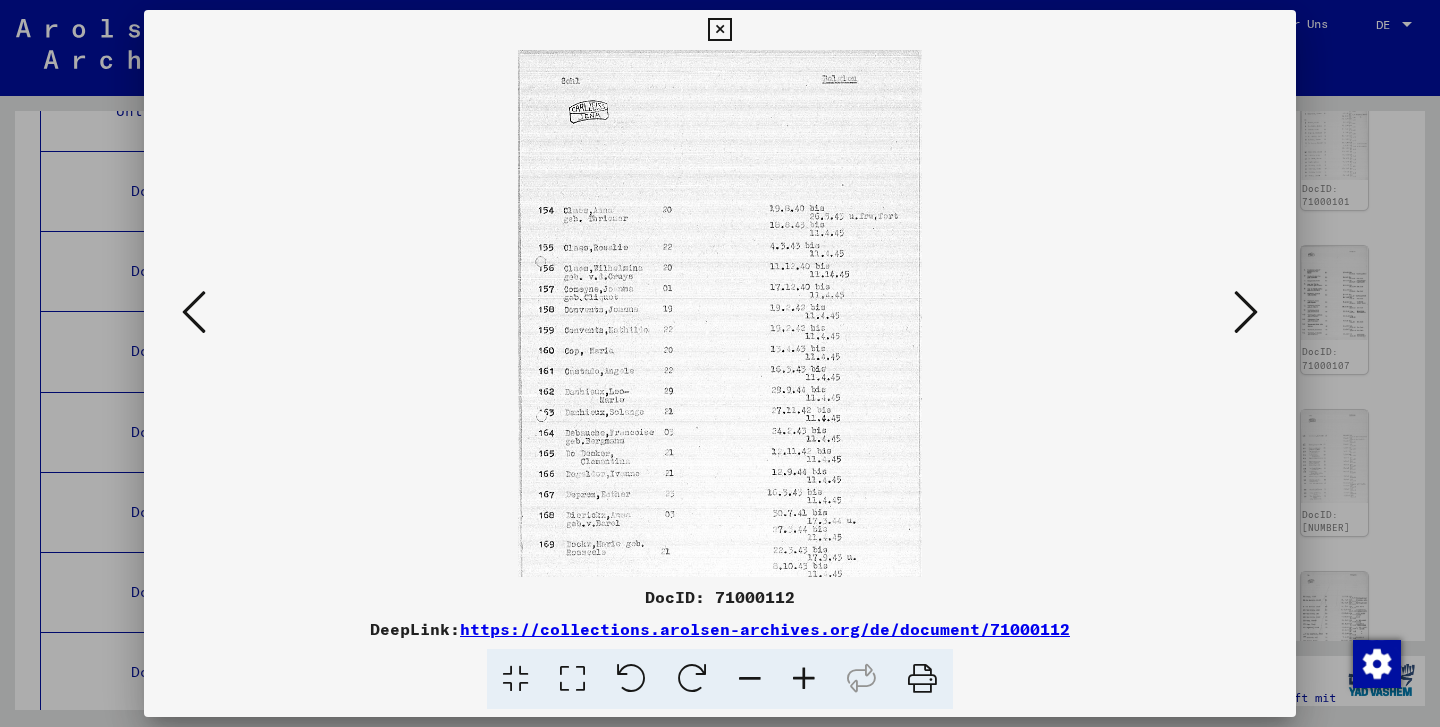 click at bounding box center [804, 679] 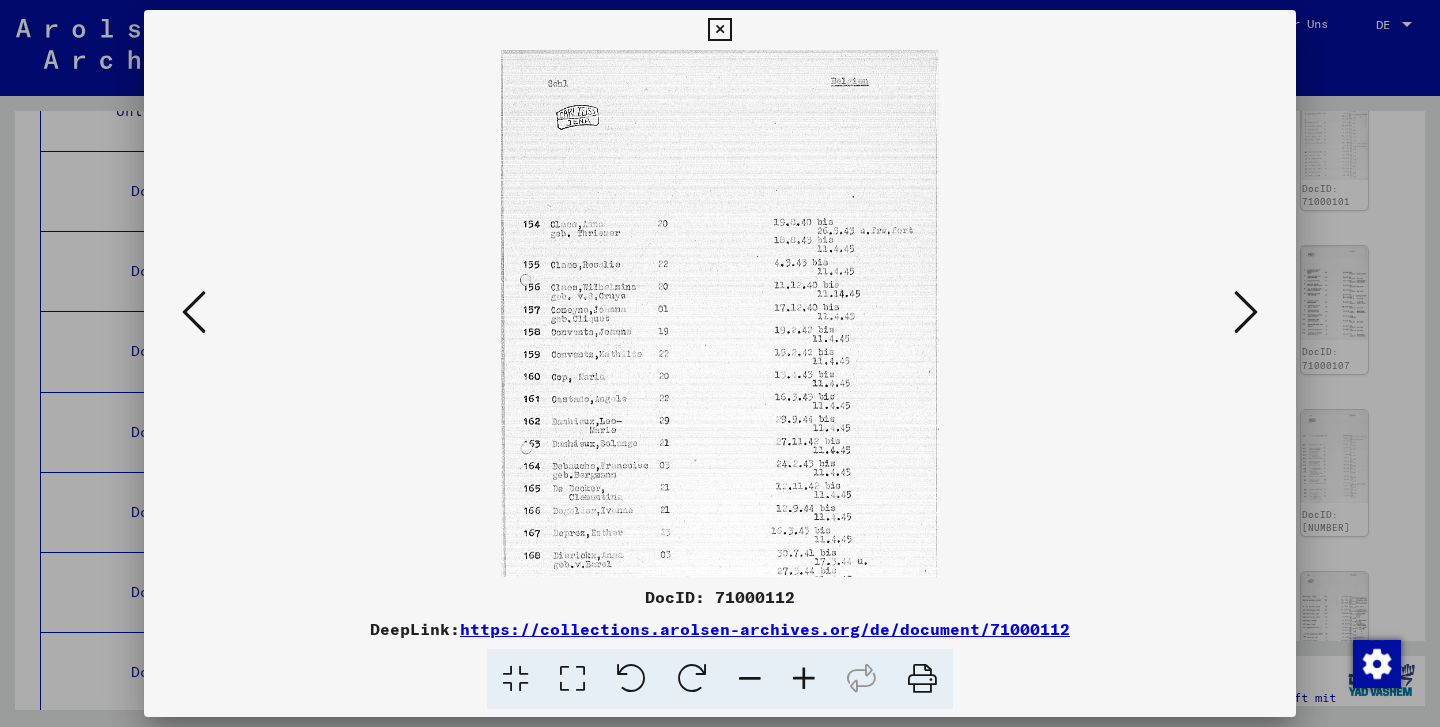 click at bounding box center [804, 679] 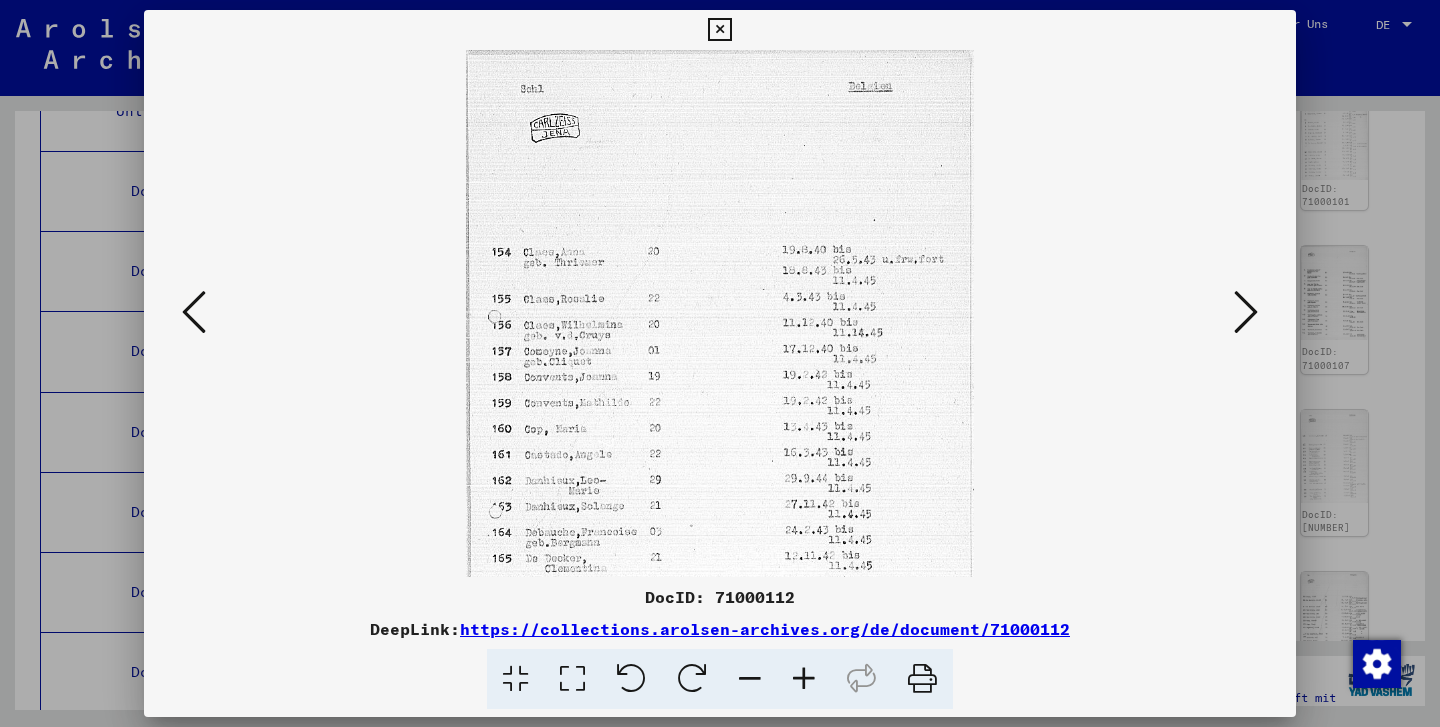 click at bounding box center [804, 679] 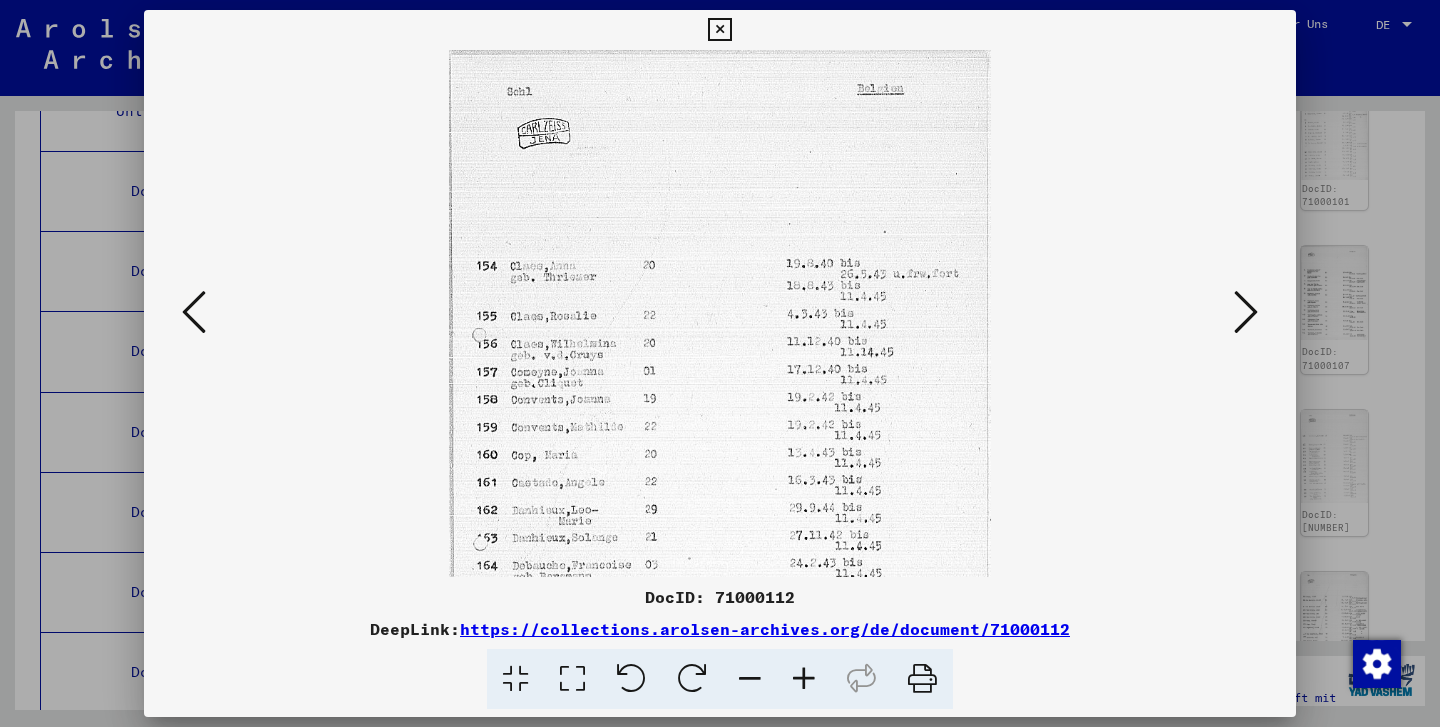 click at bounding box center (719, 30) 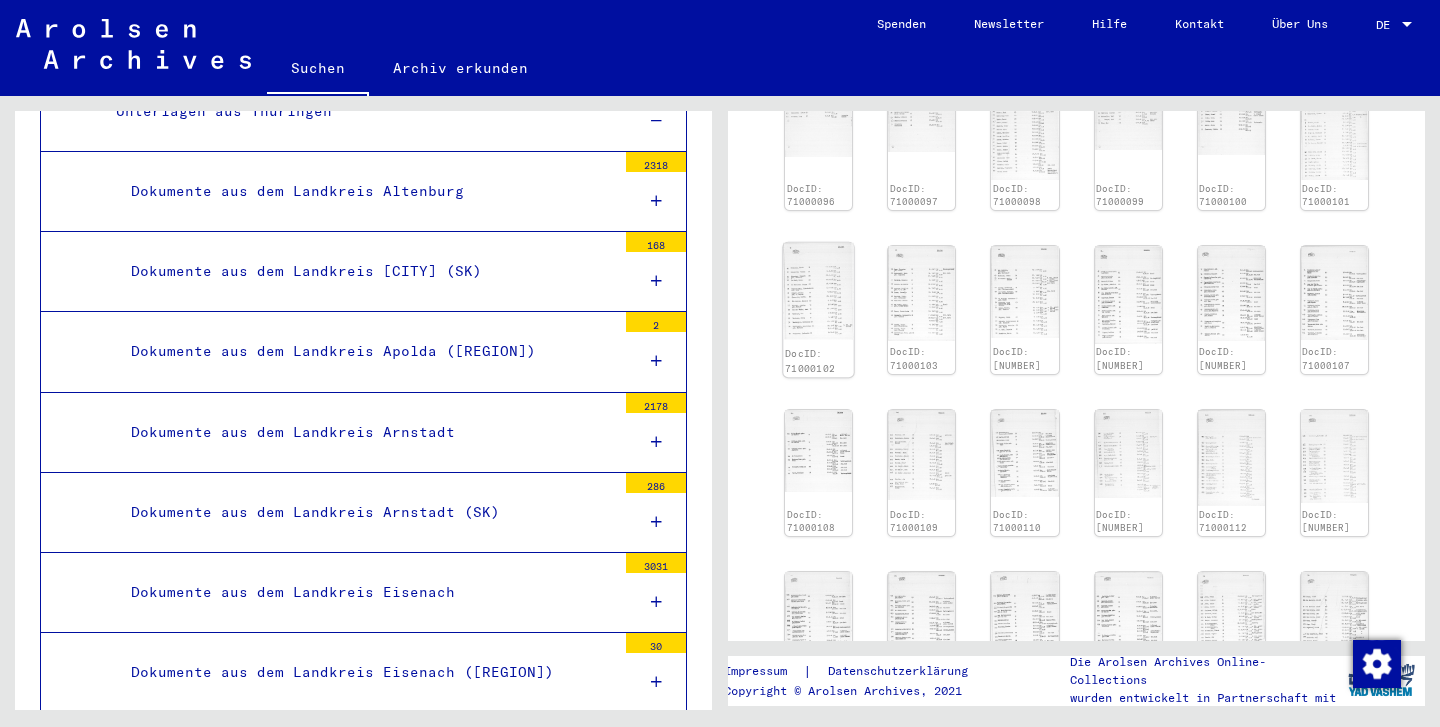click 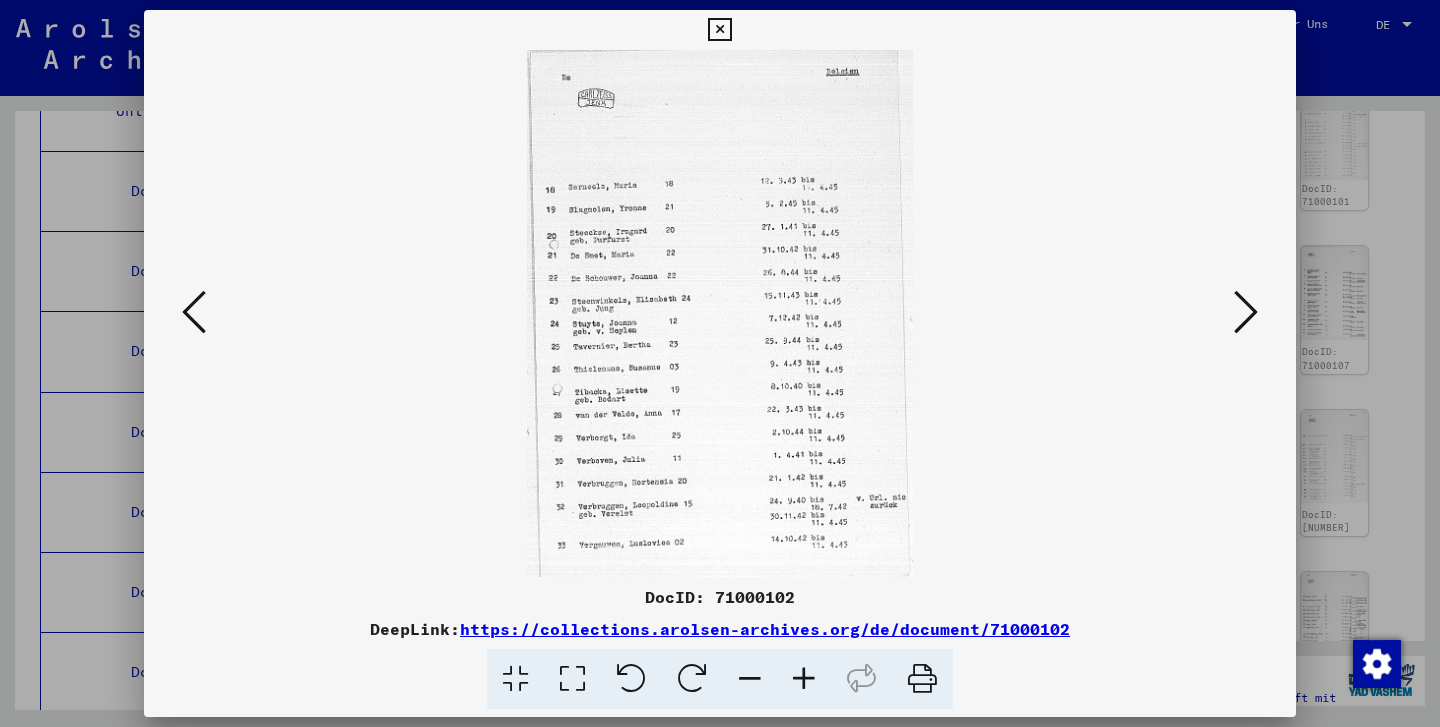 click at bounding box center (719, 30) 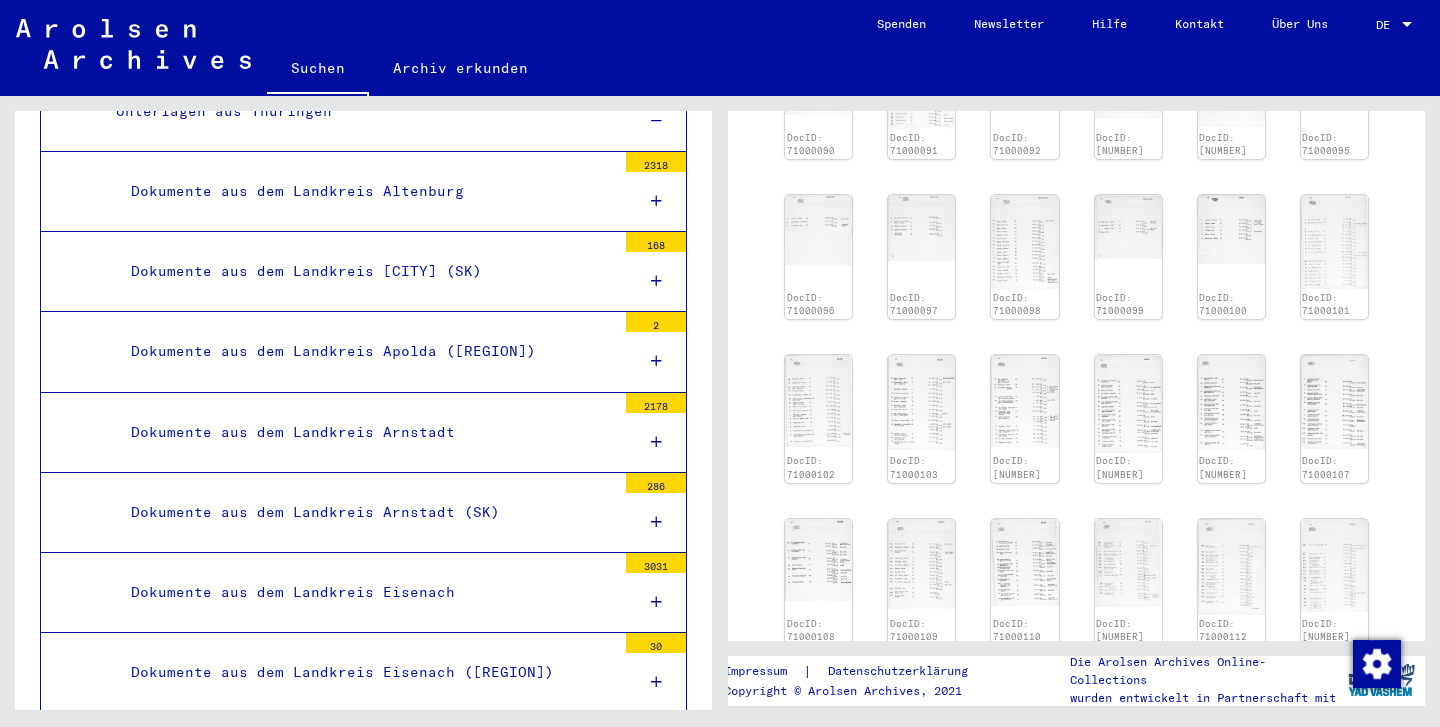 scroll, scrollTop: 726, scrollLeft: 0, axis: vertical 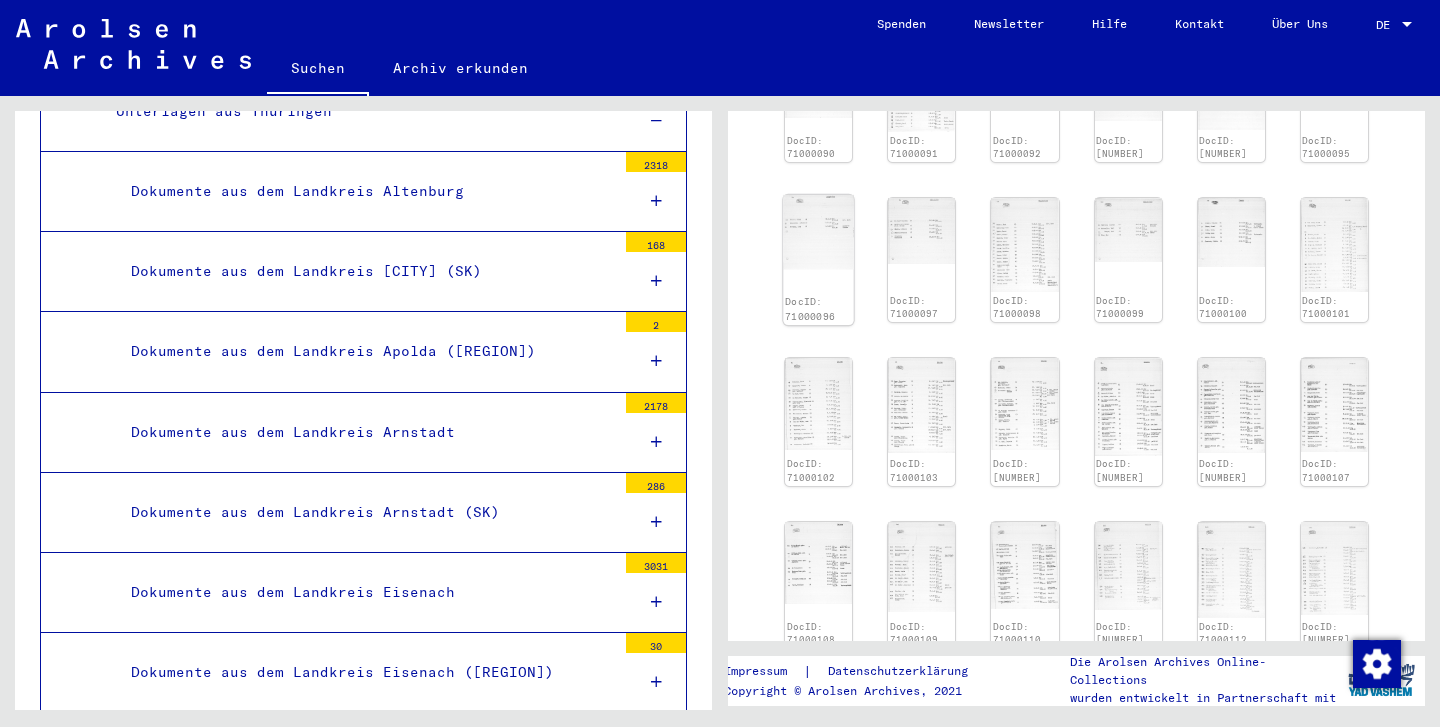 click 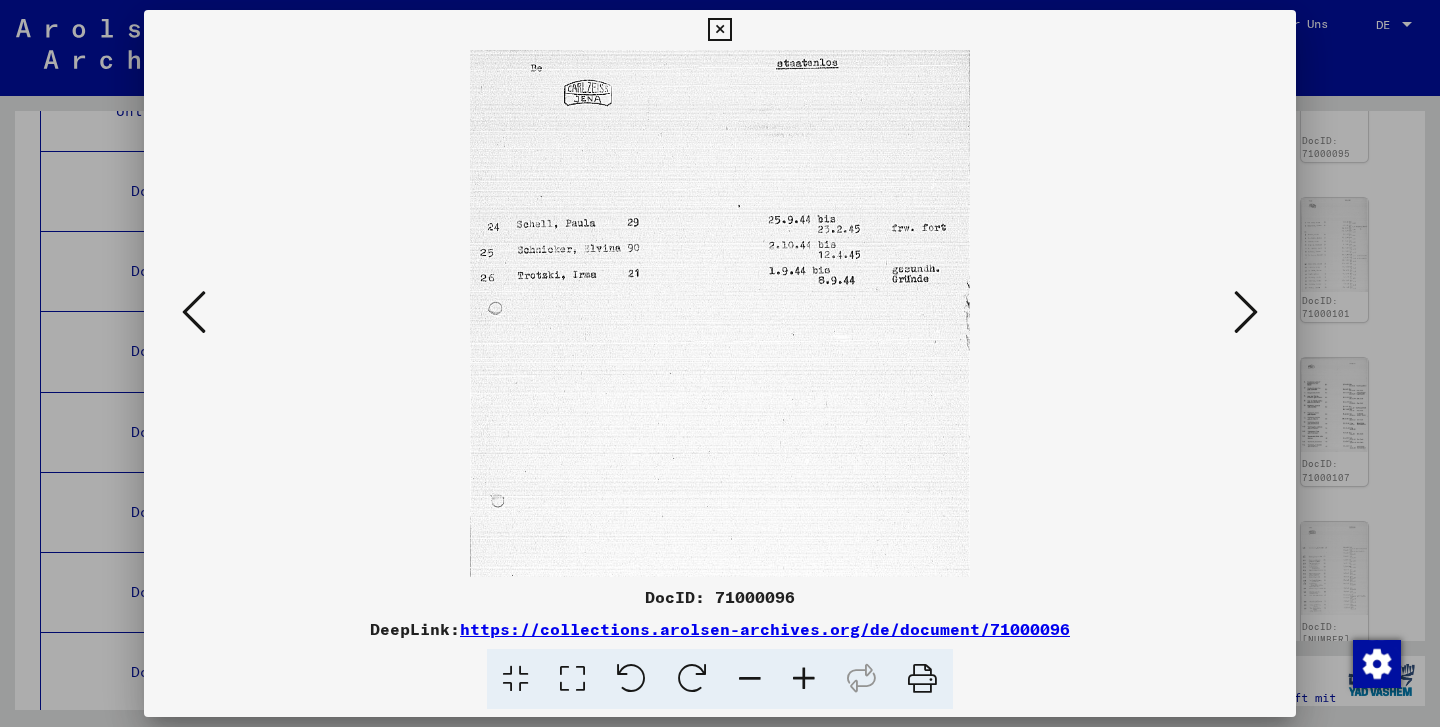 click at bounding box center (719, 30) 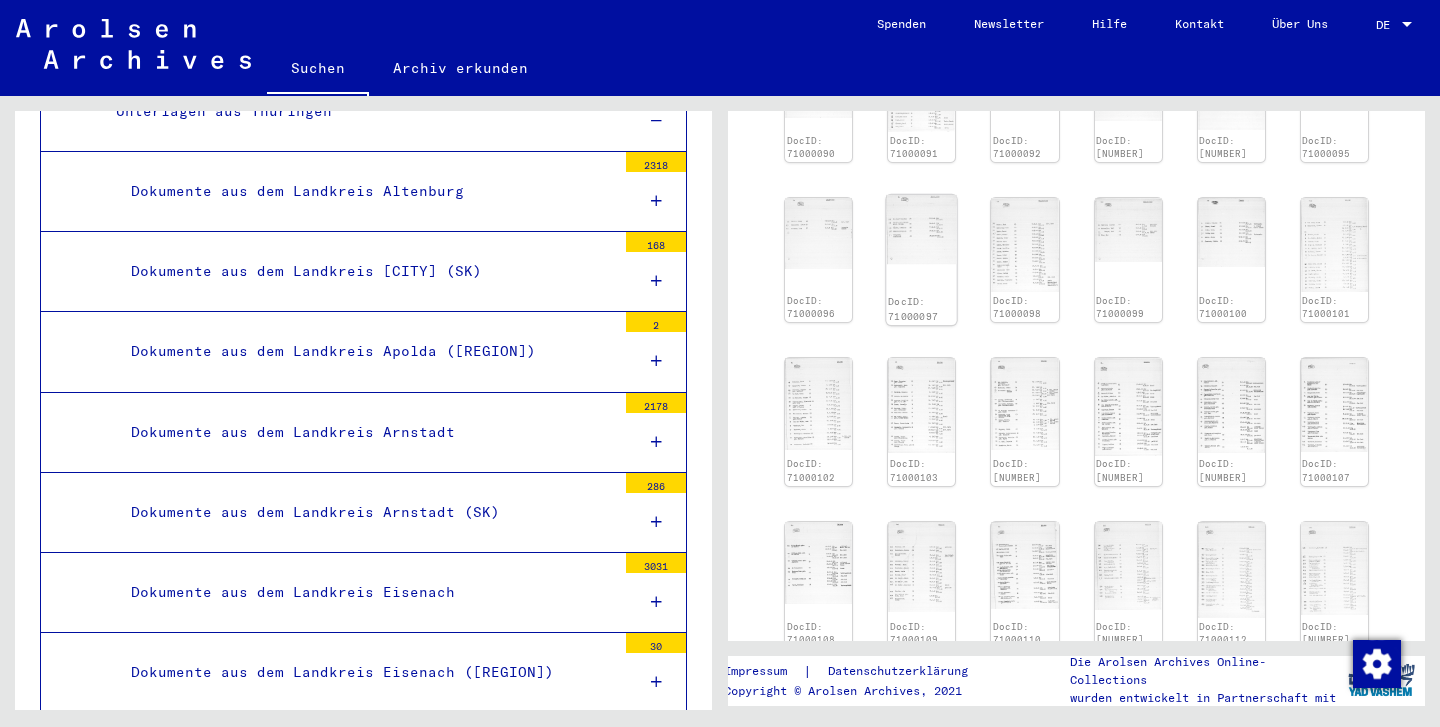 click on "DocID: 71000097" 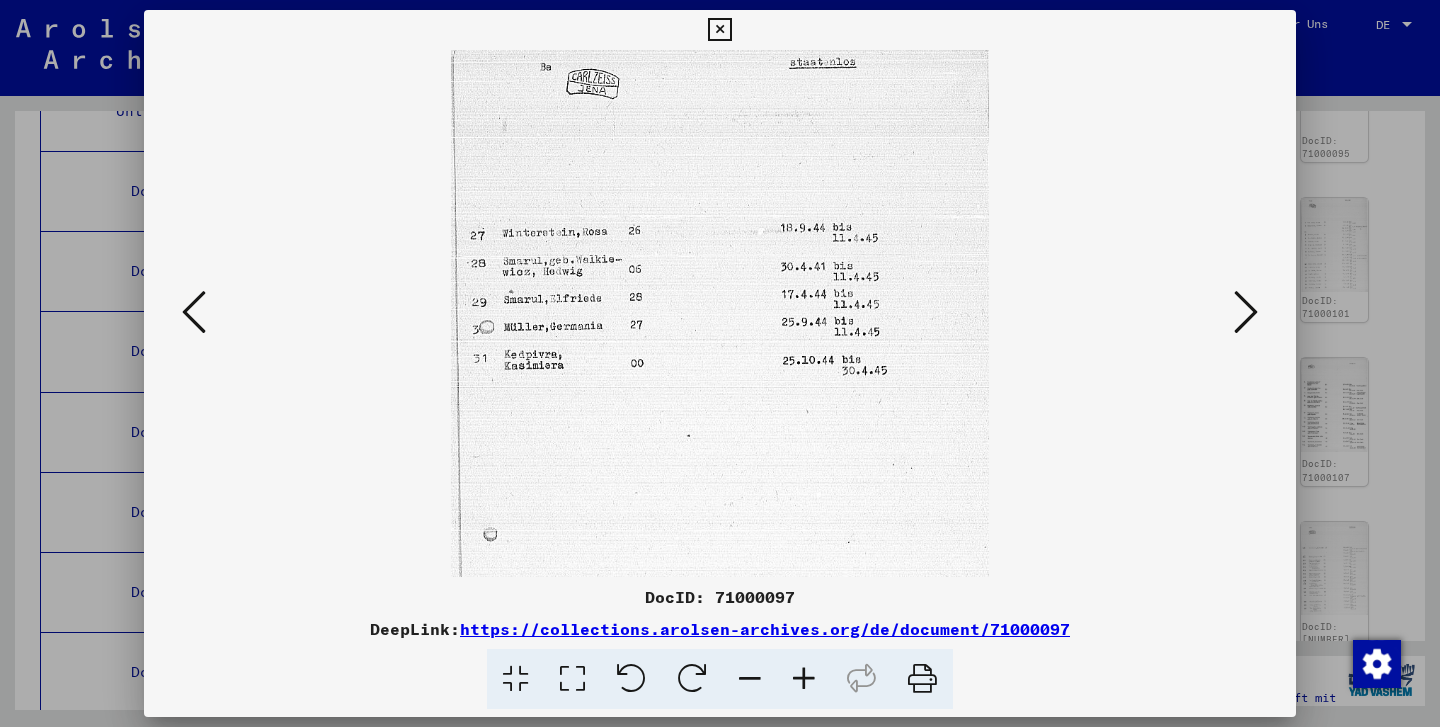 click at bounding box center [719, 30] 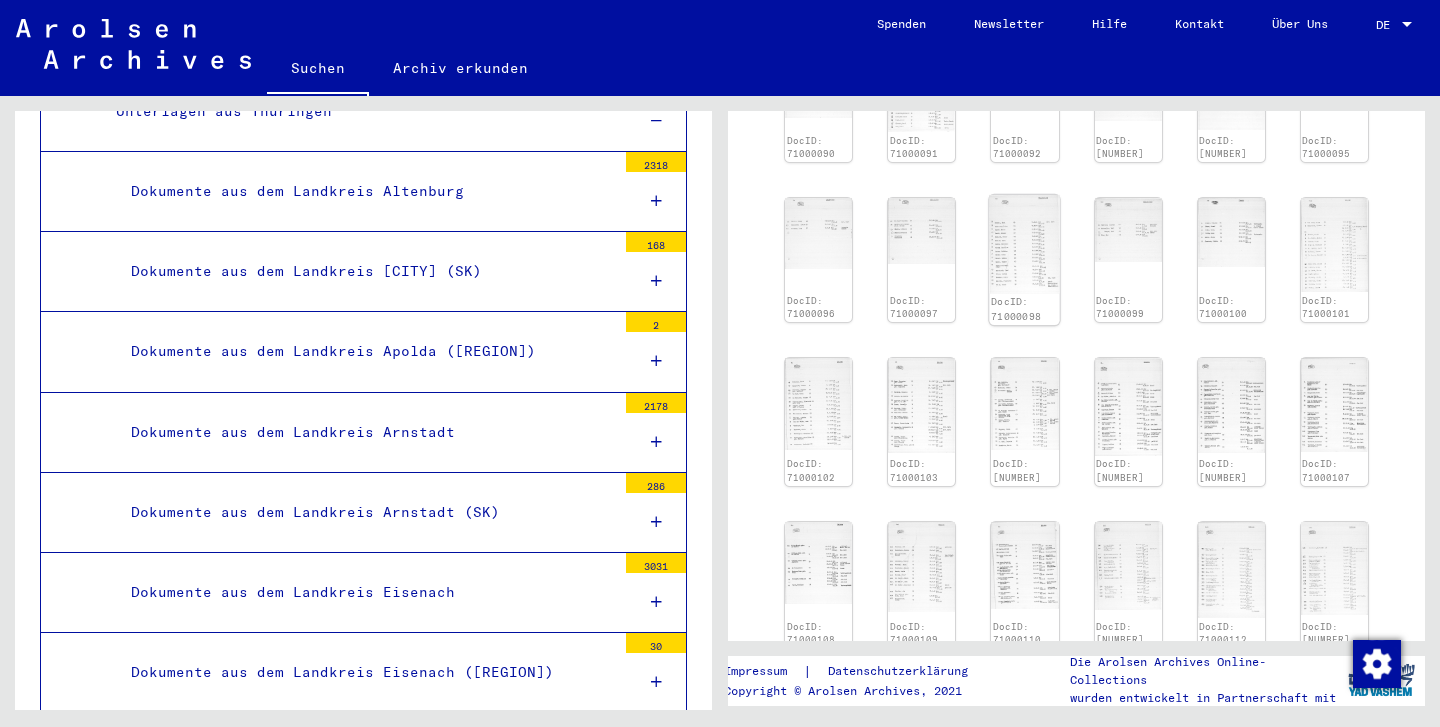 click 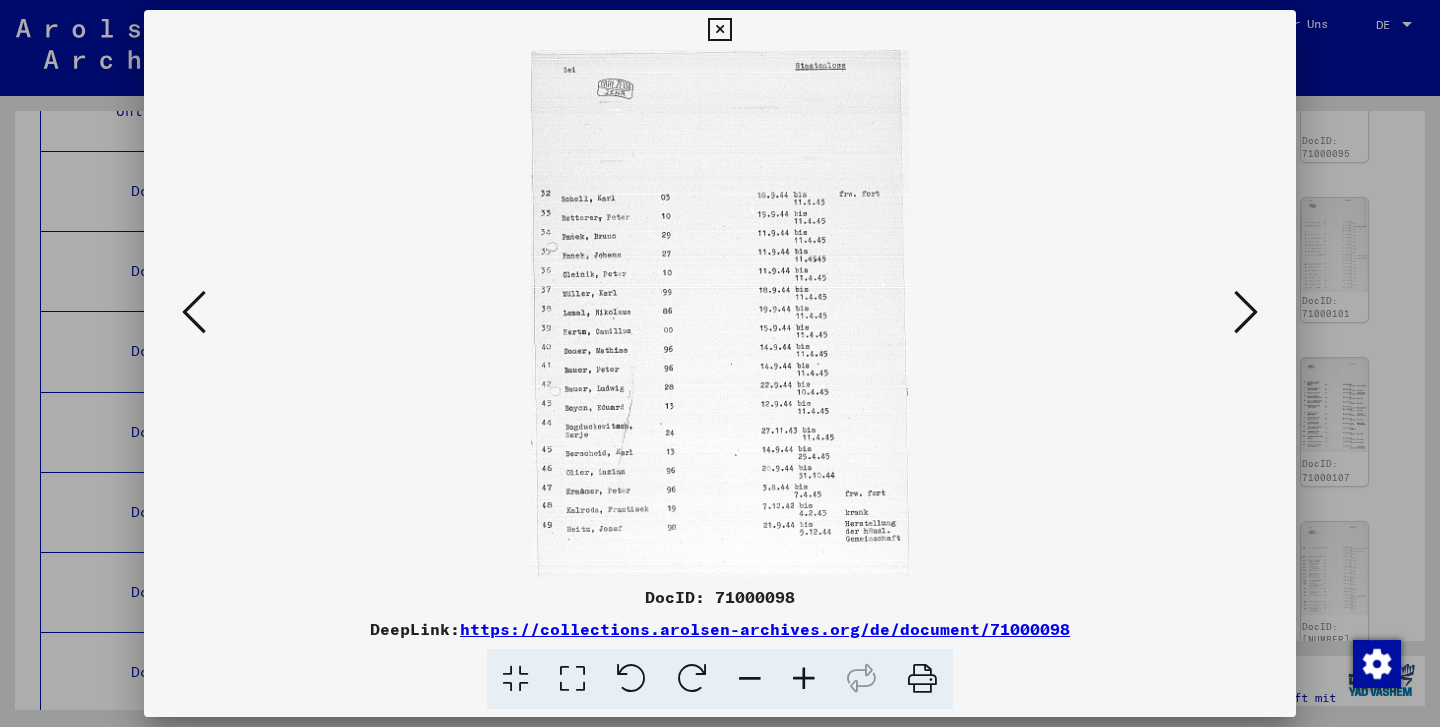 click at bounding box center [719, 30] 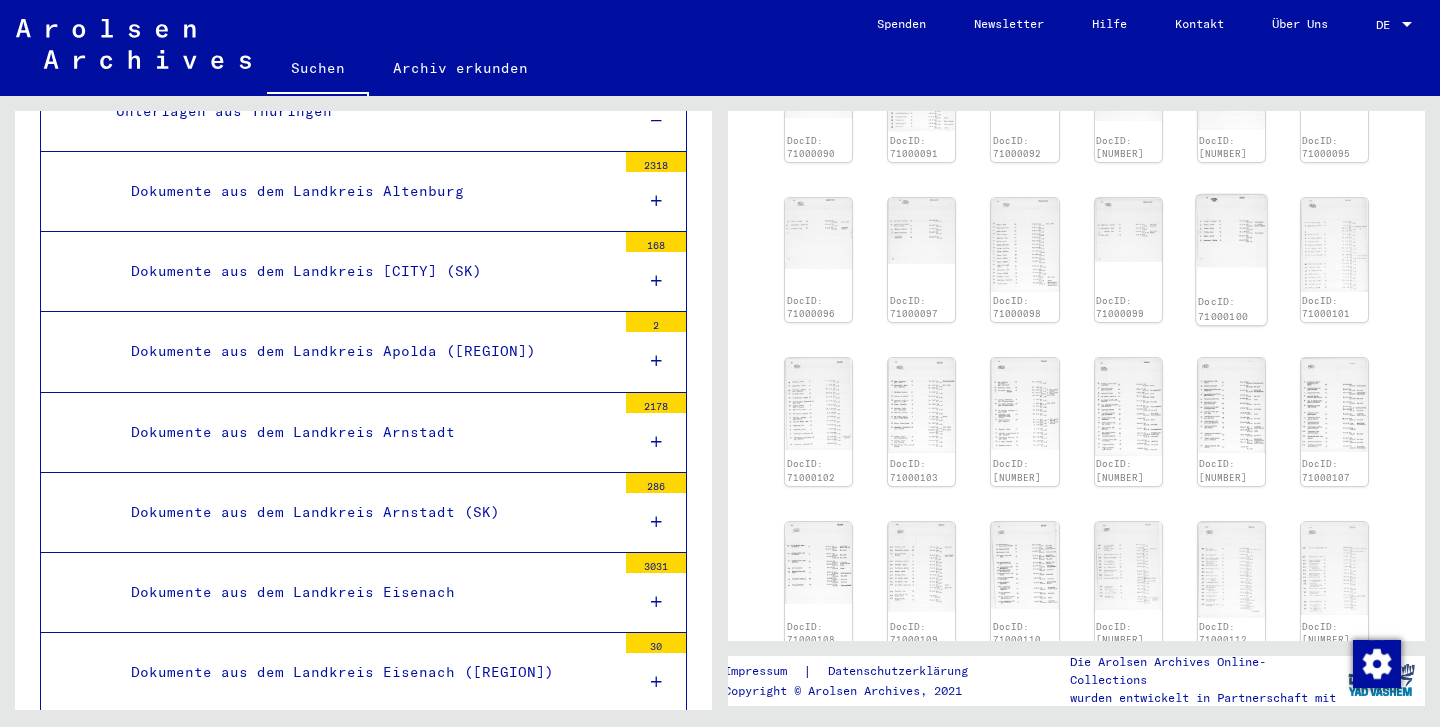click 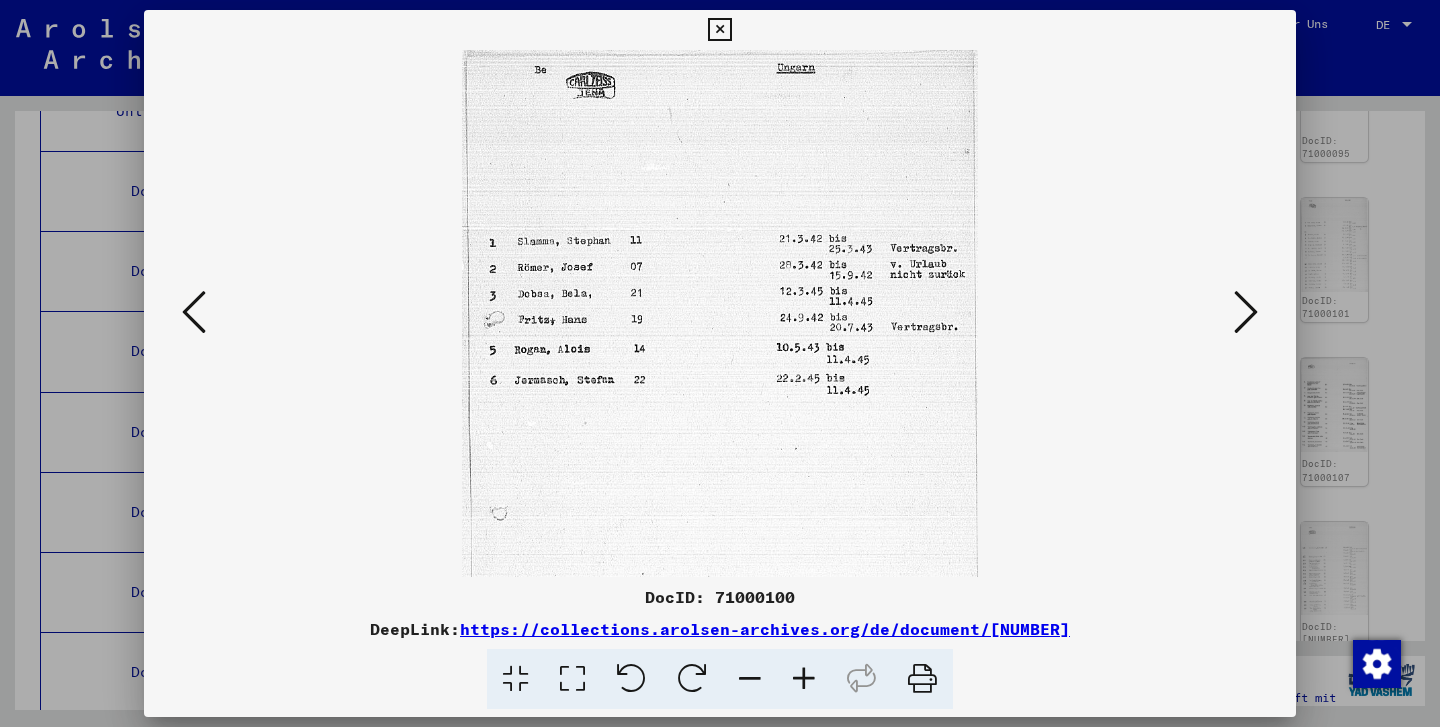click at bounding box center (719, 30) 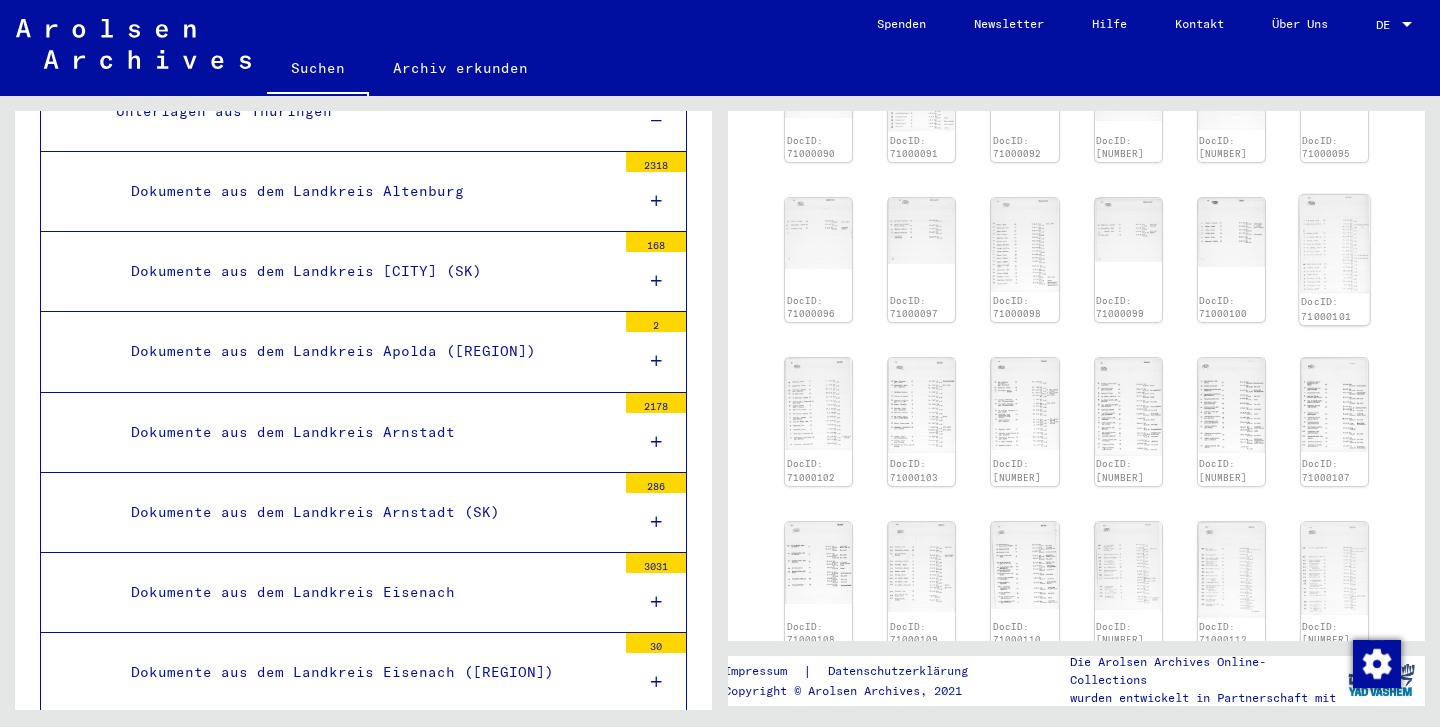 click 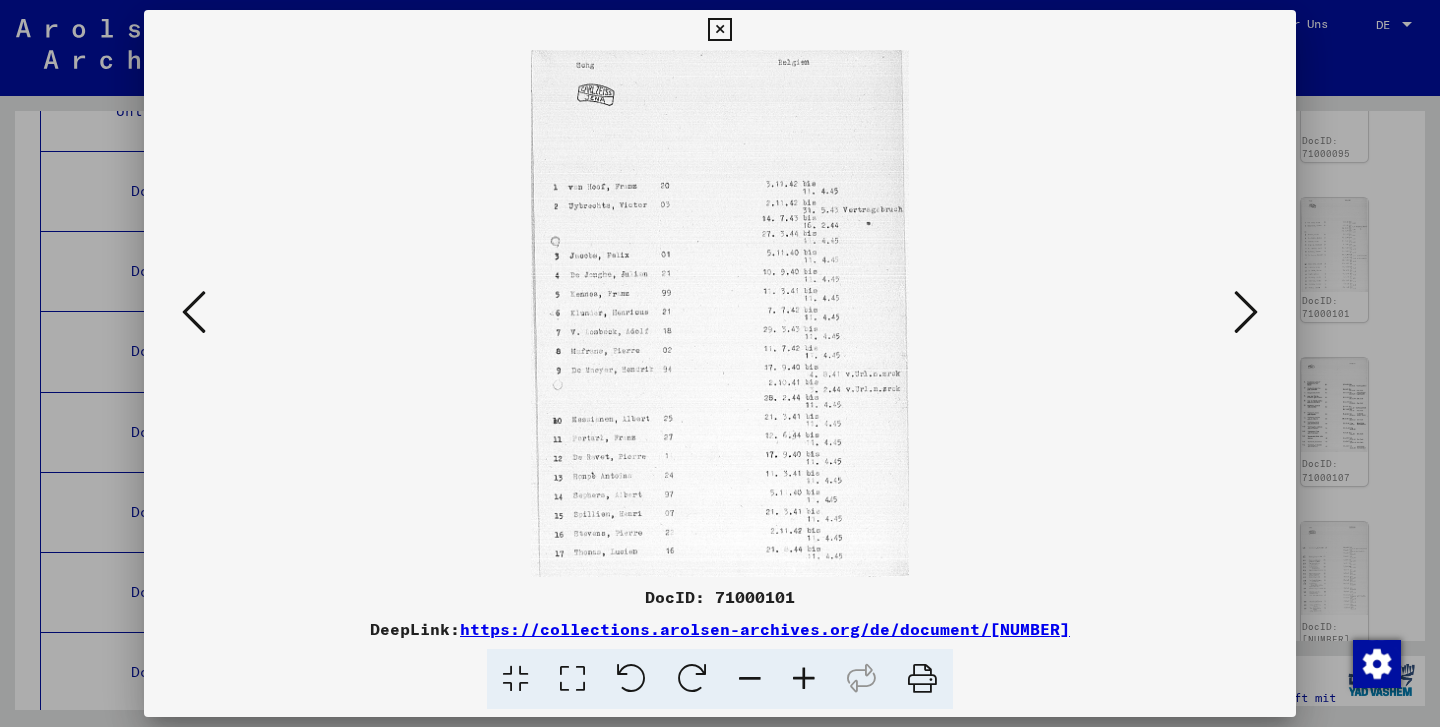 click at bounding box center (719, 30) 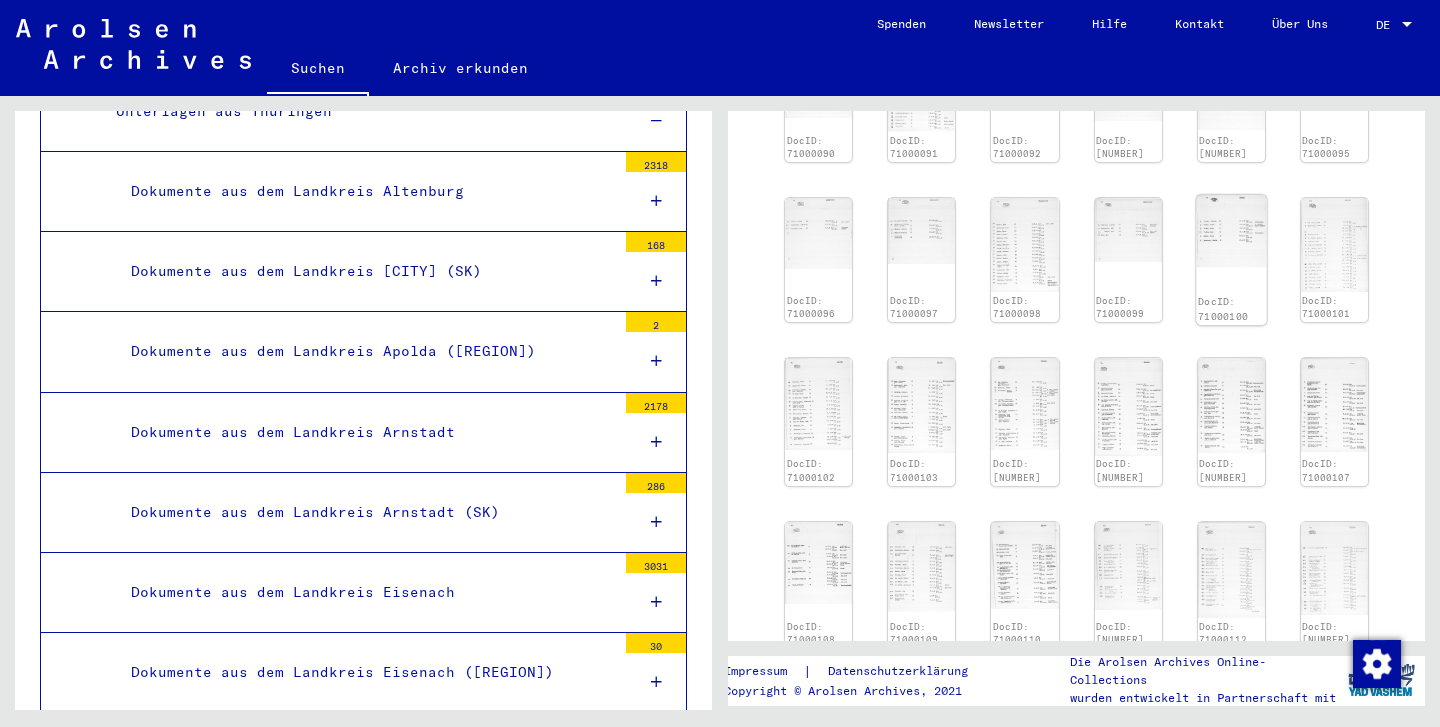 scroll, scrollTop: 783, scrollLeft: 0, axis: vertical 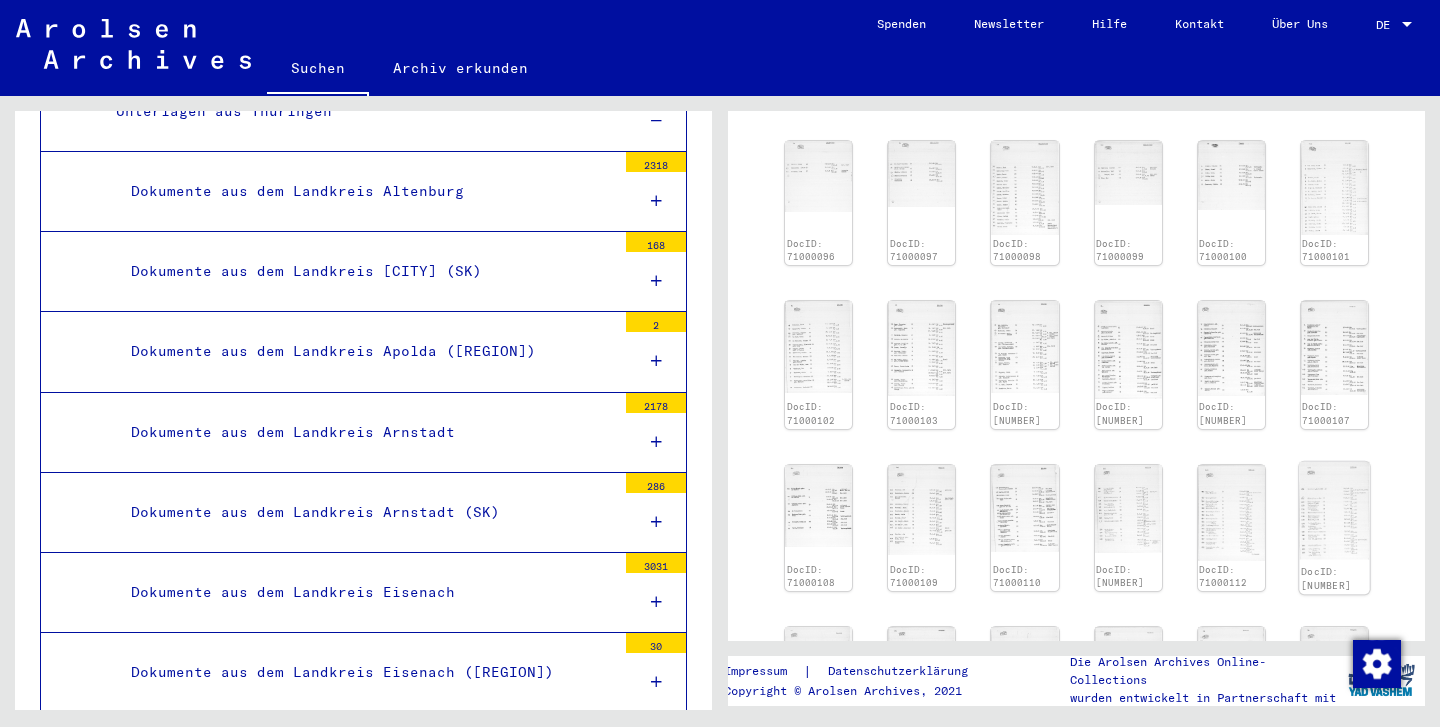 click 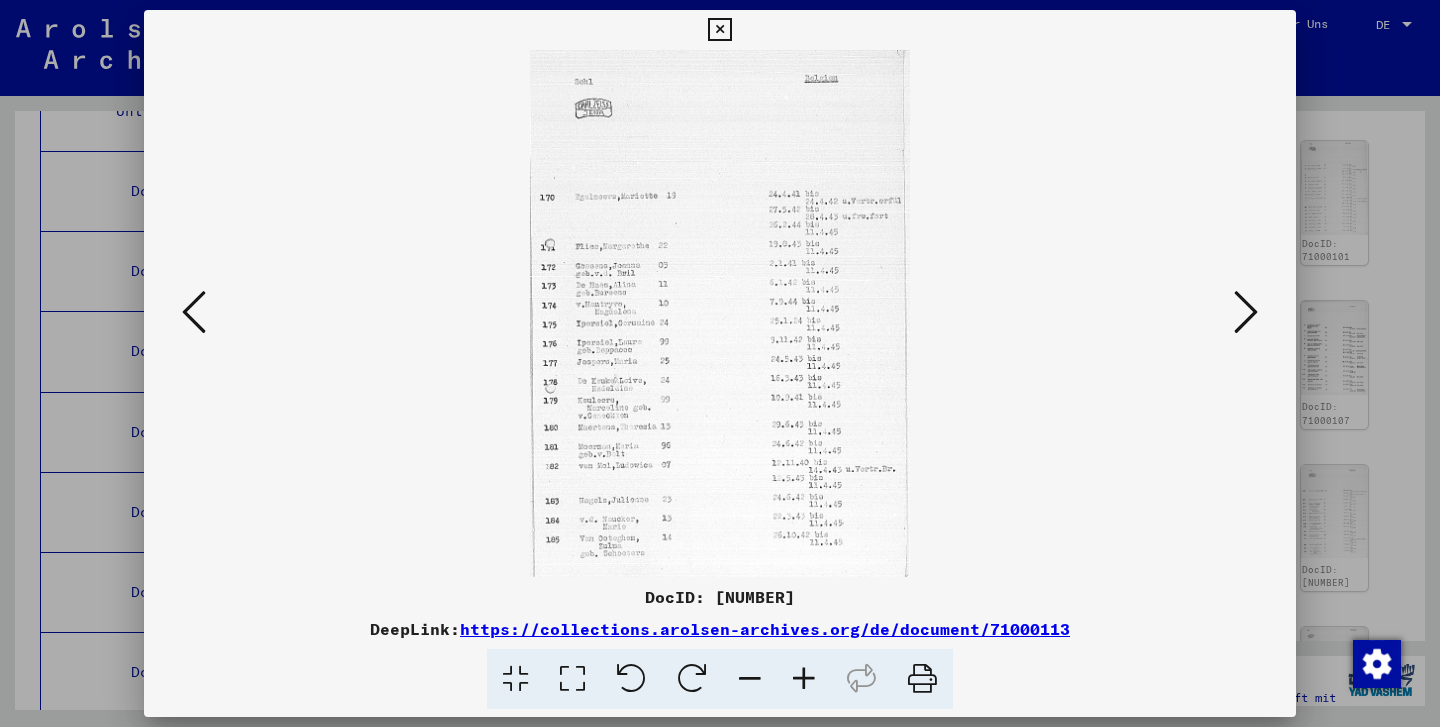 click at bounding box center (719, 30) 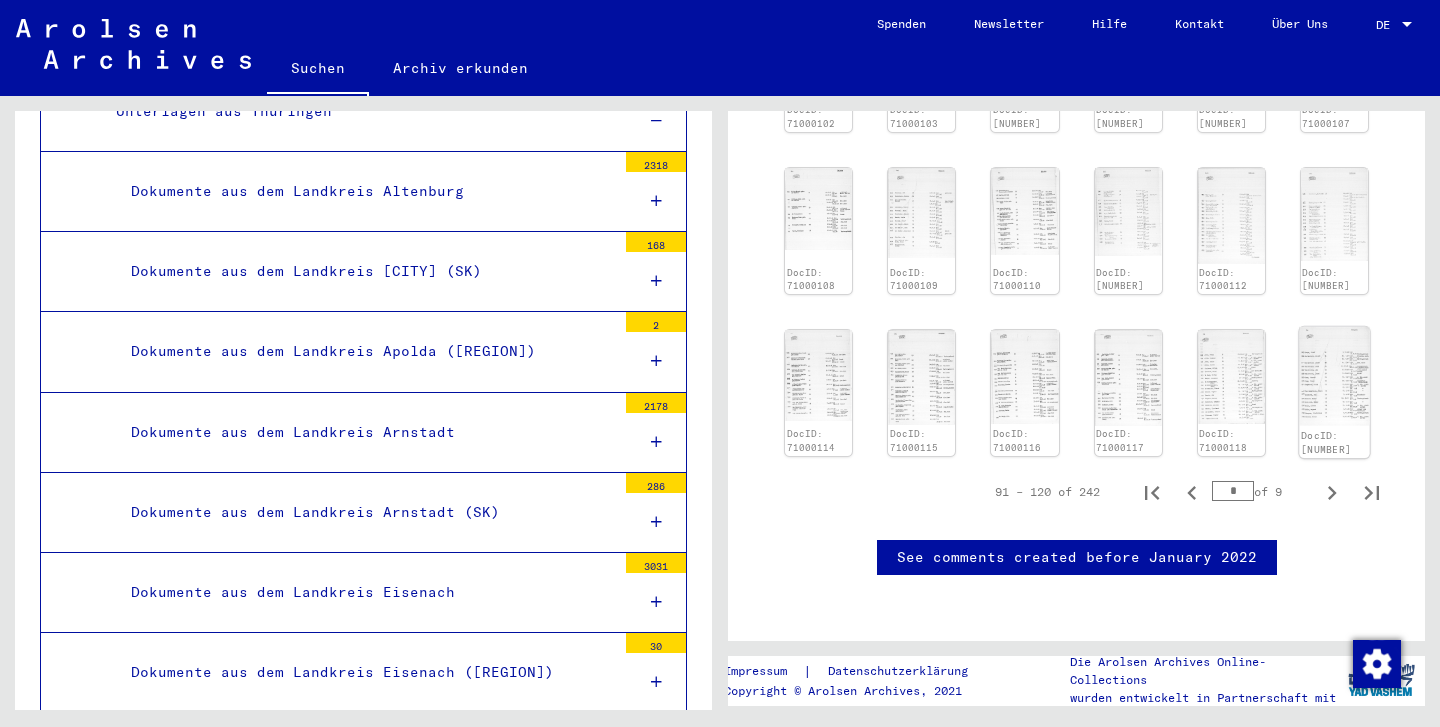 scroll, scrollTop: 1161, scrollLeft: 0, axis: vertical 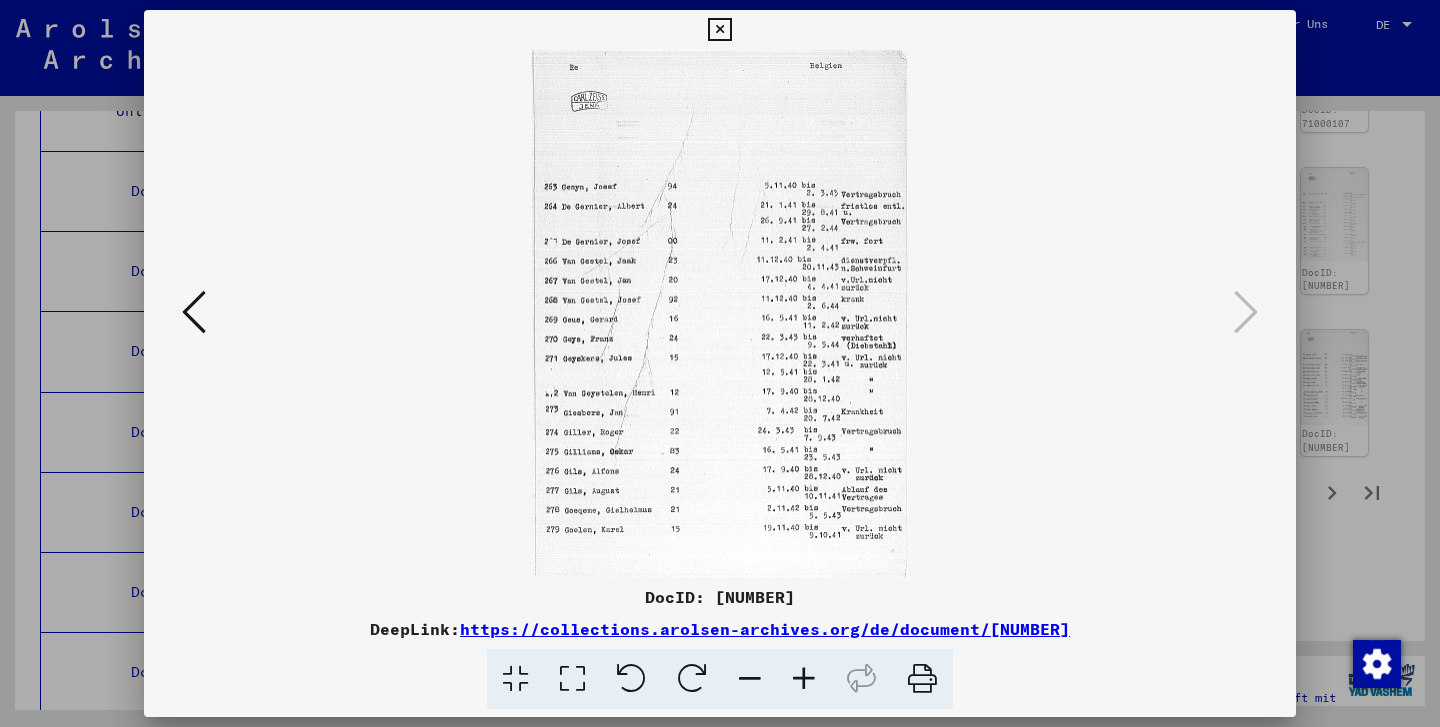click at bounding box center (719, 30) 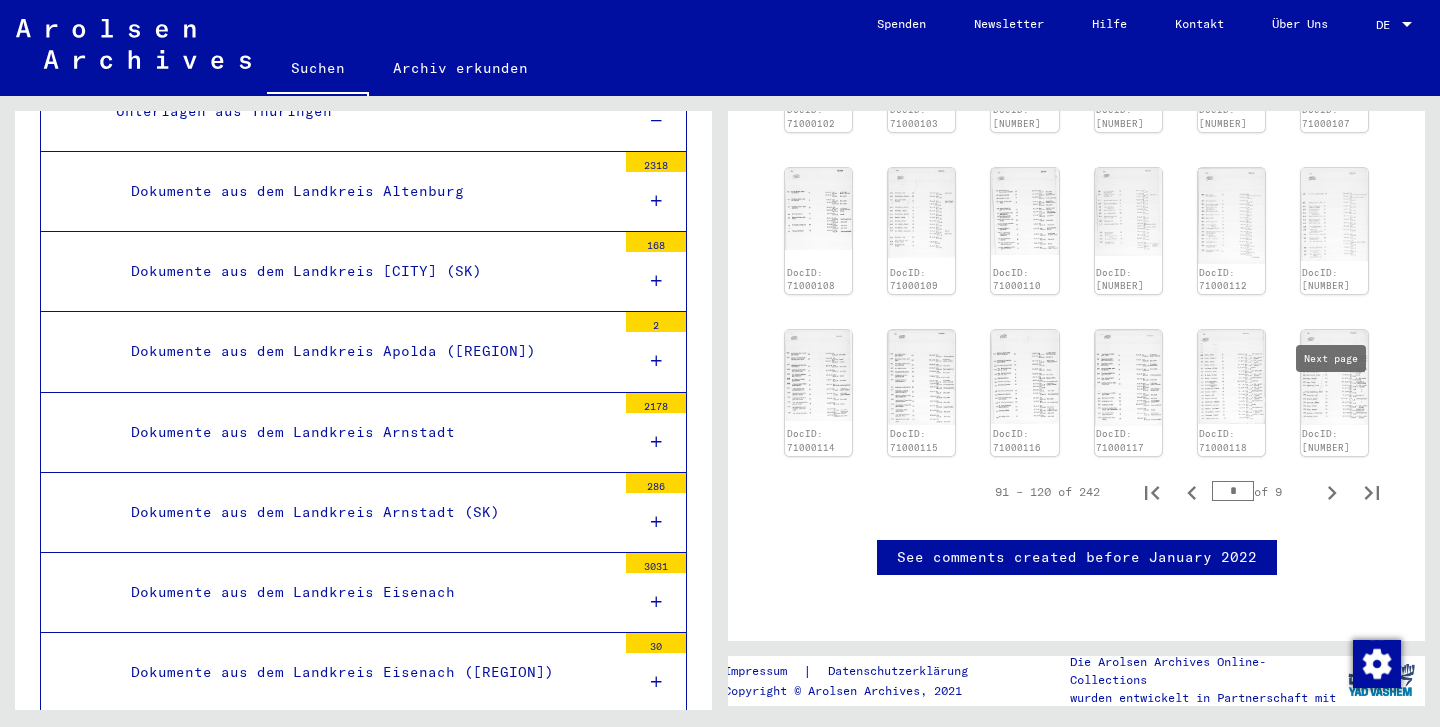 click 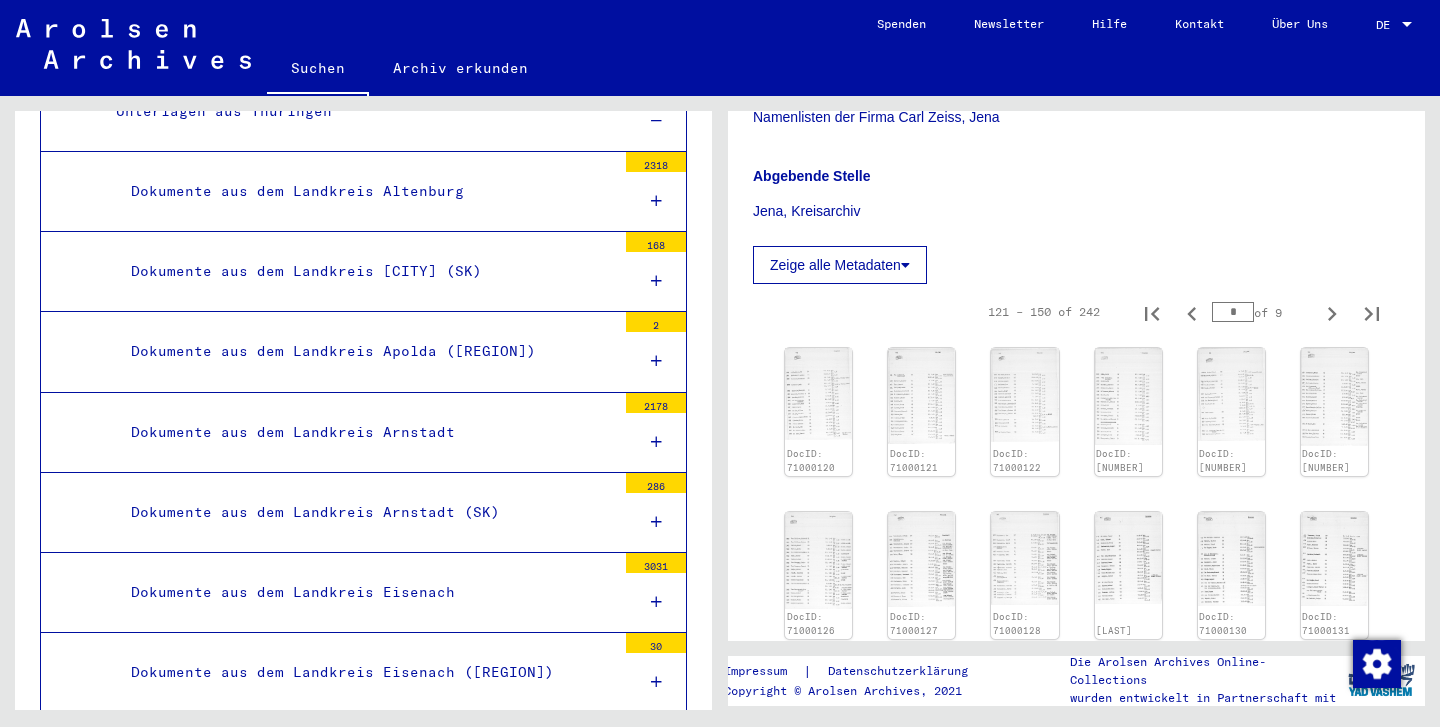 scroll, scrollTop: 527, scrollLeft: 0, axis: vertical 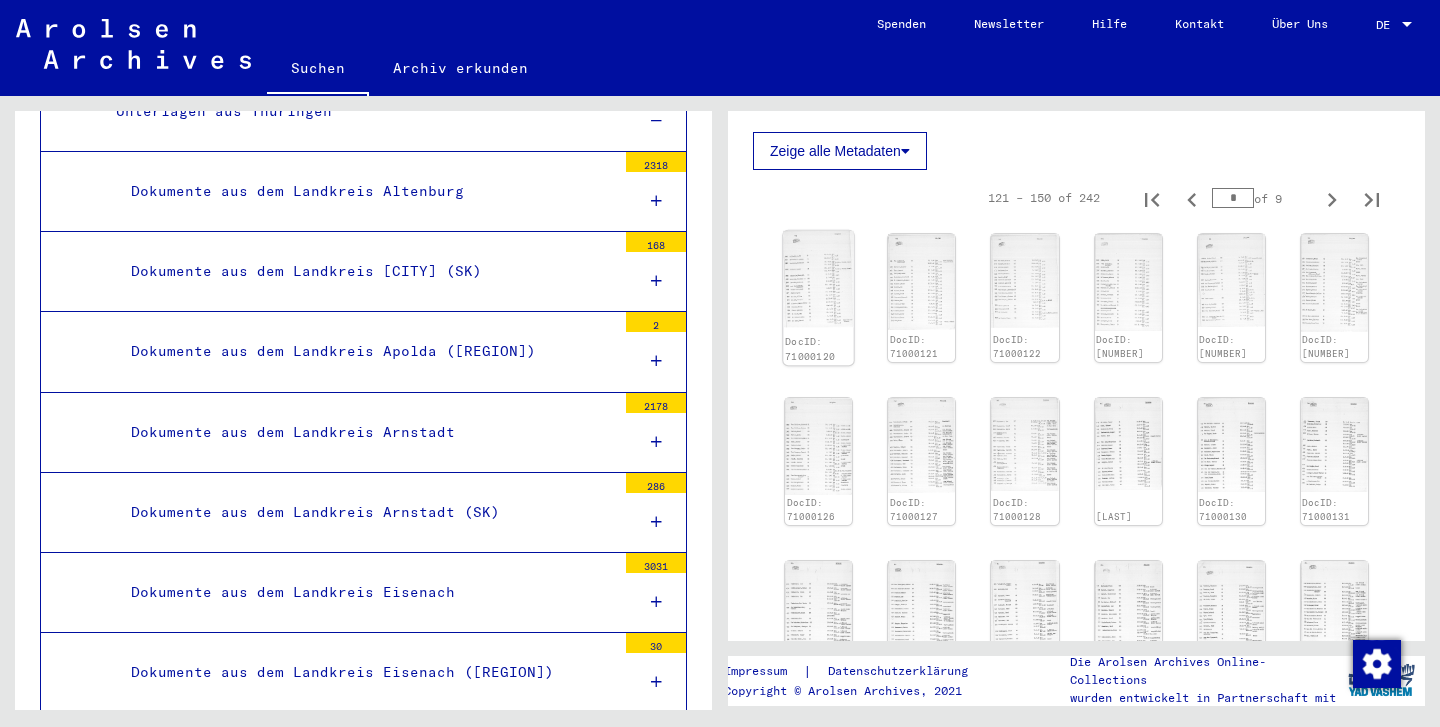 click 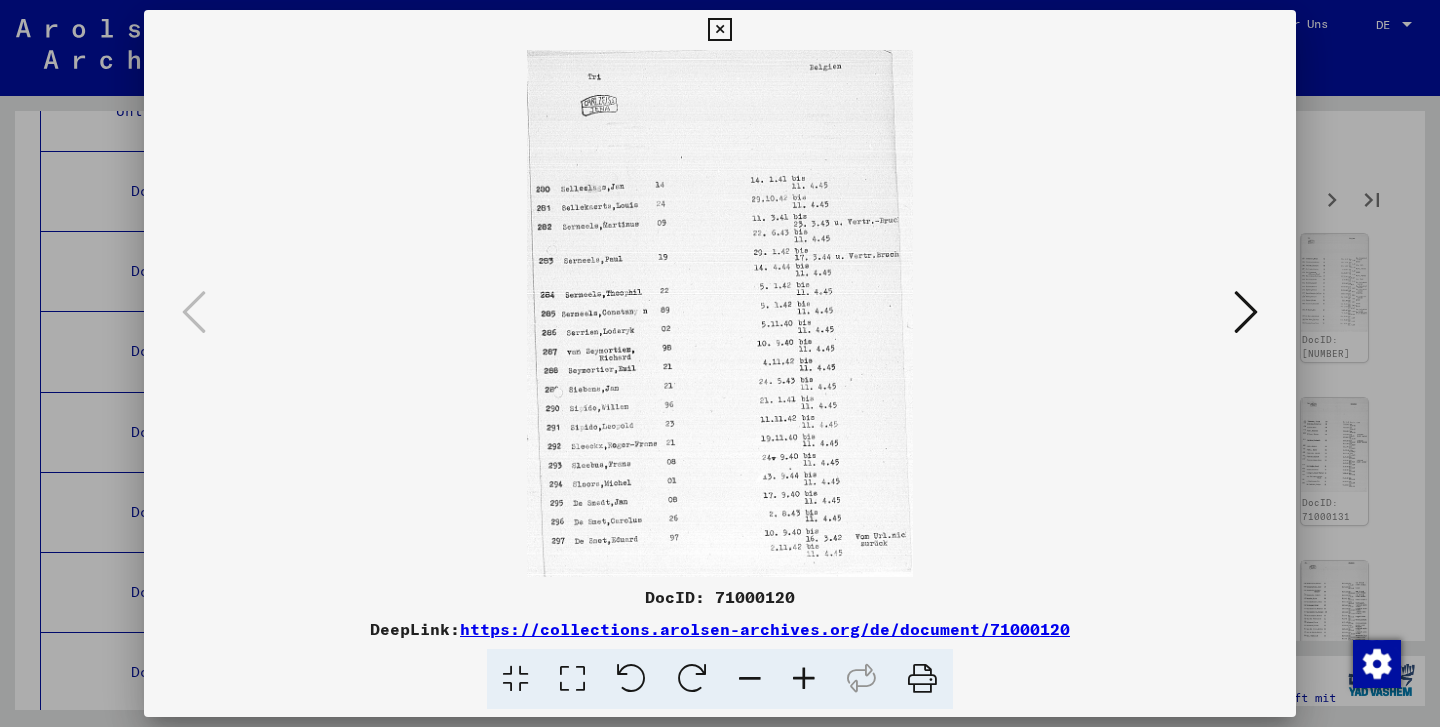 click at bounding box center [719, 30] 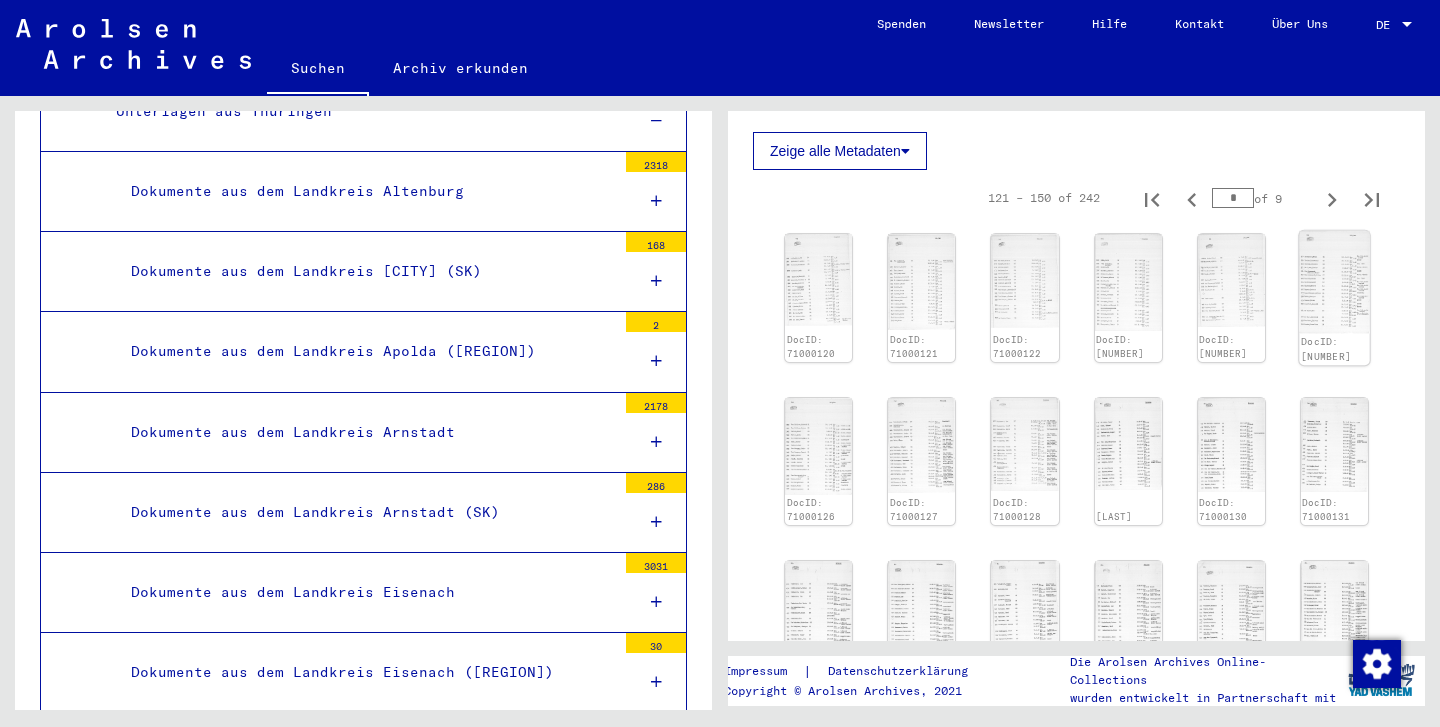 click 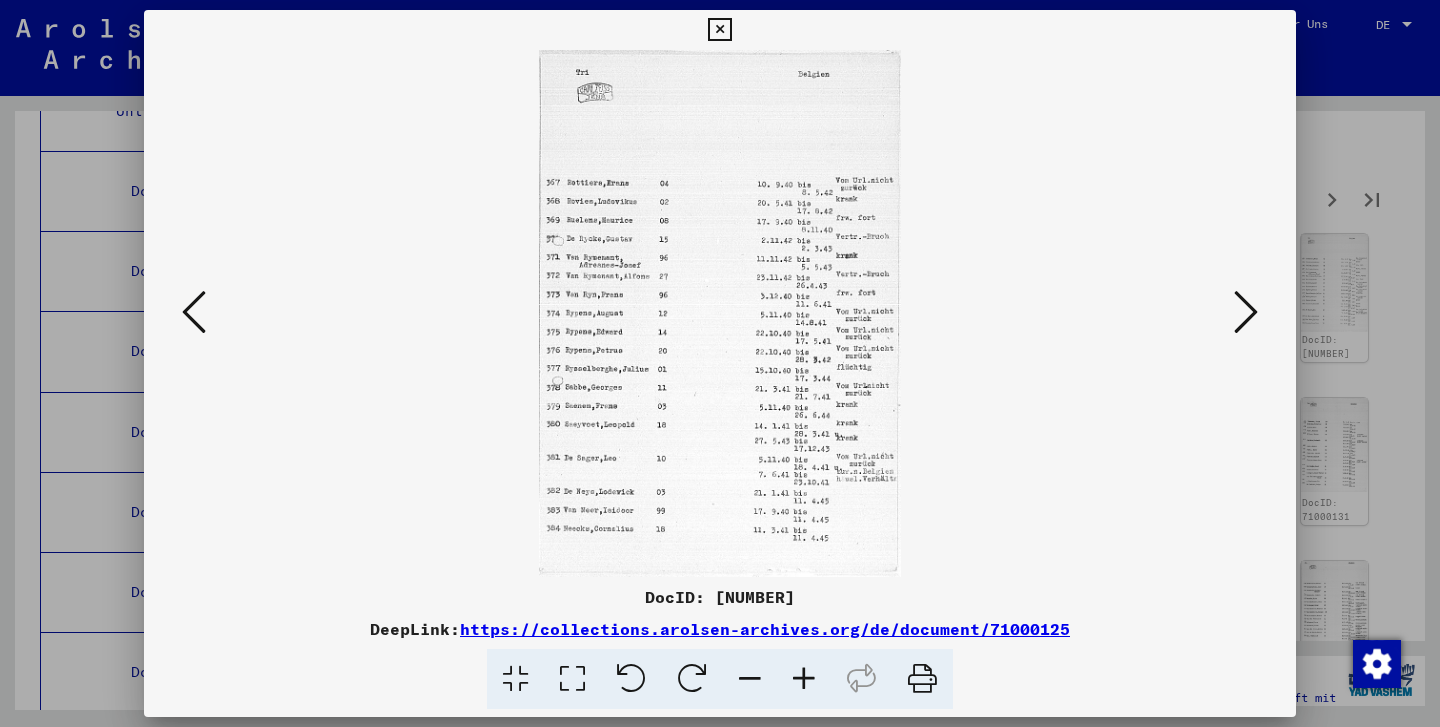 click at bounding box center [719, 30] 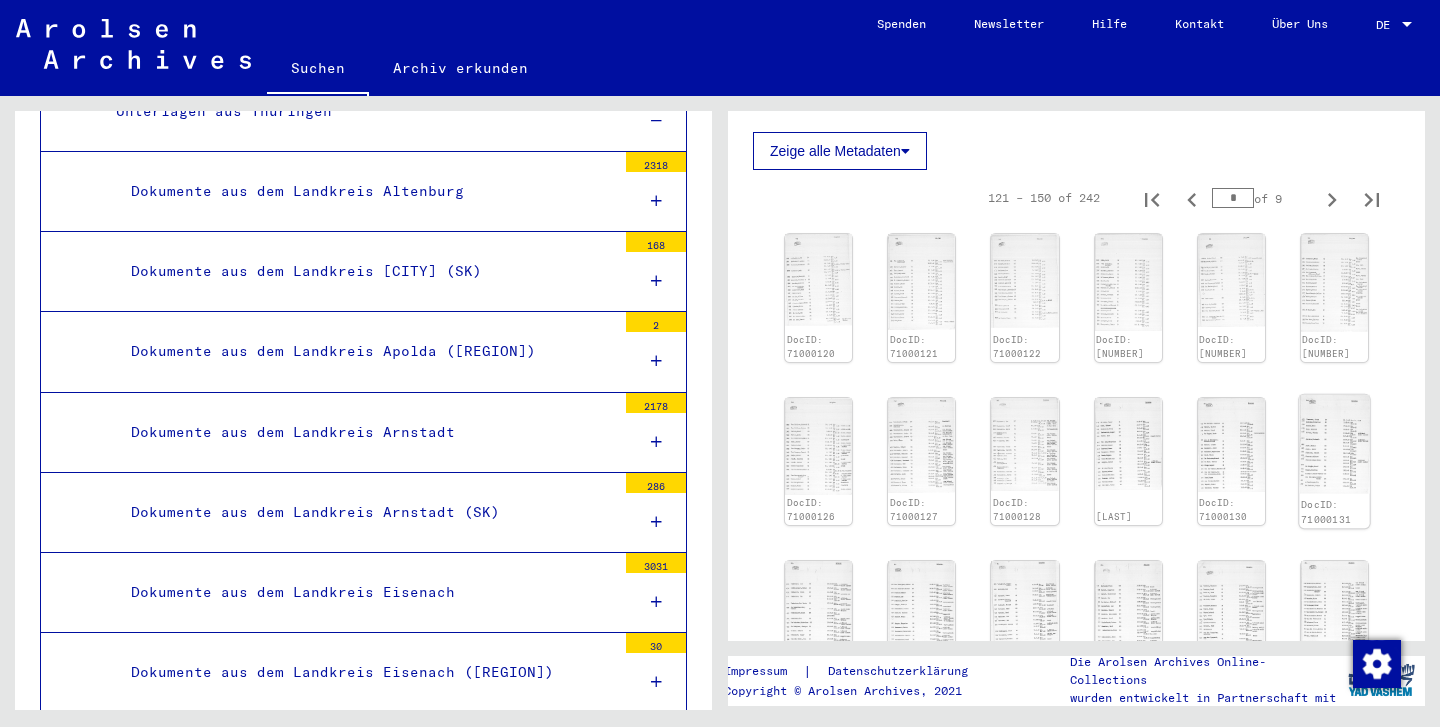 click 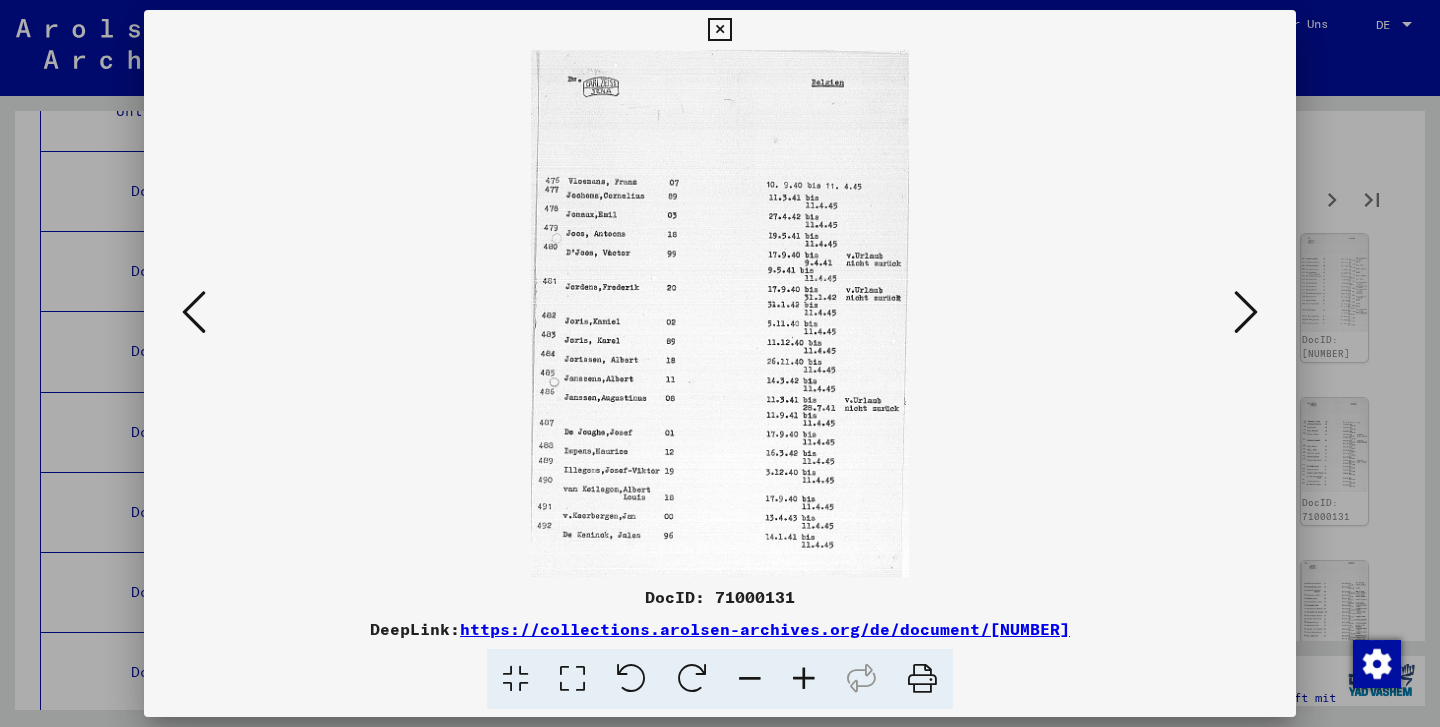 click at bounding box center (719, 30) 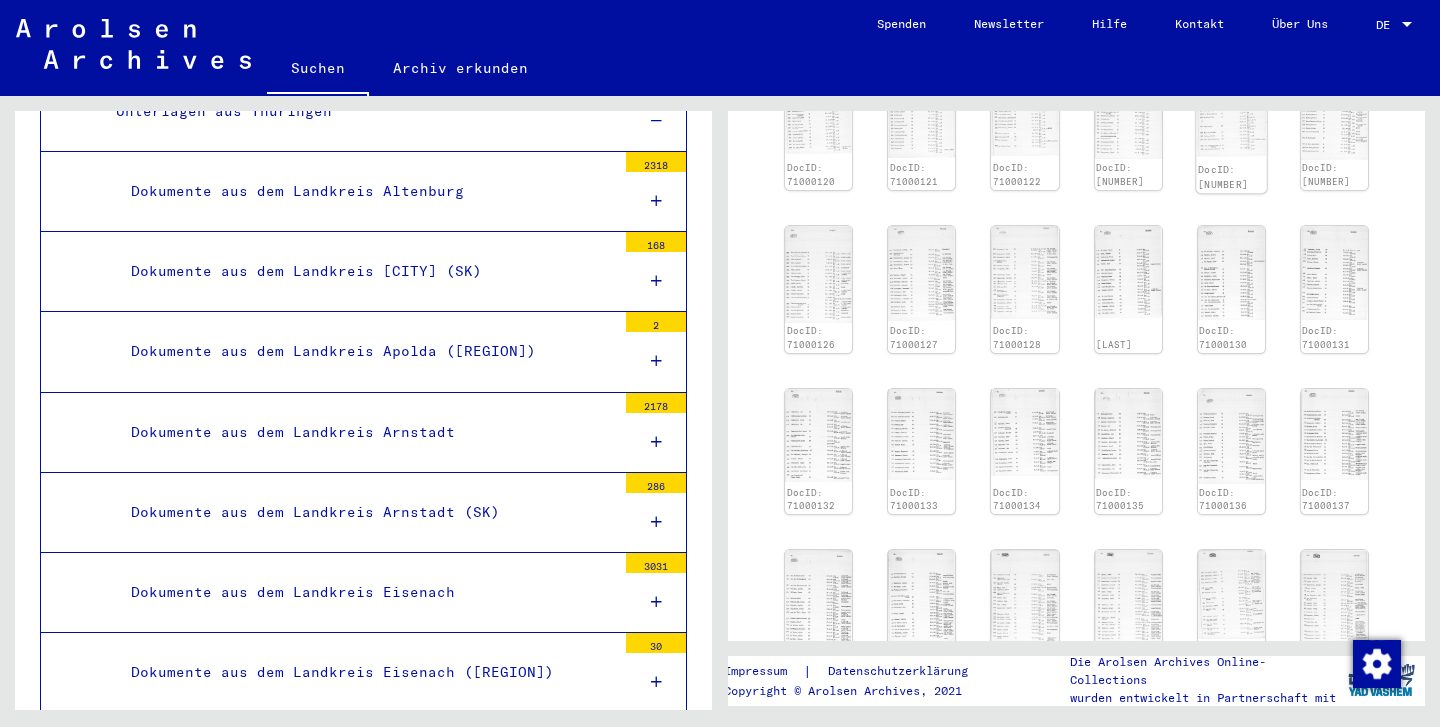 scroll, scrollTop: 743, scrollLeft: 0, axis: vertical 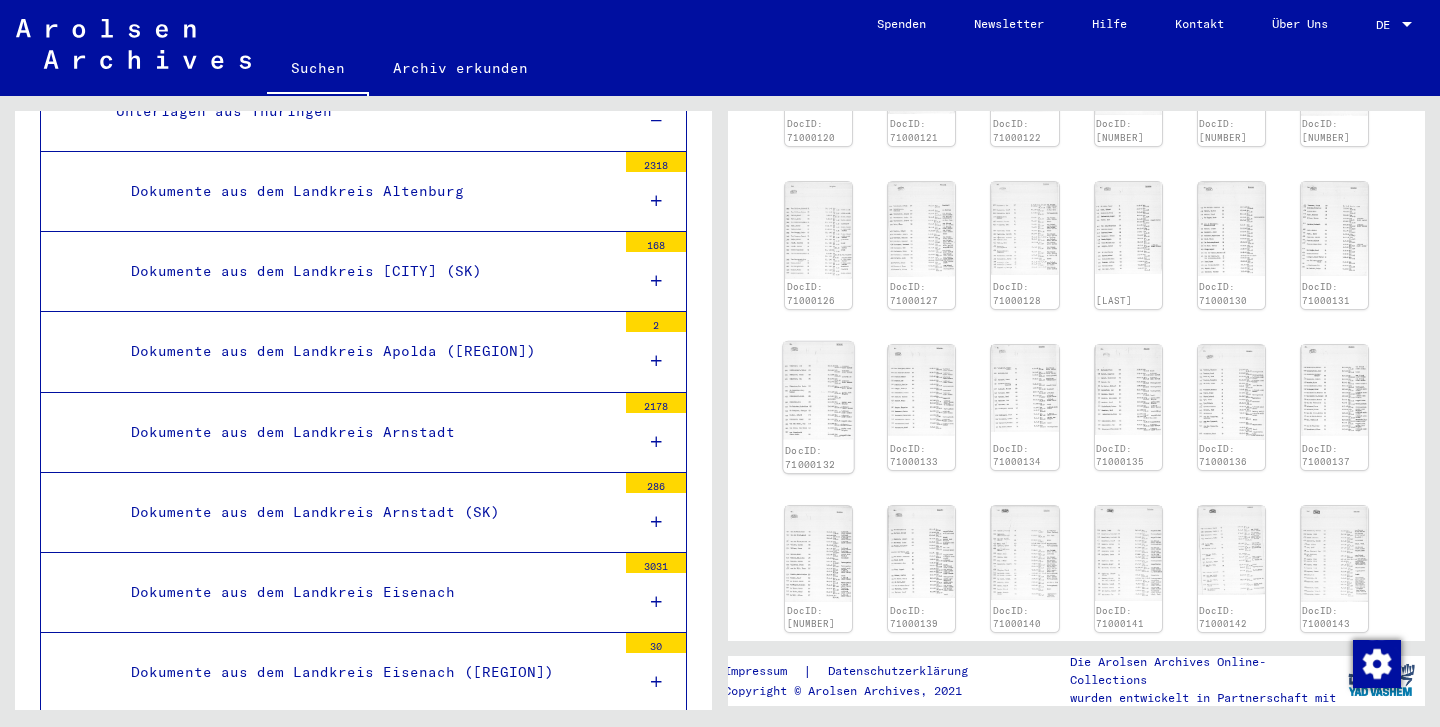 click 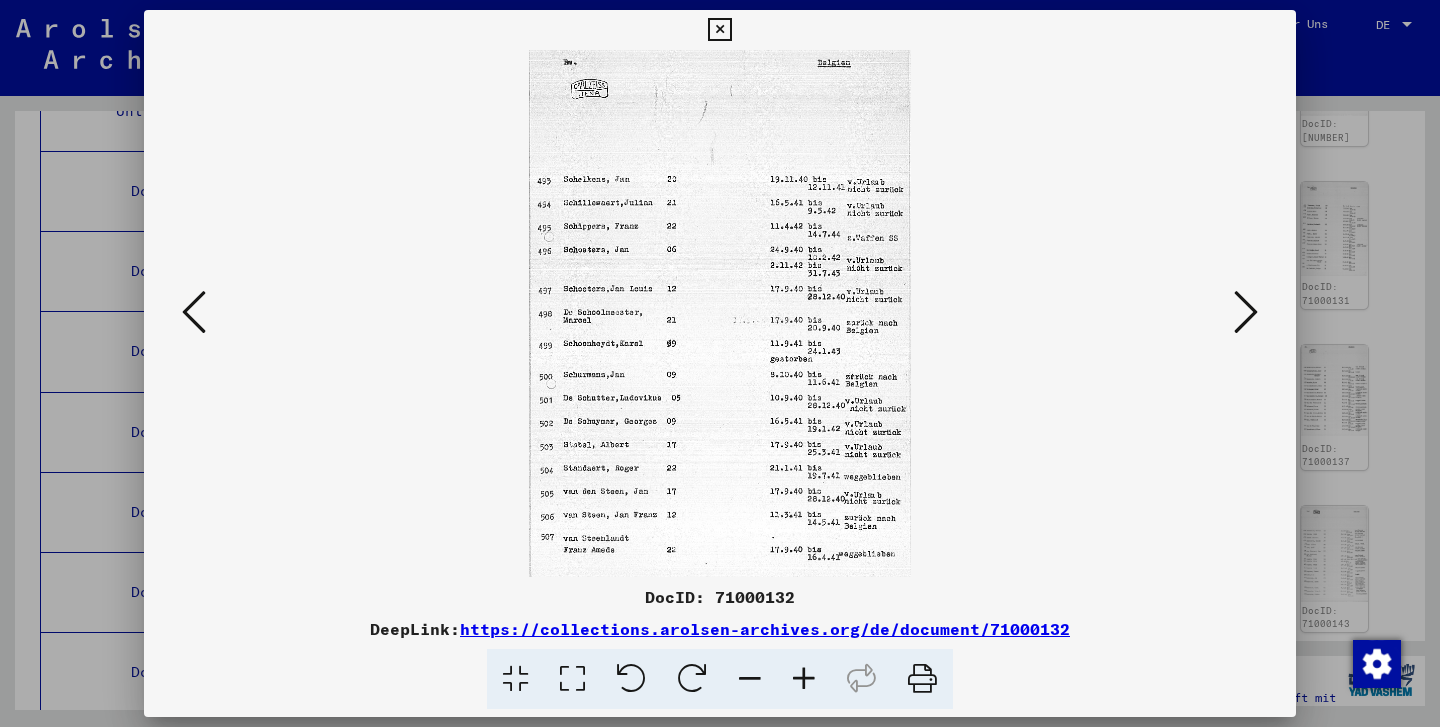 click at bounding box center (719, 30) 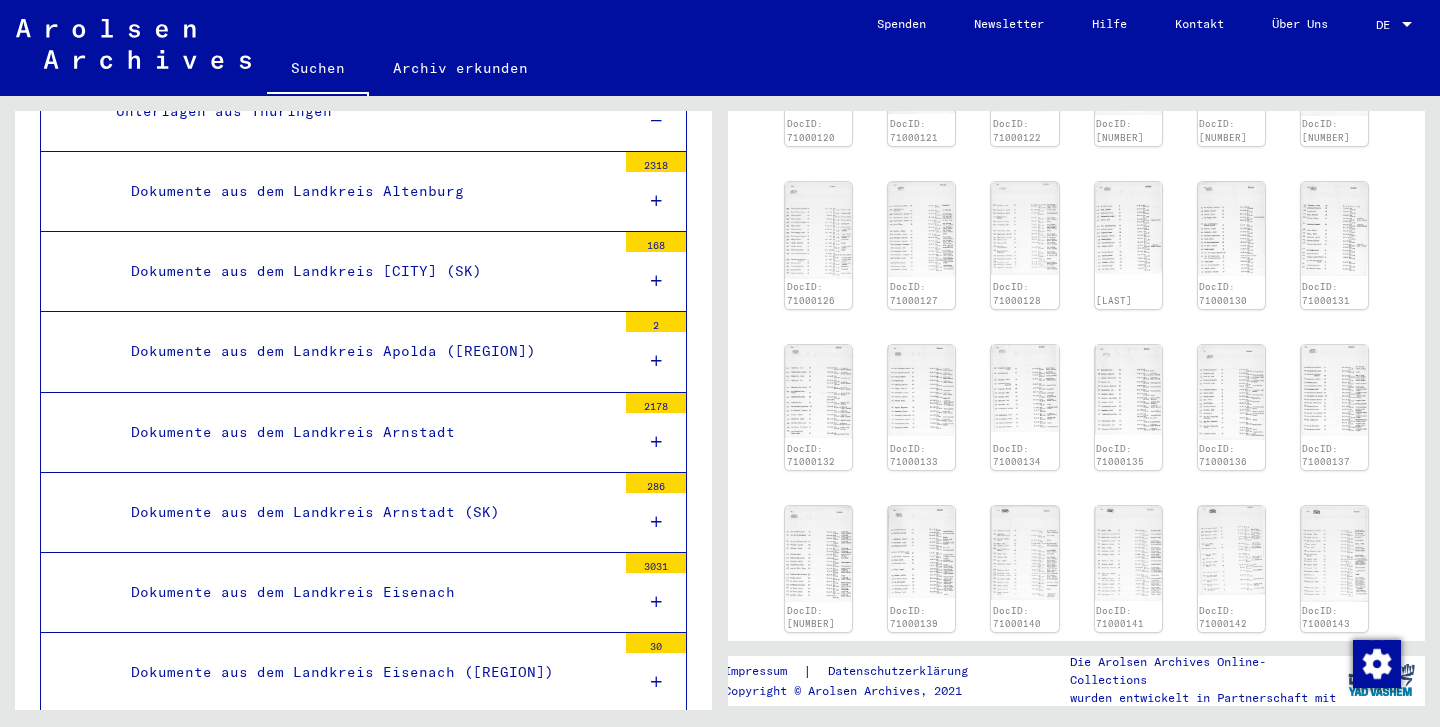 scroll, scrollTop: 0, scrollLeft: 0, axis: both 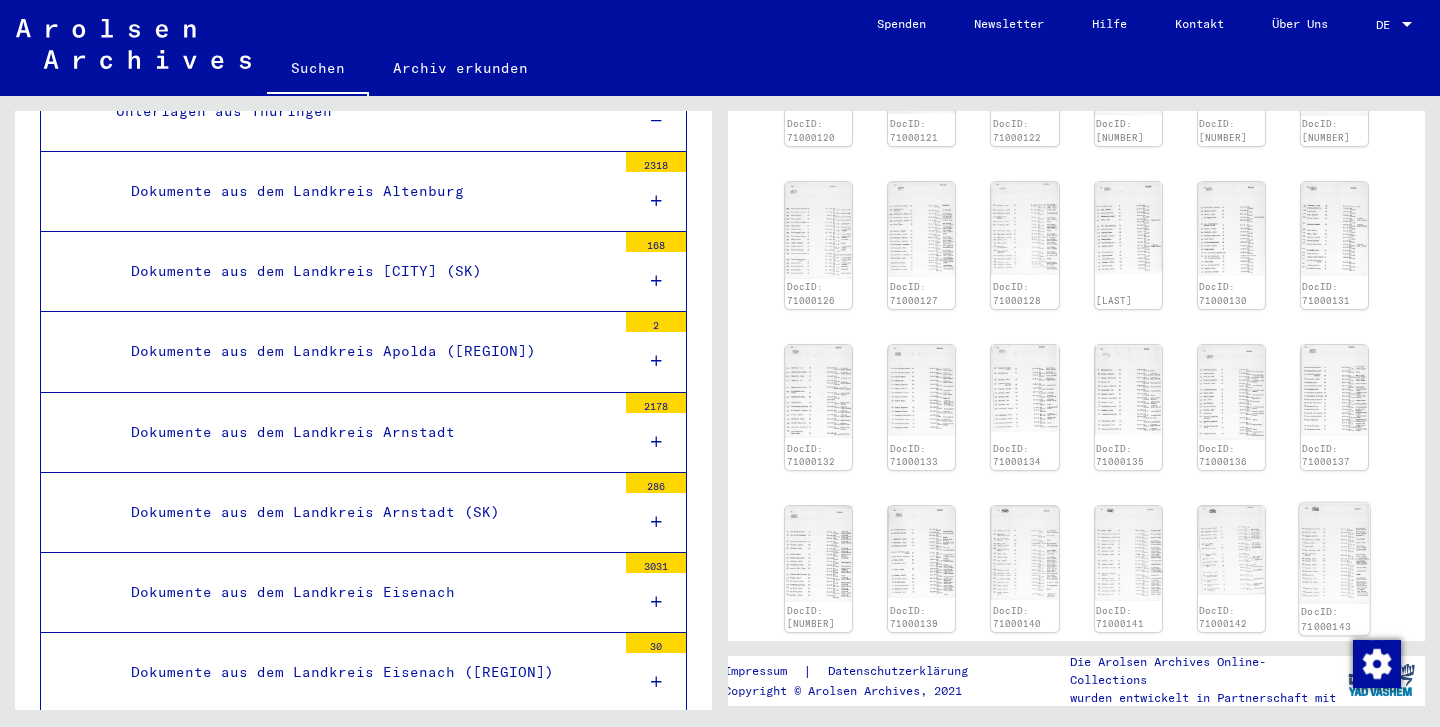 click 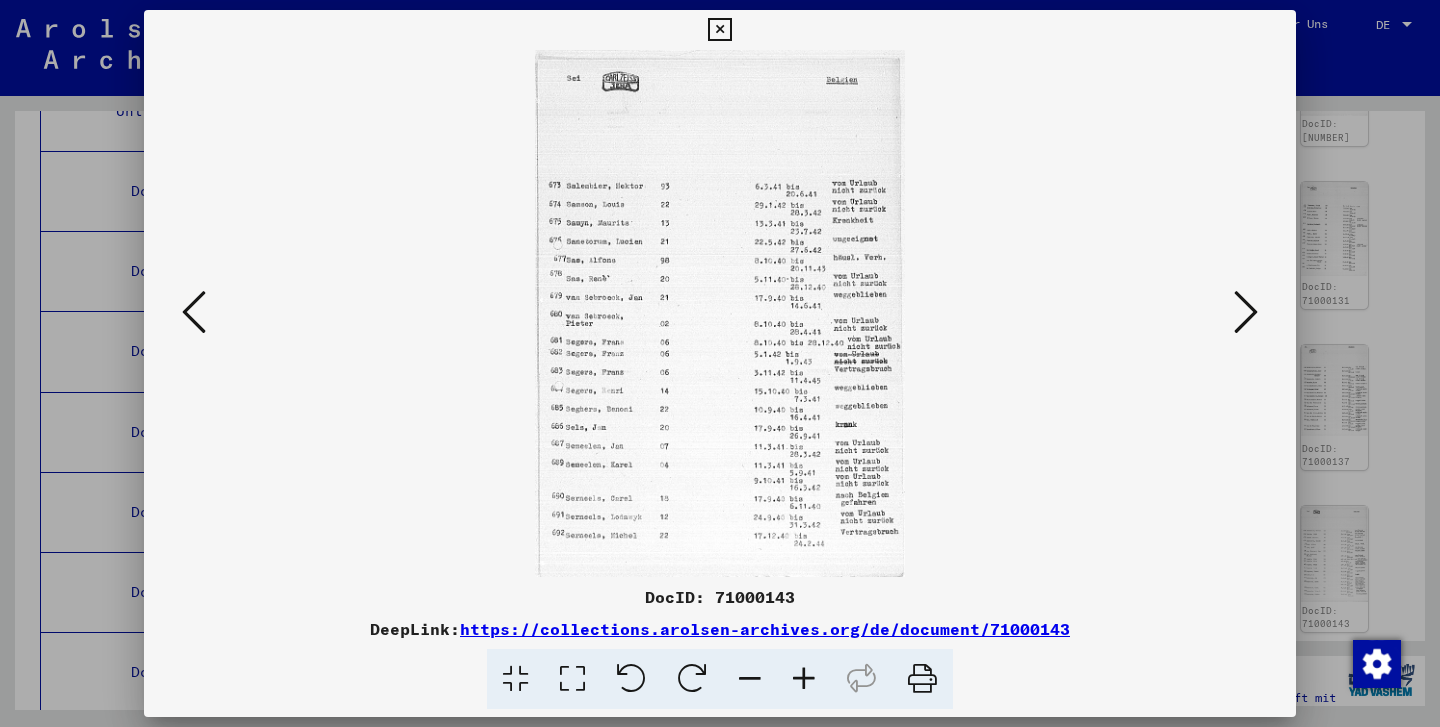 drag, startPoint x: 1286, startPoint y: 28, endPoint x: 1334, endPoint y: 337, distance: 312.70593 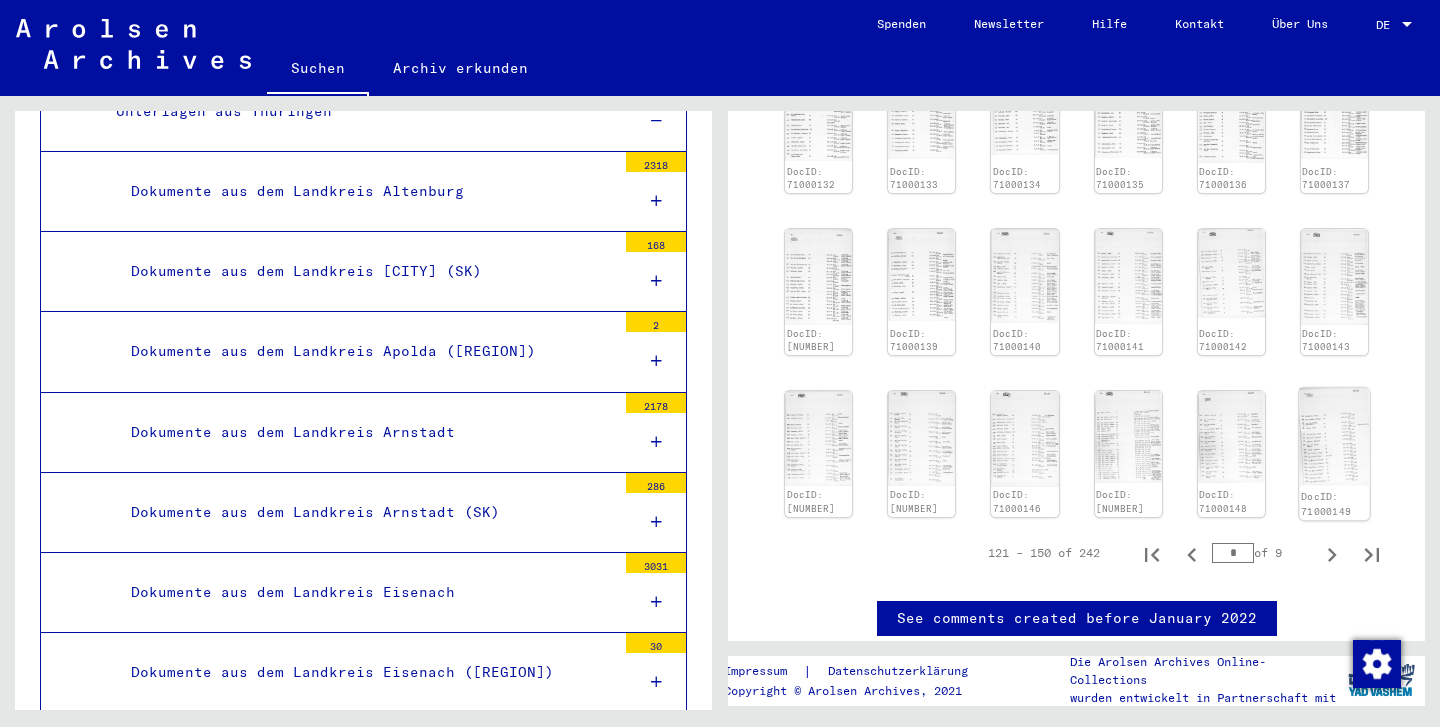 scroll, scrollTop: 1065, scrollLeft: 0, axis: vertical 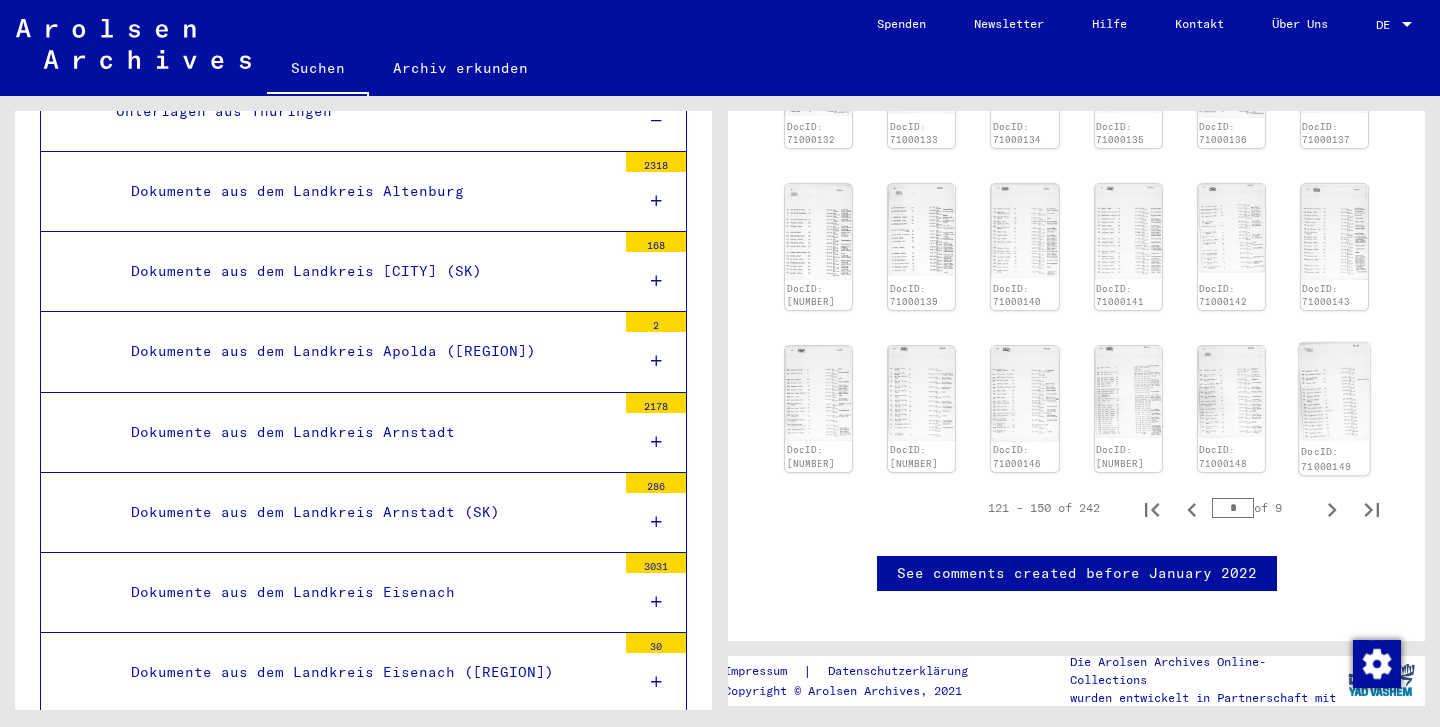 click 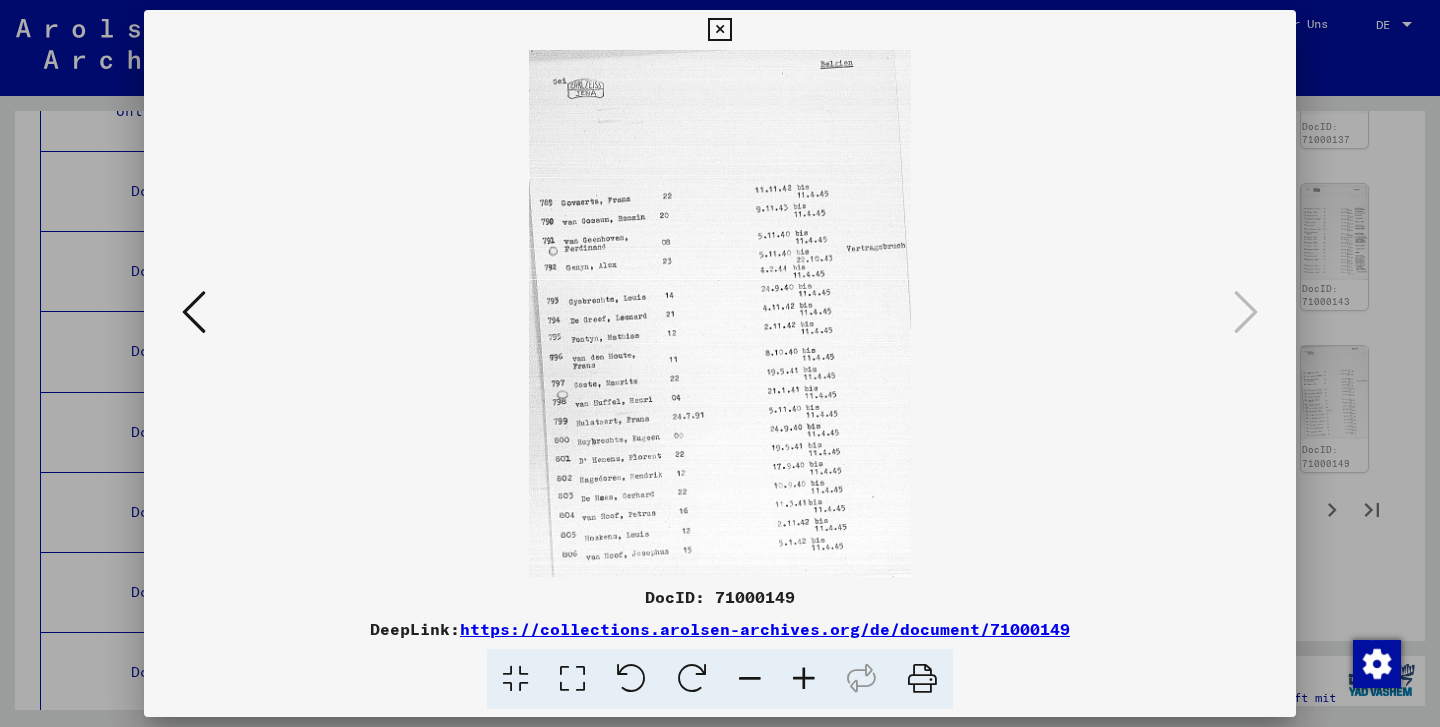 click at bounding box center (719, 30) 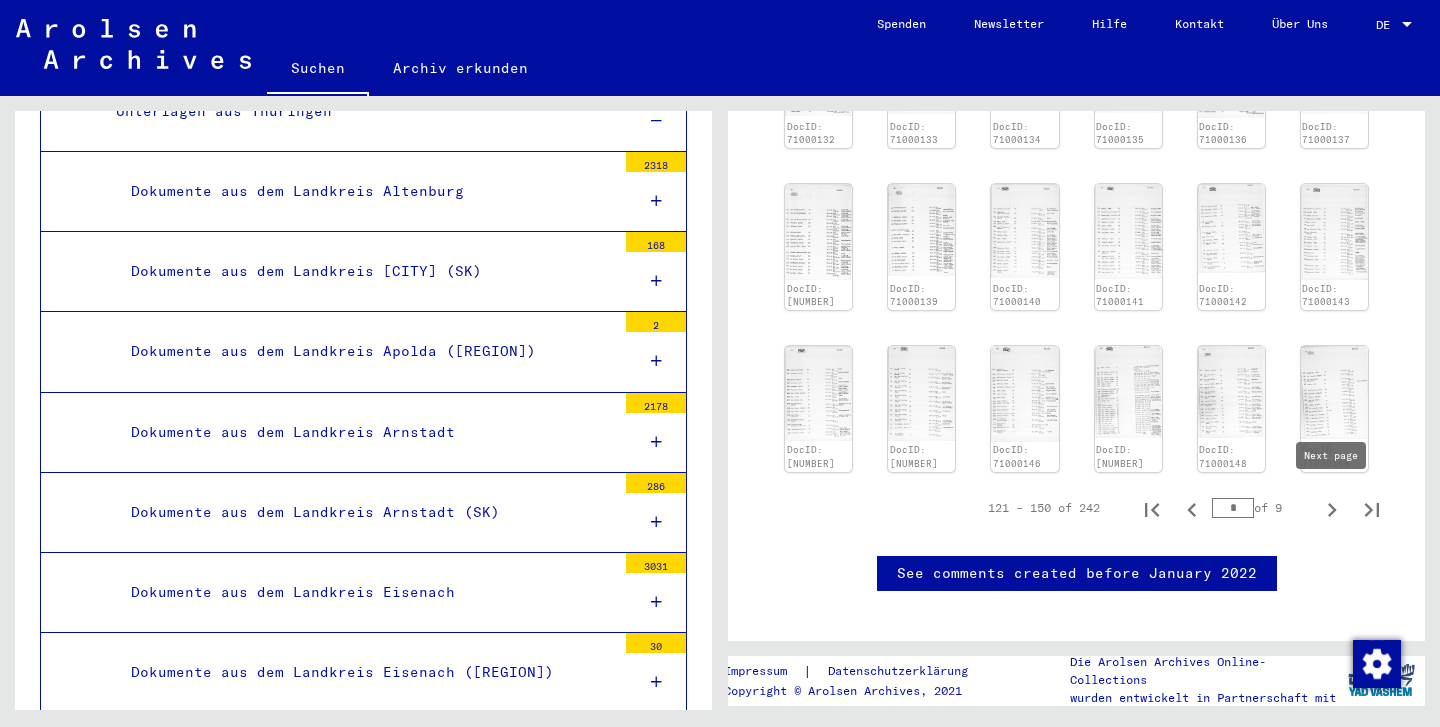 click 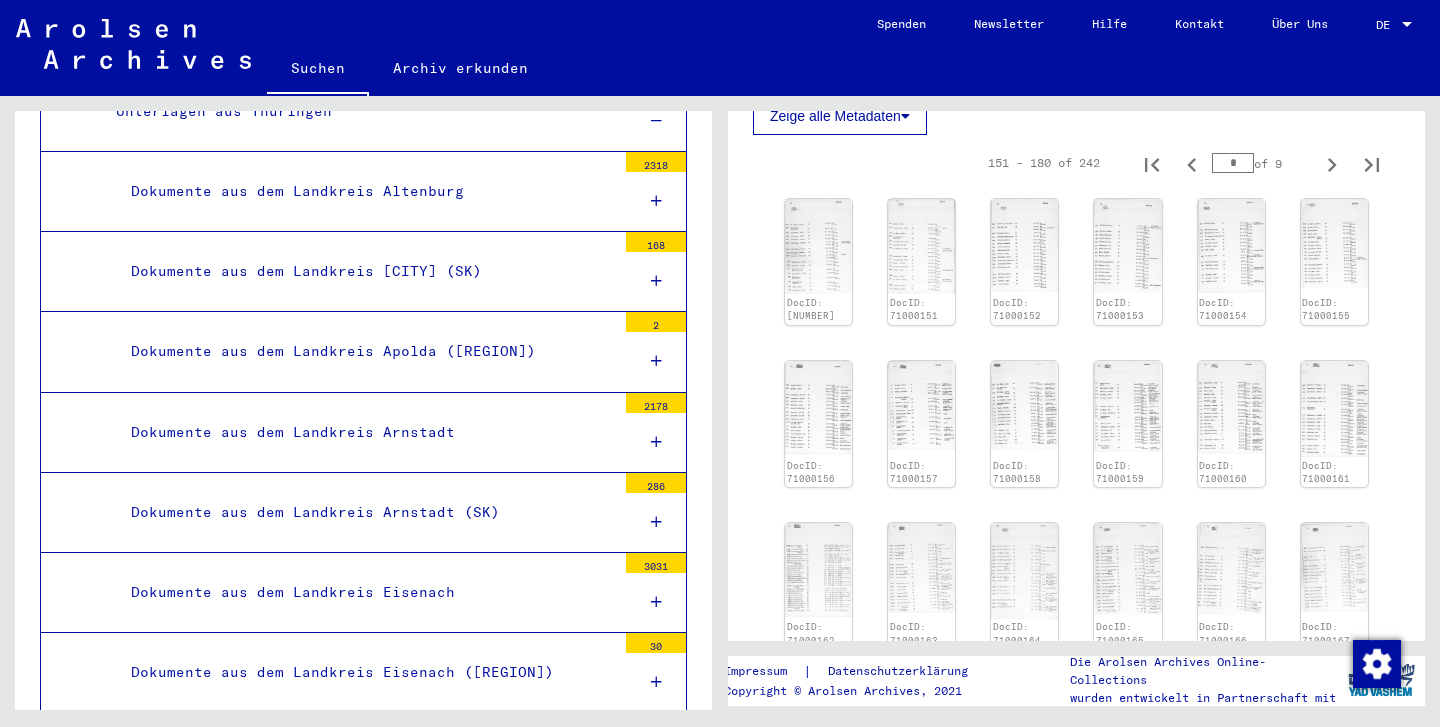 scroll, scrollTop: 561, scrollLeft: 0, axis: vertical 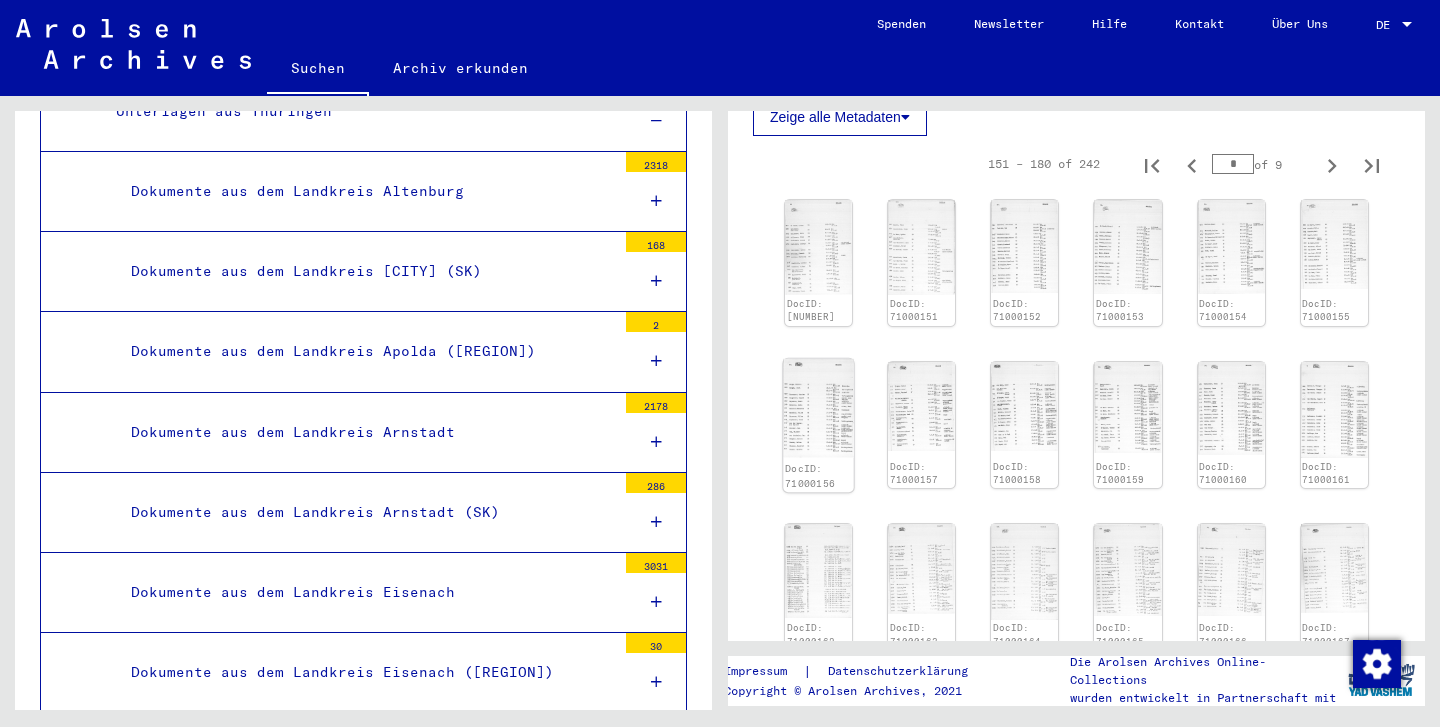 click 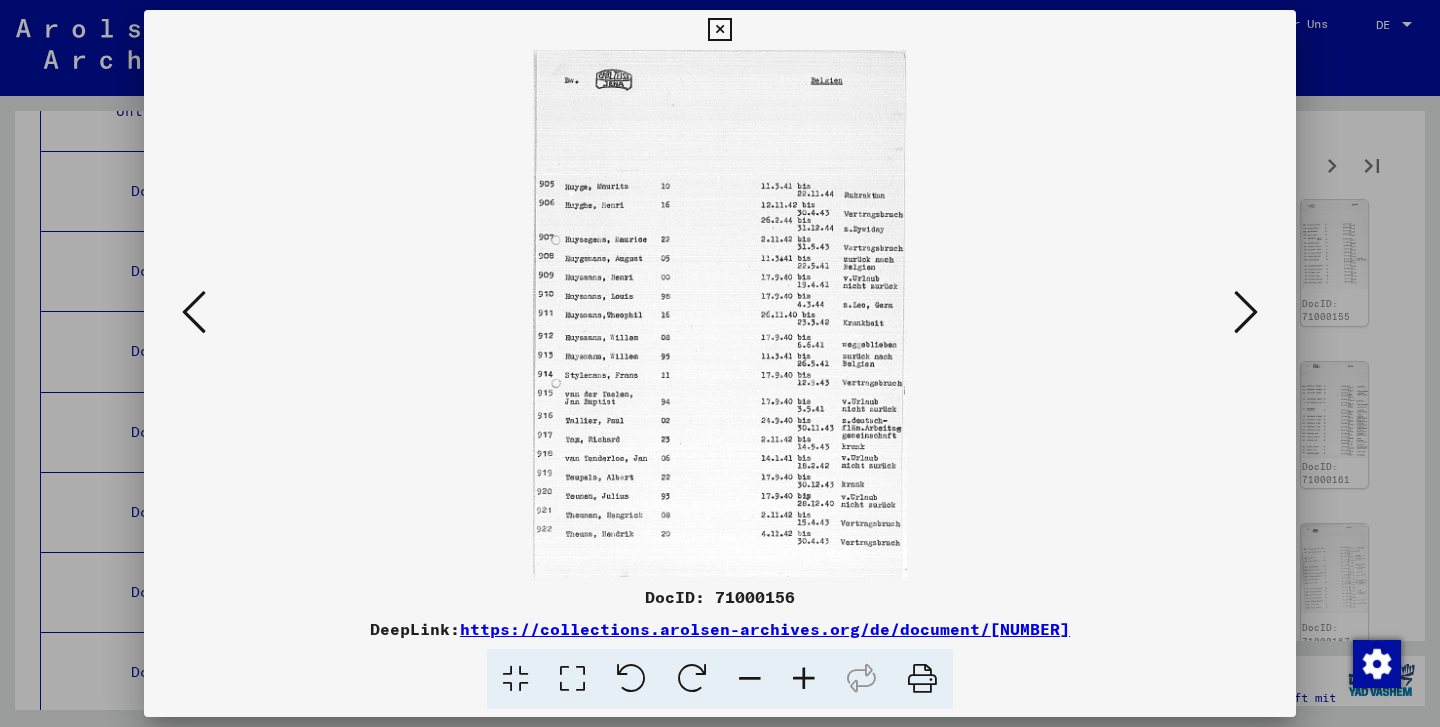 click at bounding box center [719, 30] 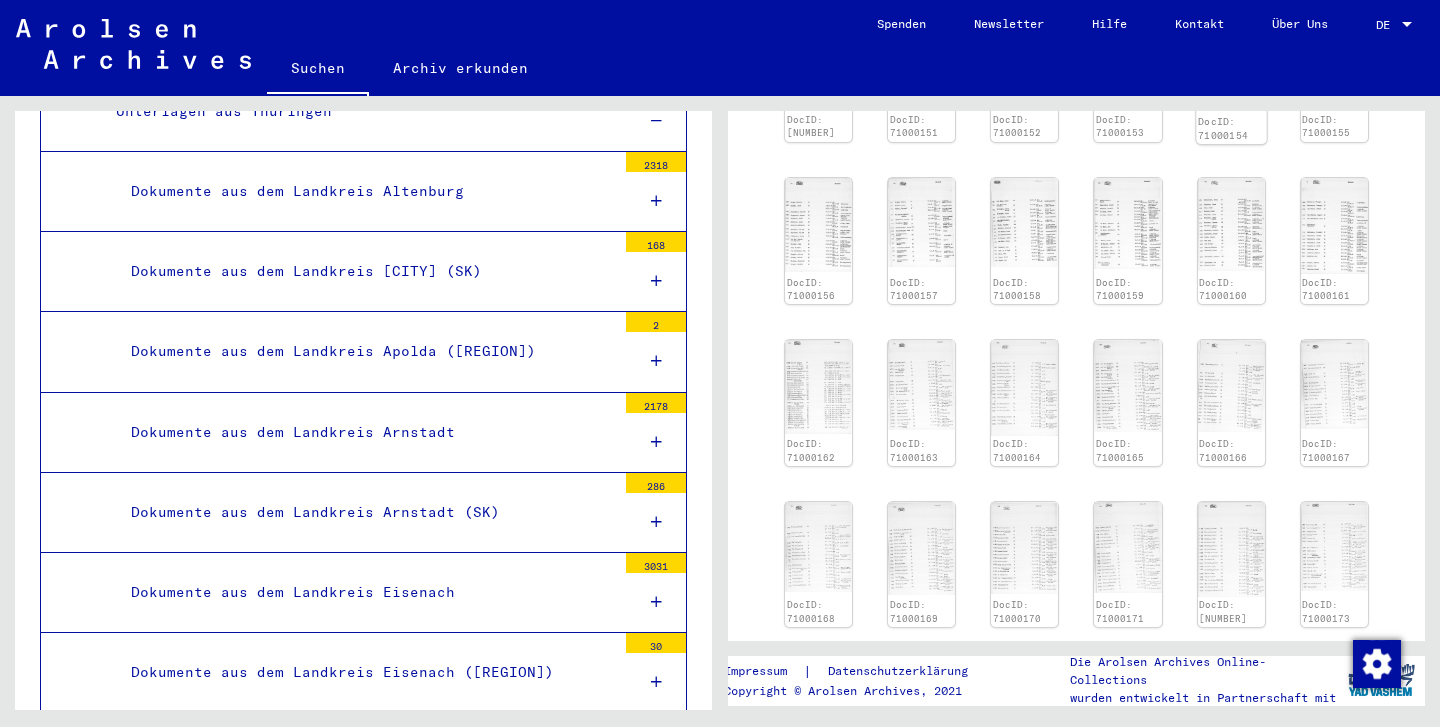 scroll, scrollTop: 809, scrollLeft: 0, axis: vertical 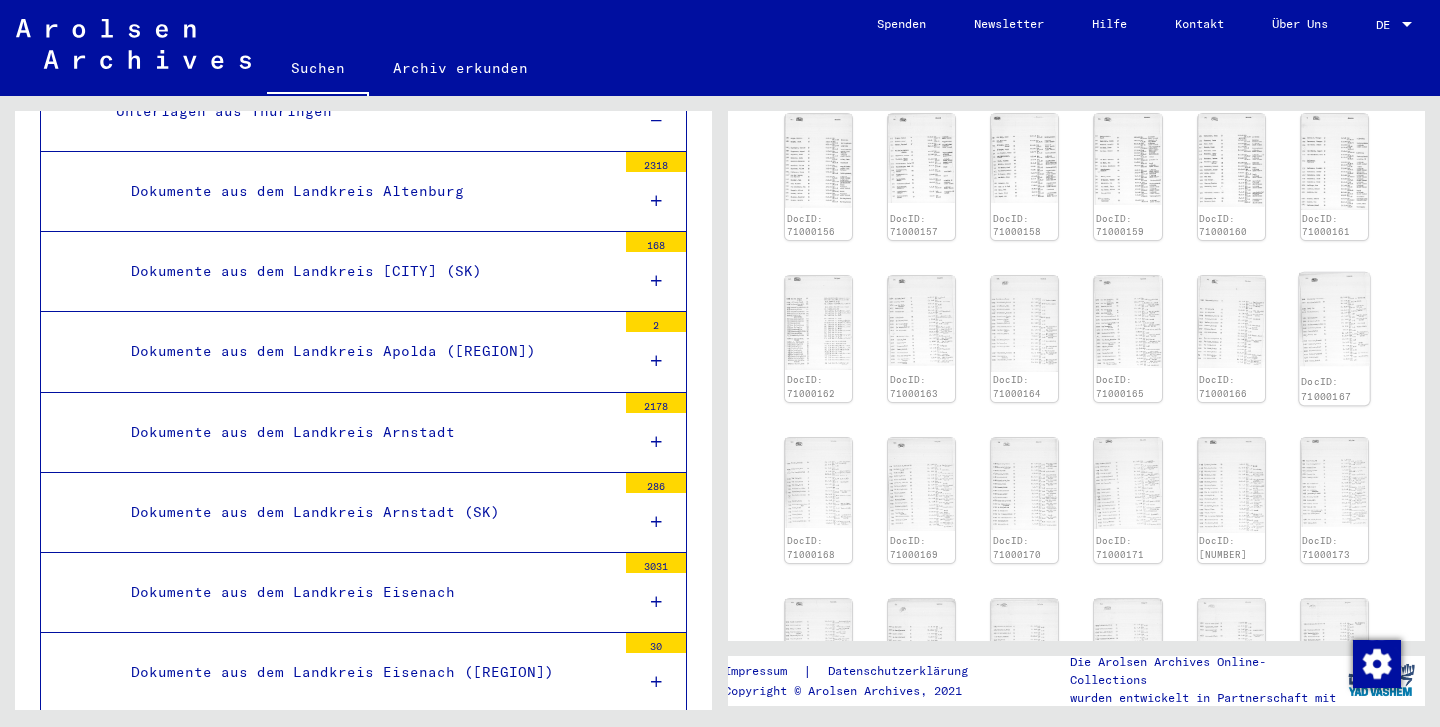 click 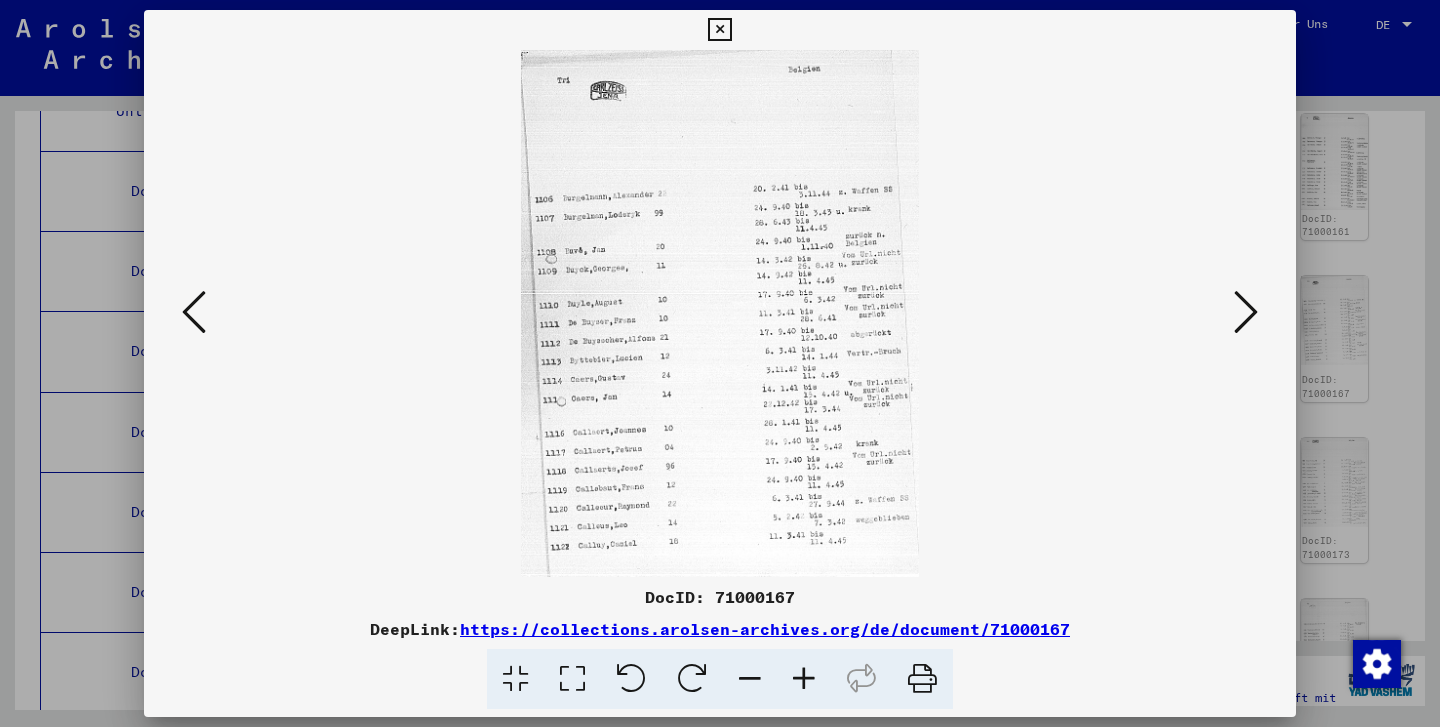 click at bounding box center (719, 30) 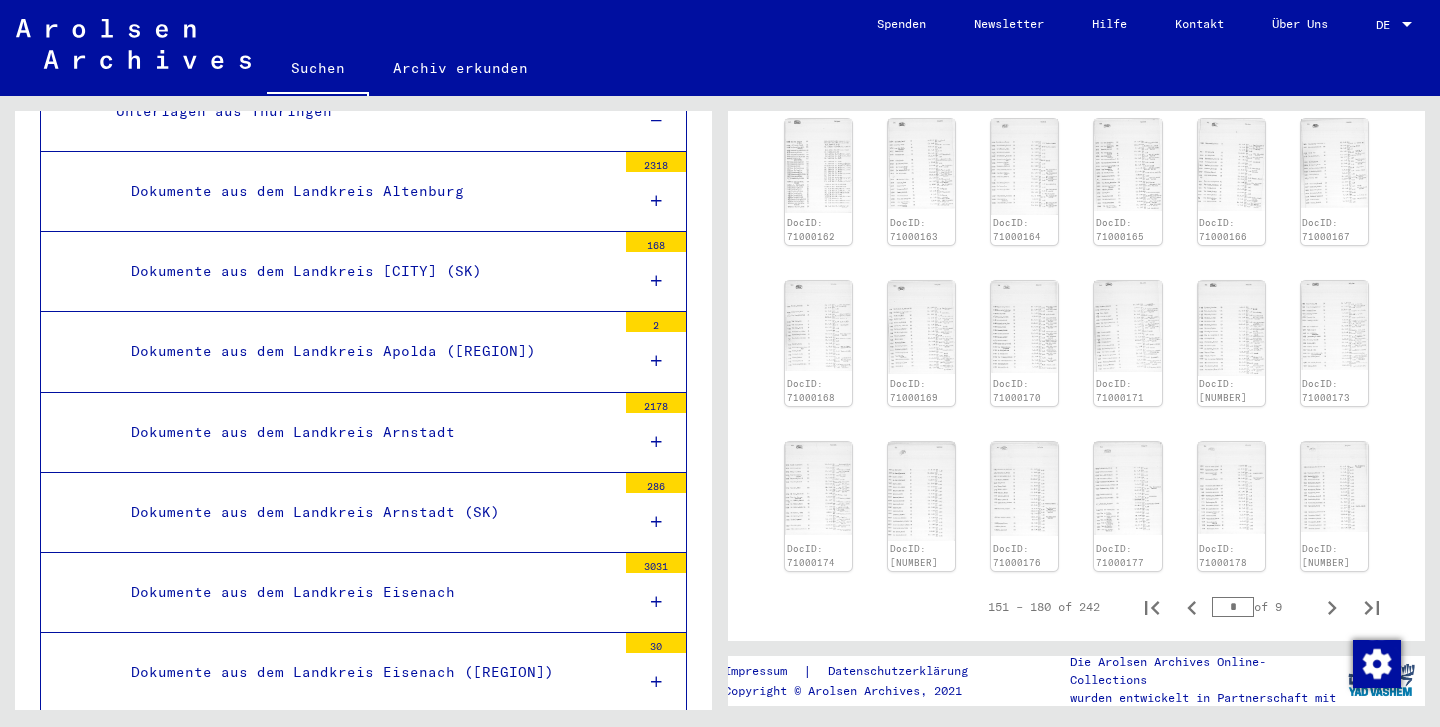 scroll, scrollTop: 1166, scrollLeft: 0, axis: vertical 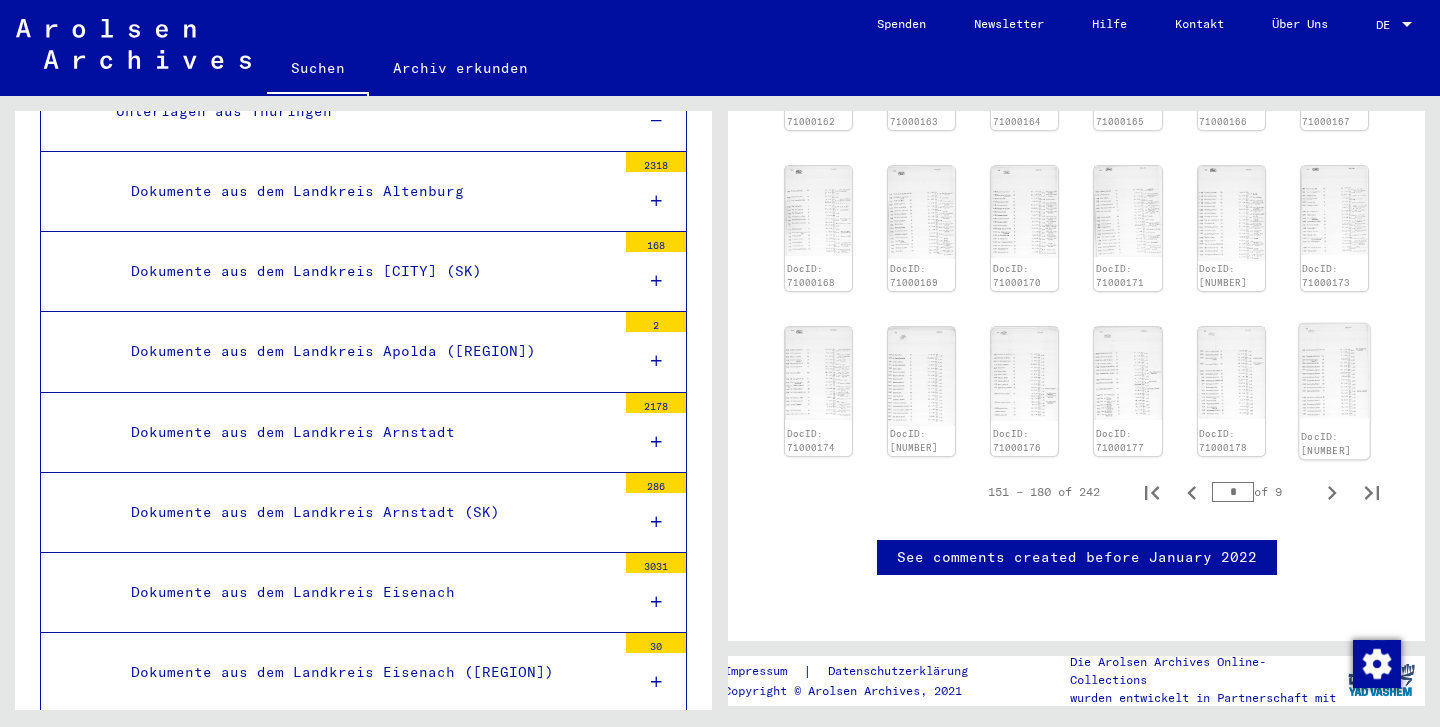 click 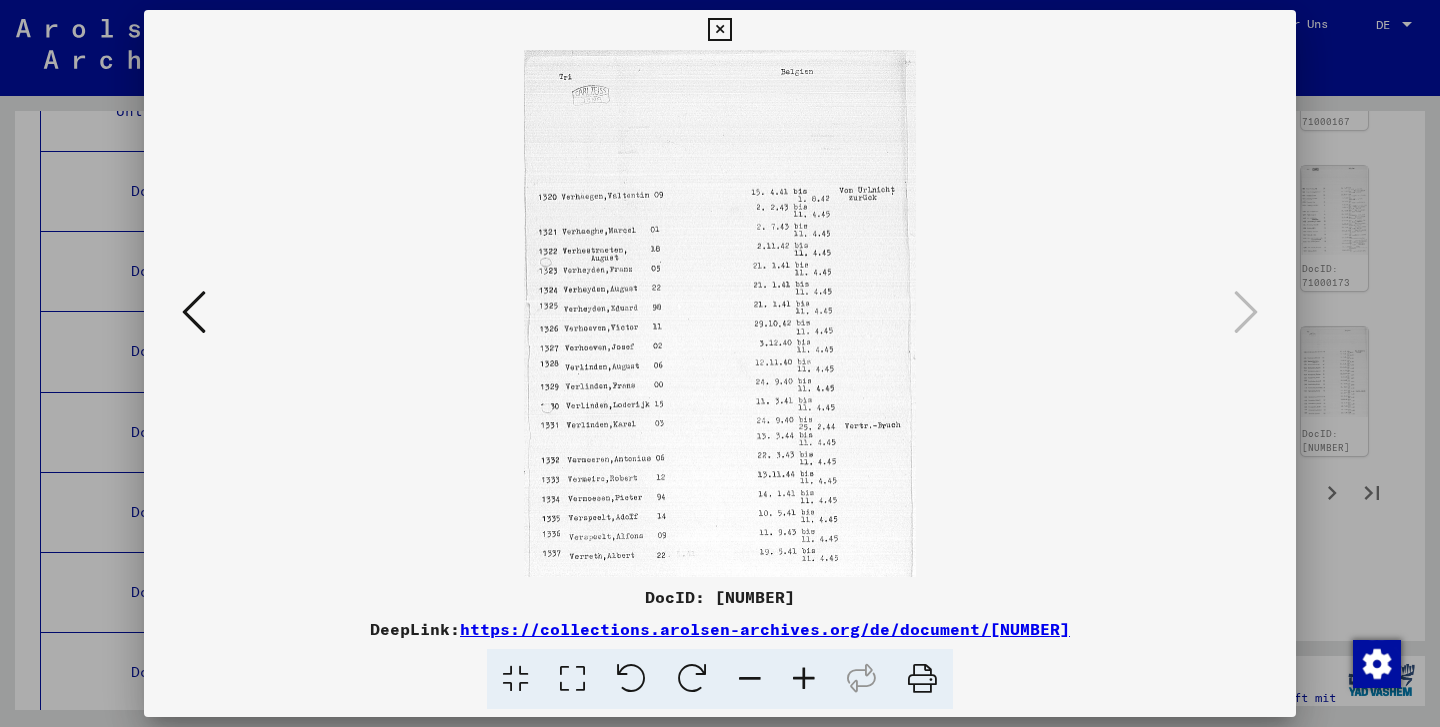 click at bounding box center [719, 30] 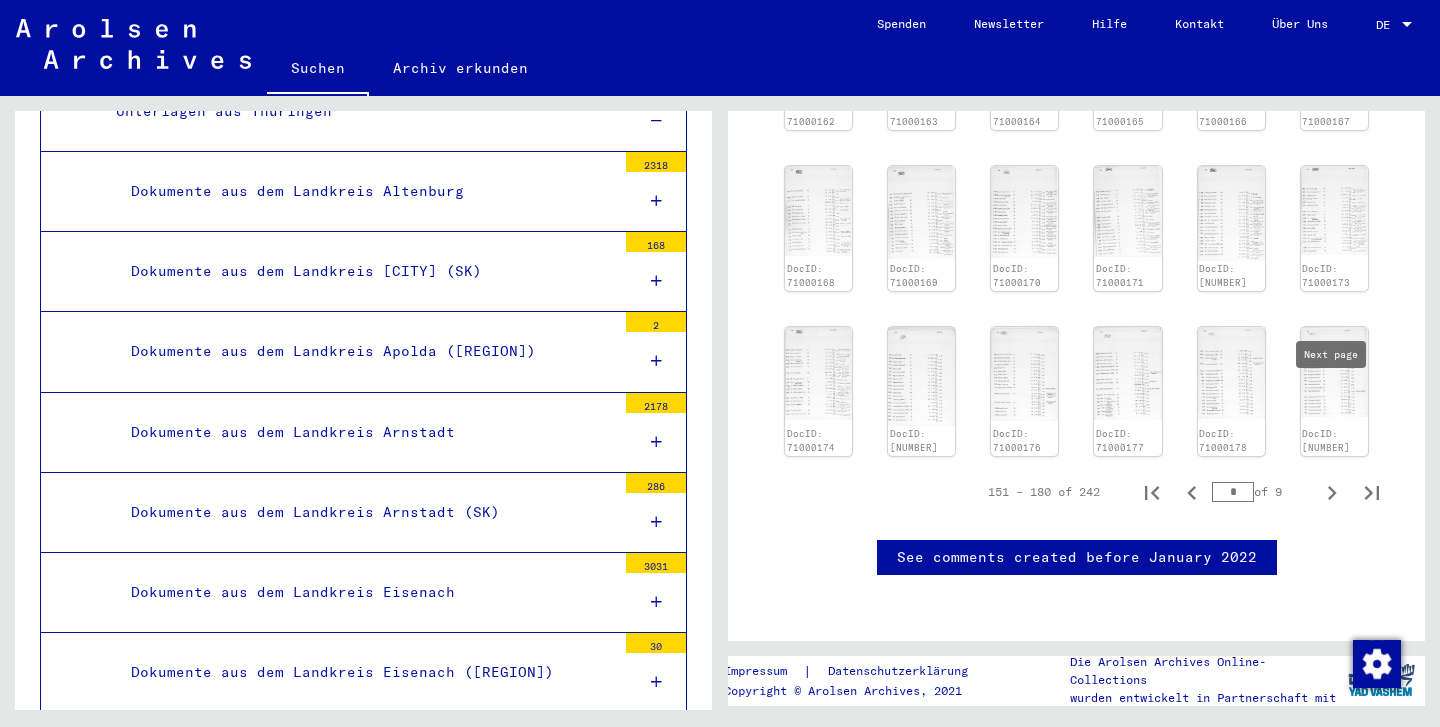 click 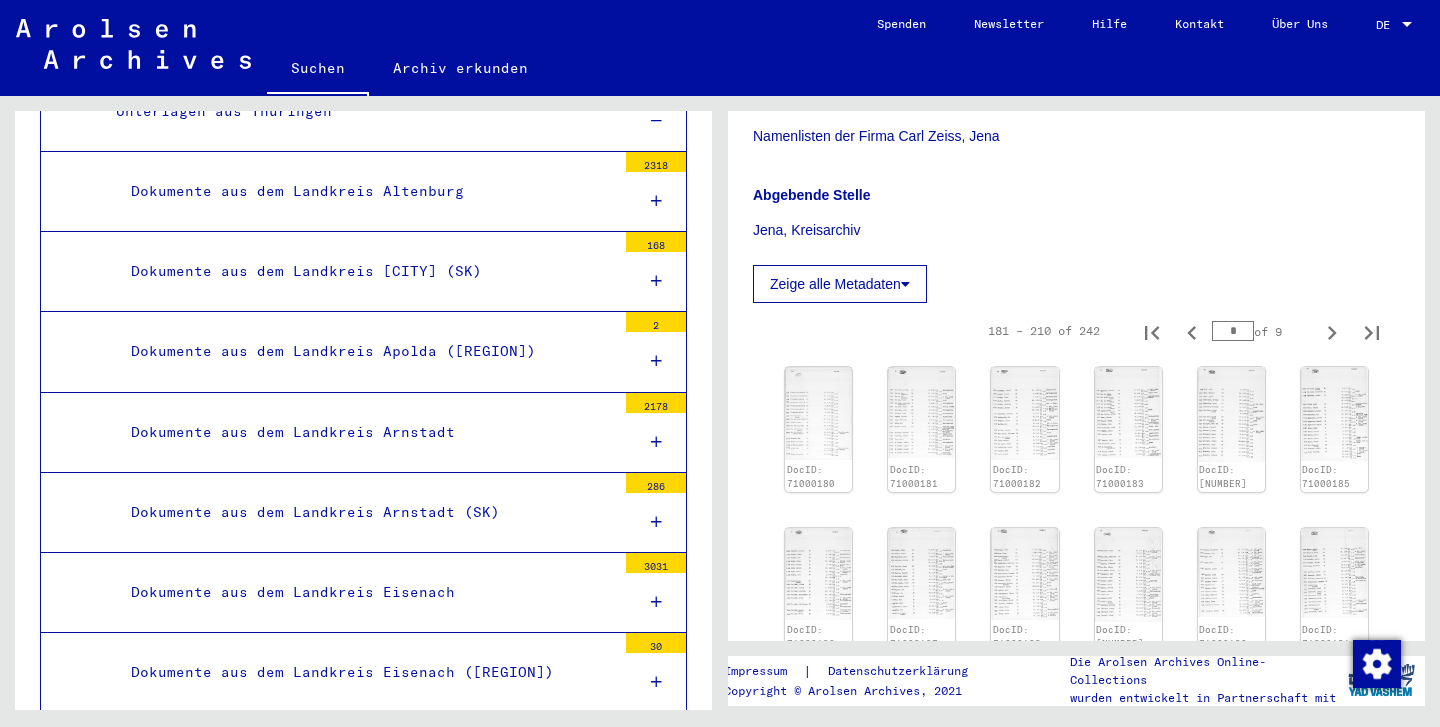 scroll, scrollTop: 433, scrollLeft: 0, axis: vertical 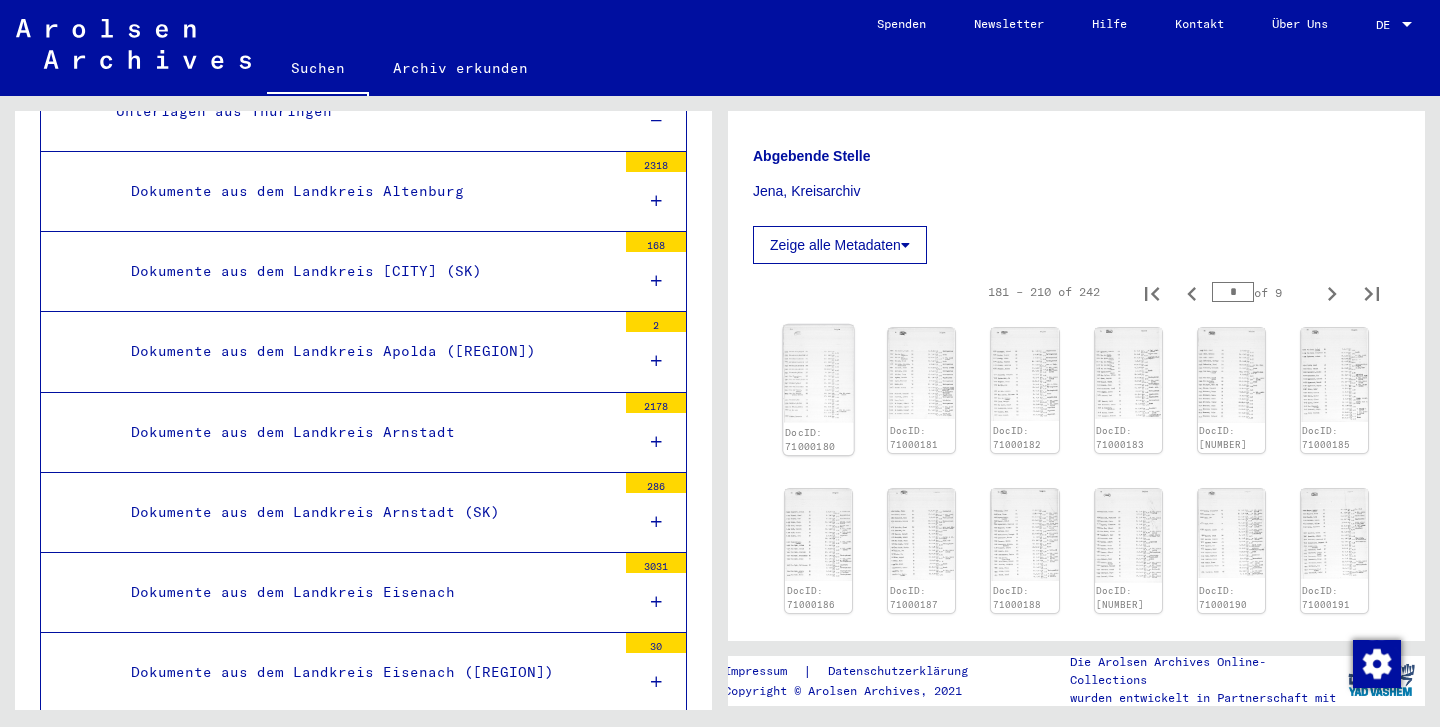 click 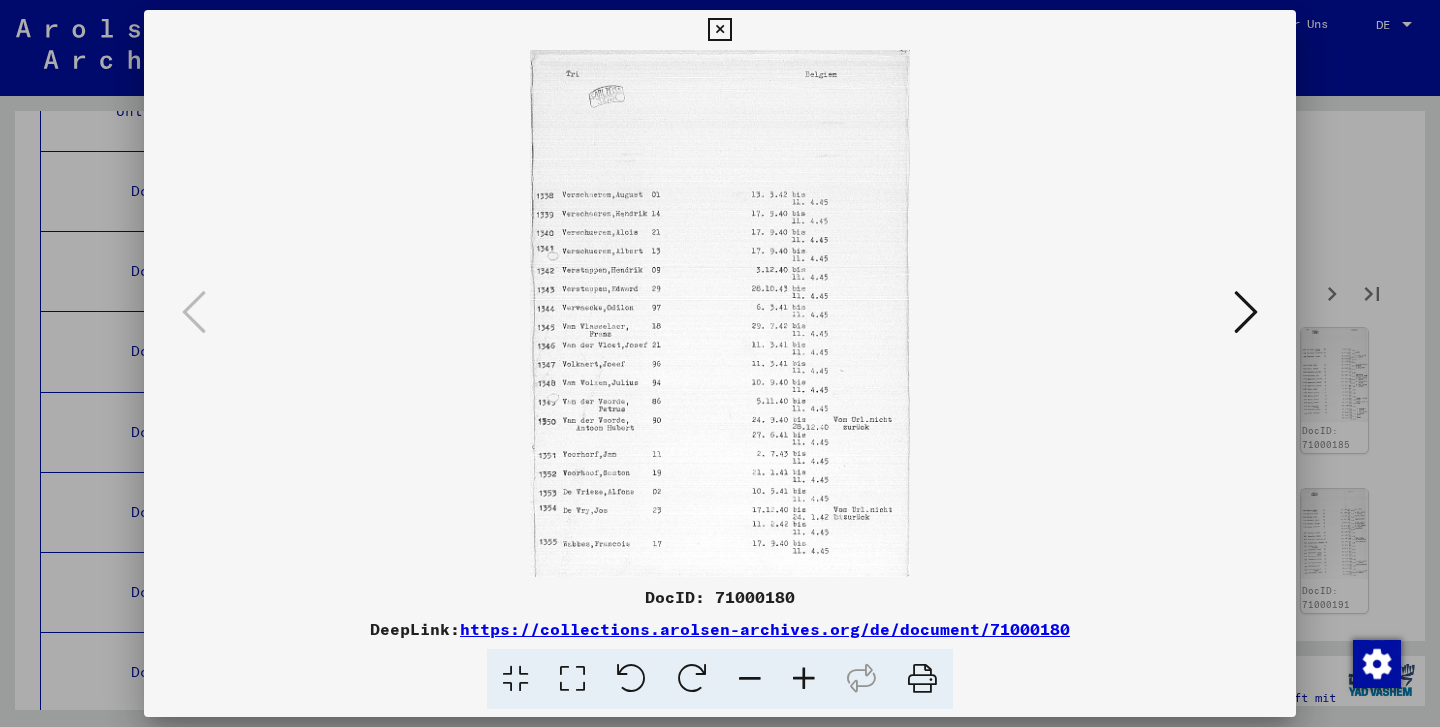 click at bounding box center [719, 30] 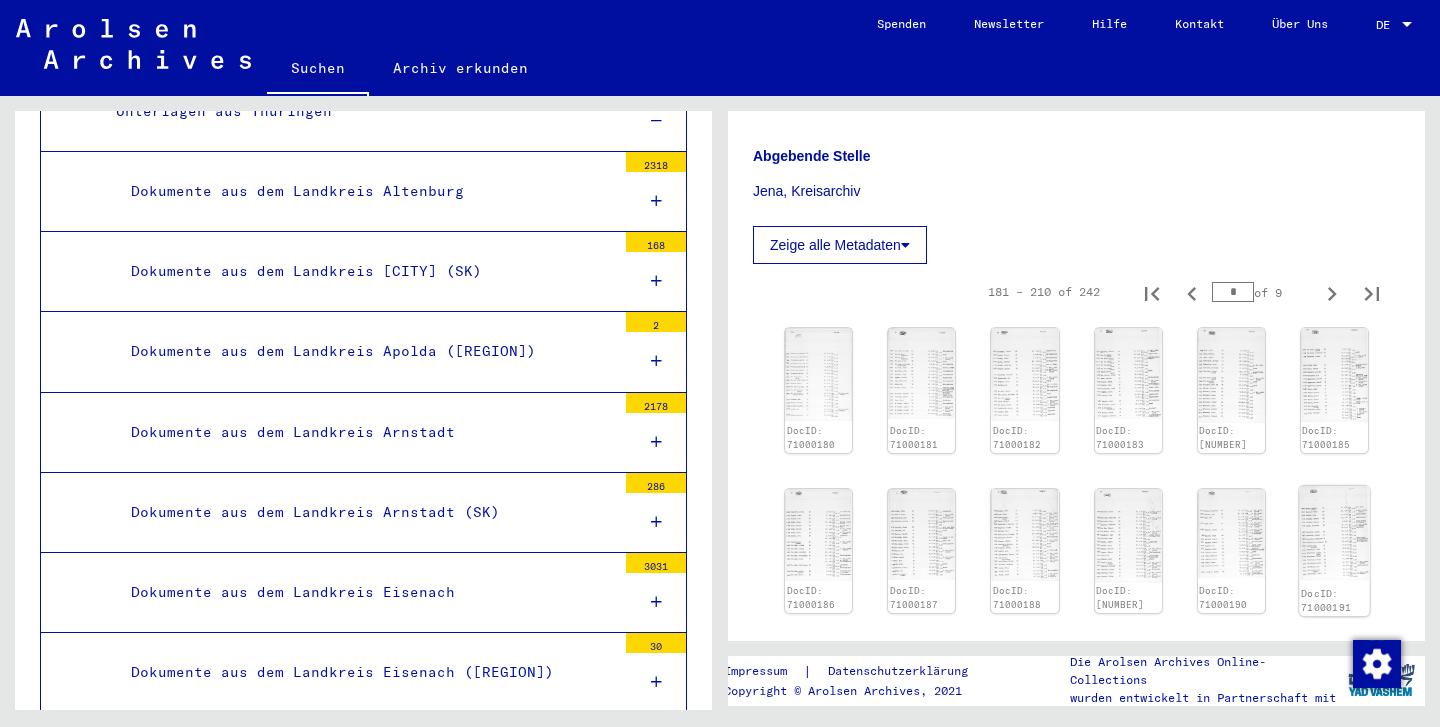 click 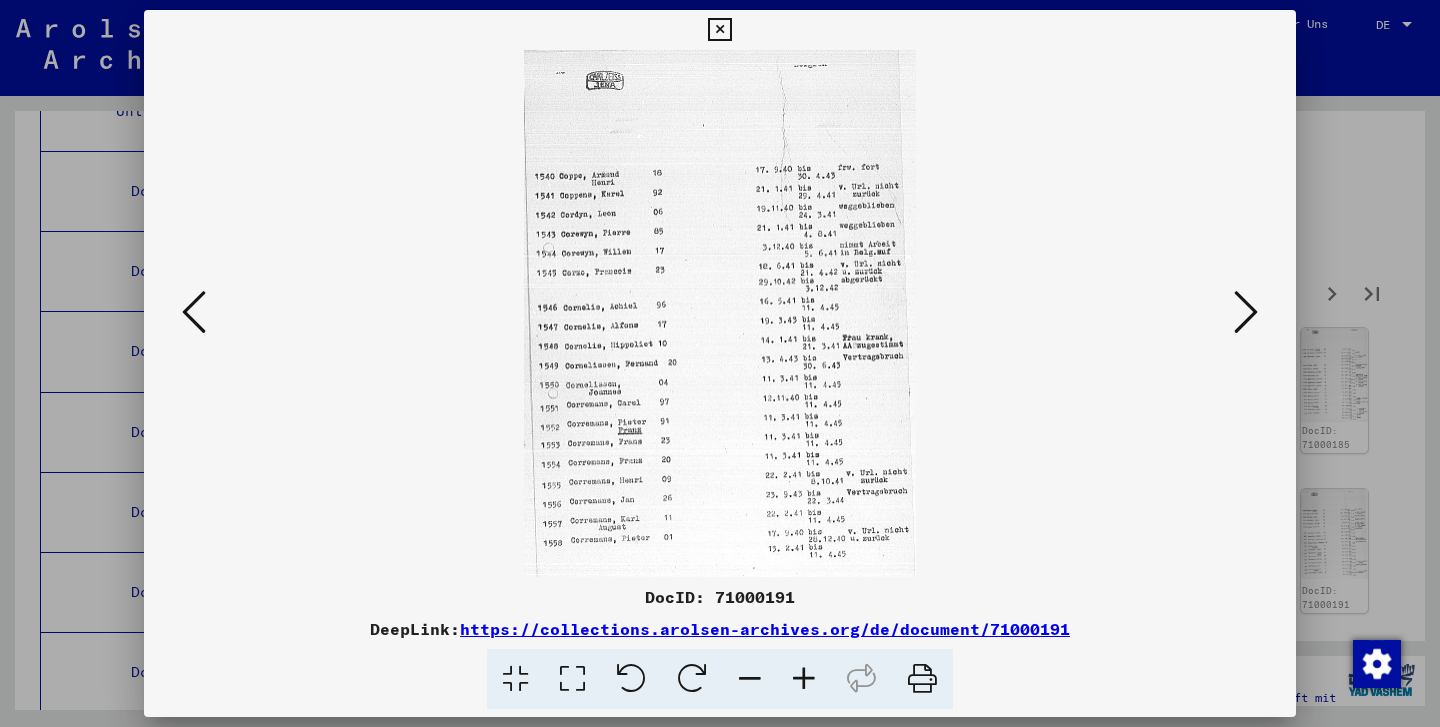 click at bounding box center (719, 30) 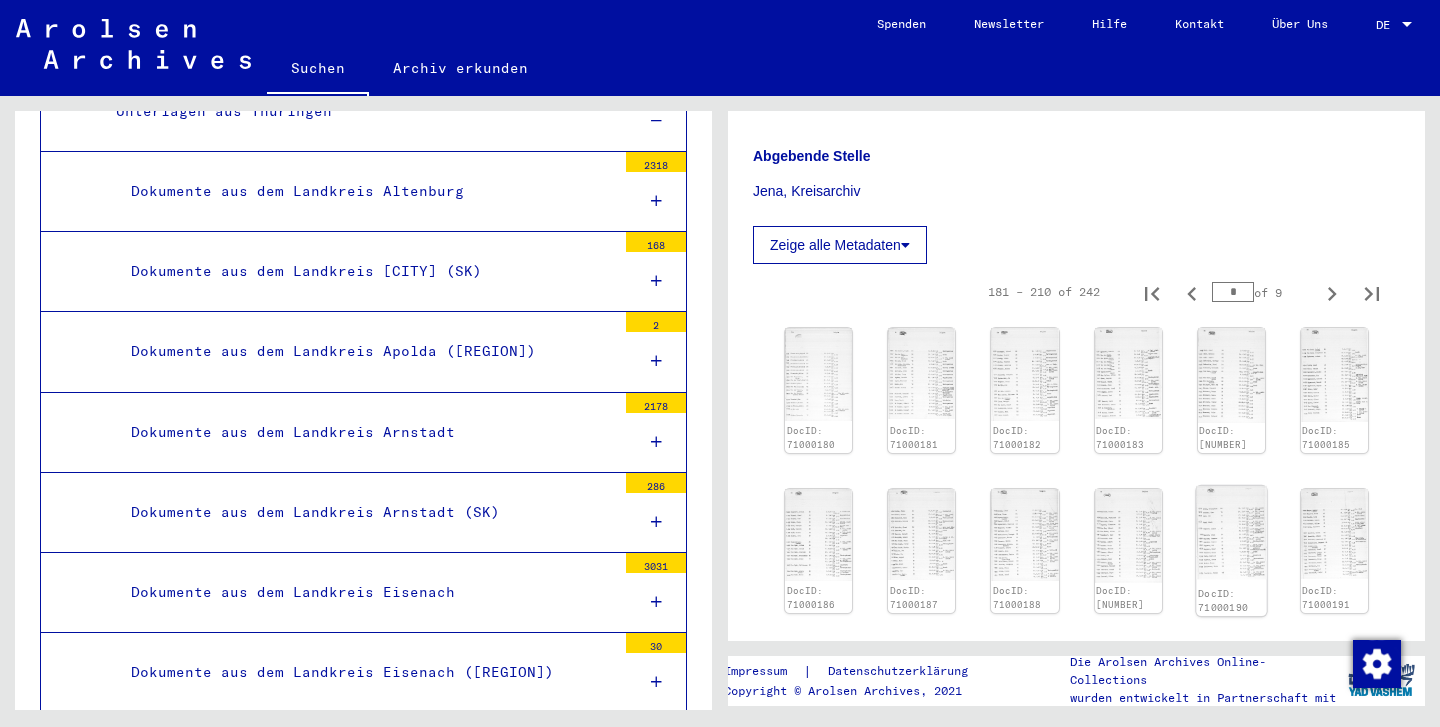 click 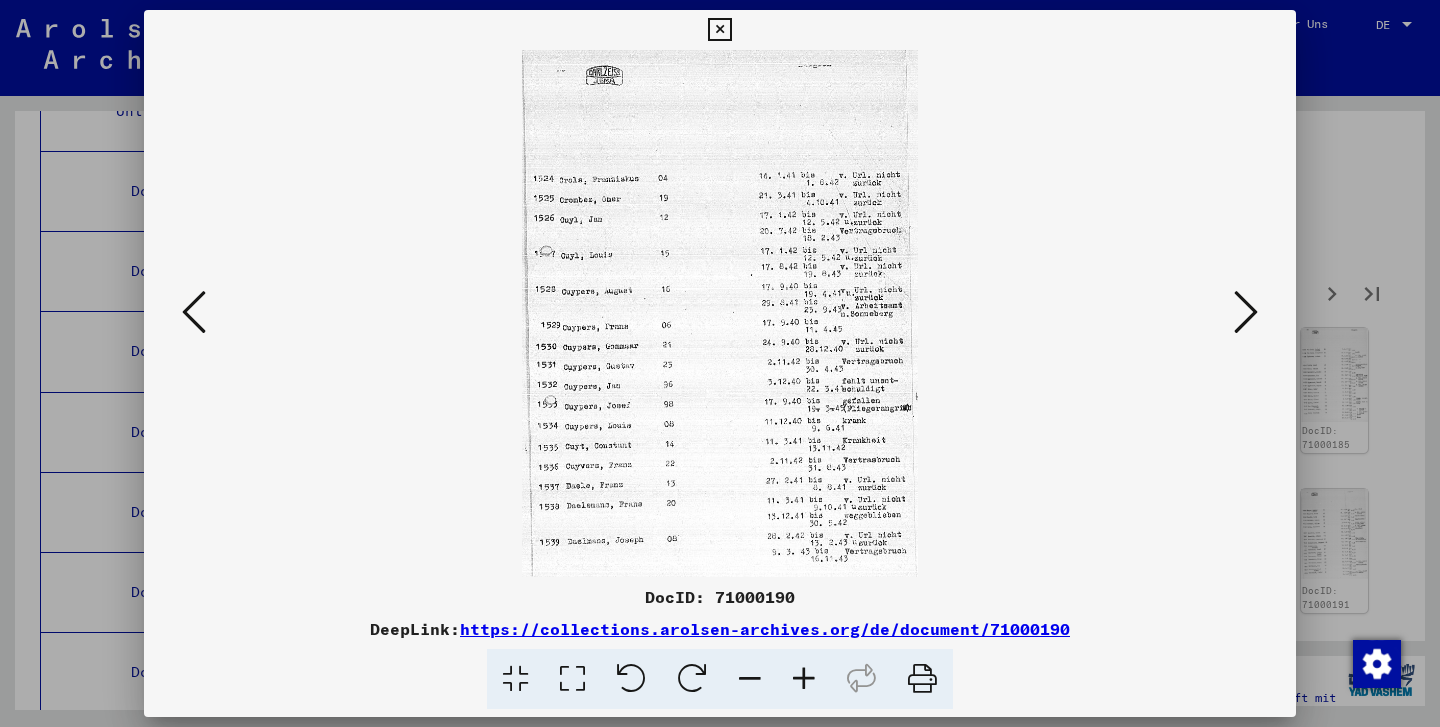 click at bounding box center [719, 30] 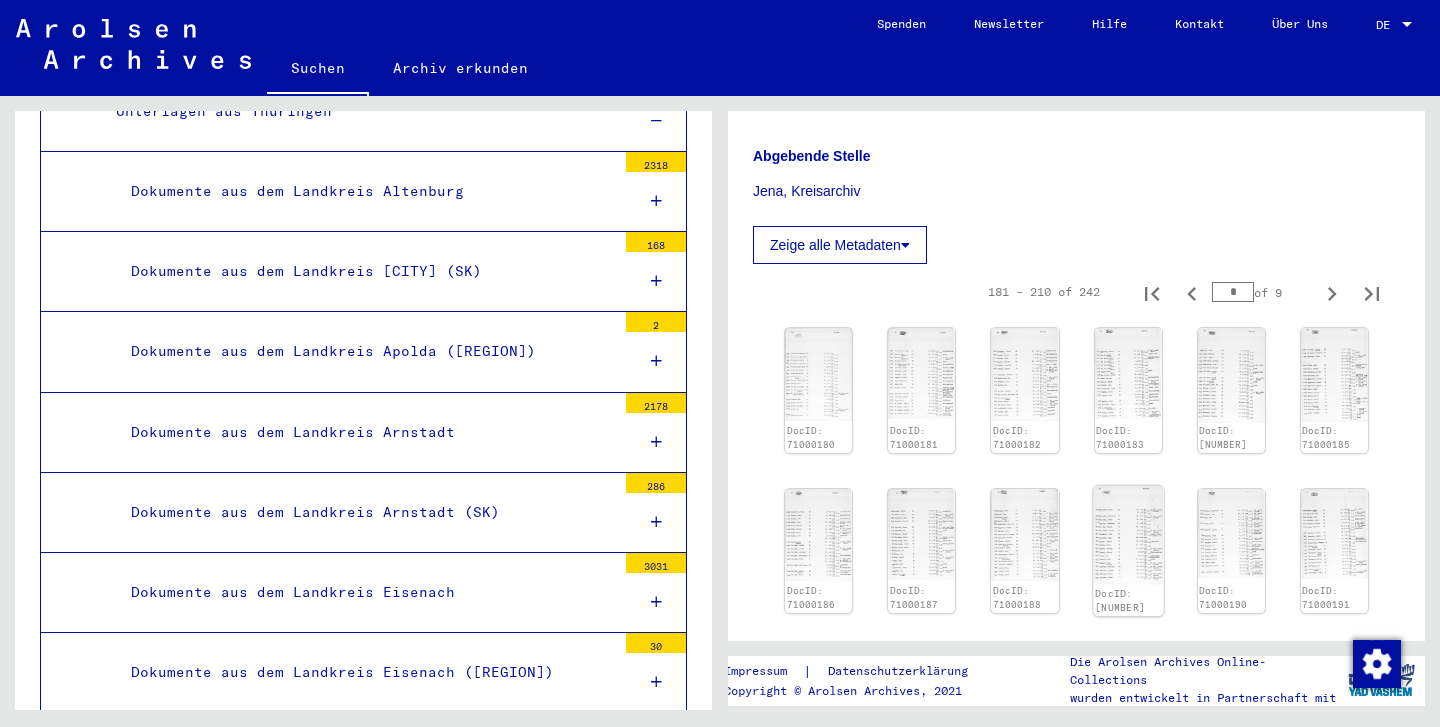 click 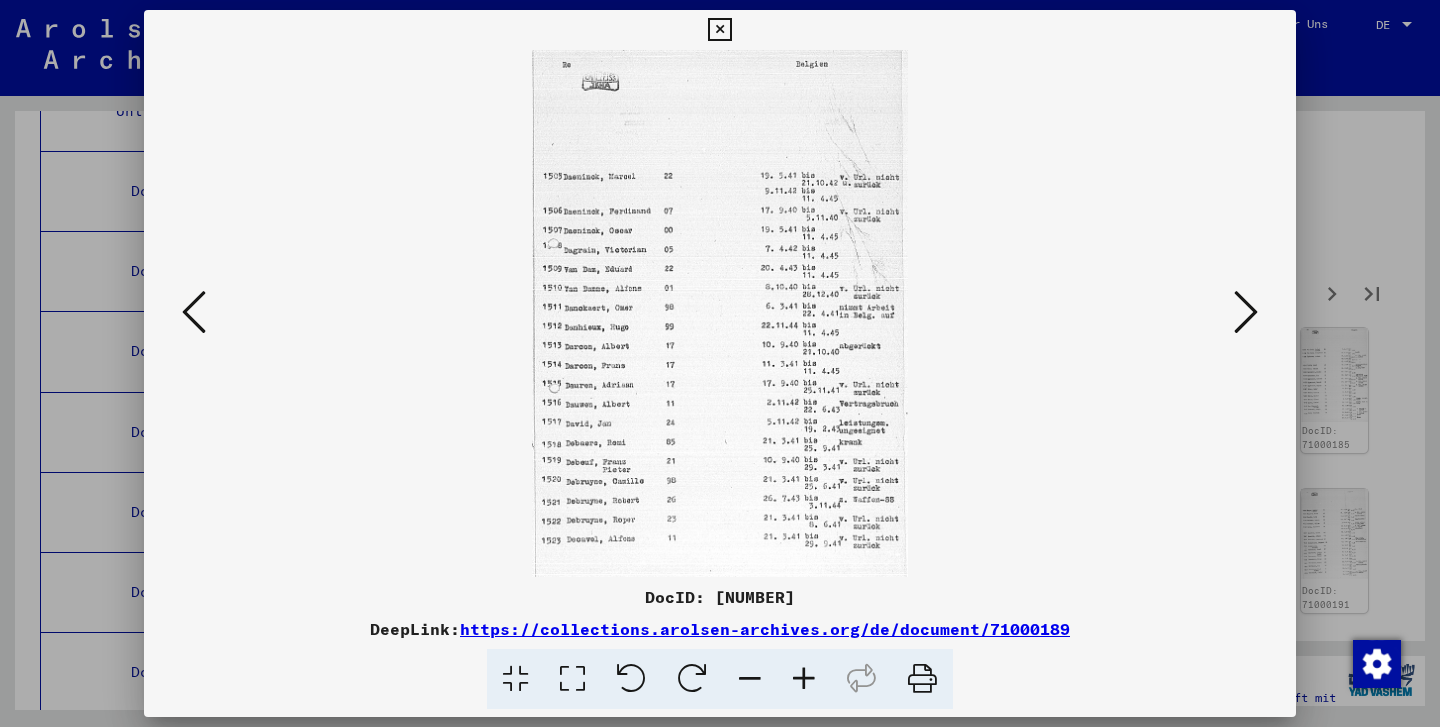 click at bounding box center (719, 30) 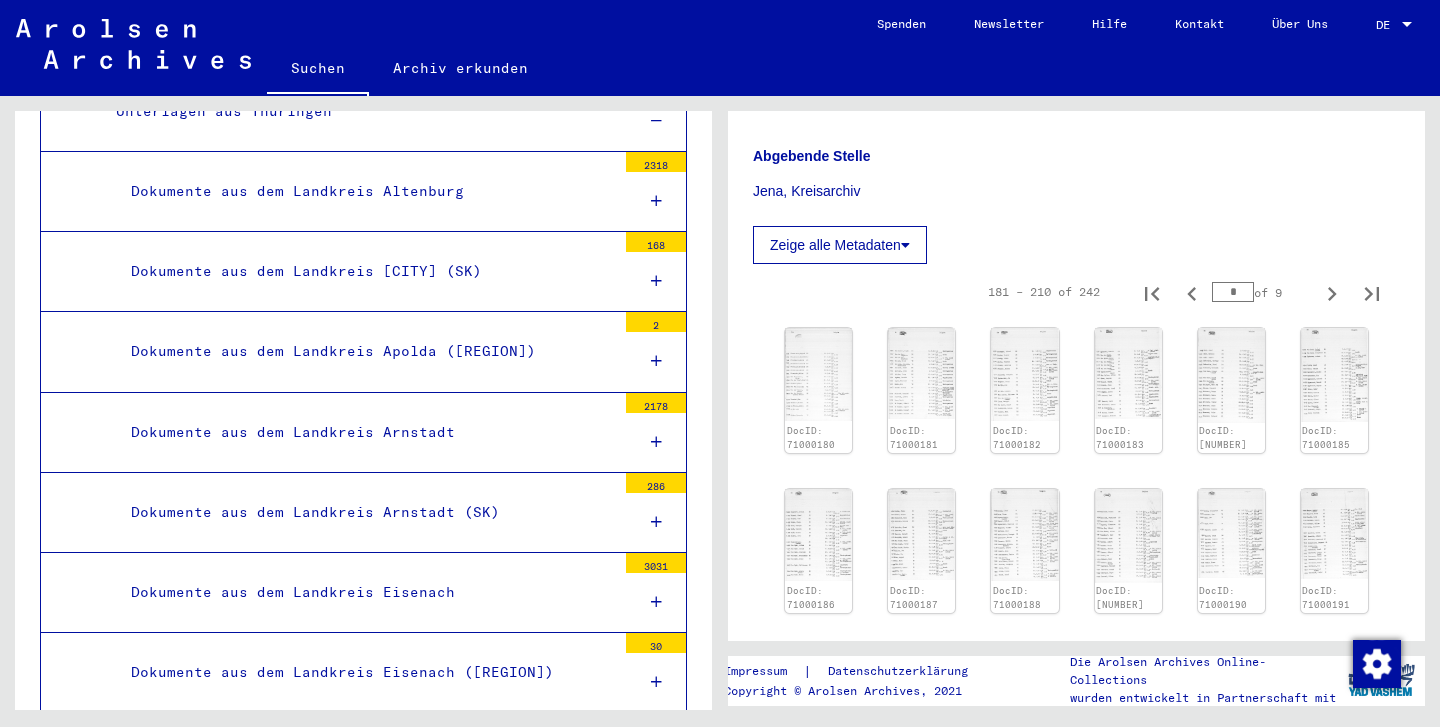 scroll, scrollTop: 0, scrollLeft: 0, axis: both 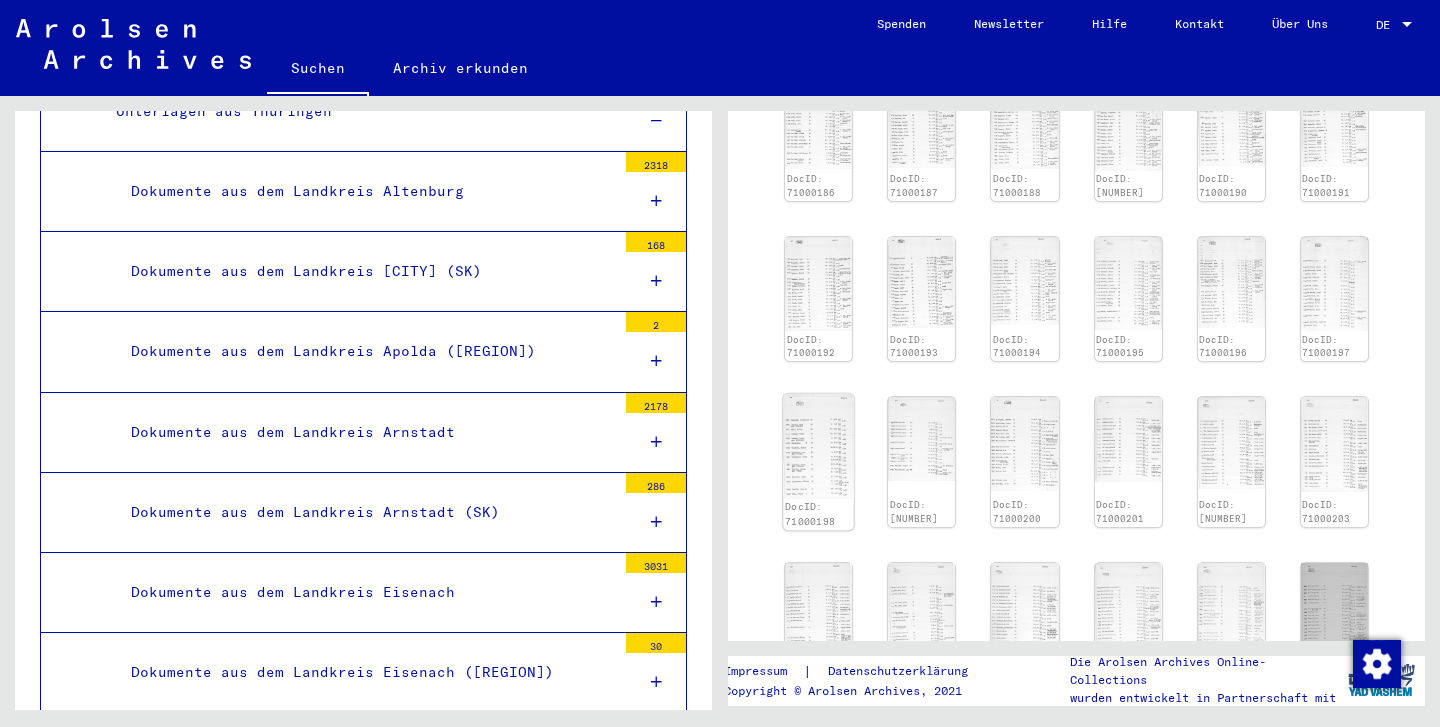 click 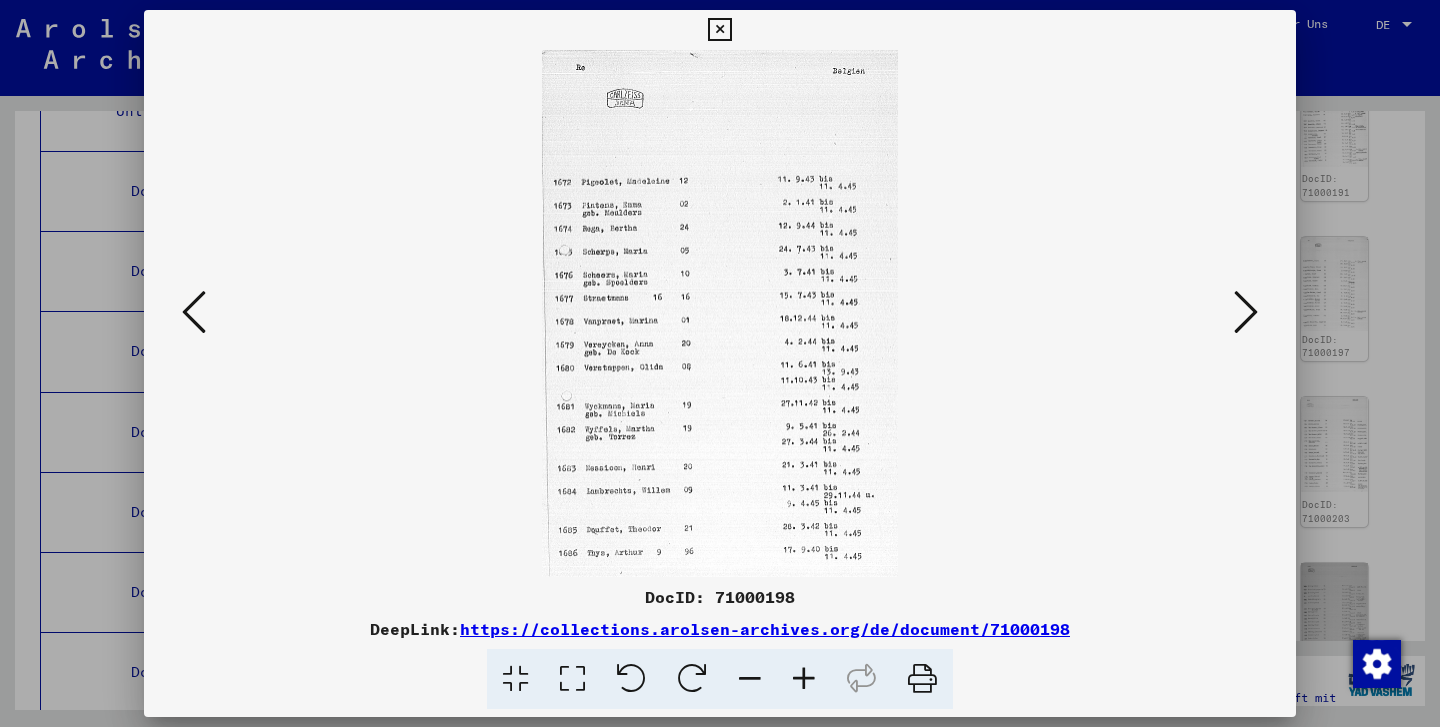 click at bounding box center (719, 30) 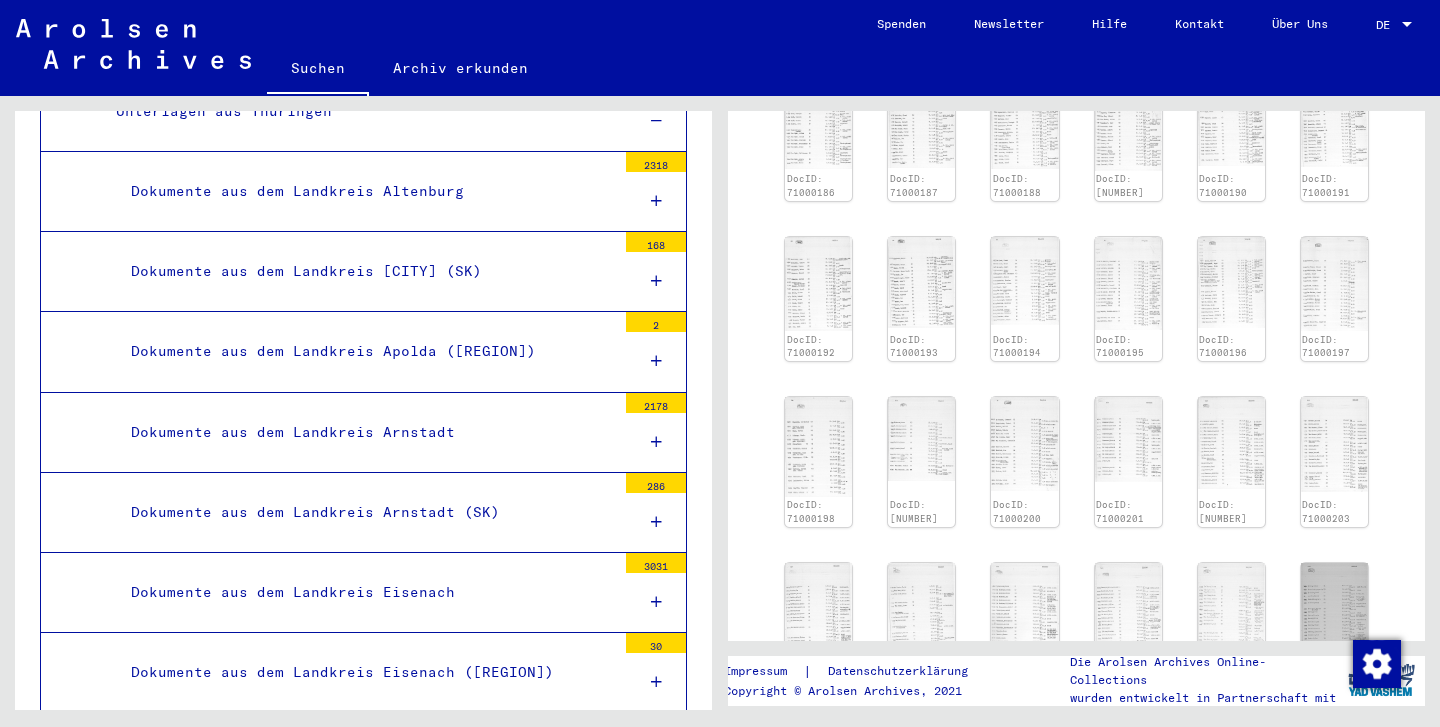 scroll, scrollTop: 0, scrollLeft: 0, axis: both 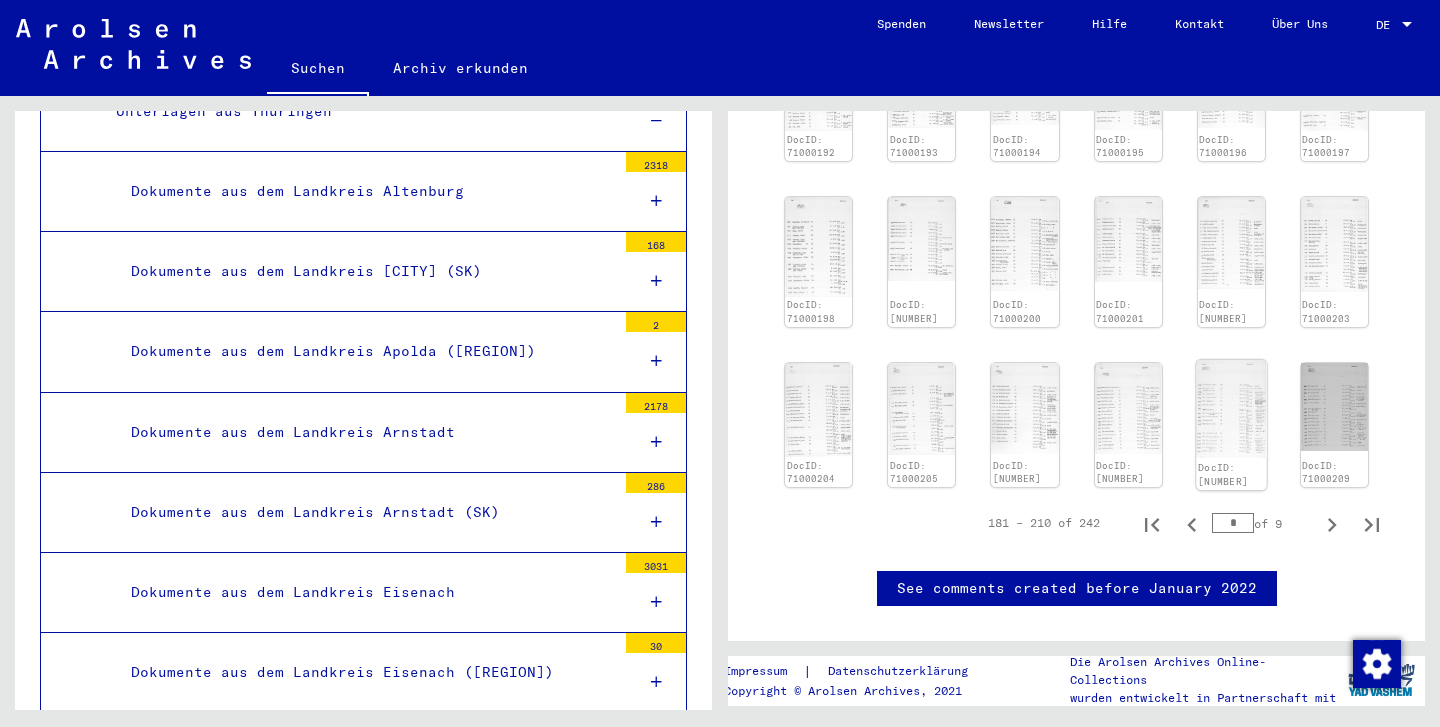 click 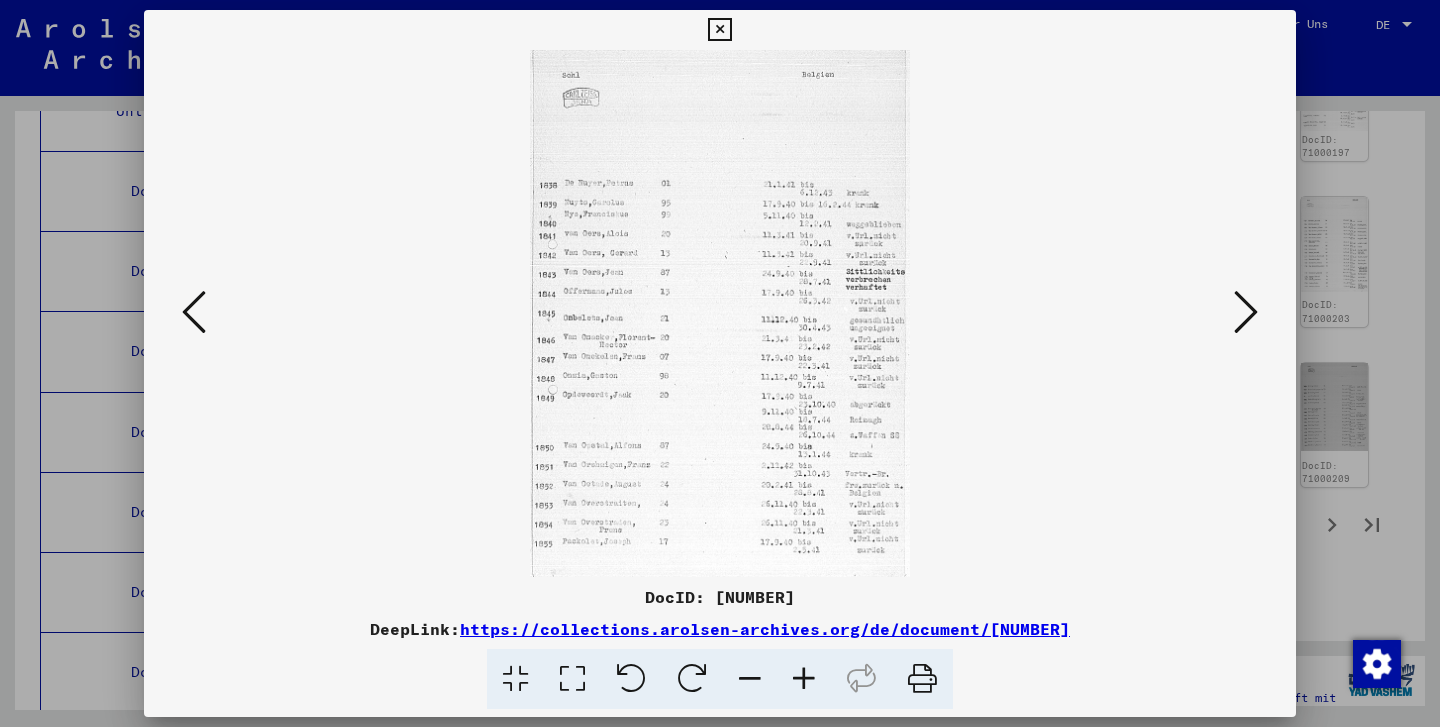 click at bounding box center (719, 30) 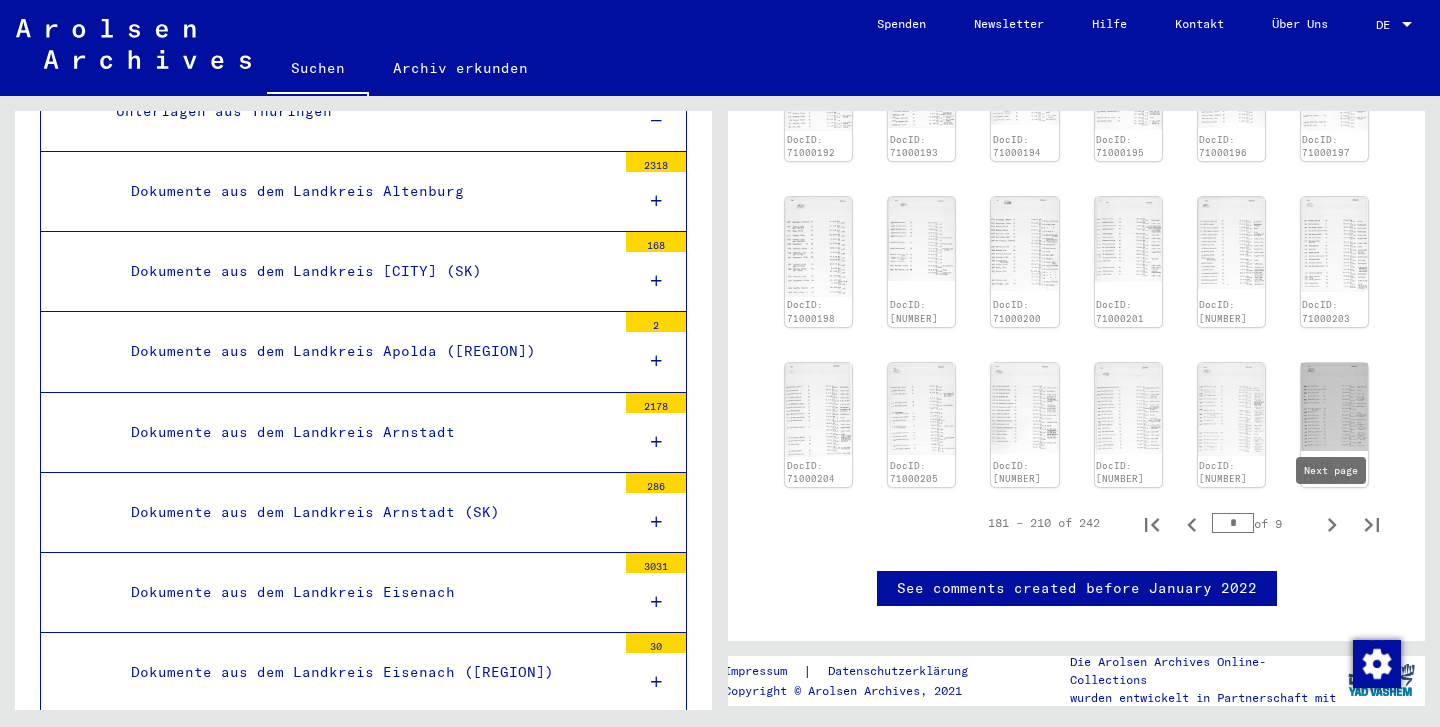 click 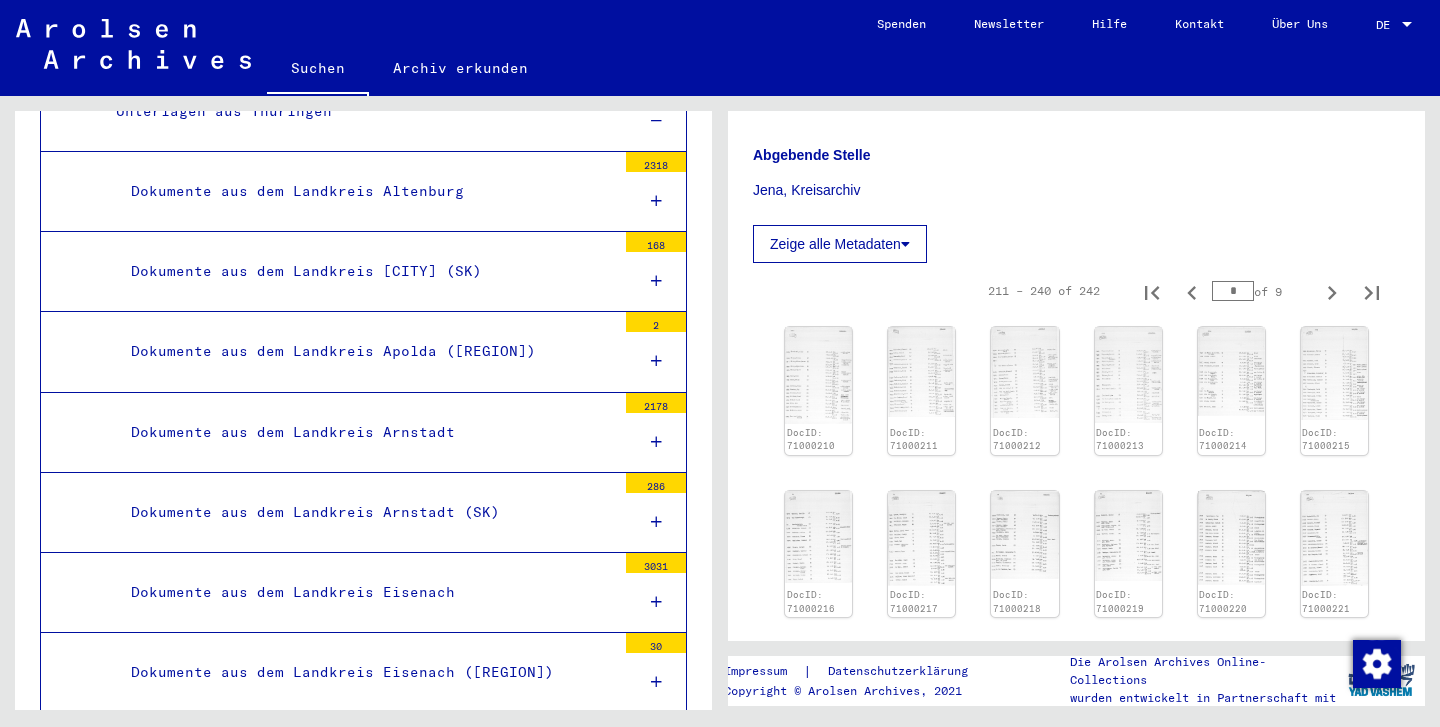 scroll, scrollTop: 505, scrollLeft: 0, axis: vertical 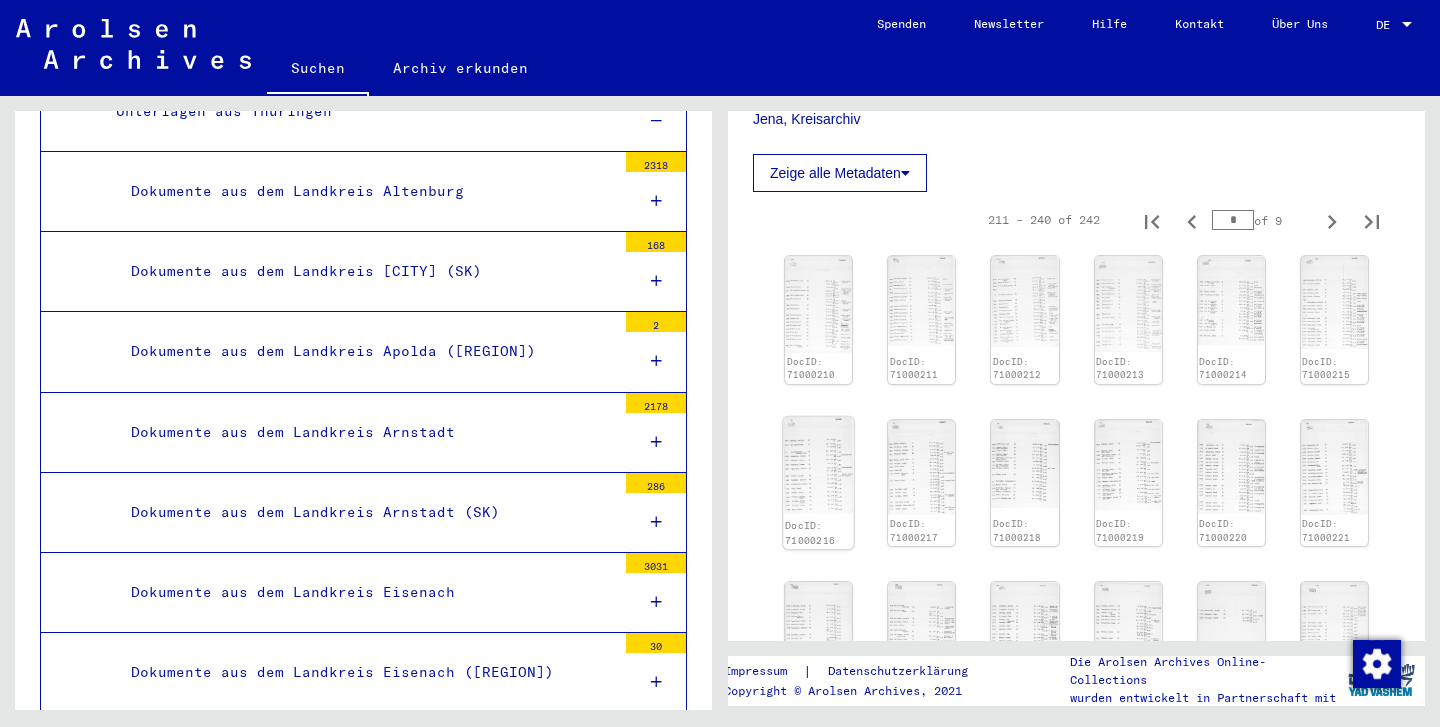 click 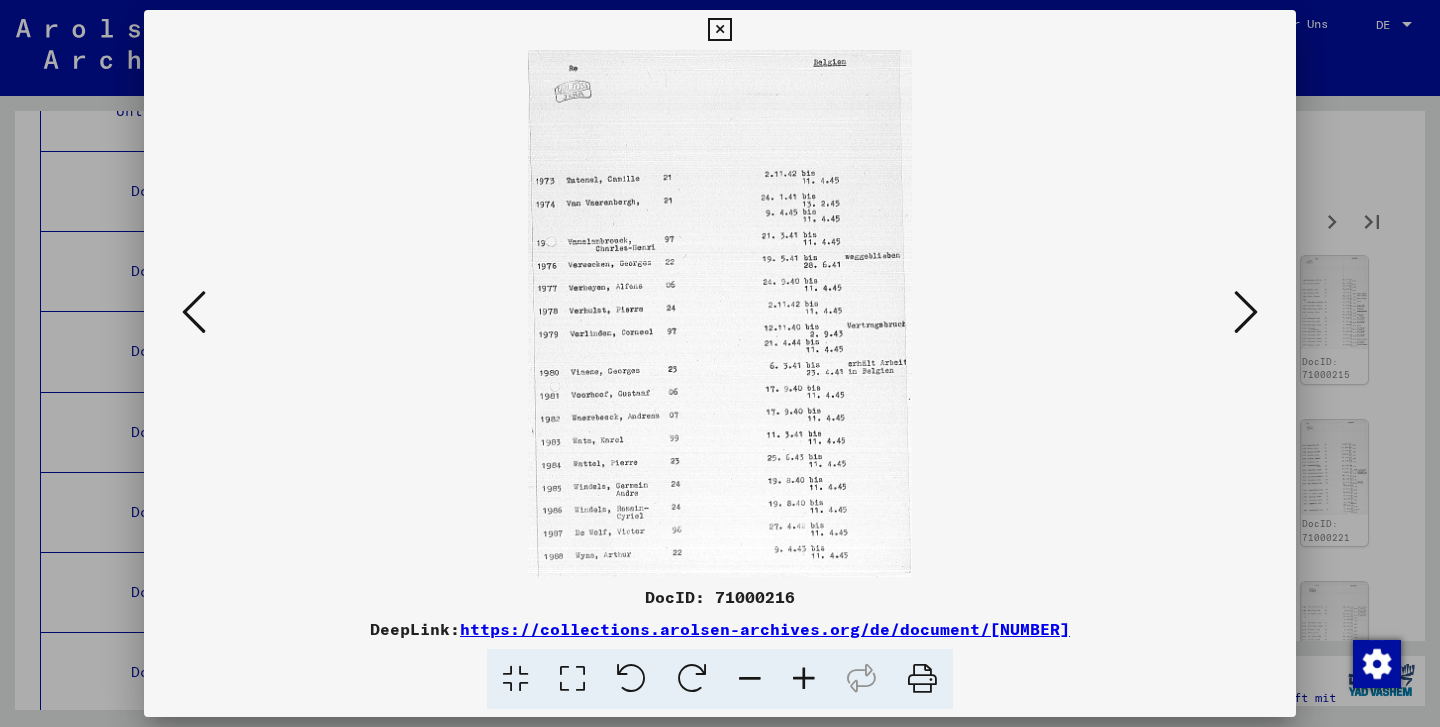click at bounding box center [719, 30] 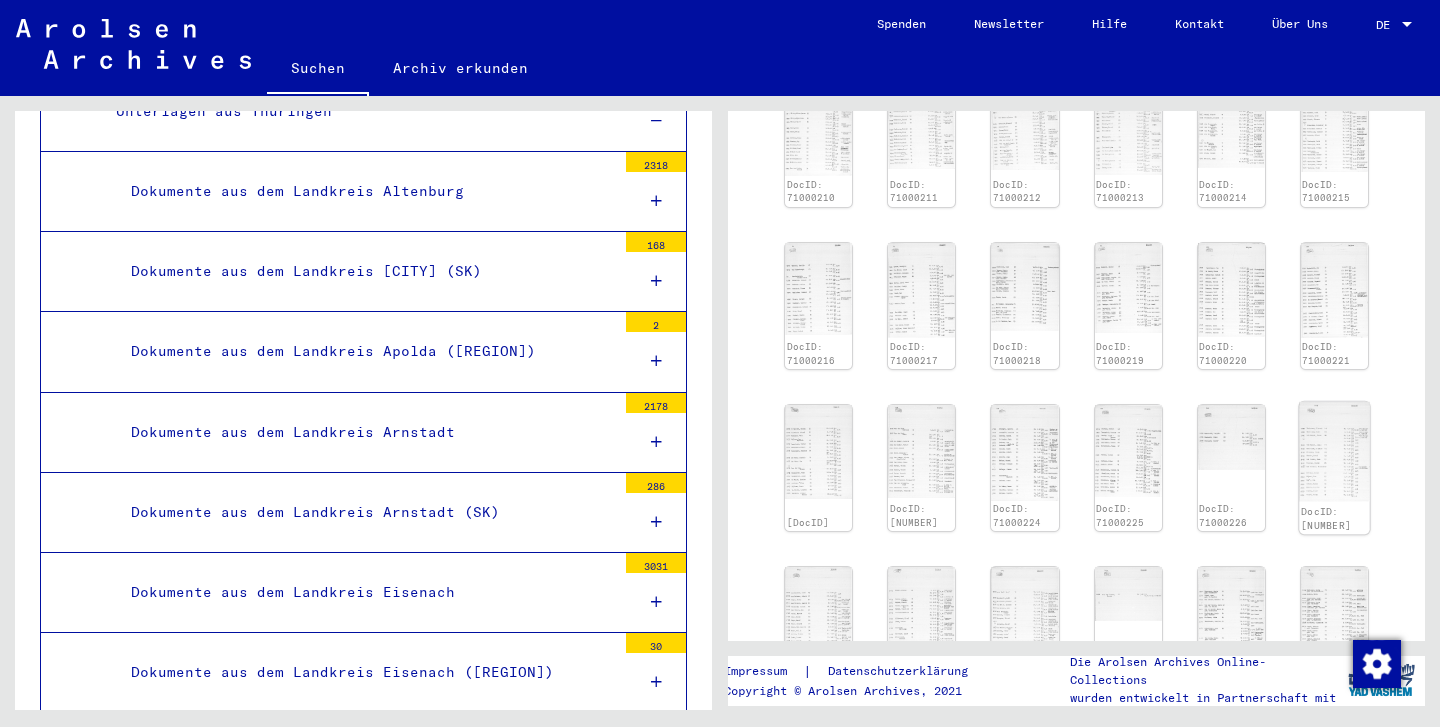 scroll, scrollTop: 724, scrollLeft: 0, axis: vertical 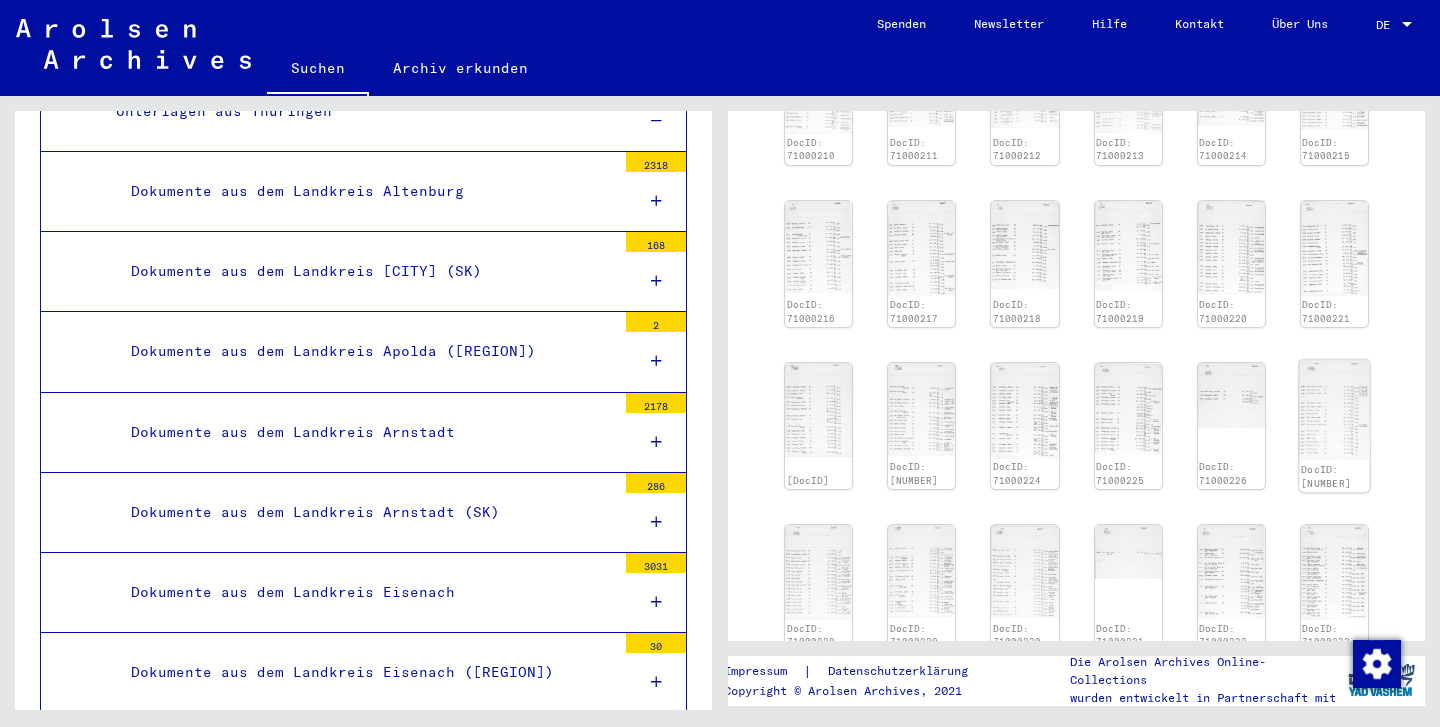 click 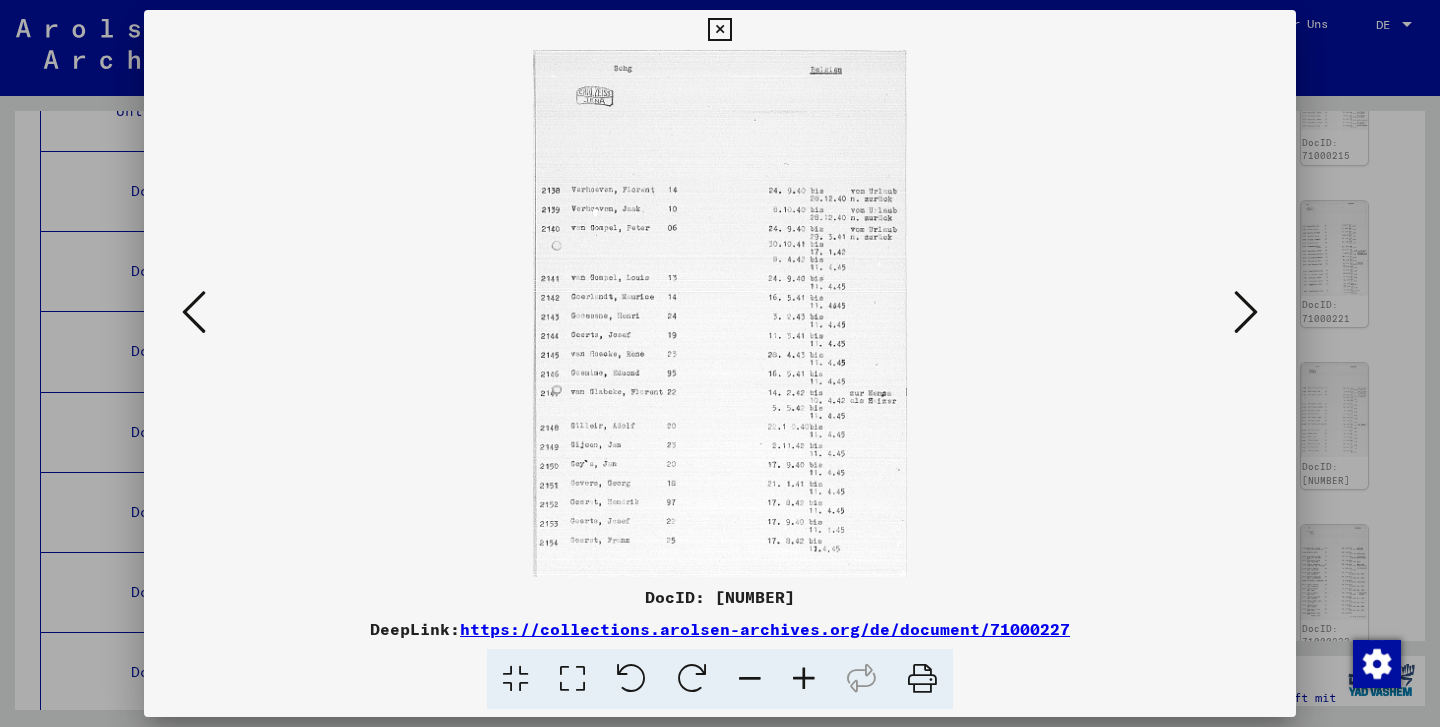 click at bounding box center [719, 30] 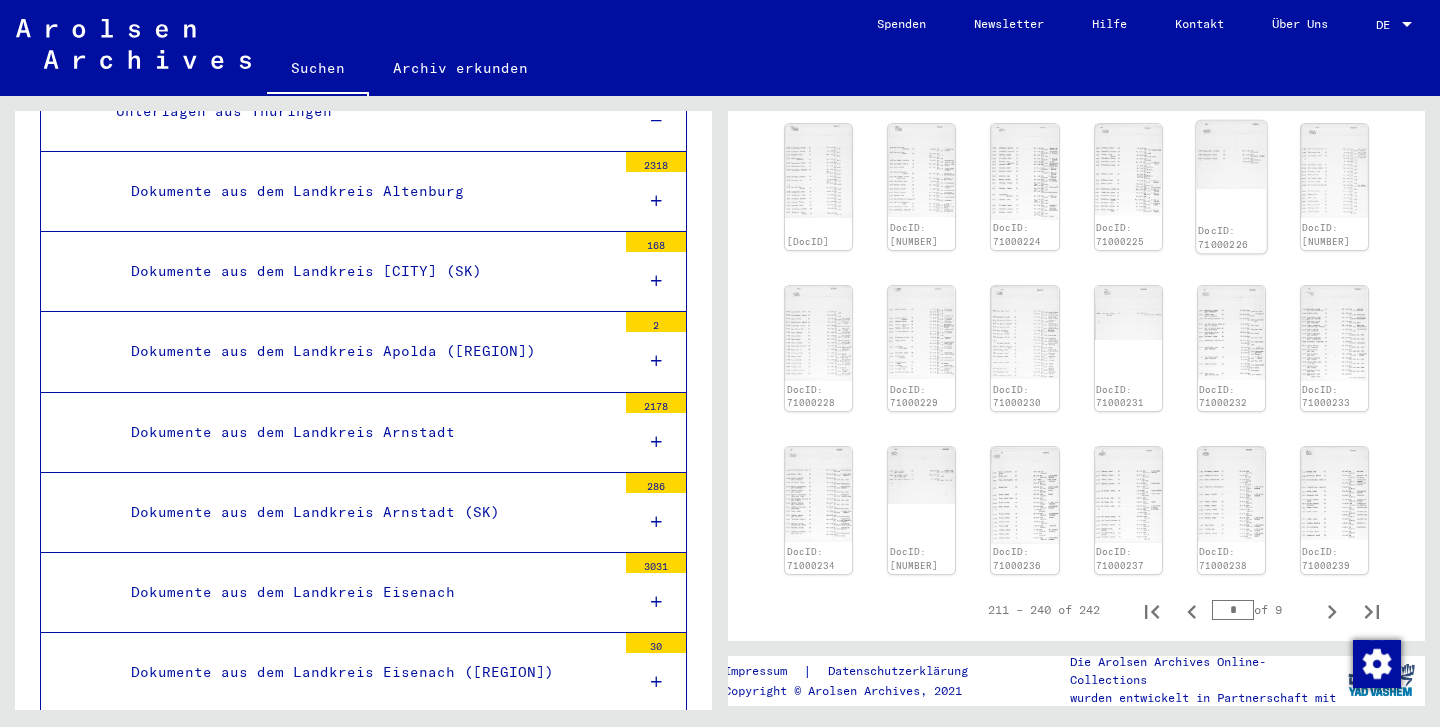scroll, scrollTop: 1017, scrollLeft: 0, axis: vertical 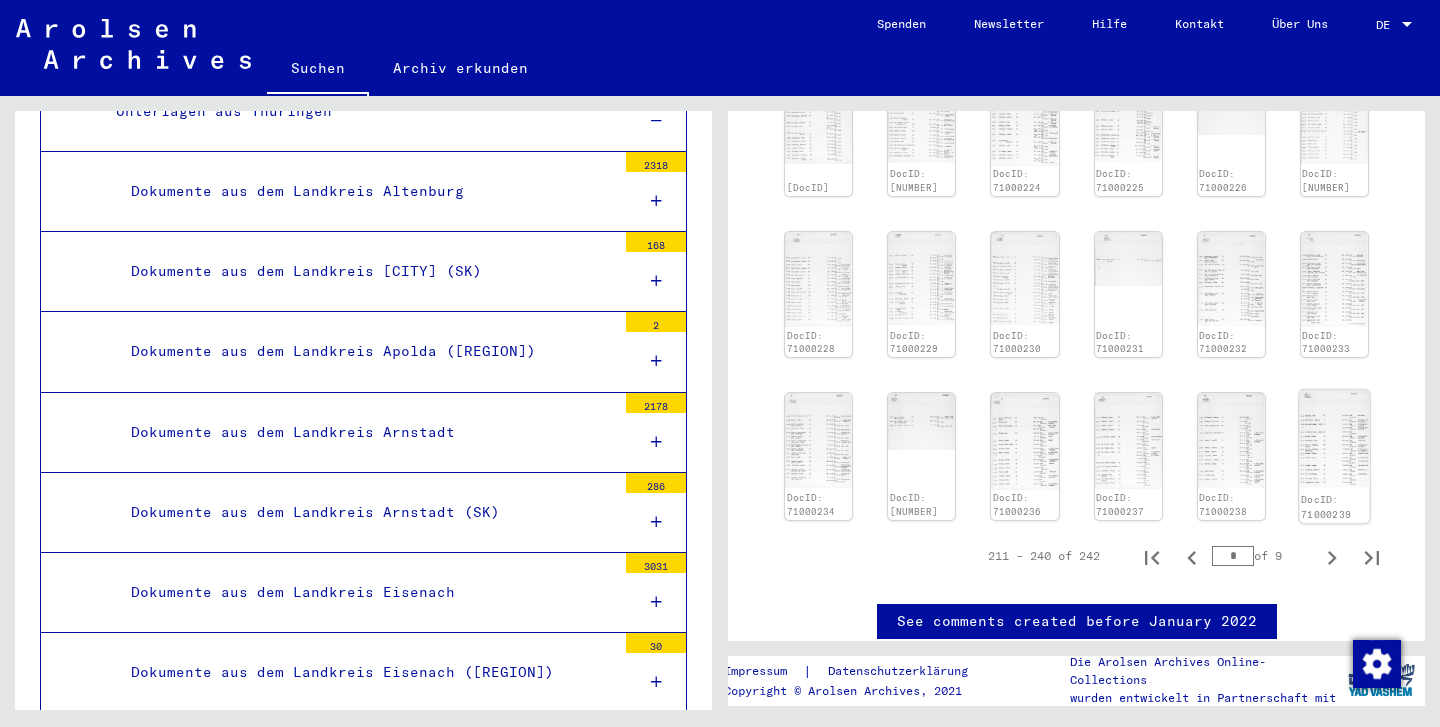 click 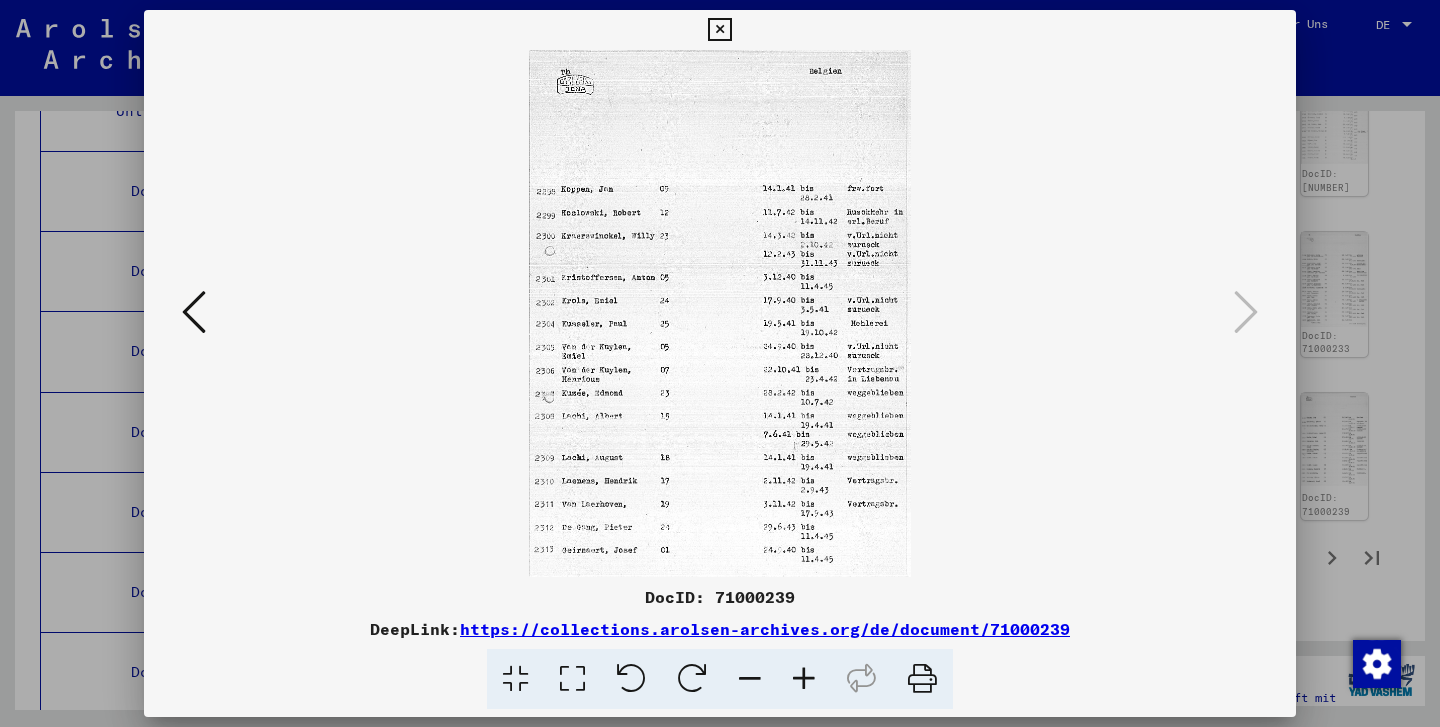 click at bounding box center (719, 30) 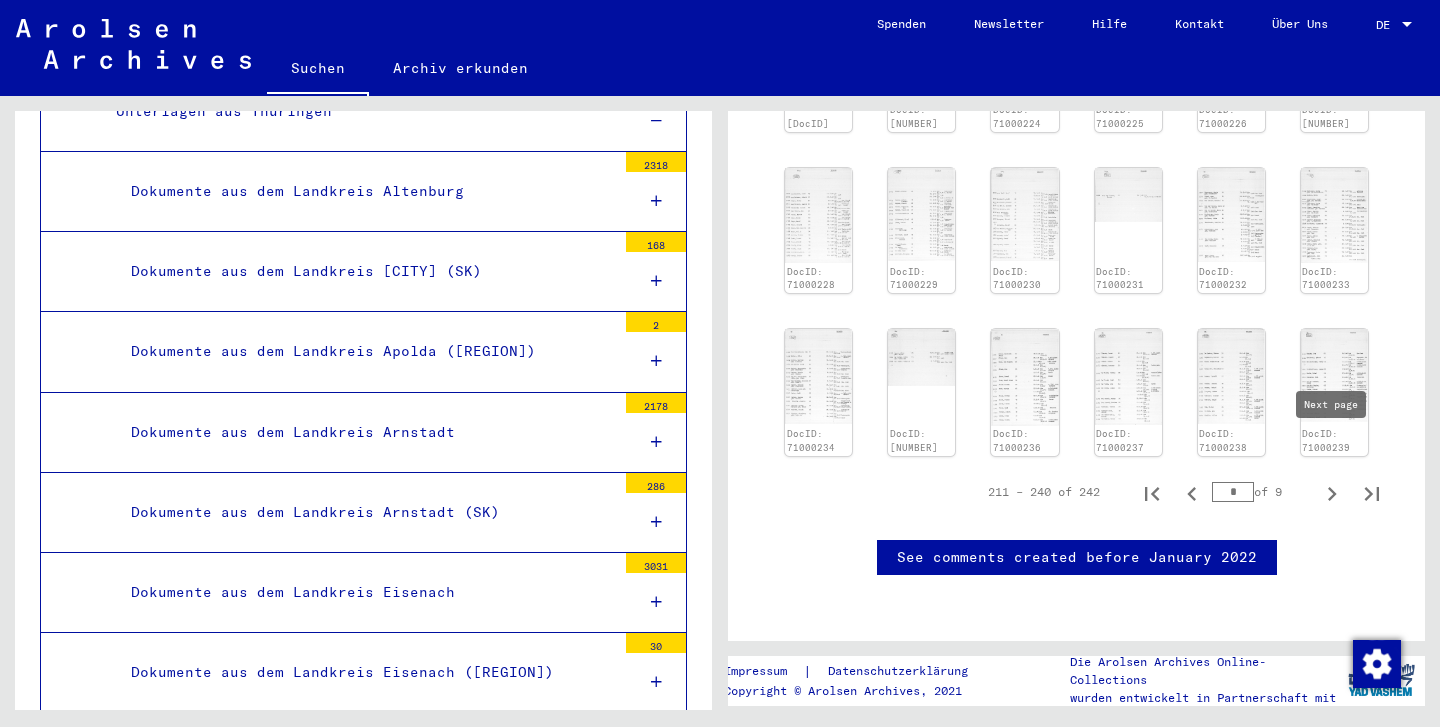 click 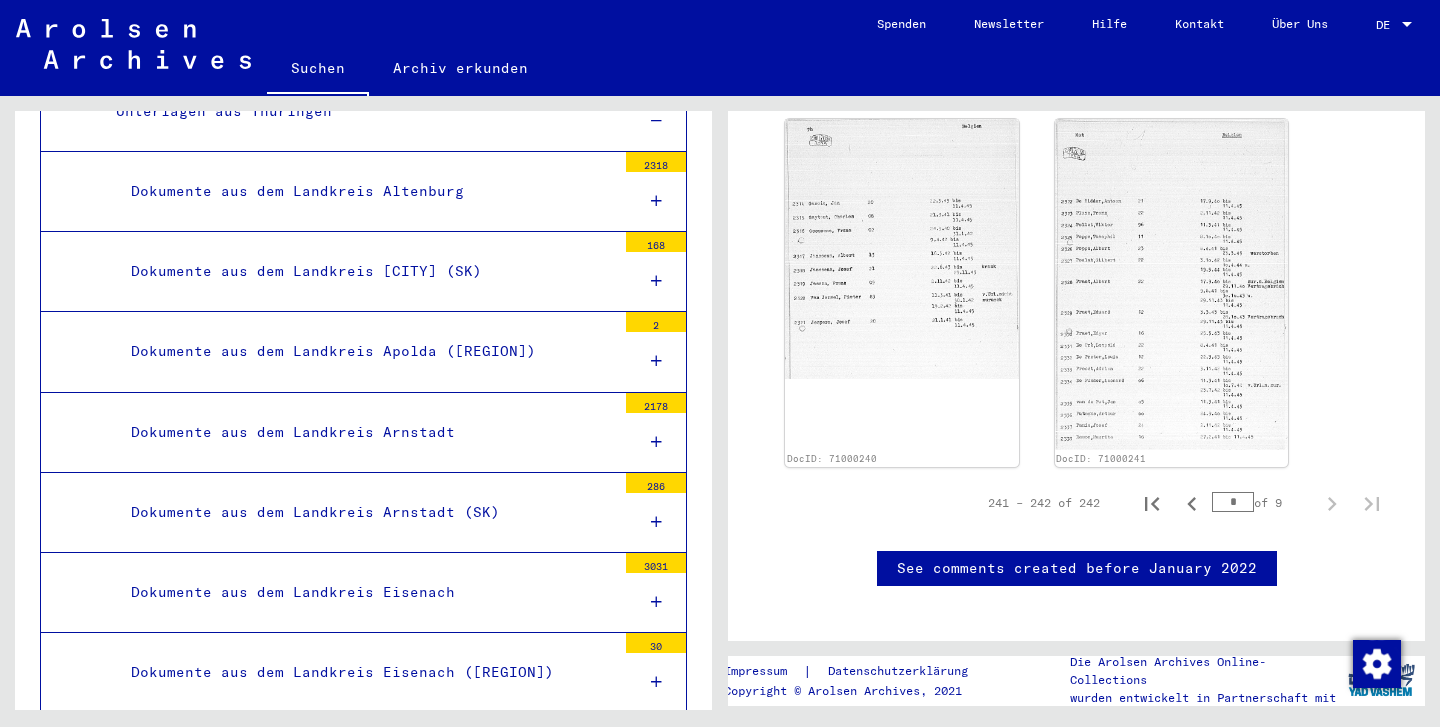 scroll, scrollTop: 639, scrollLeft: 0, axis: vertical 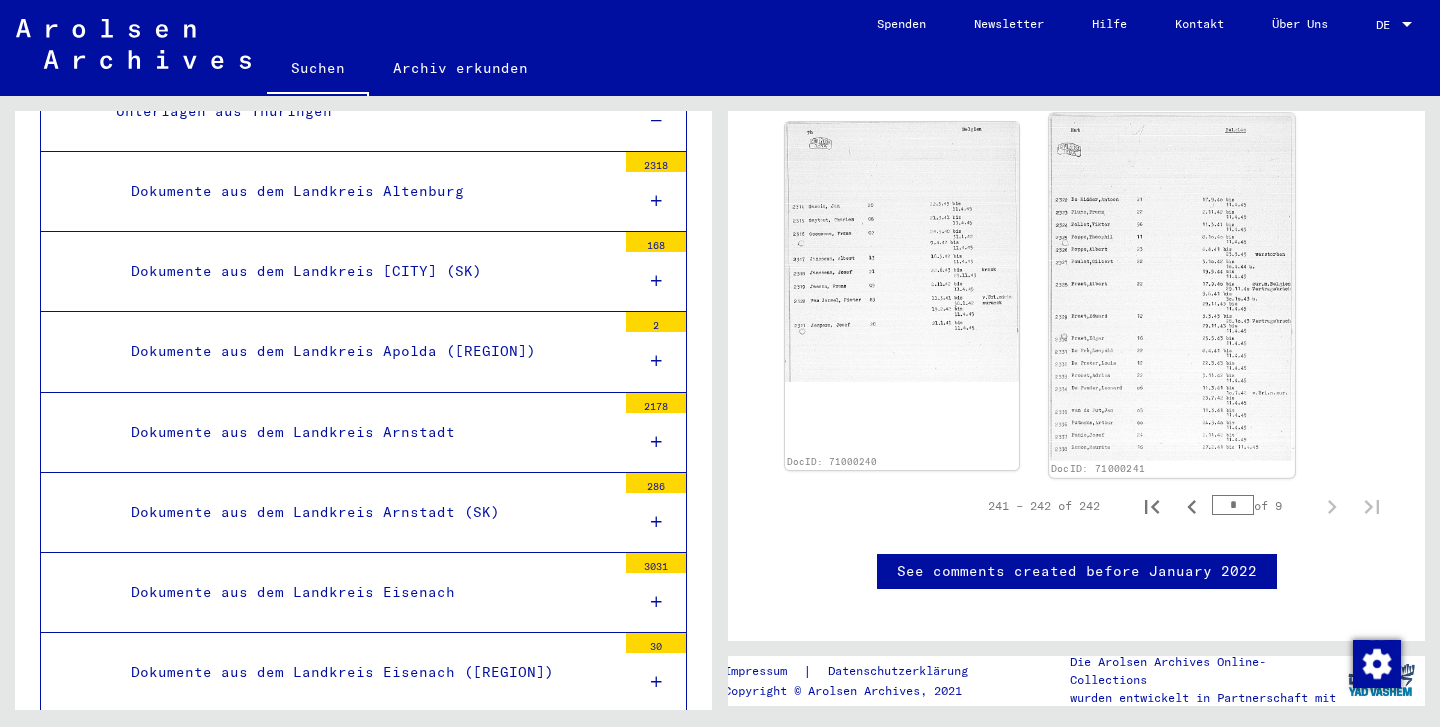 click 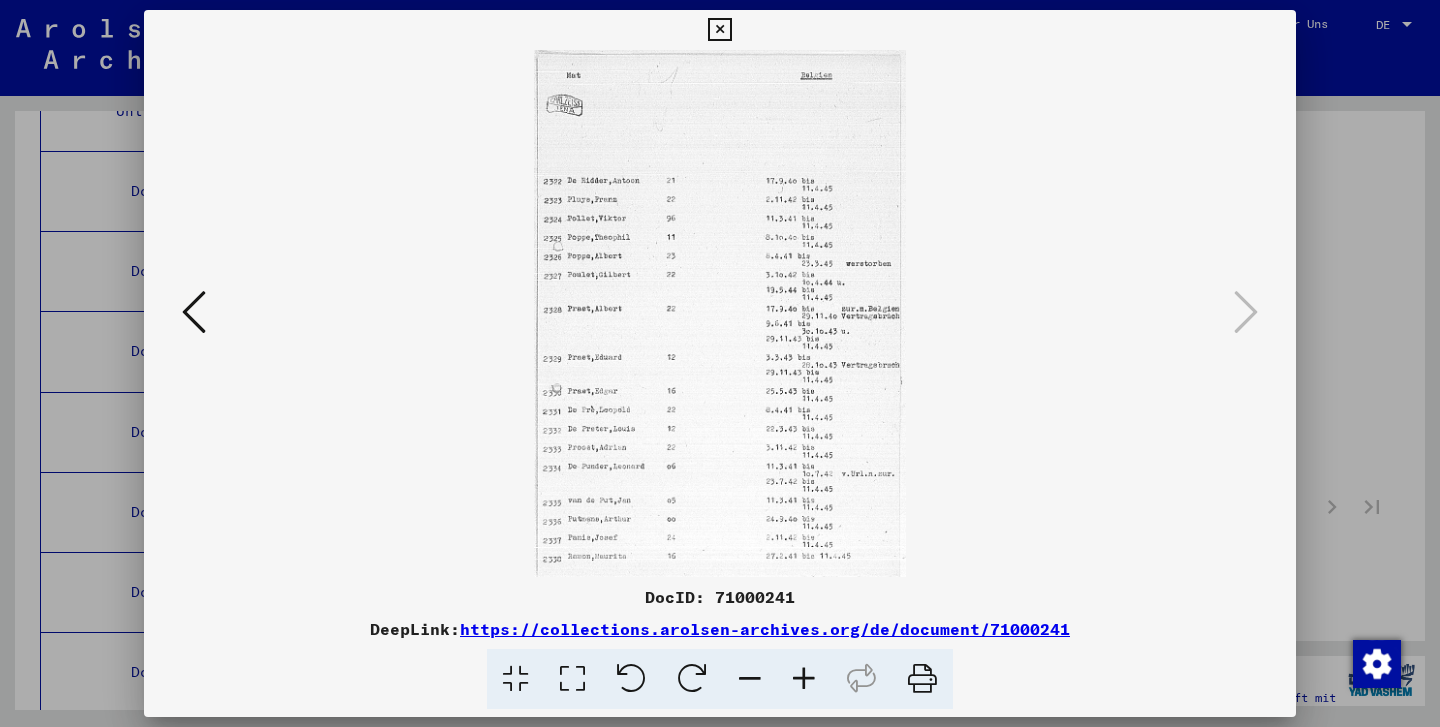 click at bounding box center [719, 30] 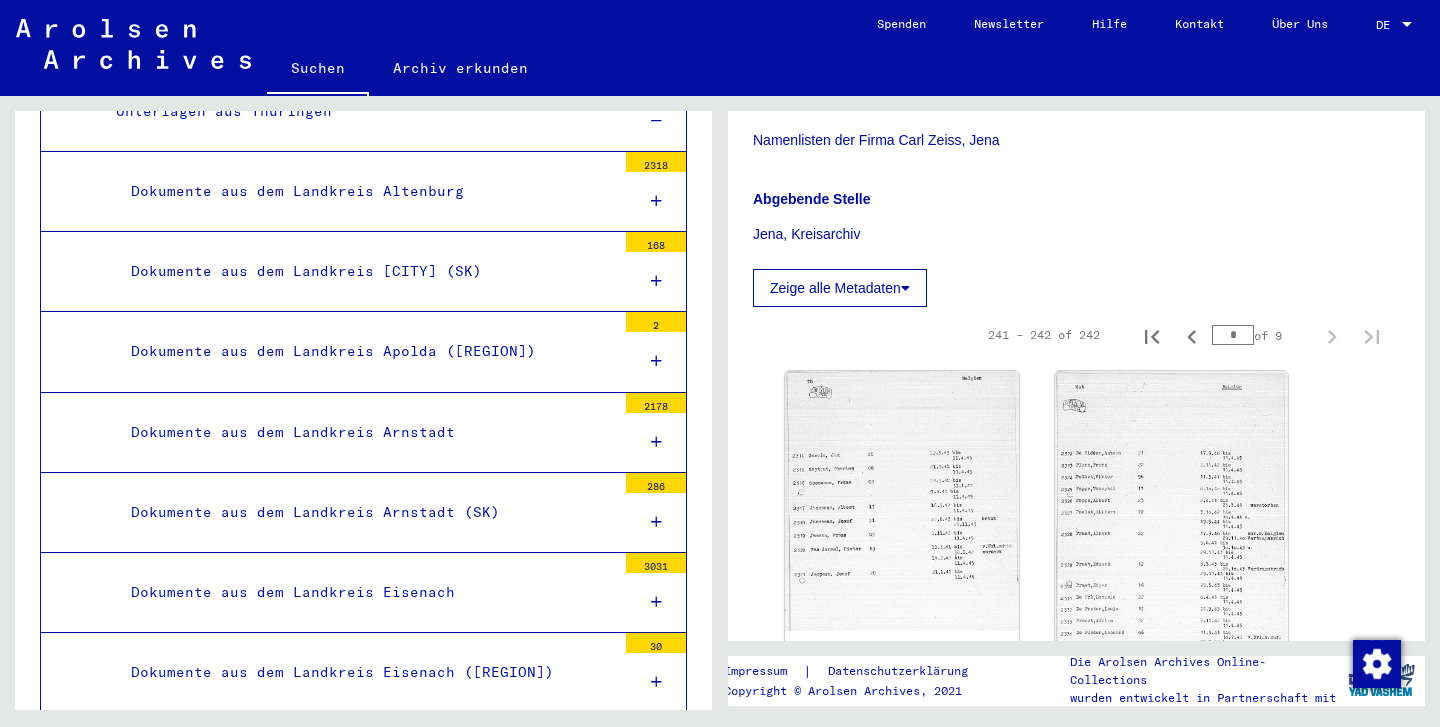 scroll, scrollTop: 437, scrollLeft: 0, axis: vertical 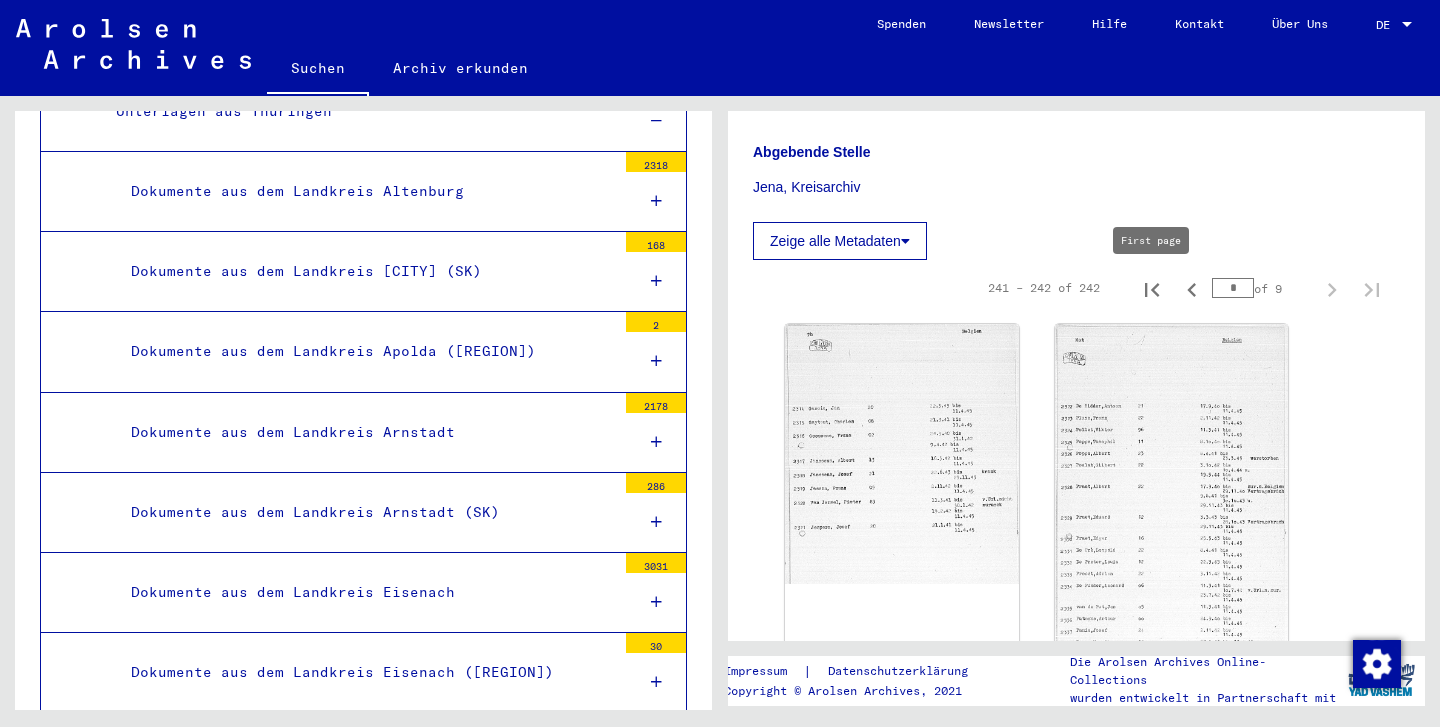 click 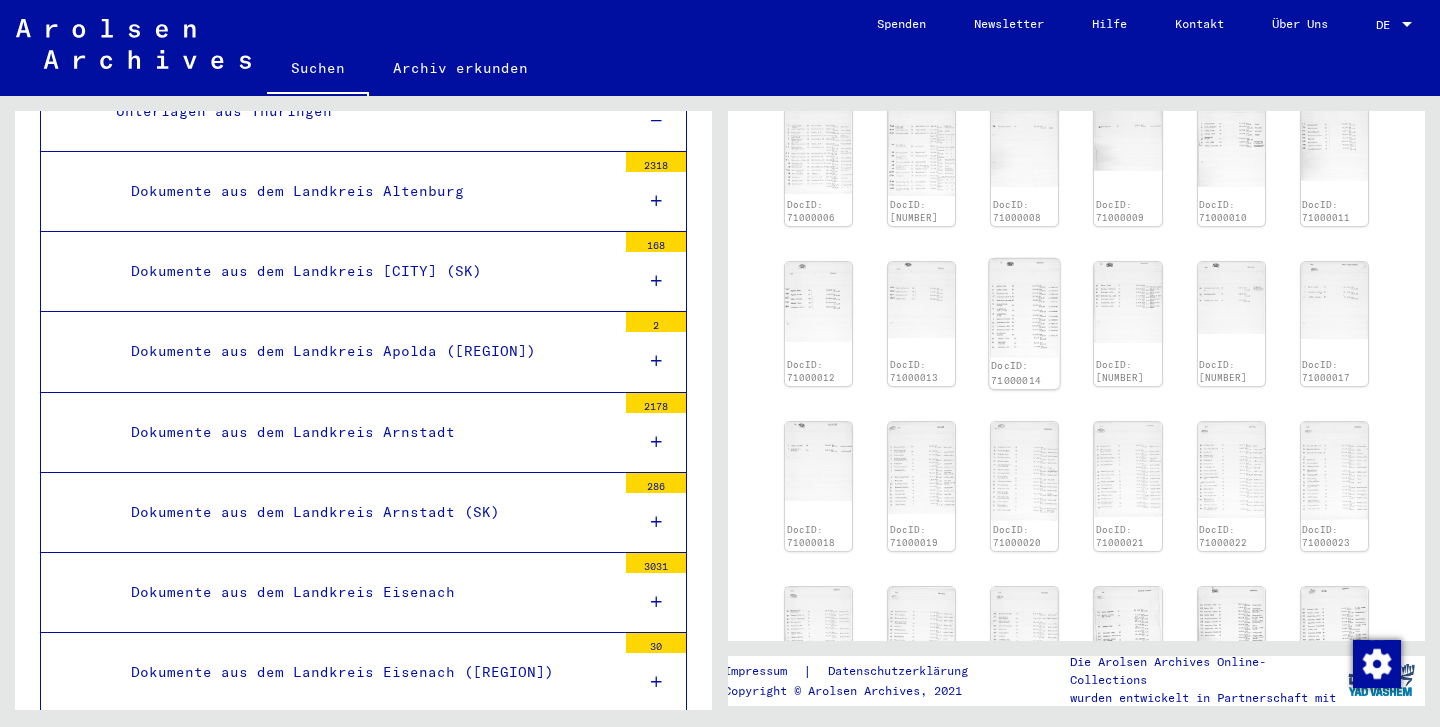 scroll, scrollTop: 861, scrollLeft: 0, axis: vertical 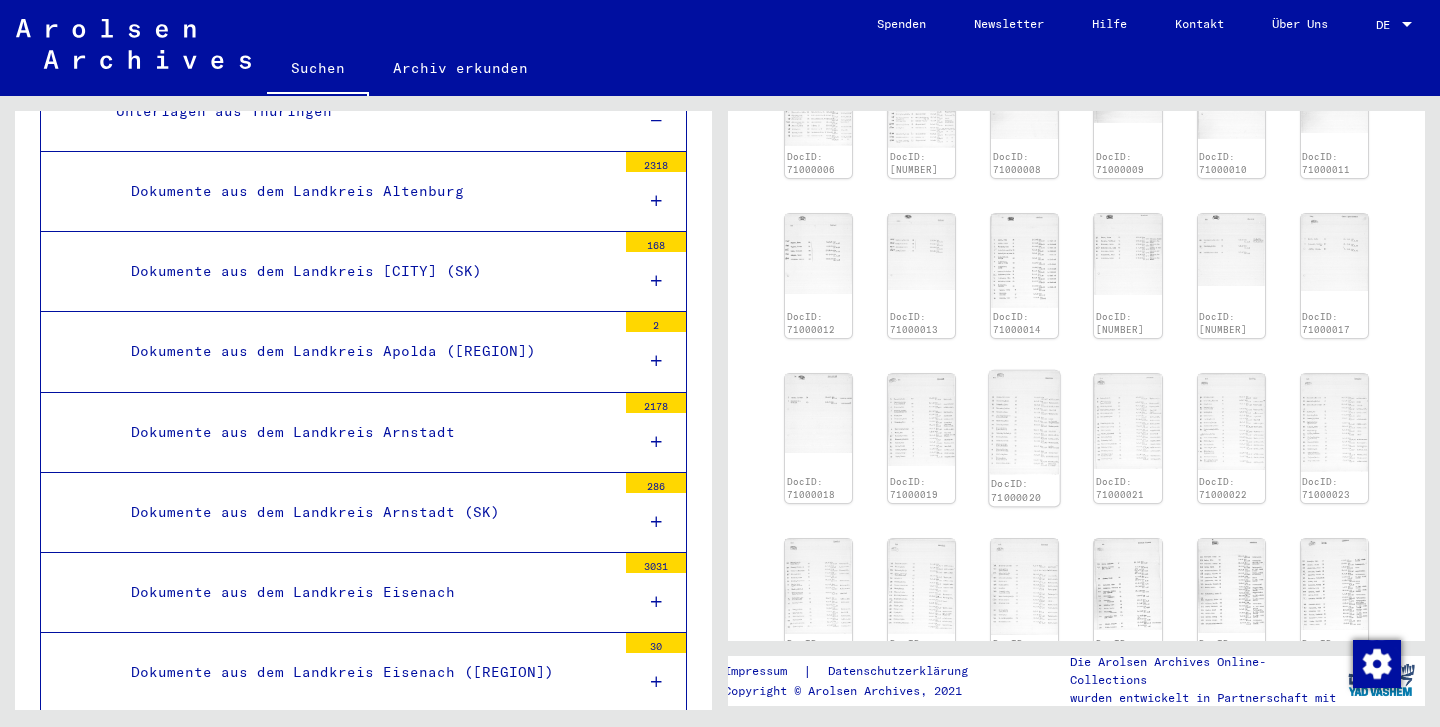 click 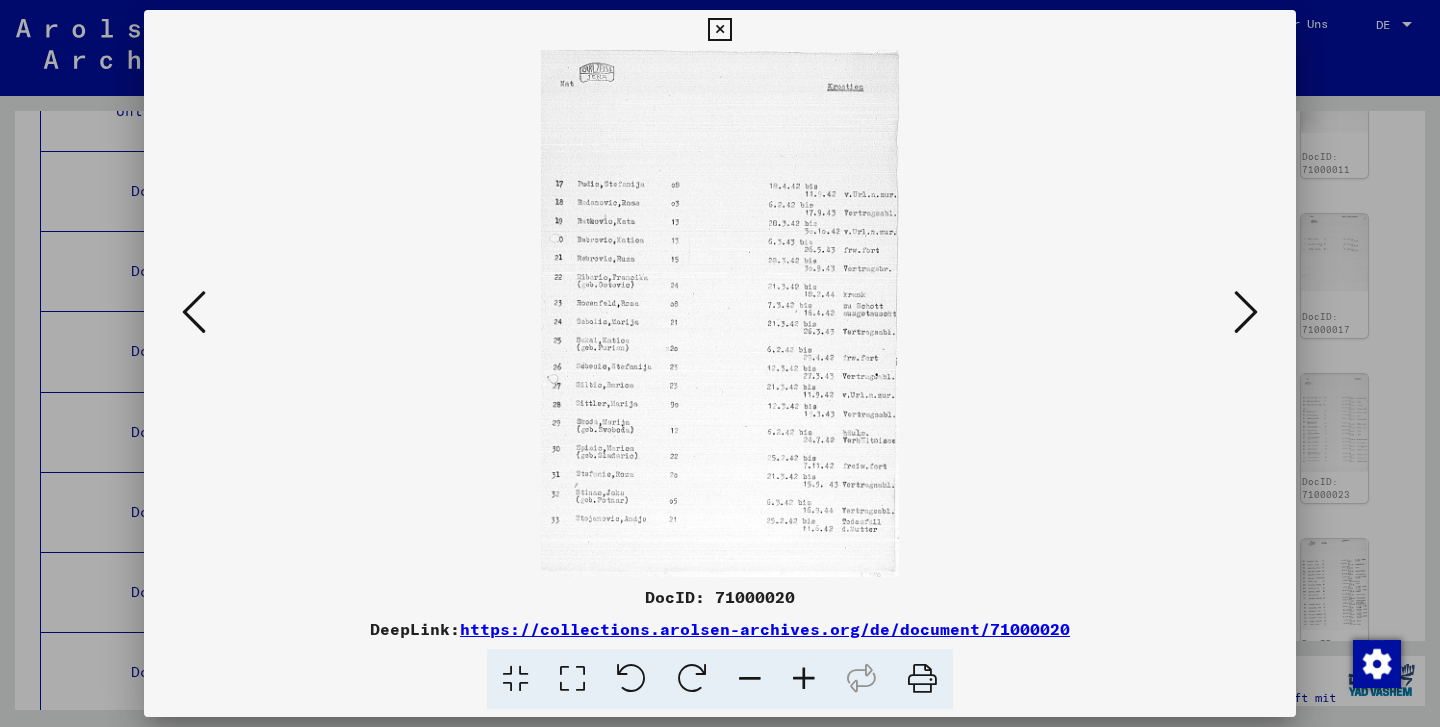 click at bounding box center (719, 30) 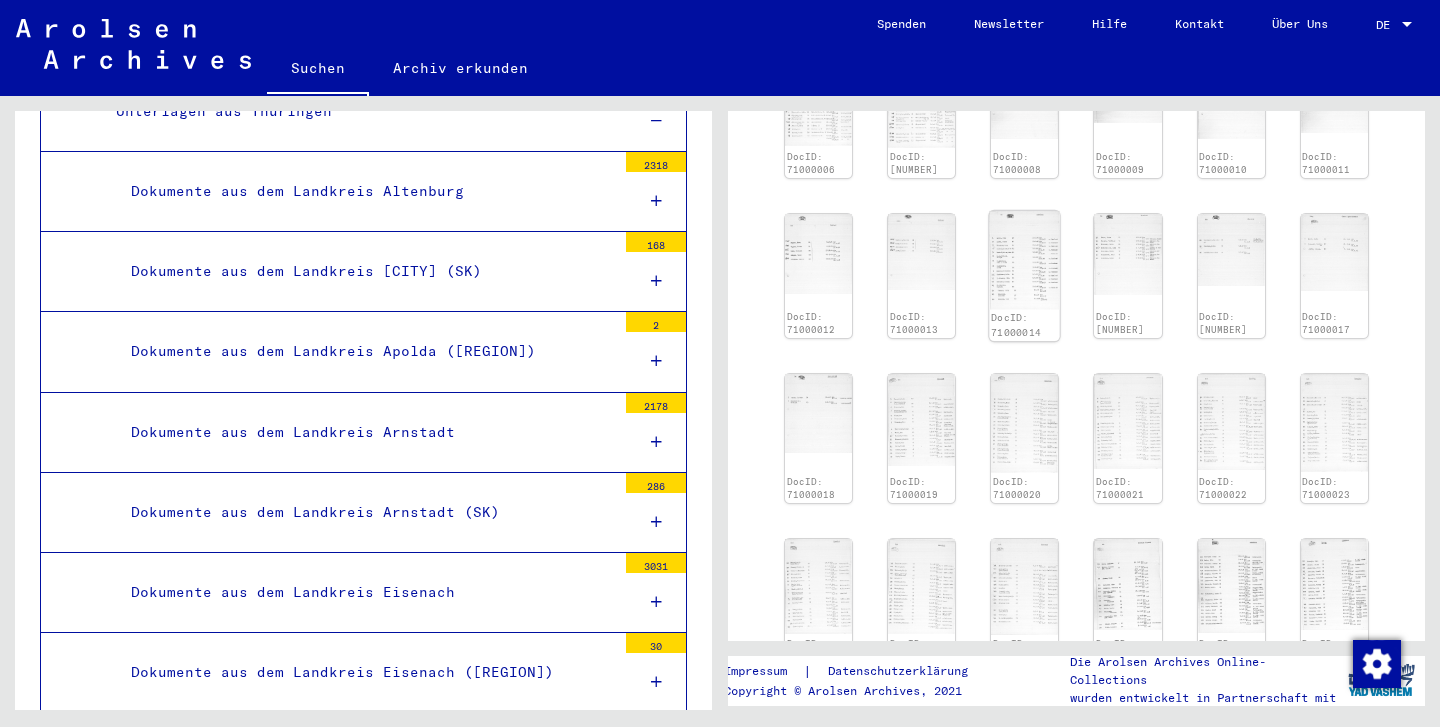 click 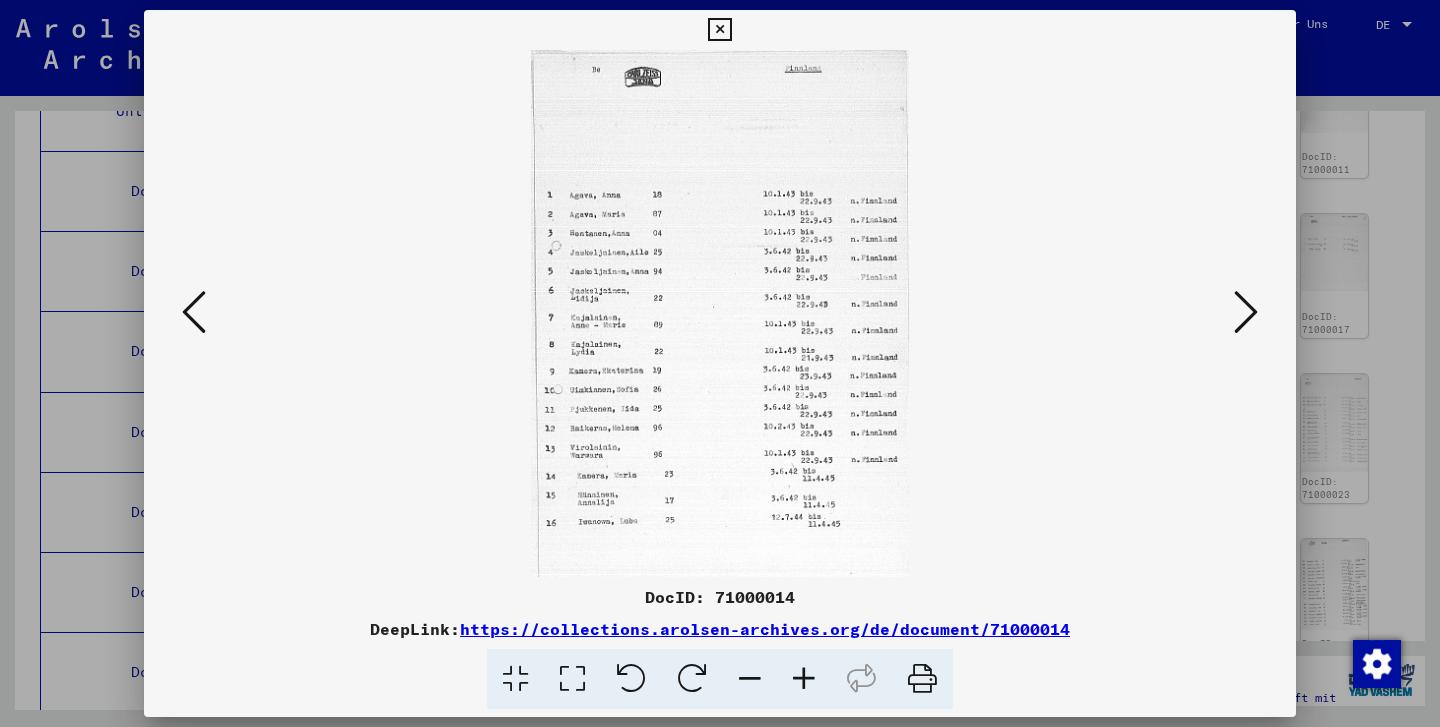 click at bounding box center [719, 30] 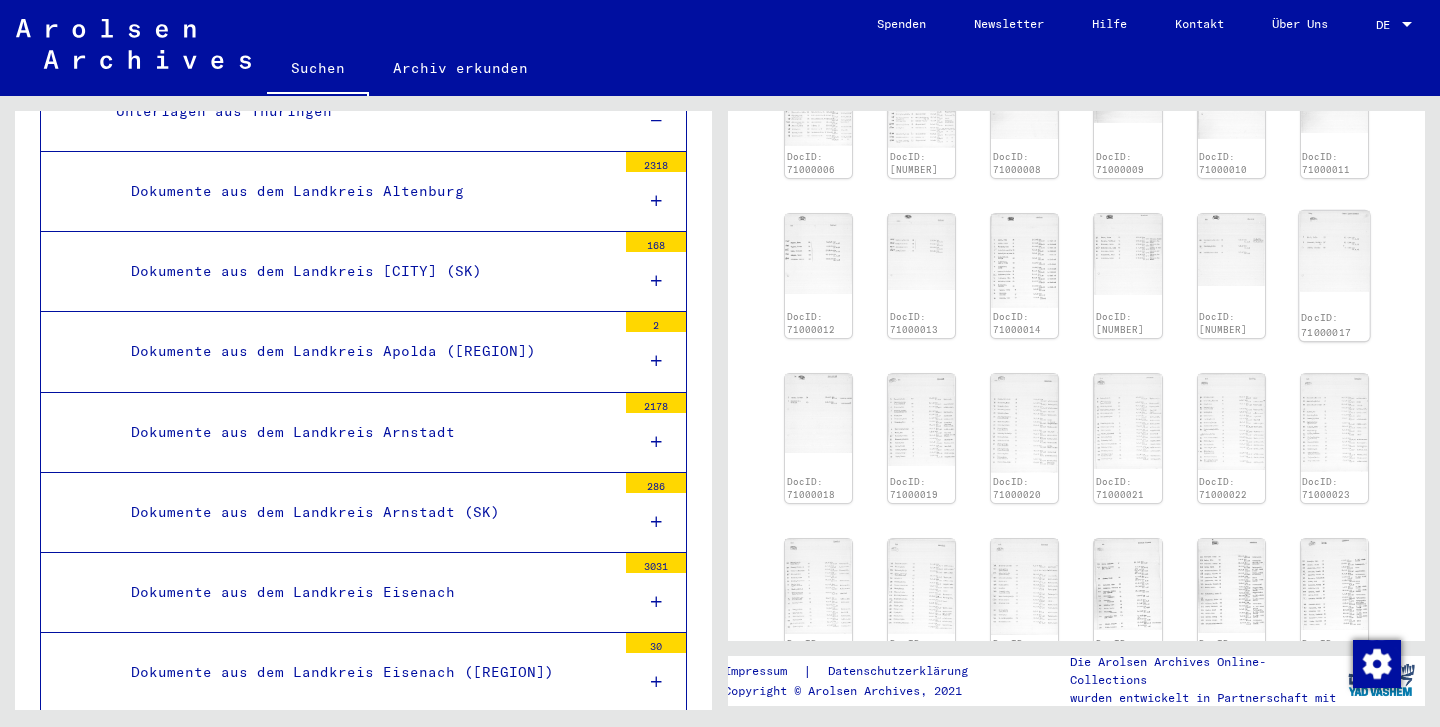 click 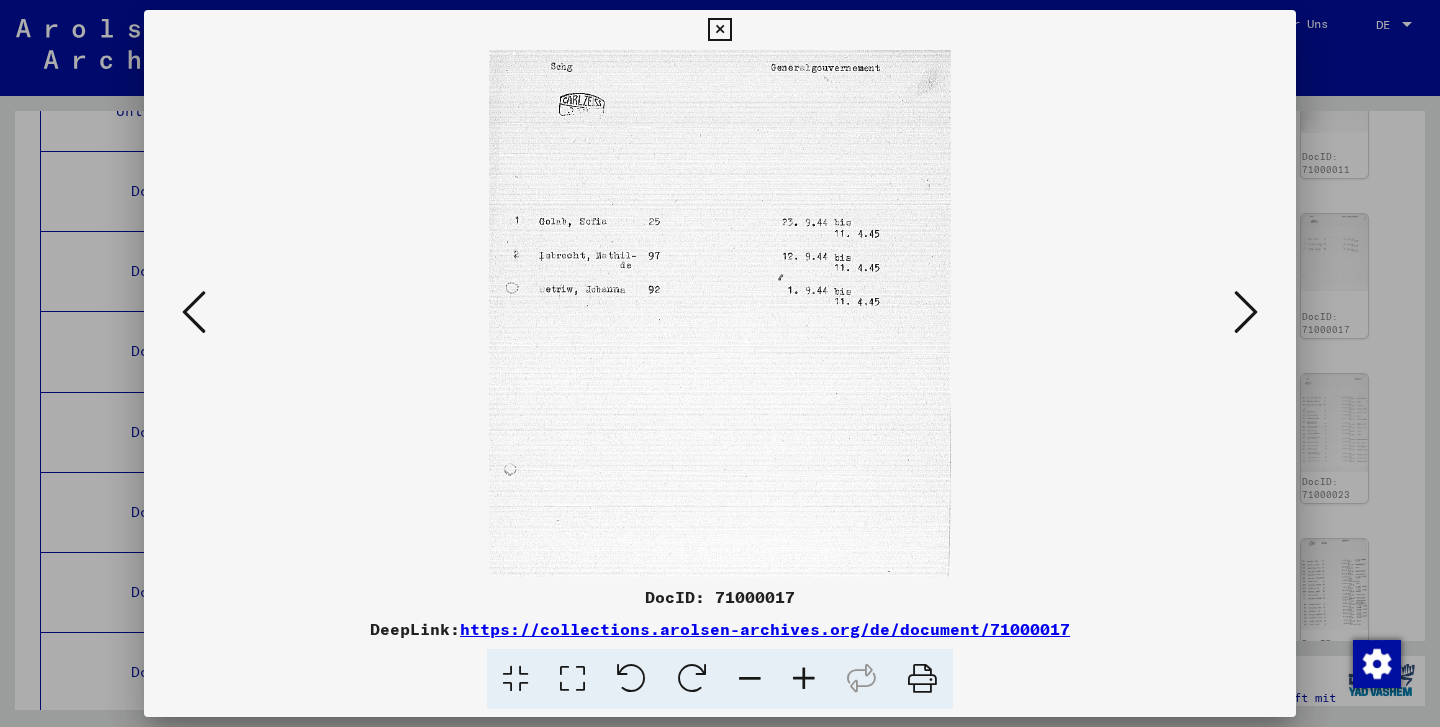 click at bounding box center [719, 30] 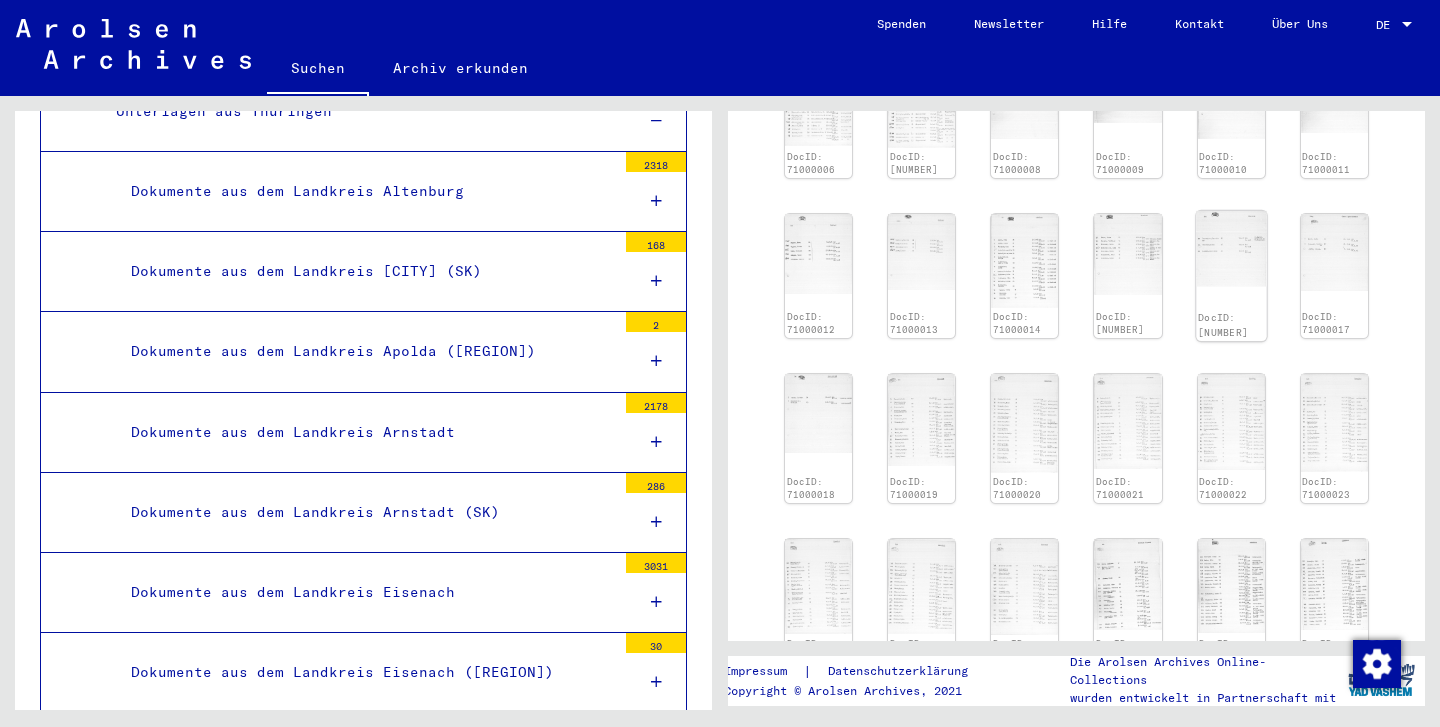 click 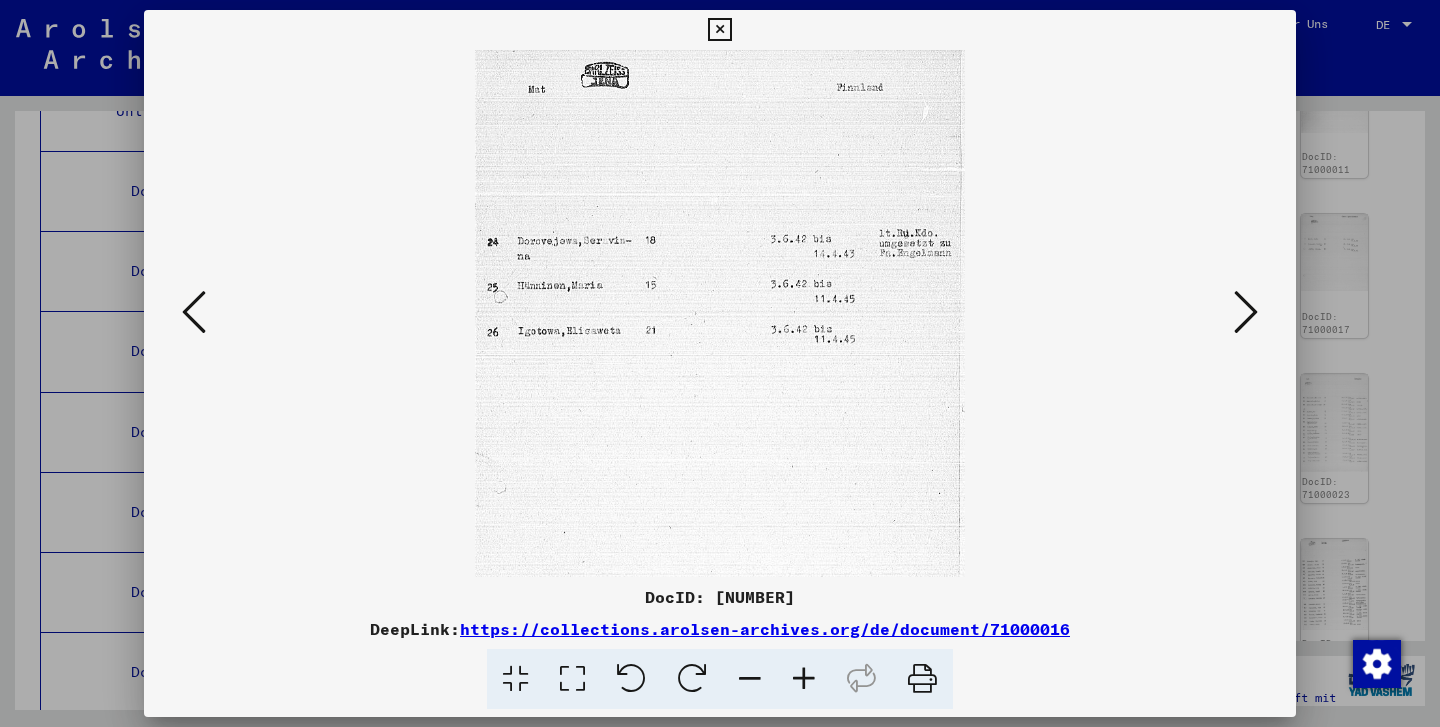 click at bounding box center (719, 30) 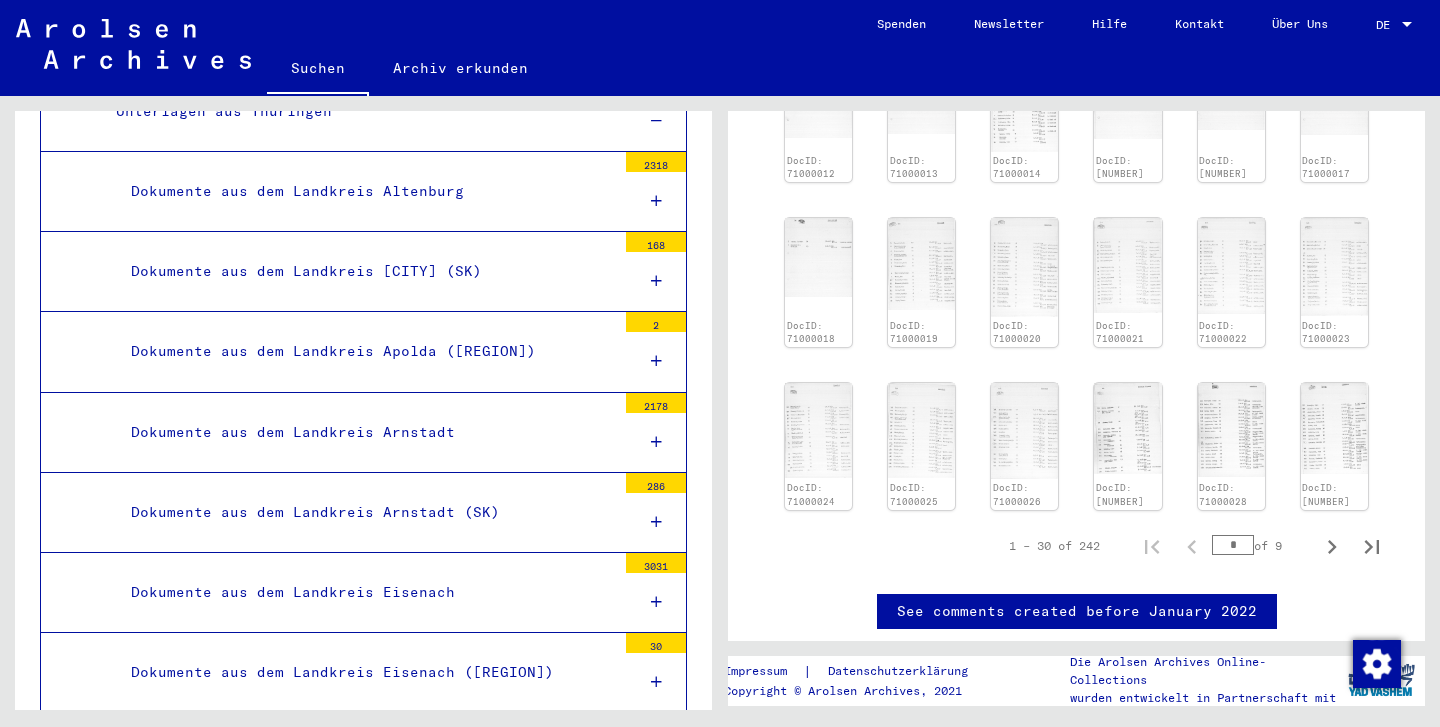 scroll, scrollTop: 1039, scrollLeft: 0, axis: vertical 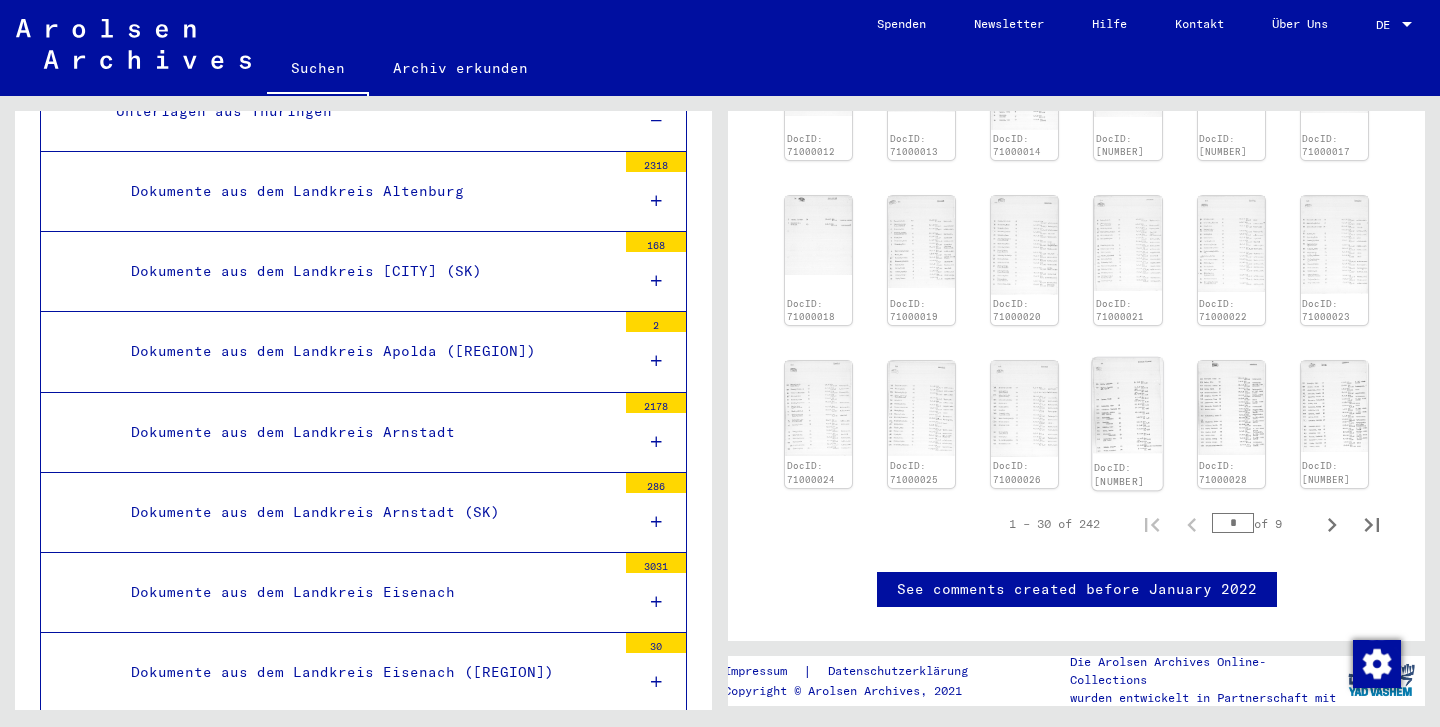 click 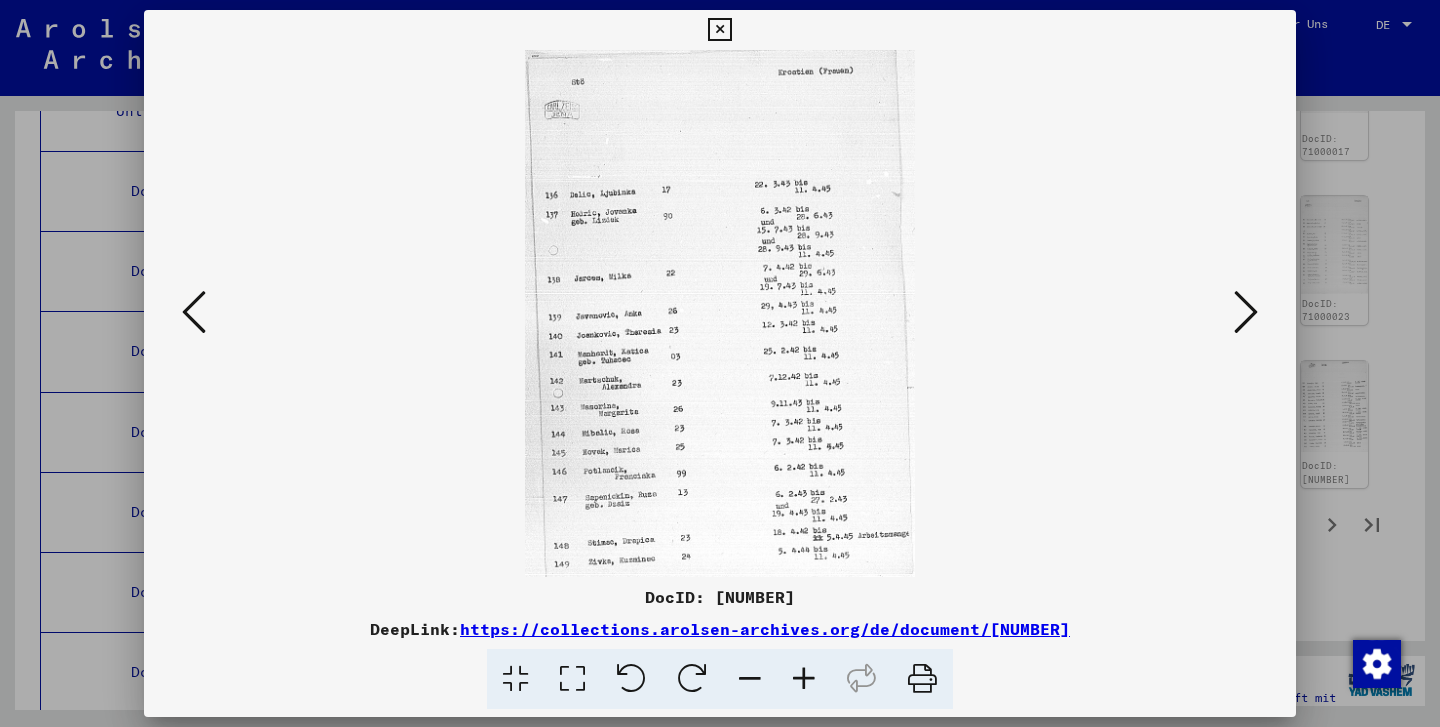 click at bounding box center (719, 30) 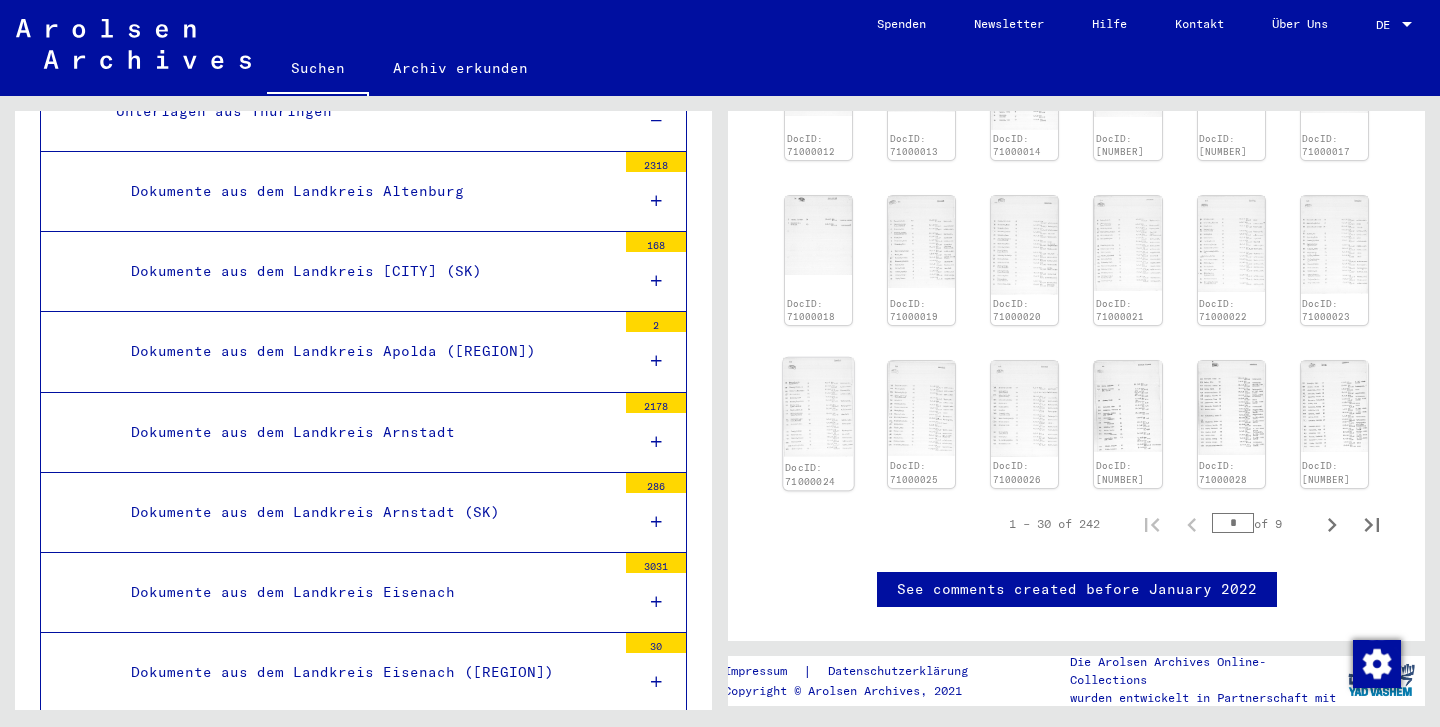 click 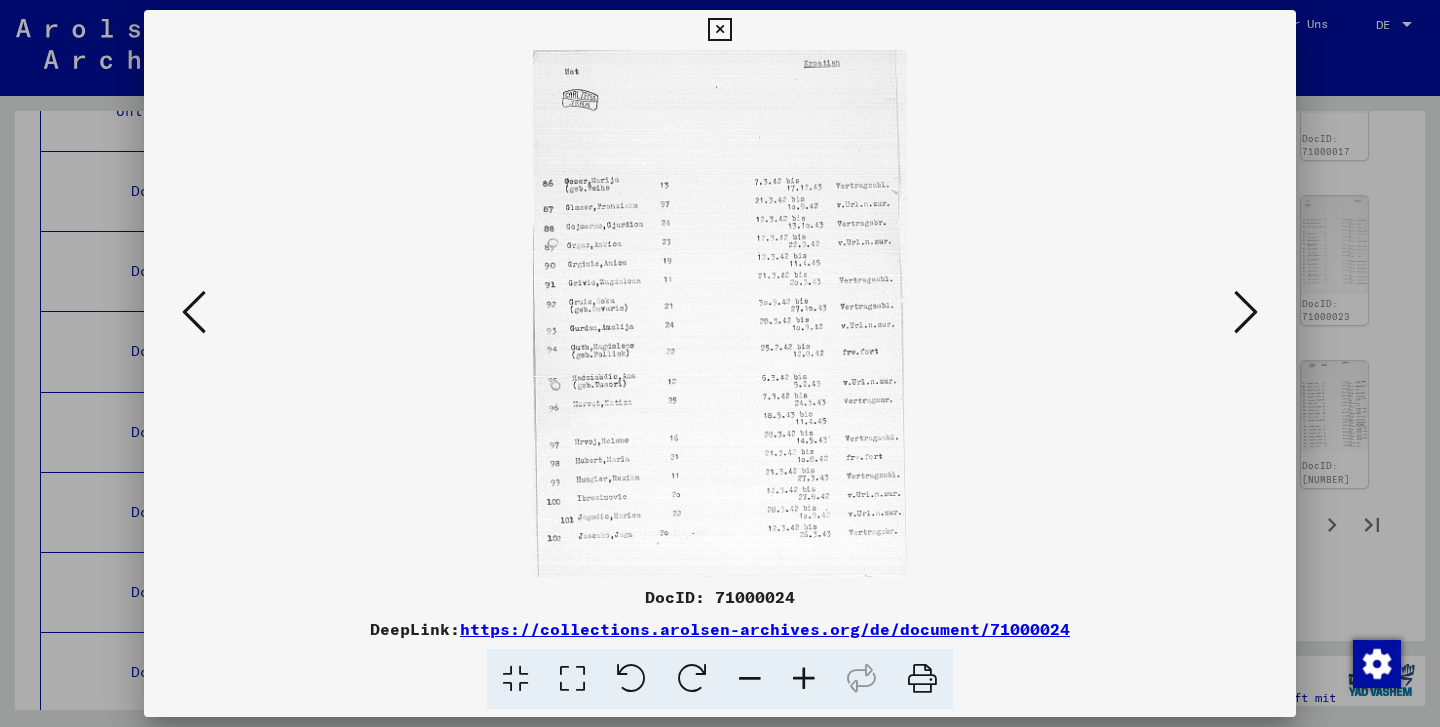 click at bounding box center (719, 30) 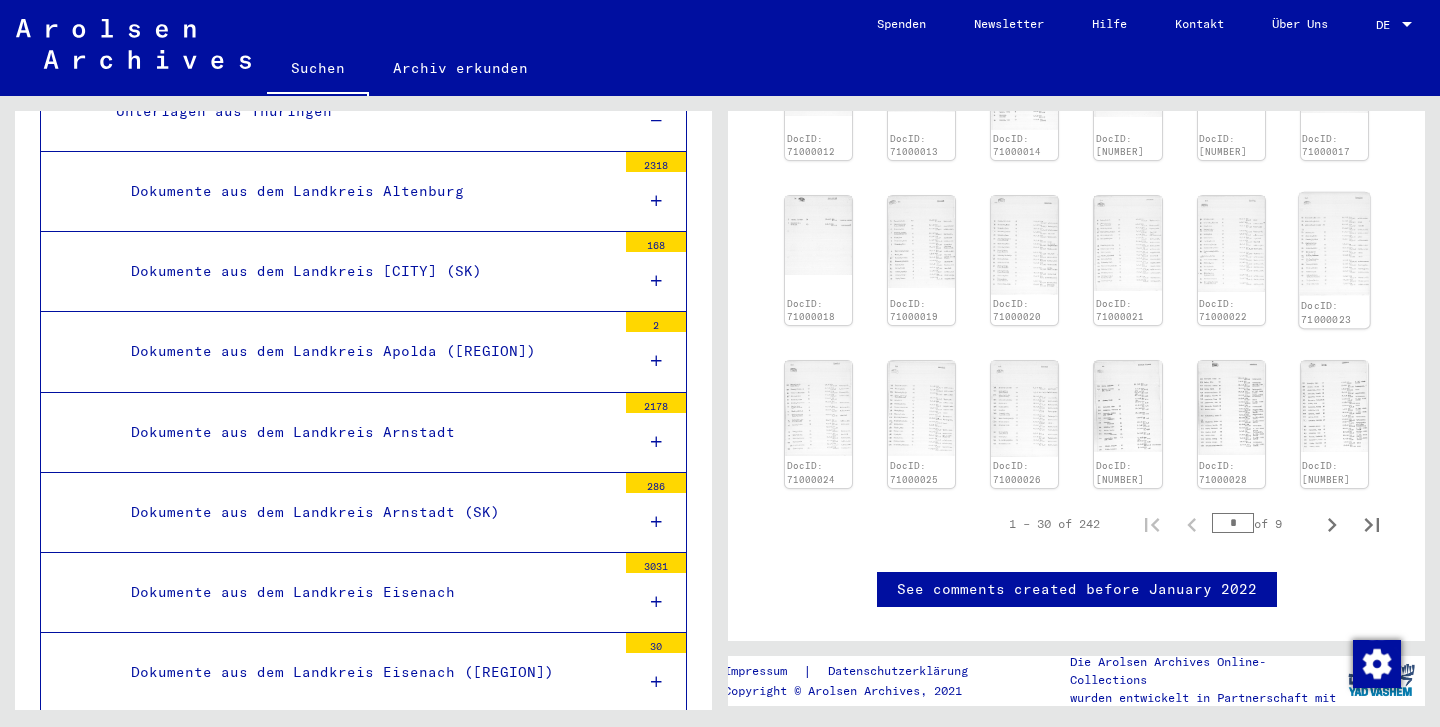 click 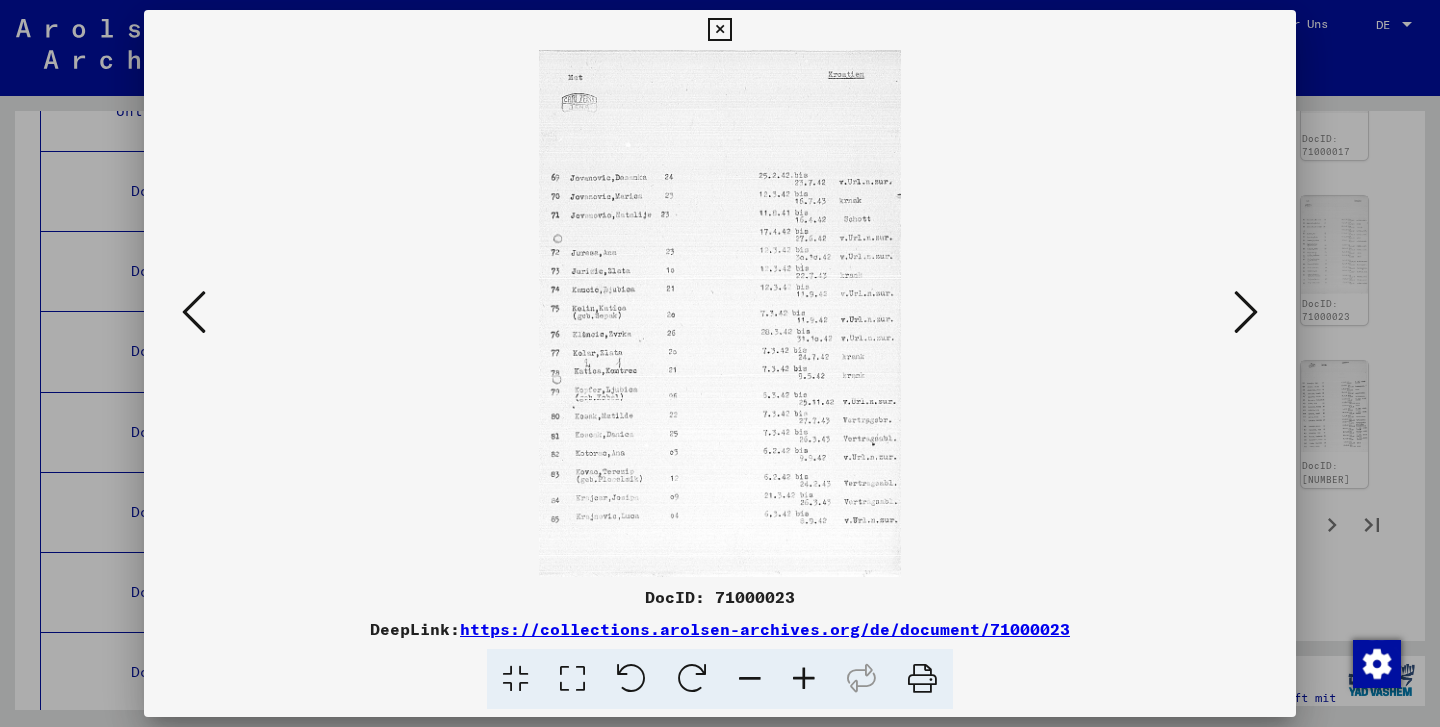 click on "DocID: 71000023  DeepLink:  https://collections.arolsen-archives.org/de/document/71000023" at bounding box center (720, 363) 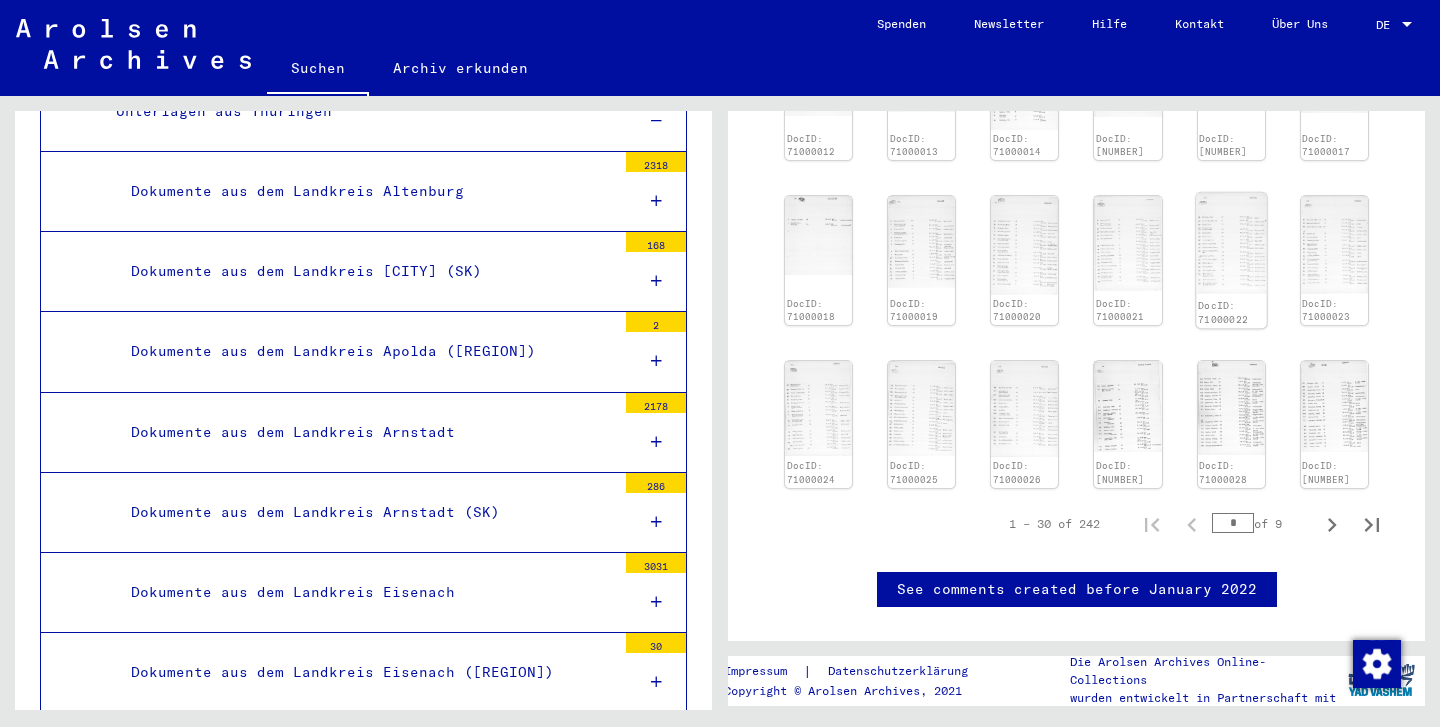 click 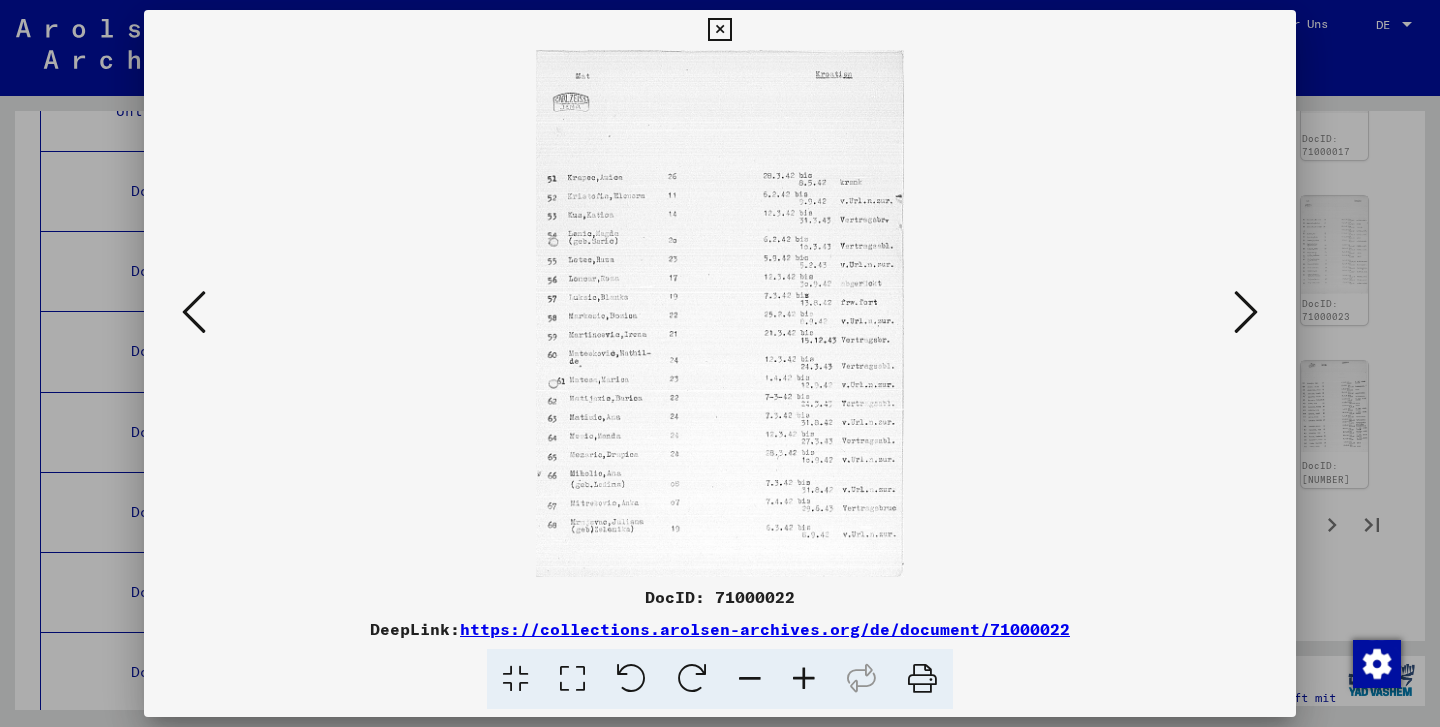 click at bounding box center (719, 30) 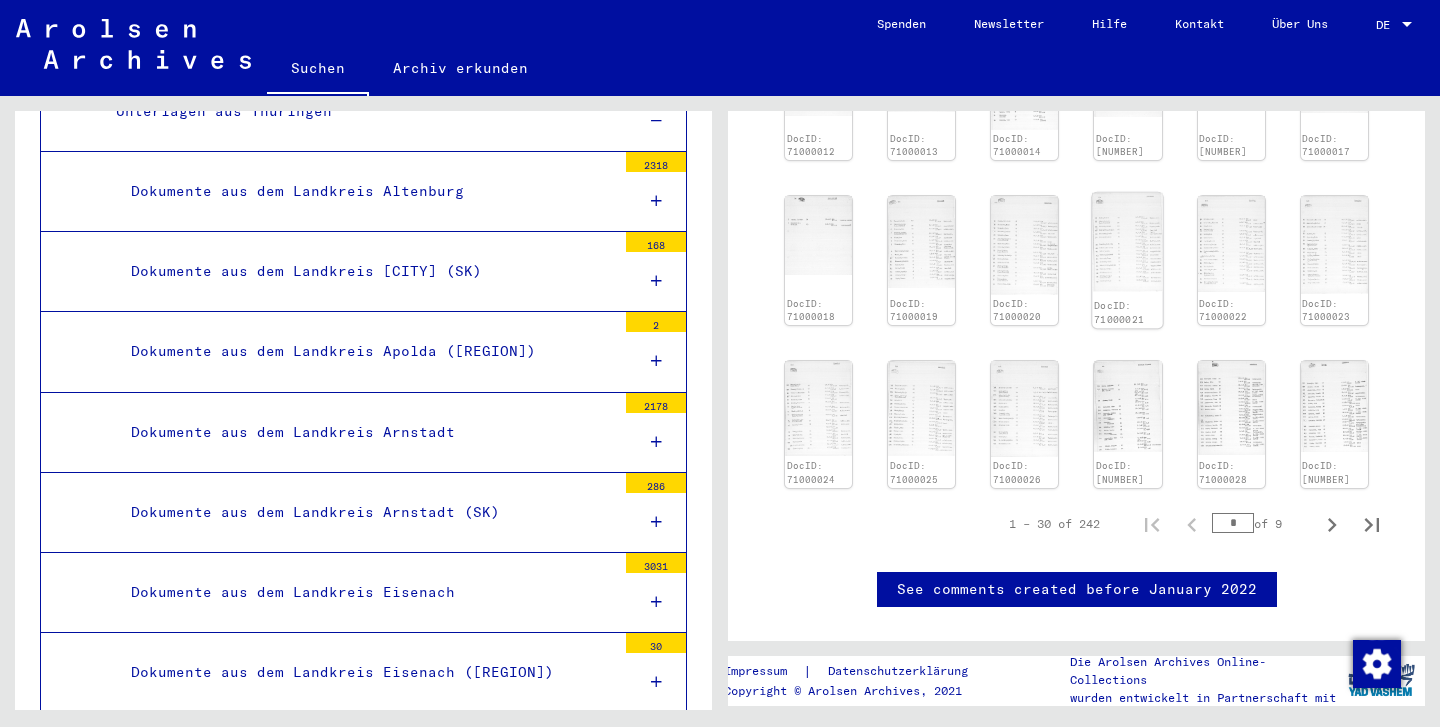 click 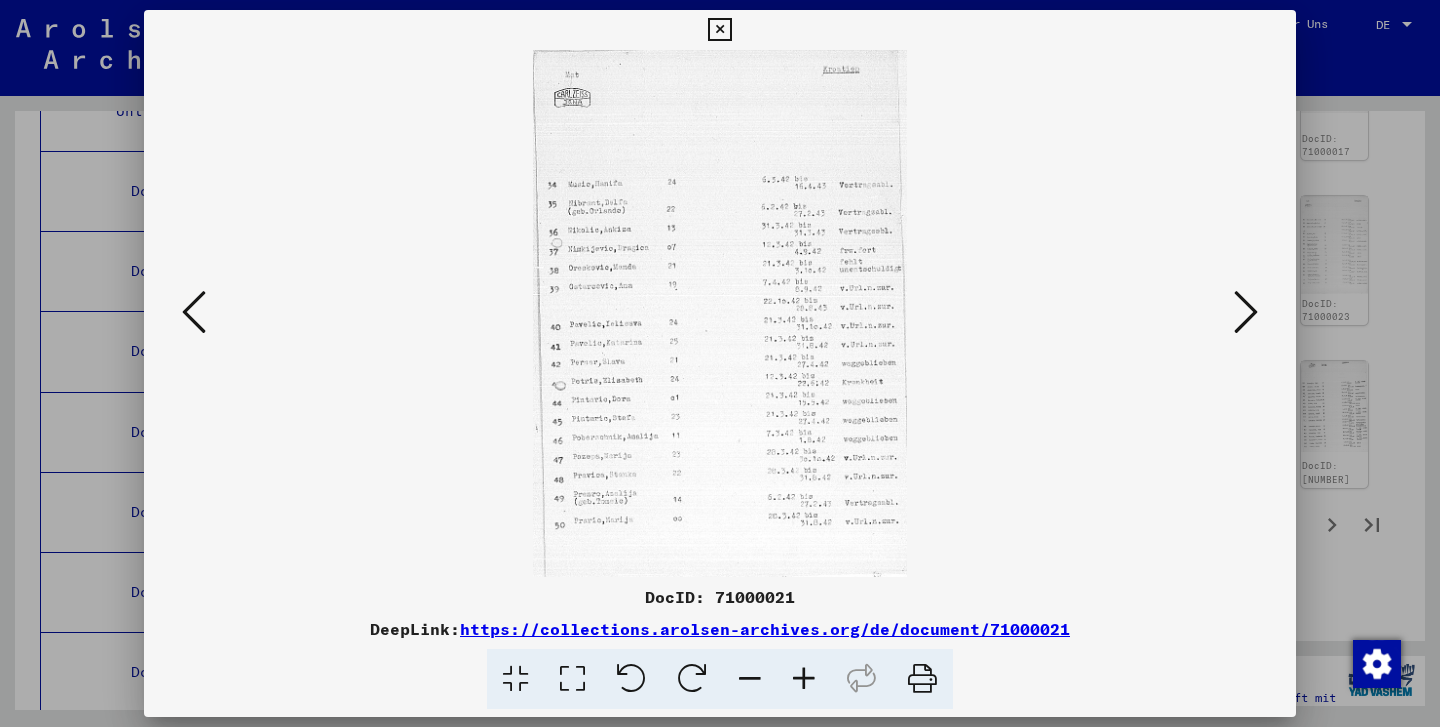 click at bounding box center (719, 30) 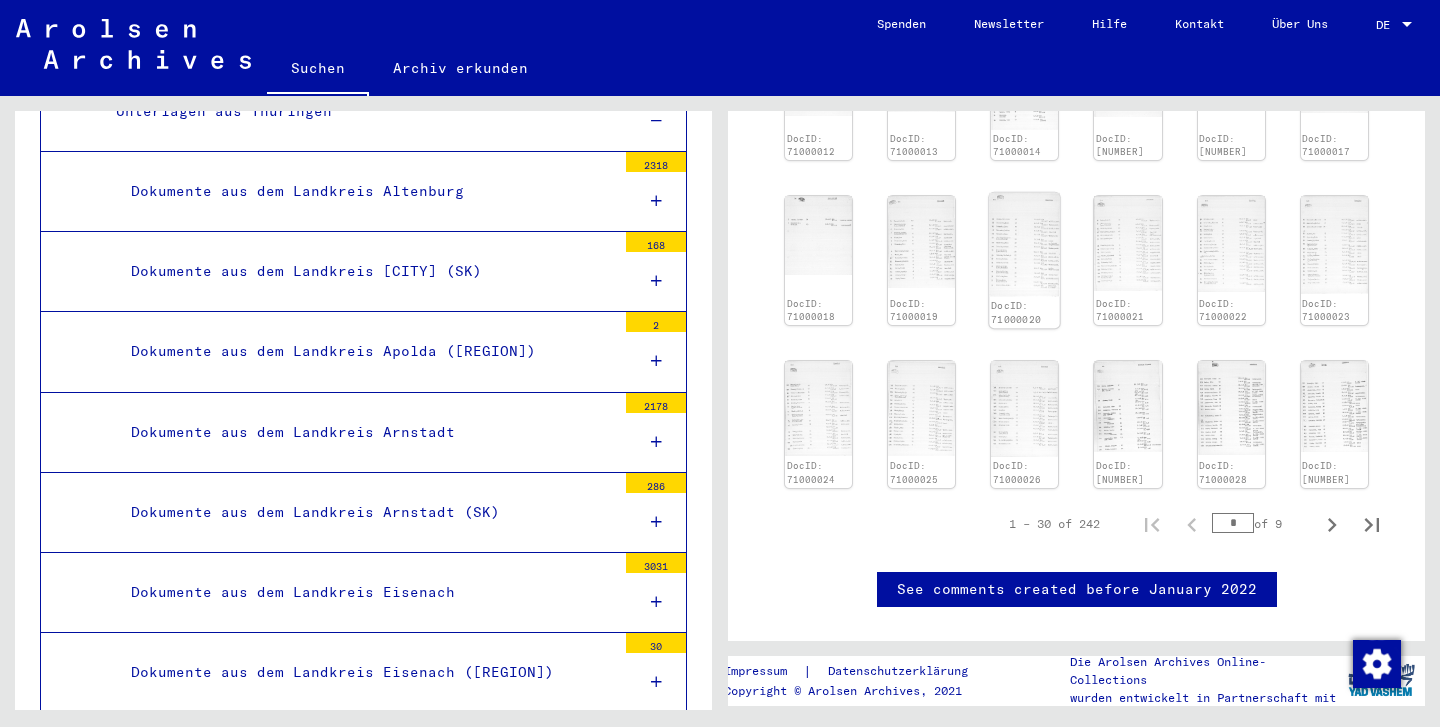 click 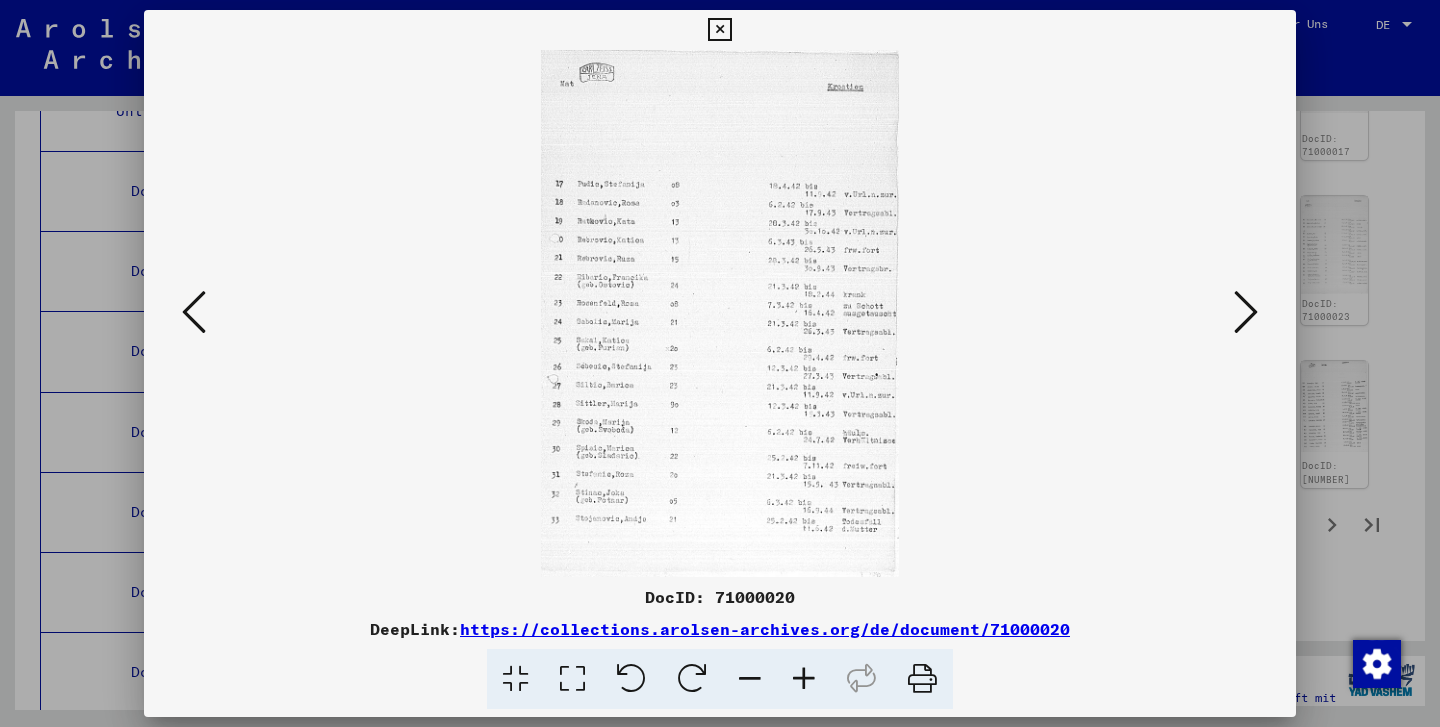 click at bounding box center [719, 30] 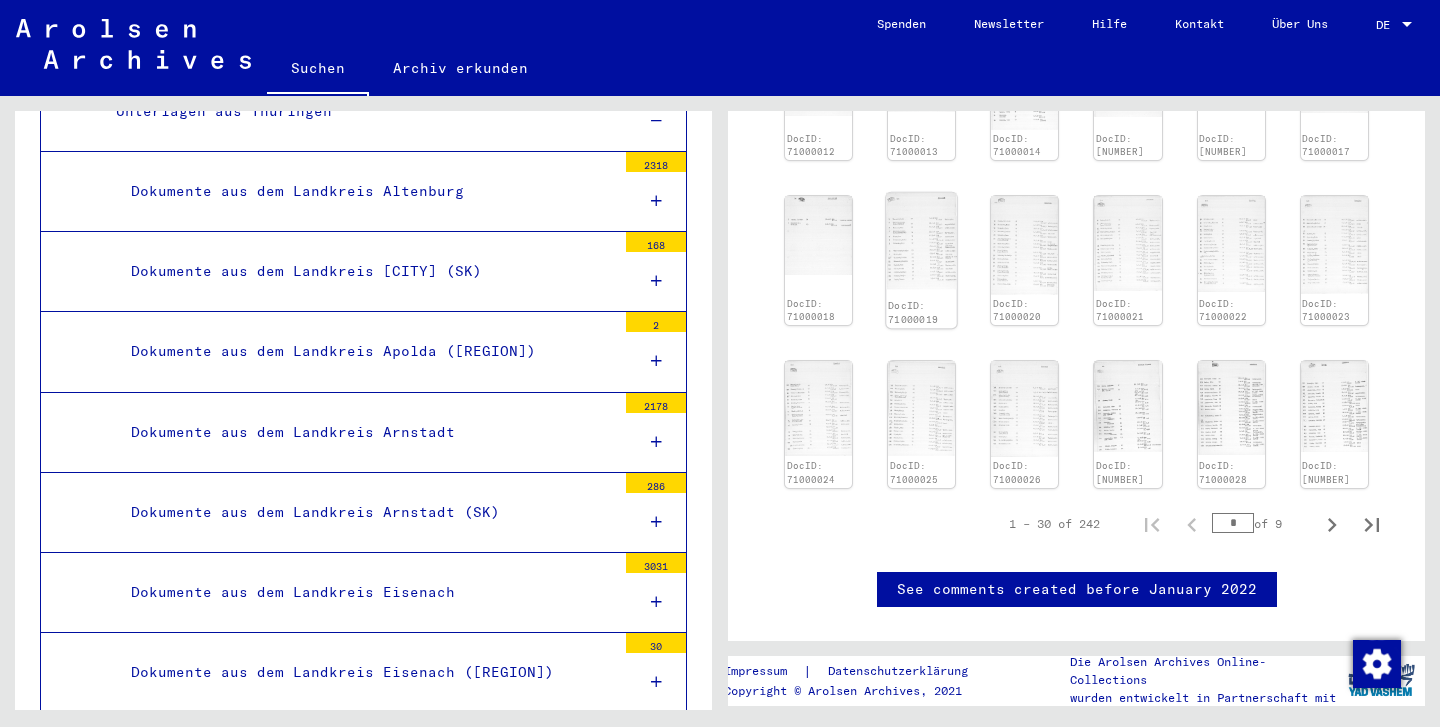 click 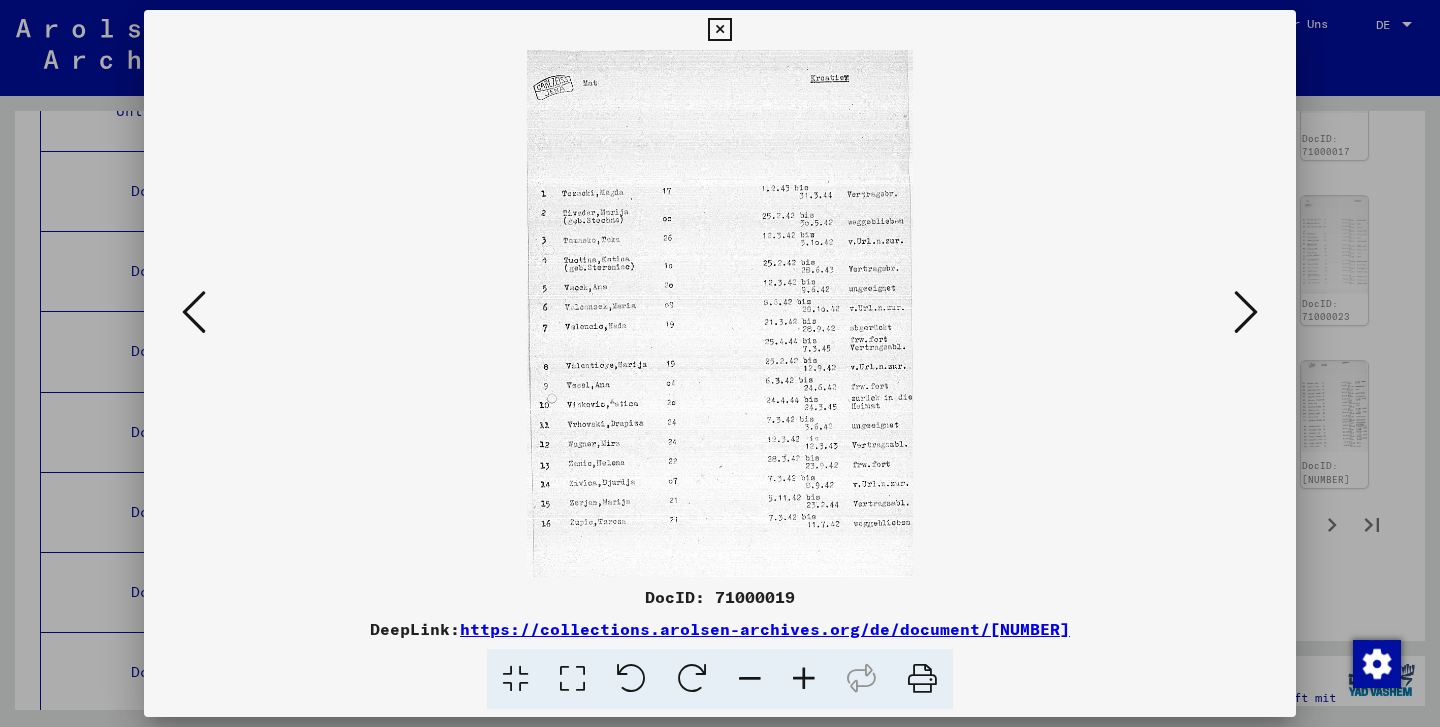 click at bounding box center (719, 30) 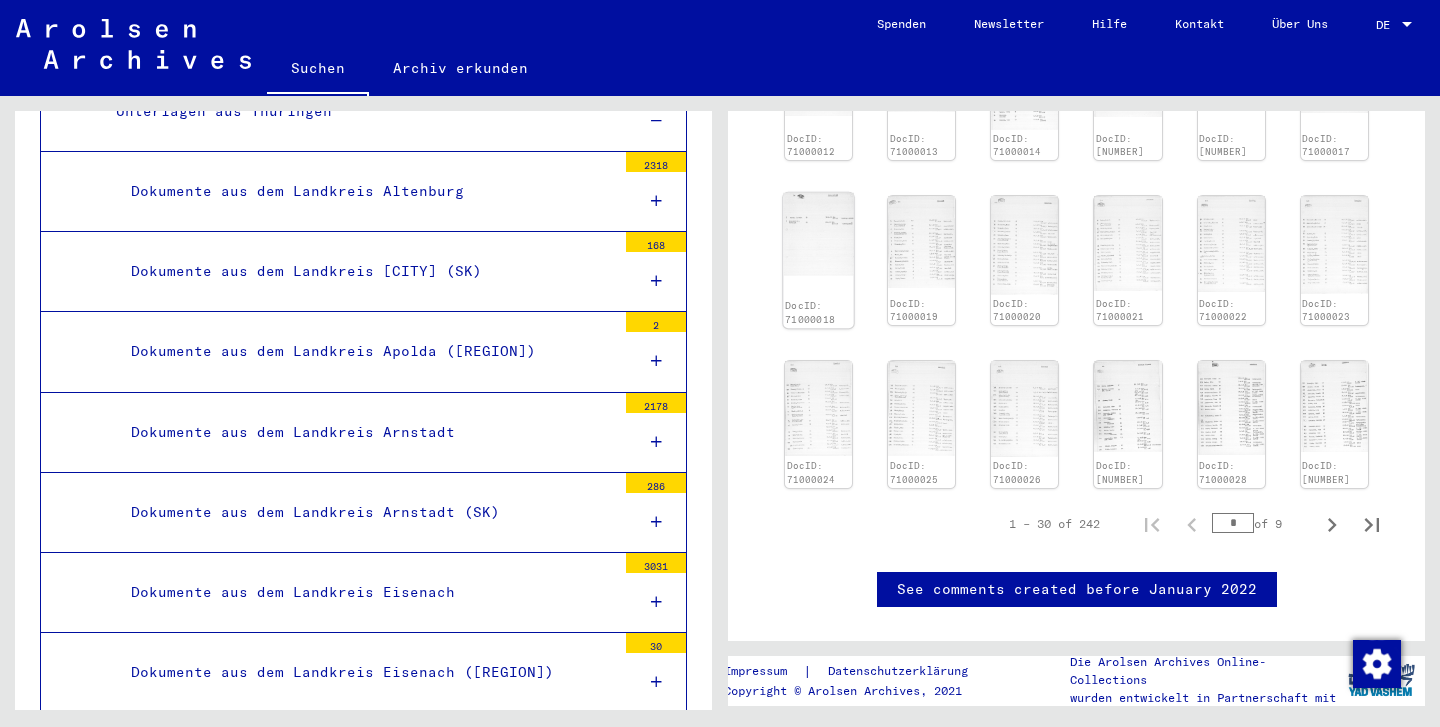click 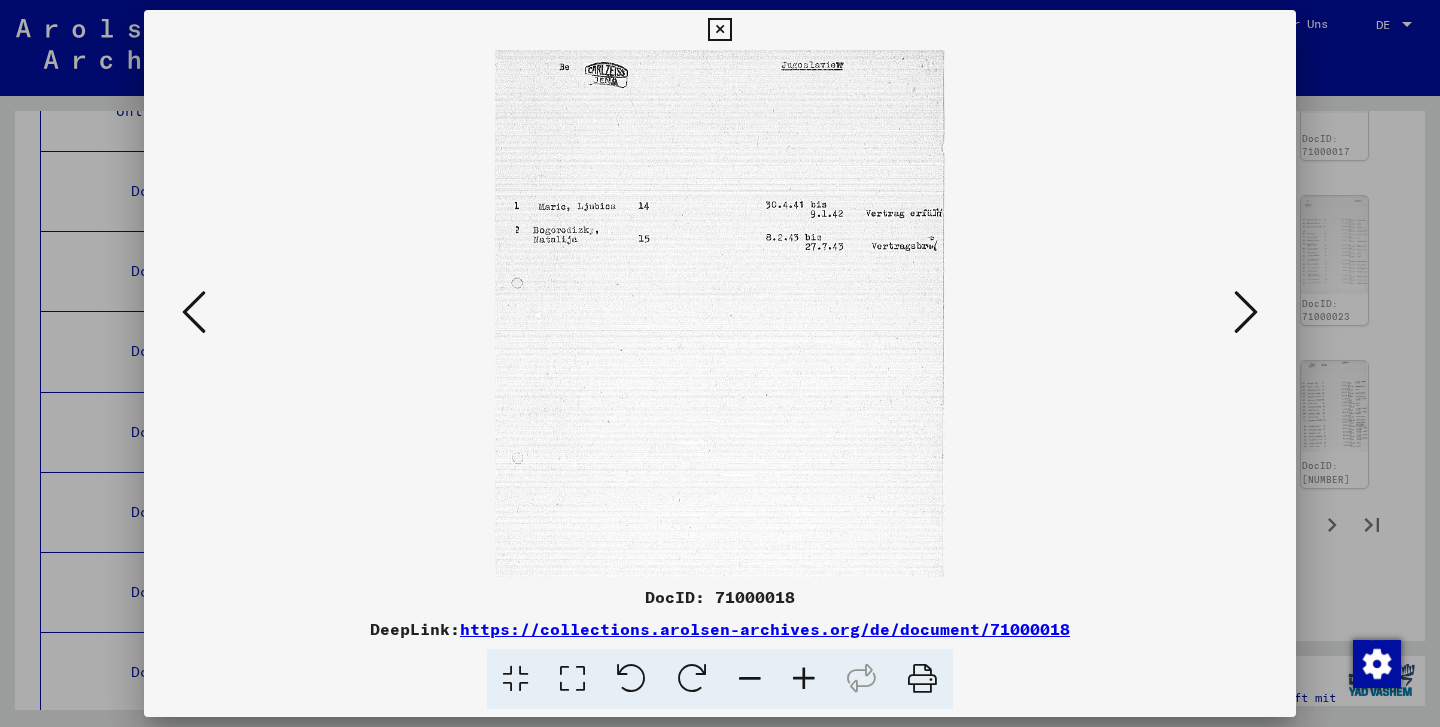 click at bounding box center (719, 30) 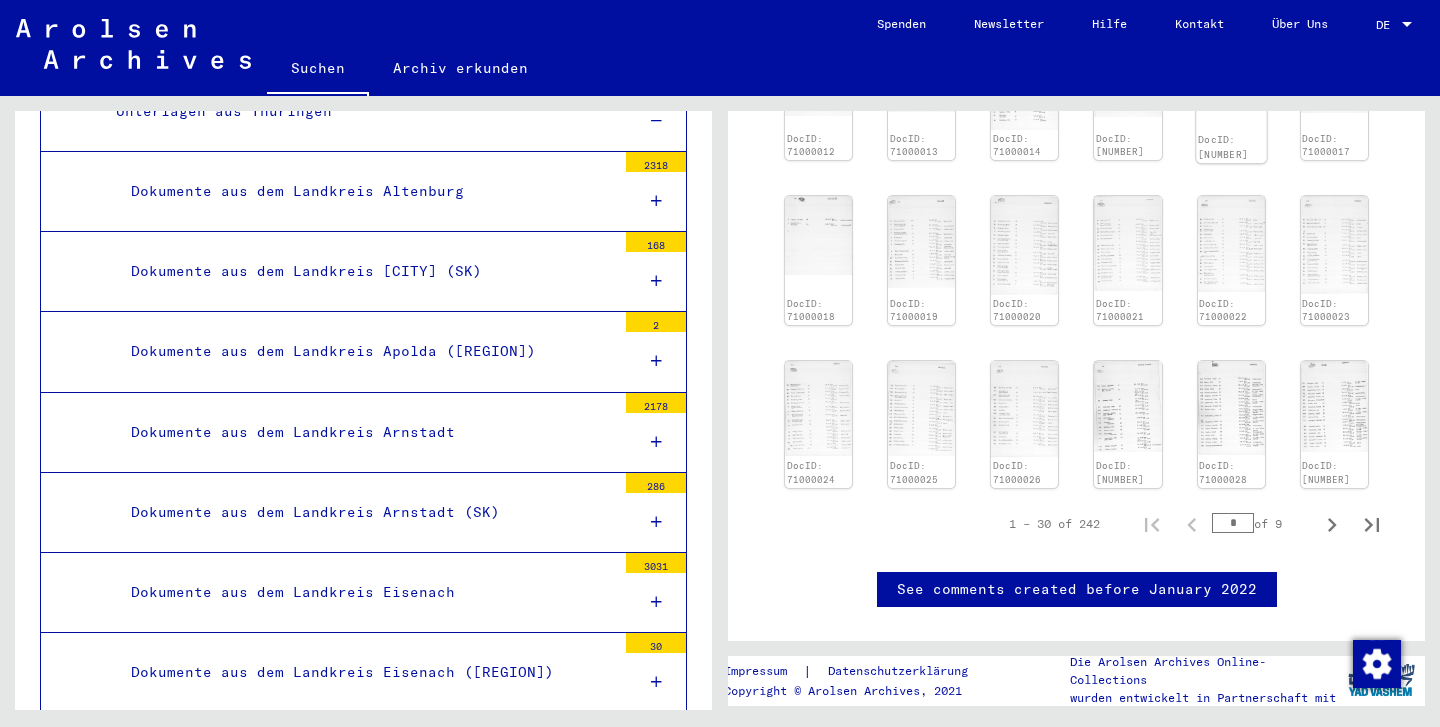 scroll, scrollTop: 964, scrollLeft: 0, axis: vertical 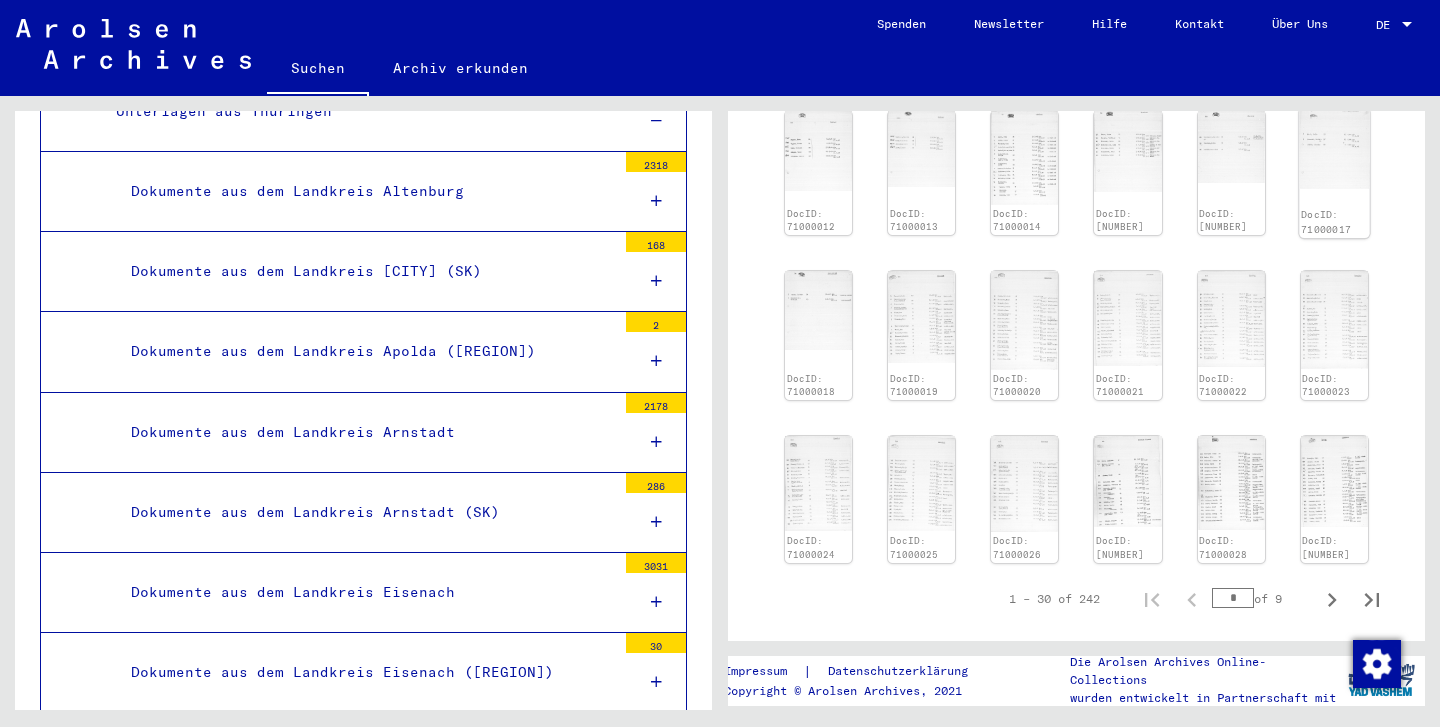 click 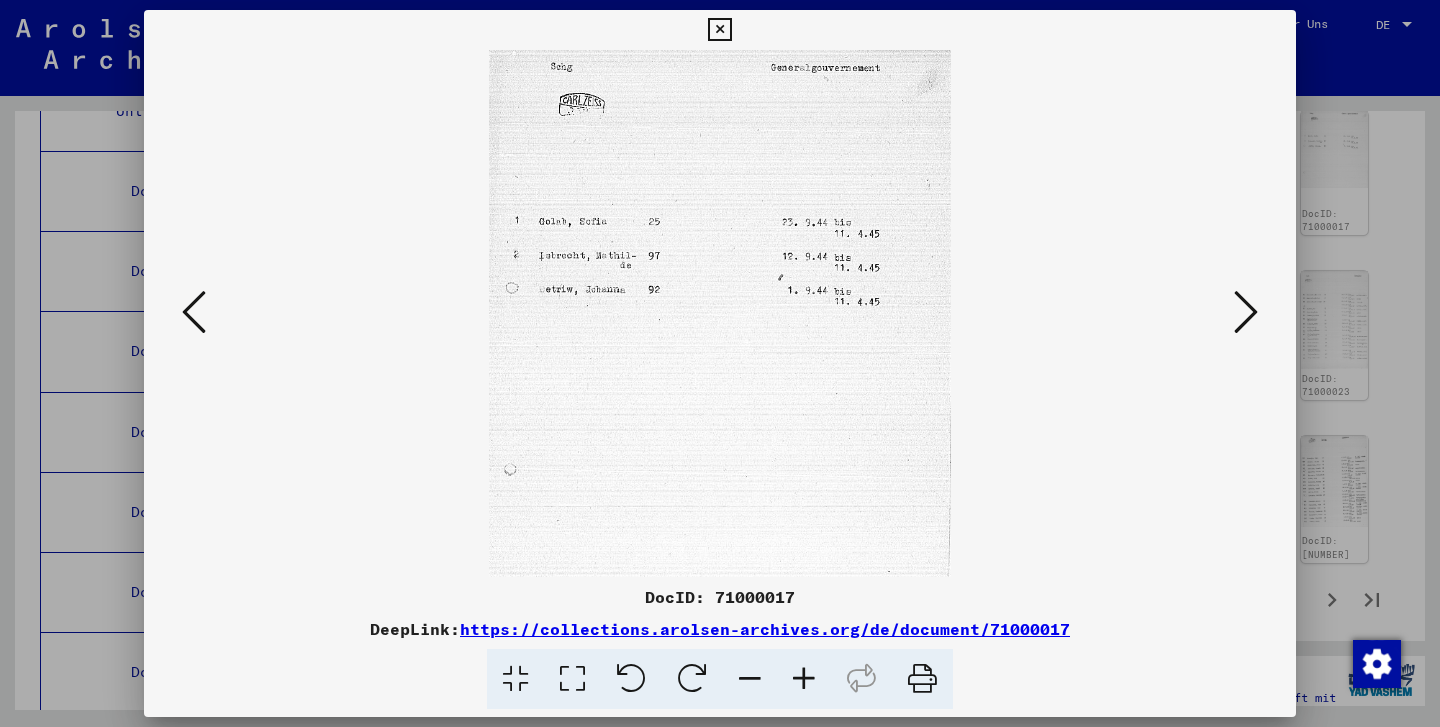 click at bounding box center [719, 30] 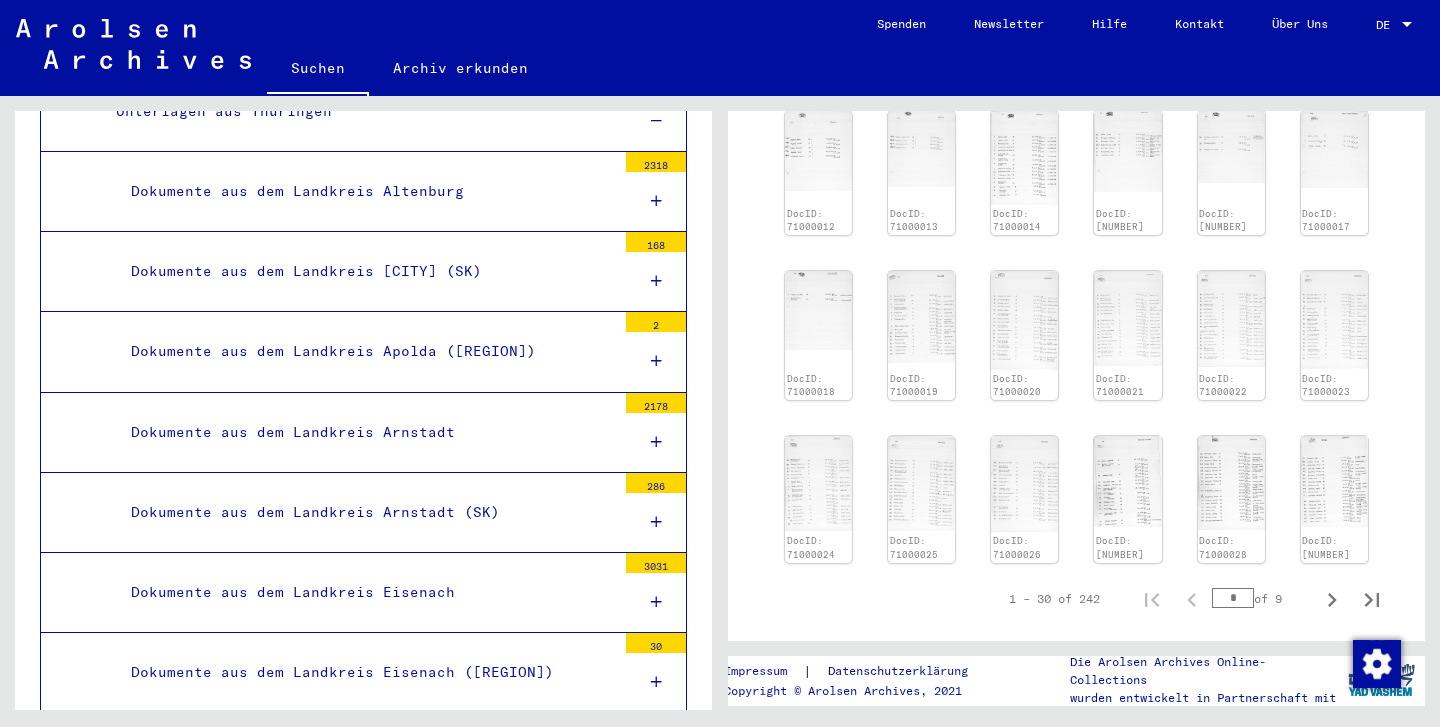 scroll, scrollTop: 1129, scrollLeft: 0, axis: vertical 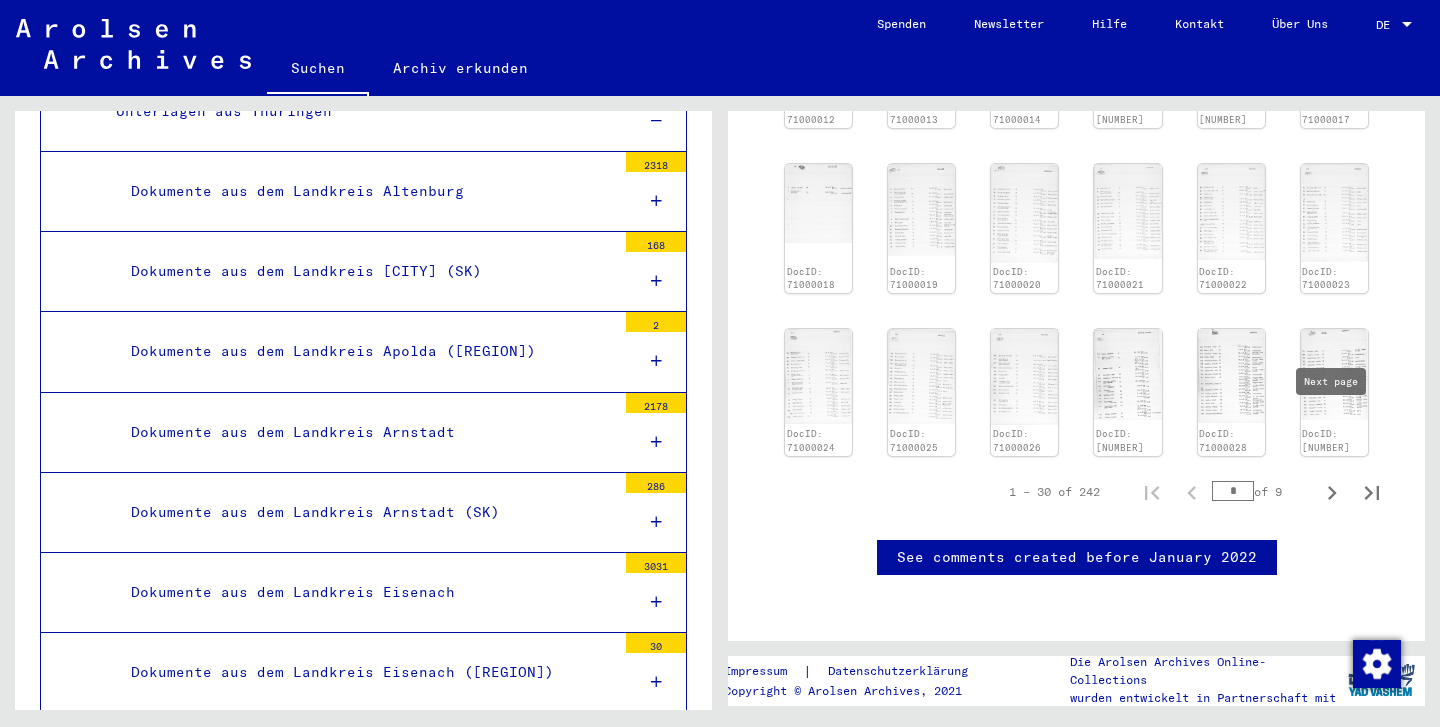 click 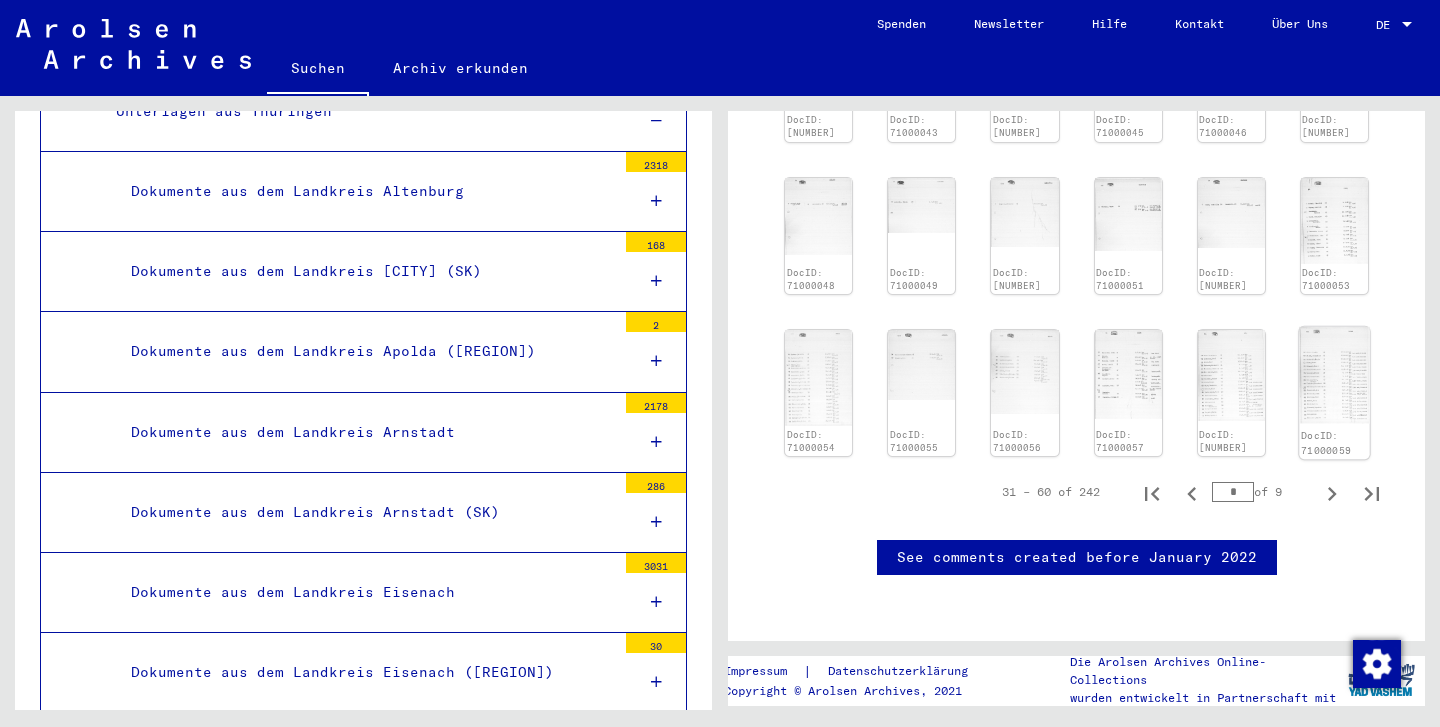 click 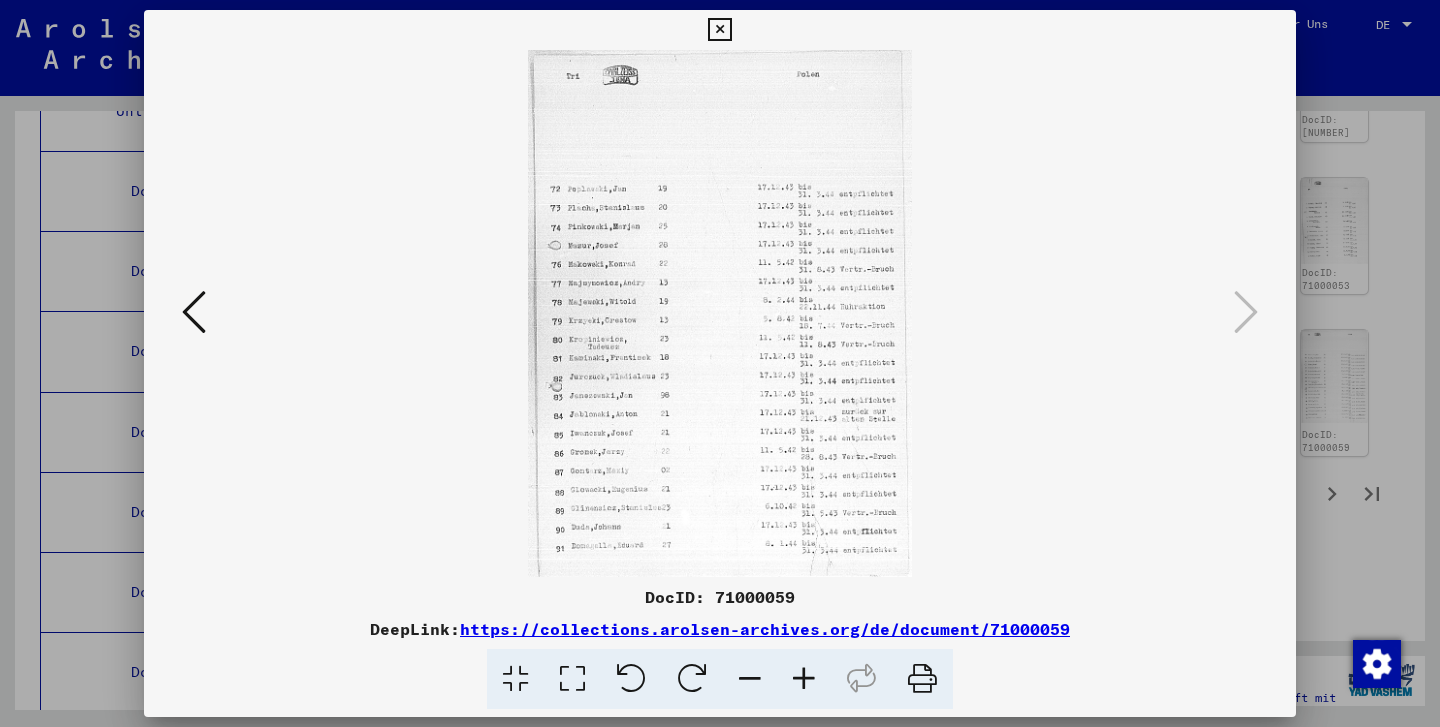 click at bounding box center [719, 30] 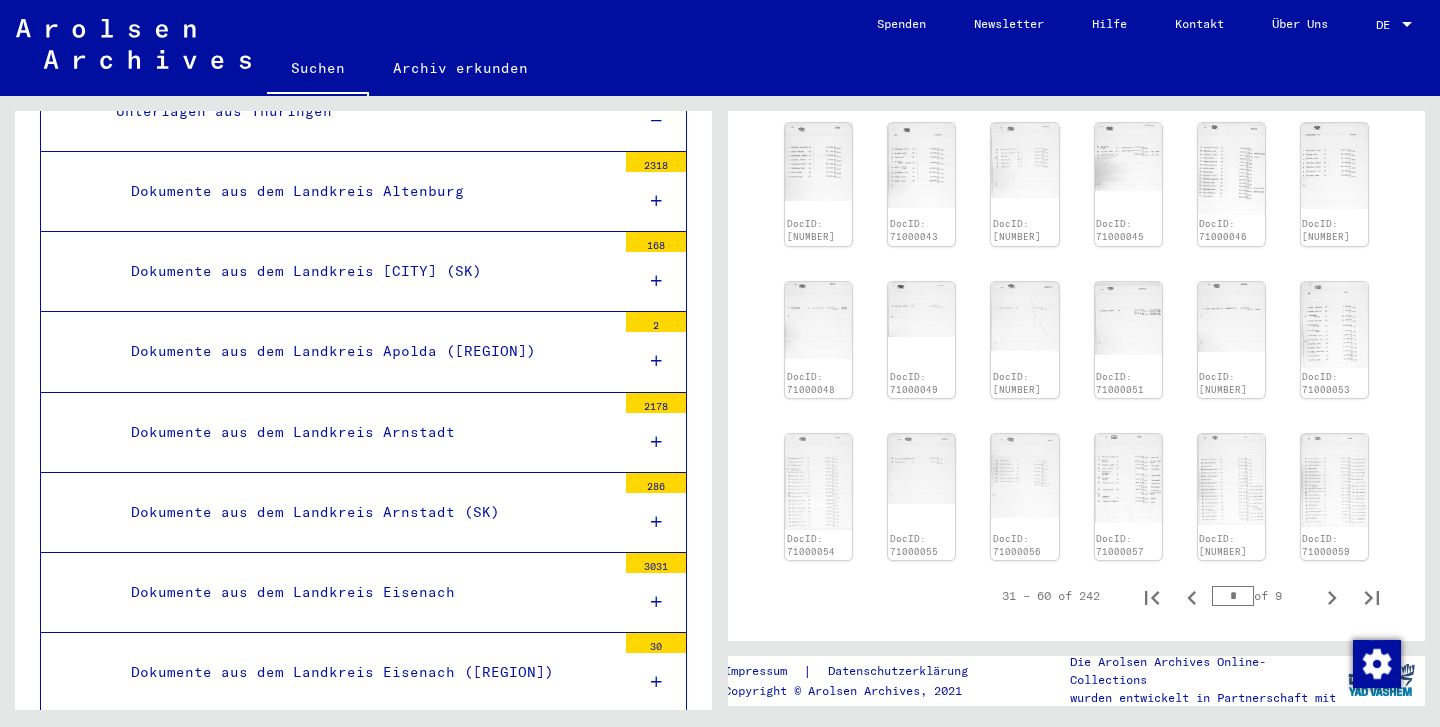 scroll, scrollTop: 926, scrollLeft: 0, axis: vertical 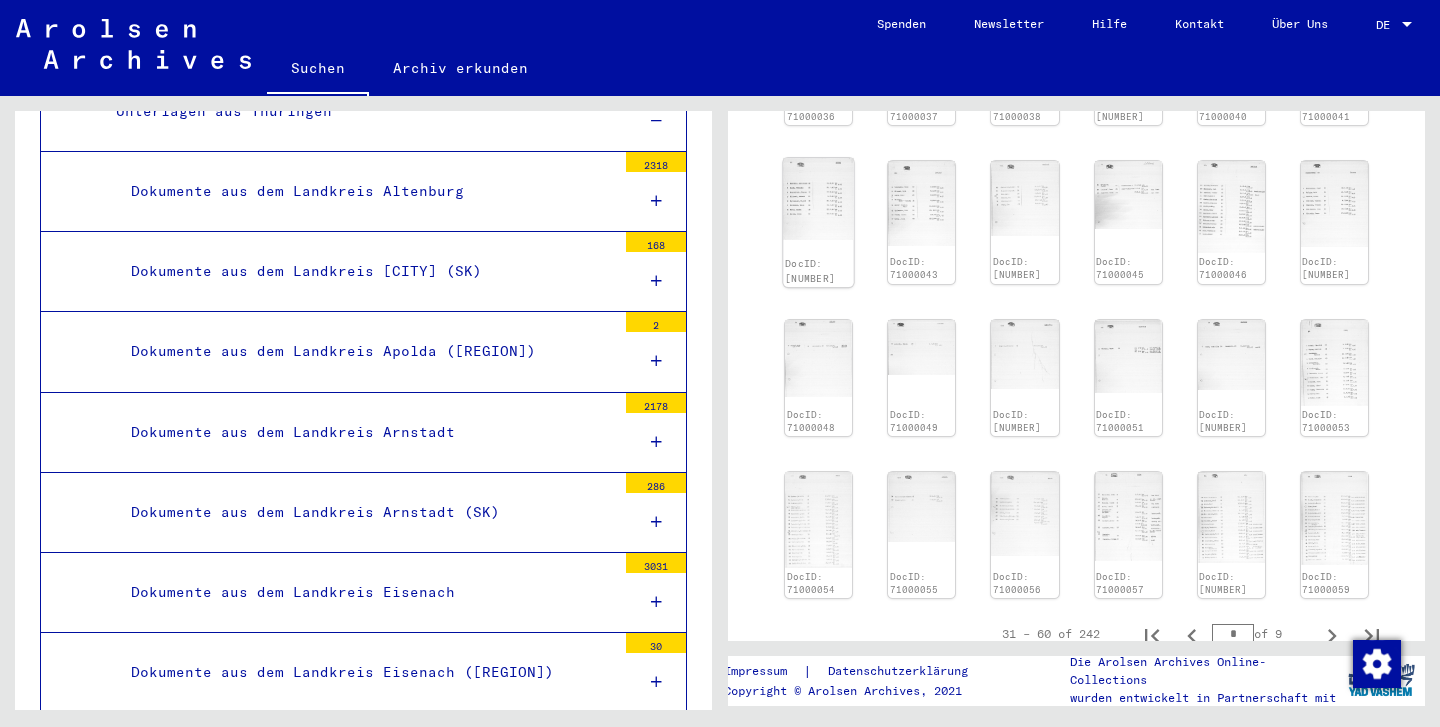 click 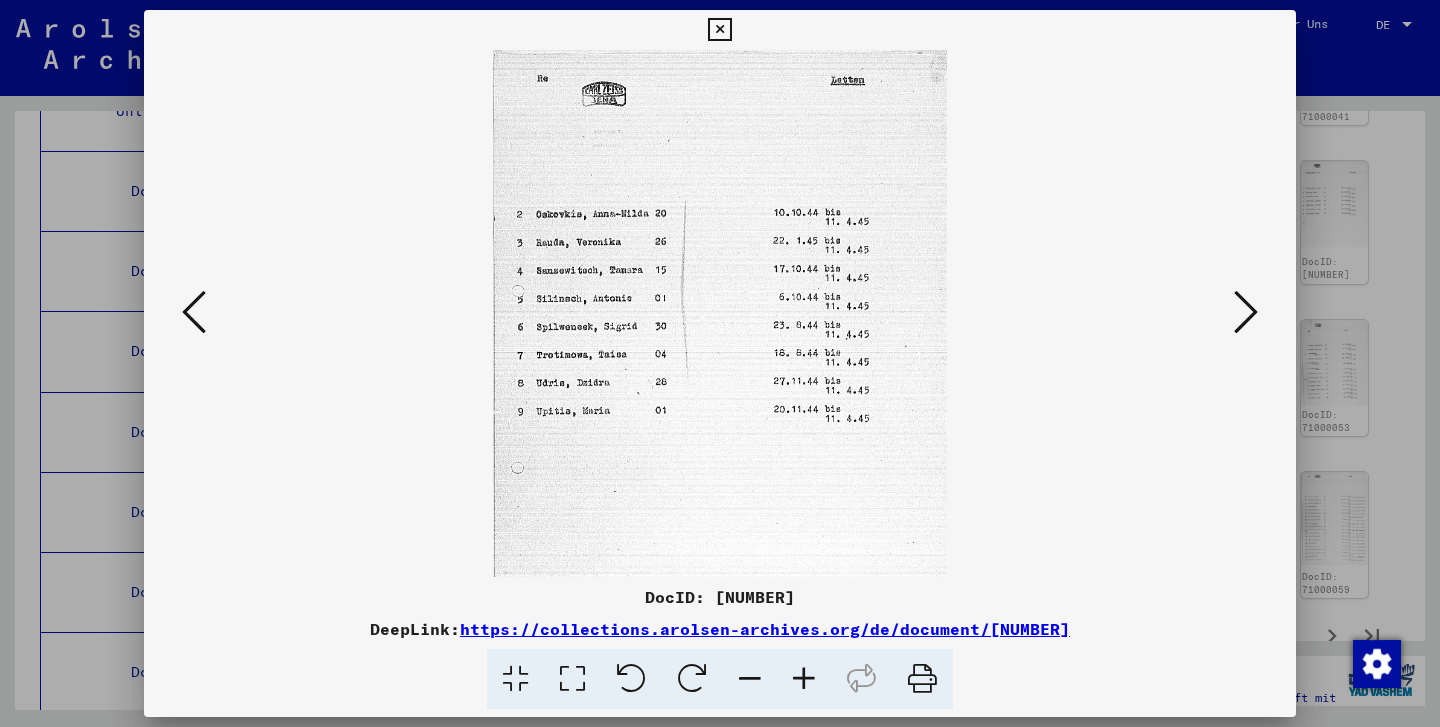 click at bounding box center (719, 30) 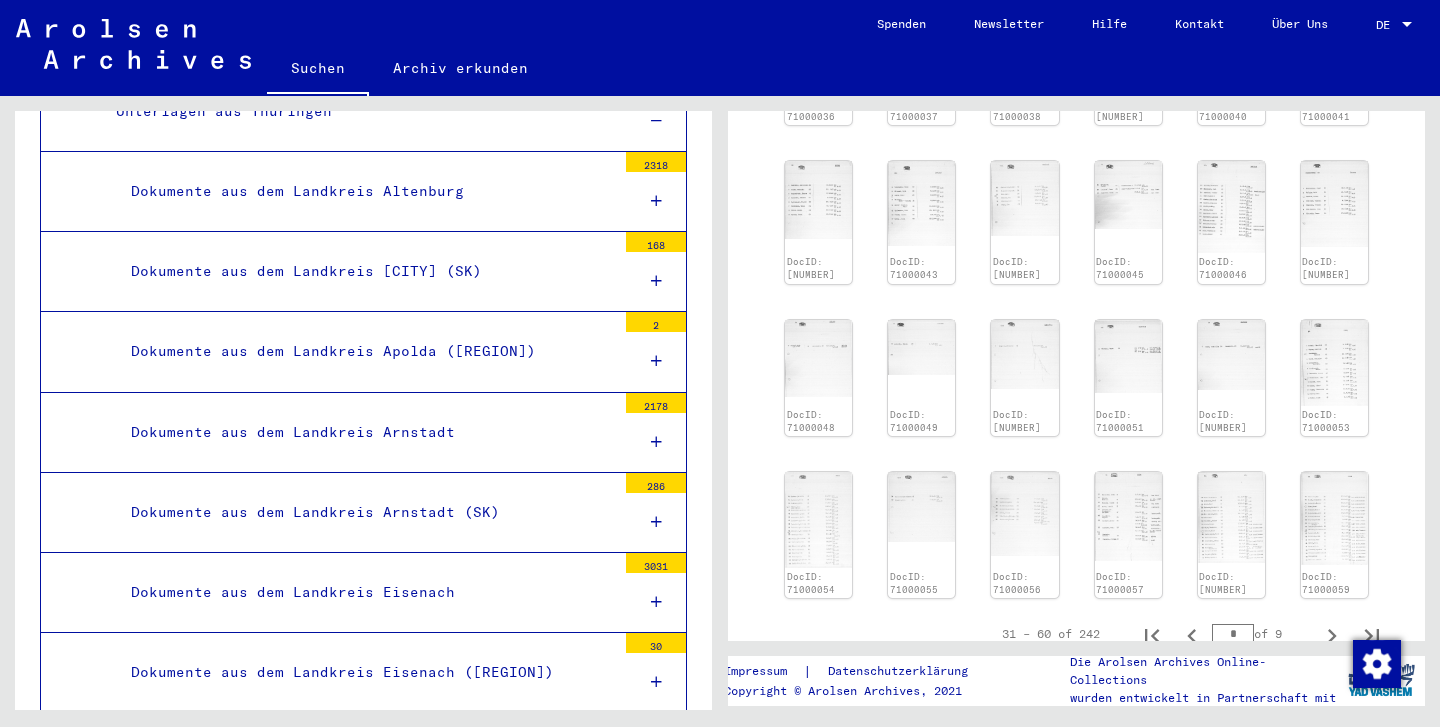 scroll, scrollTop: 0, scrollLeft: 0, axis: both 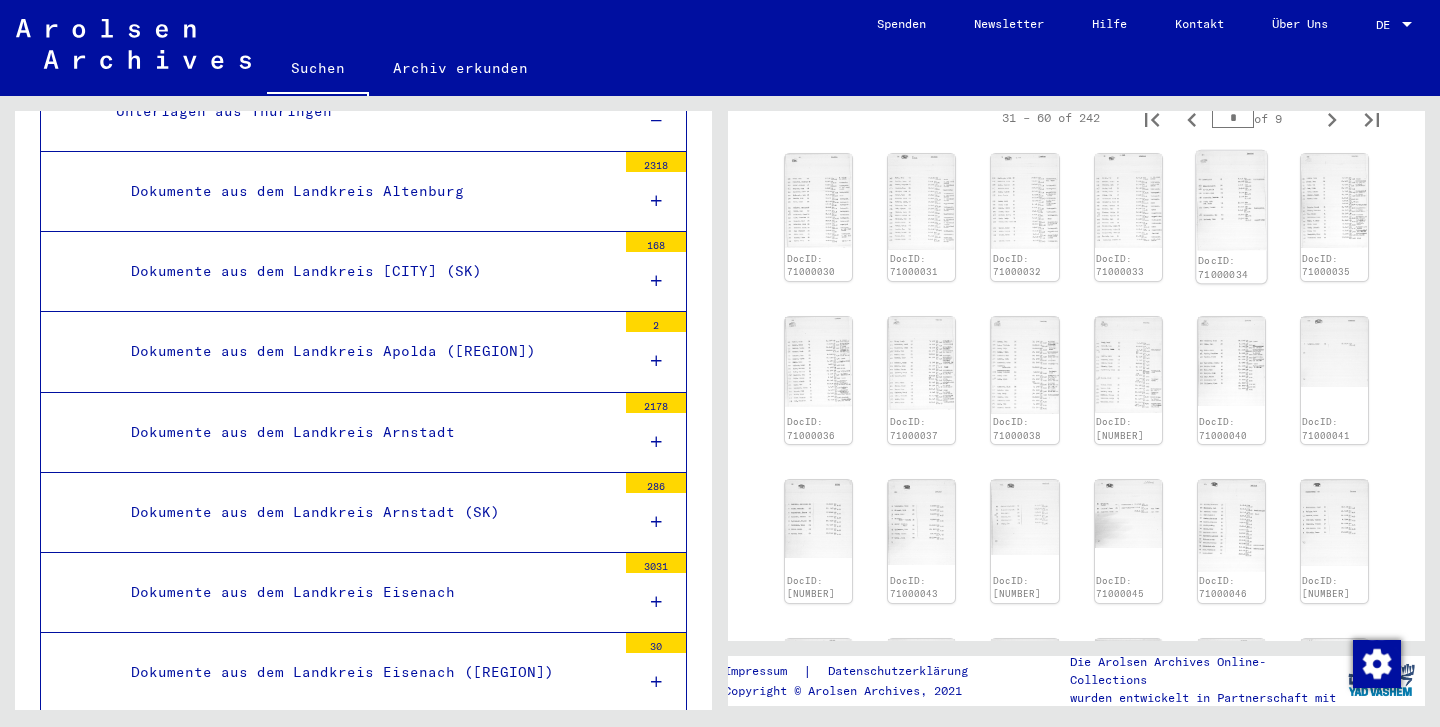 click 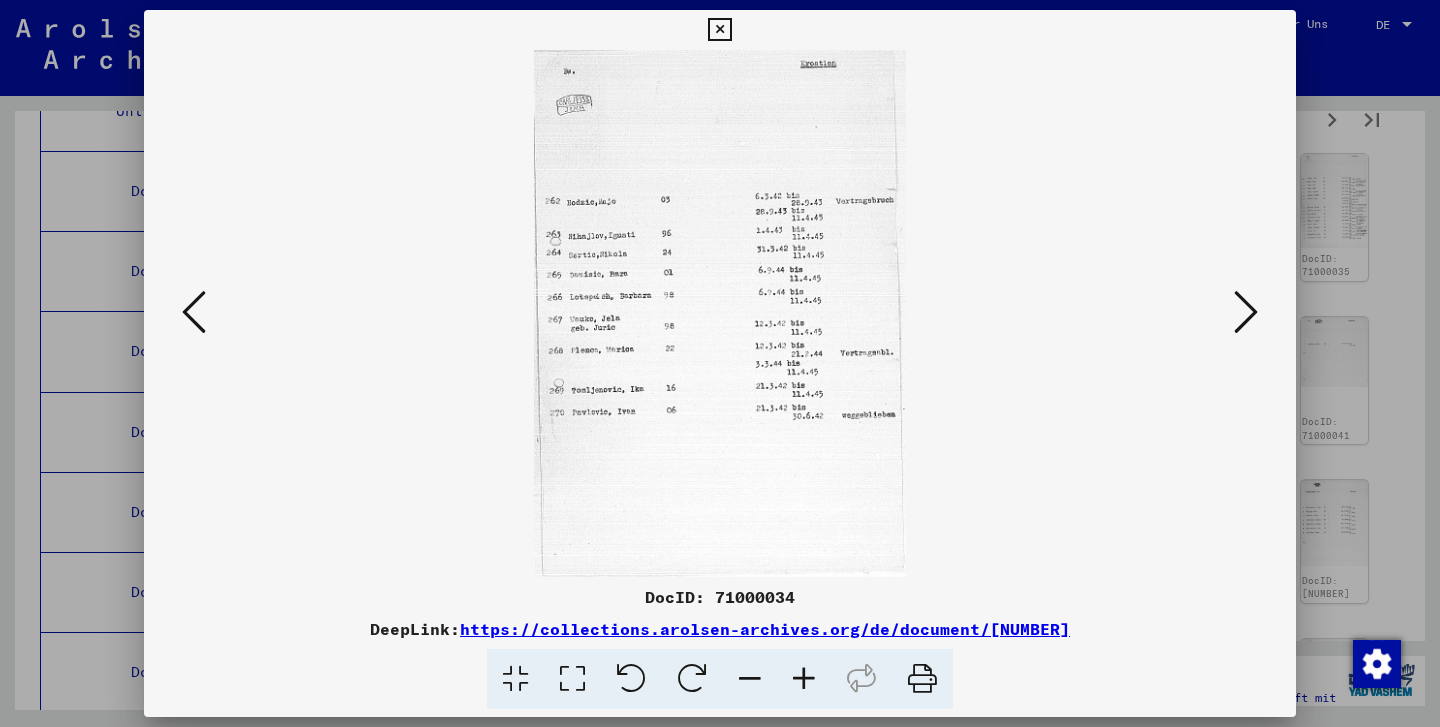 click at bounding box center [719, 30] 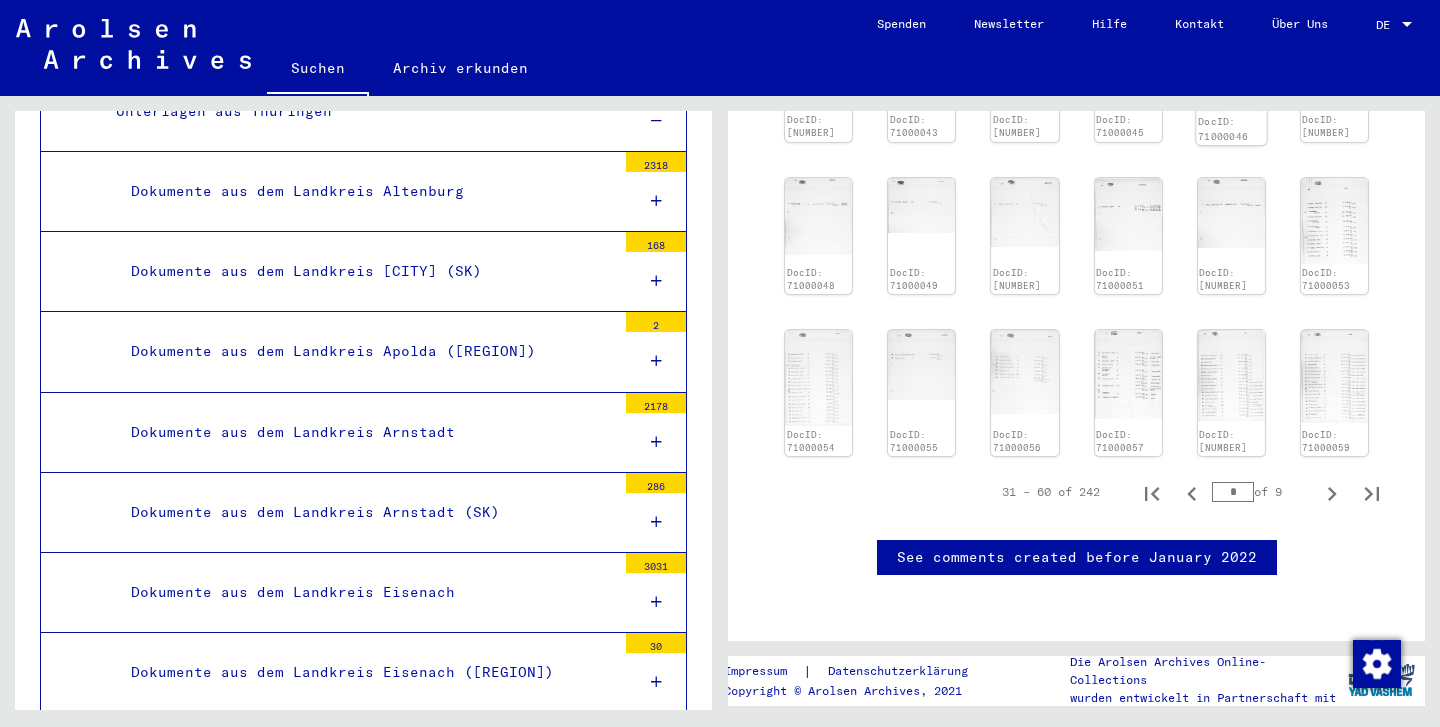 scroll, scrollTop: 1196, scrollLeft: 0, axis: vertical 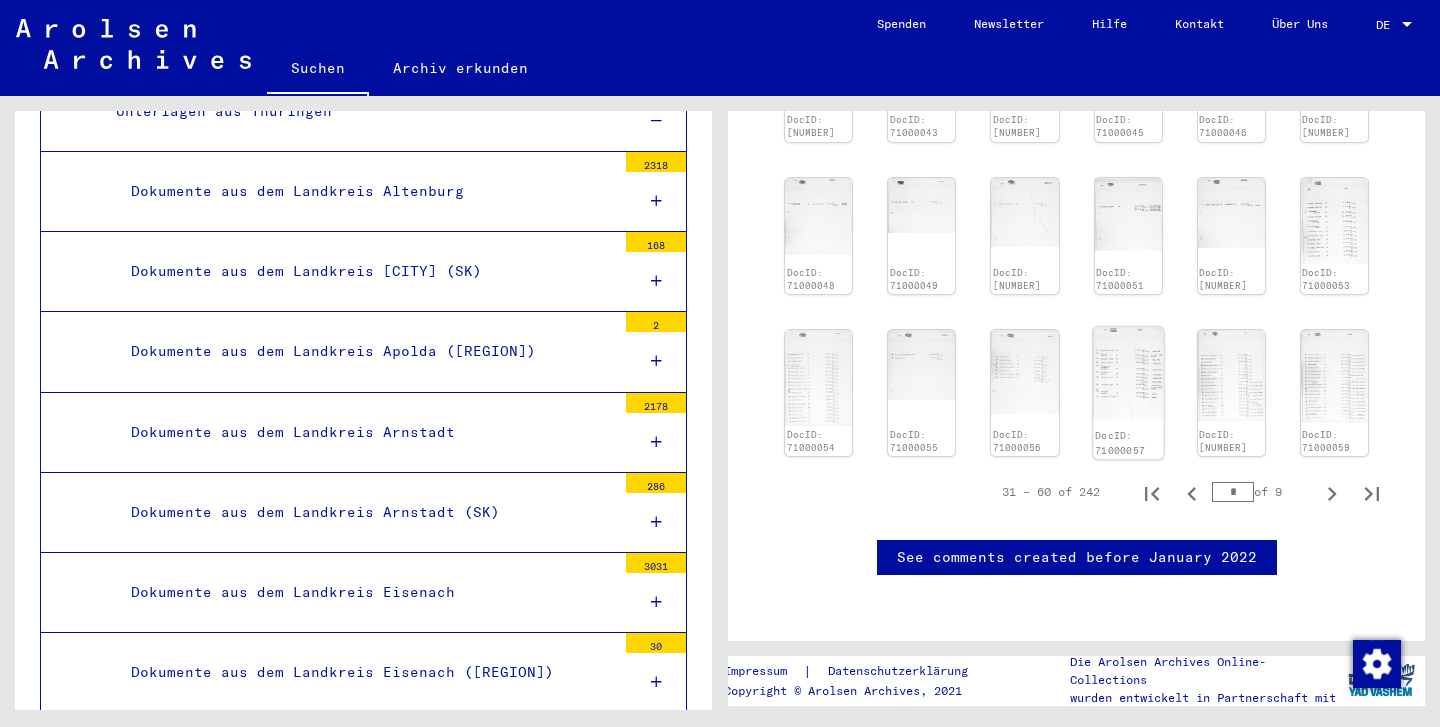 click 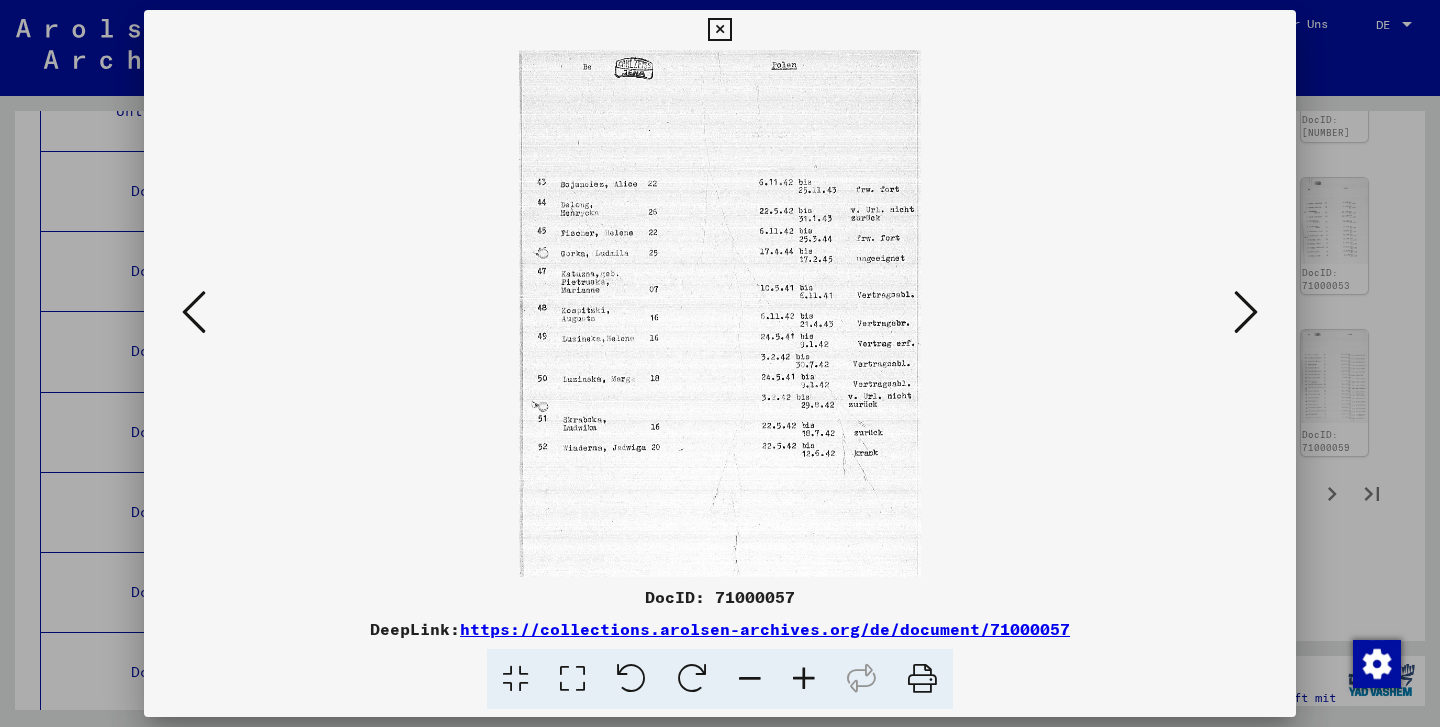 click at bounding box center (719, 30) 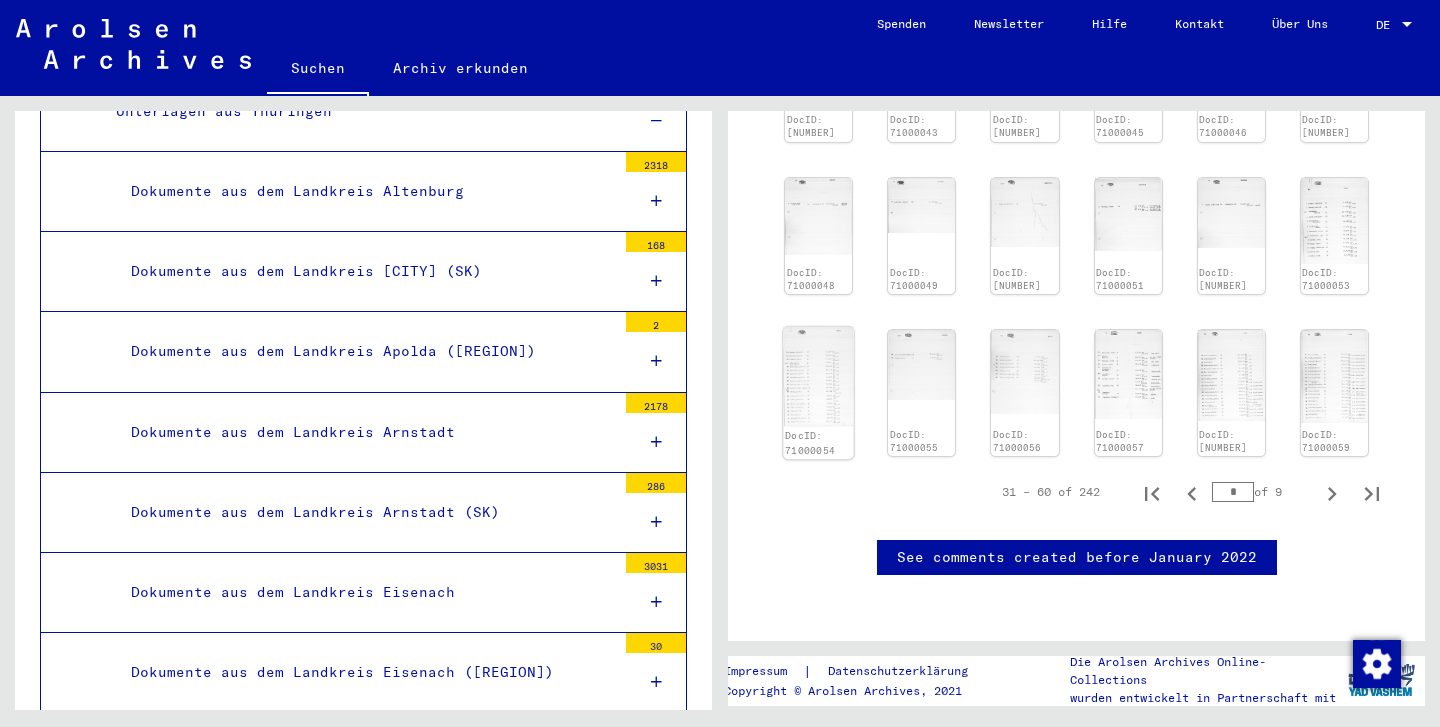 click 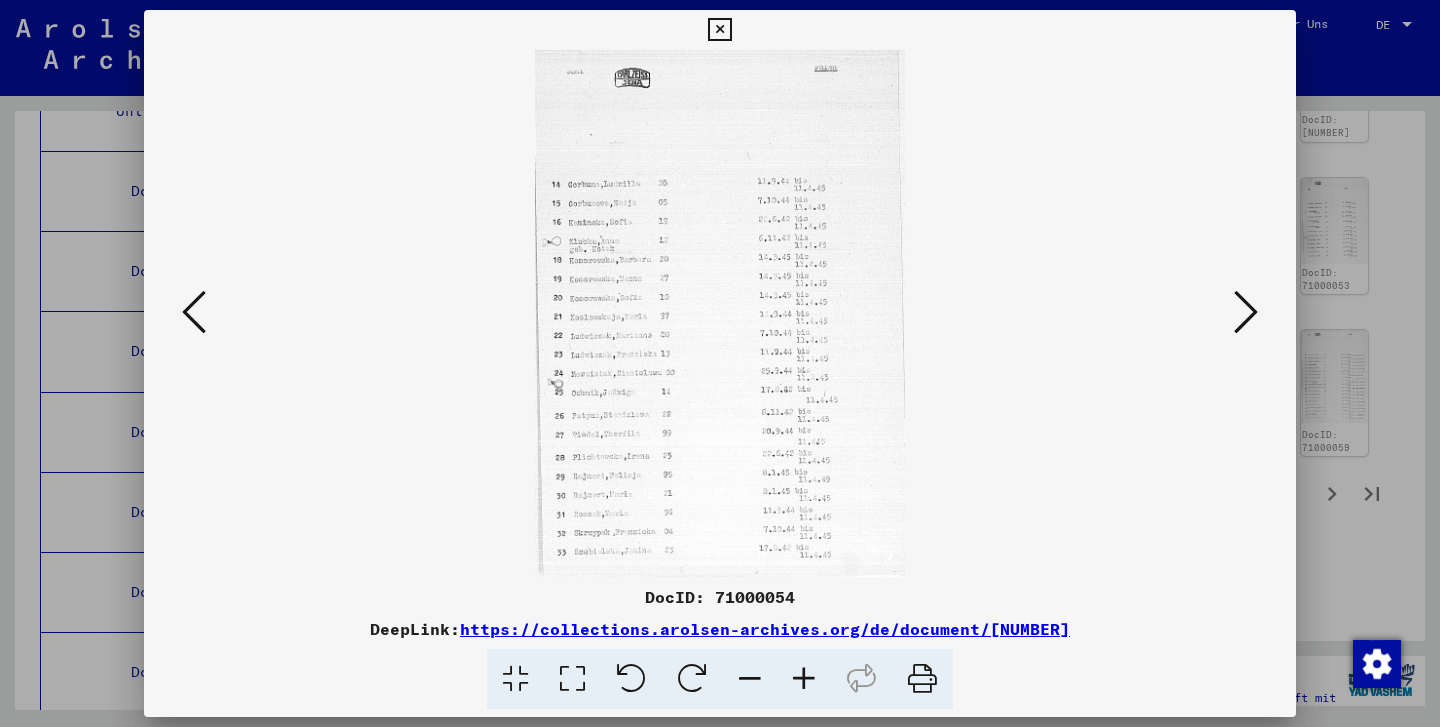 click at bounding box center (719, 30) 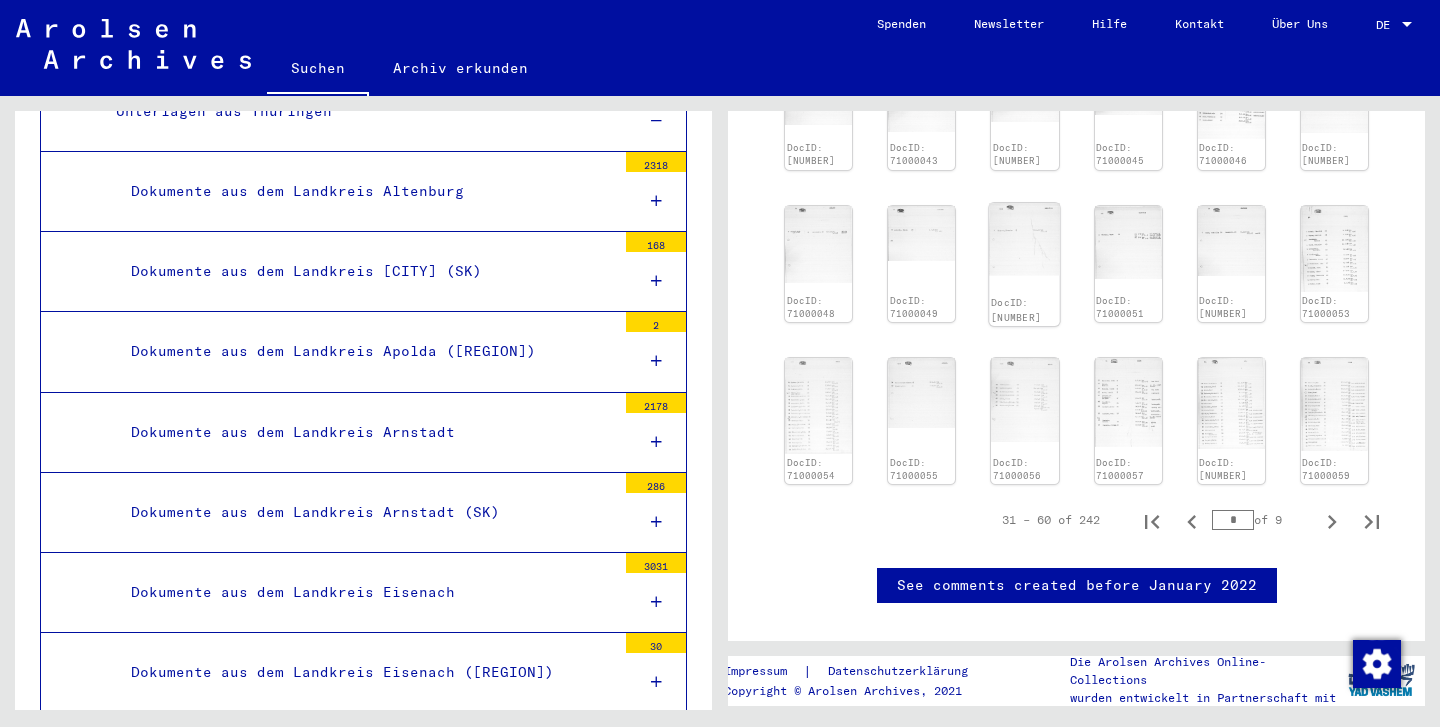 scroll, scrollTop: 1038, scrollLeft: 0, axis: vertical 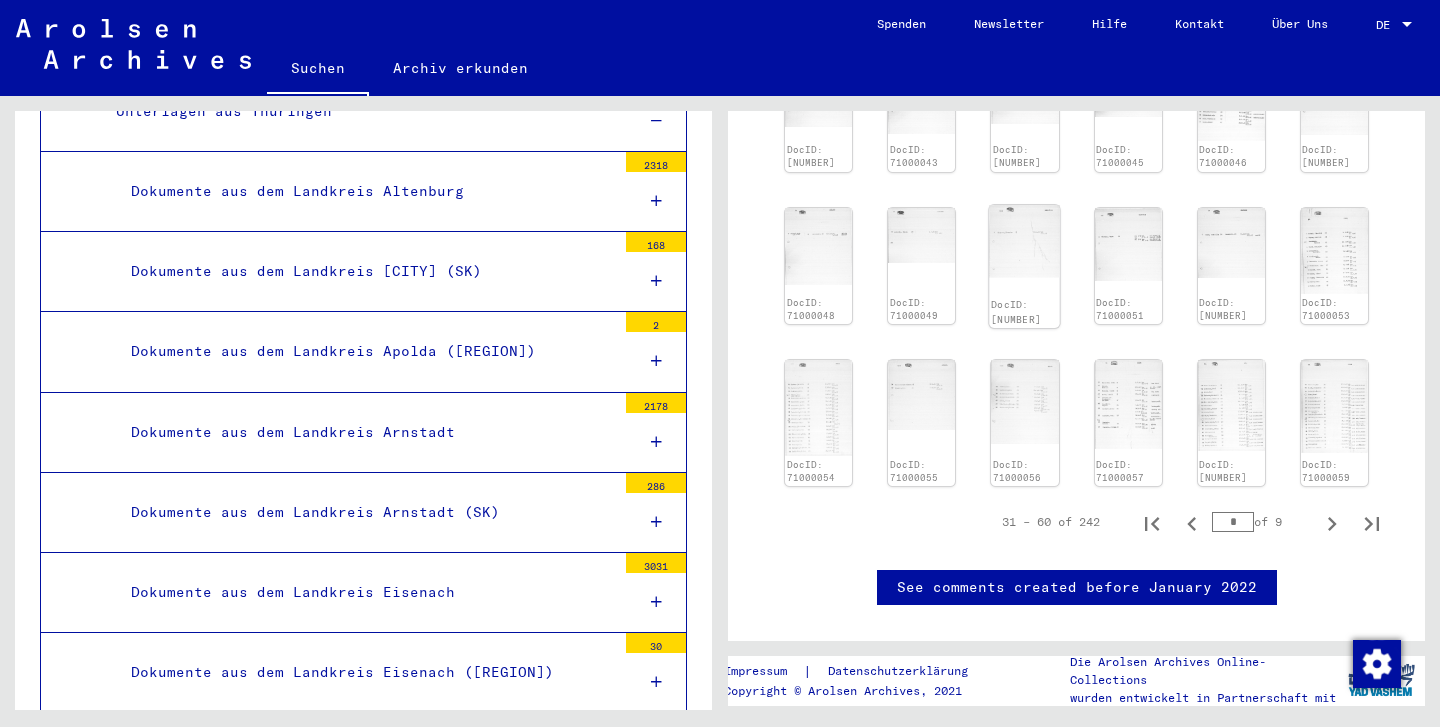 click 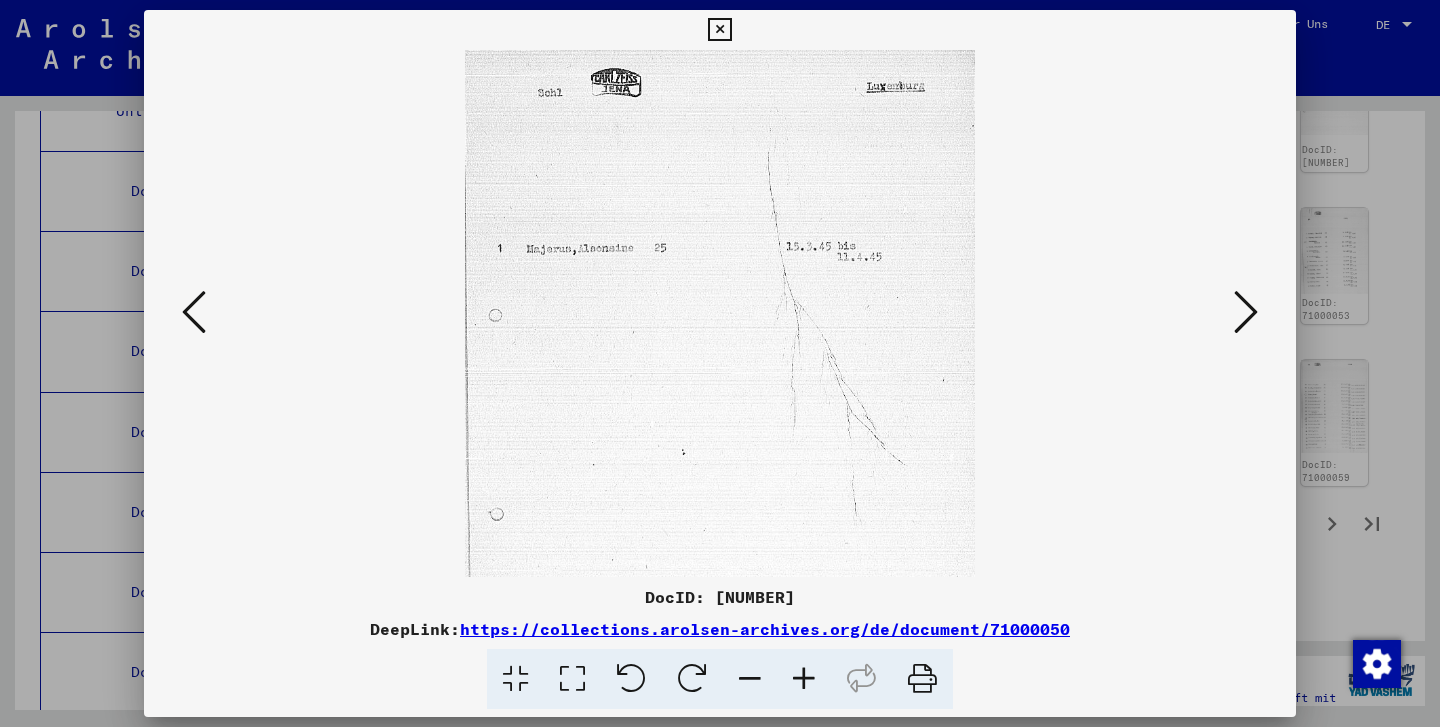 click at bounding box center (719, 30) 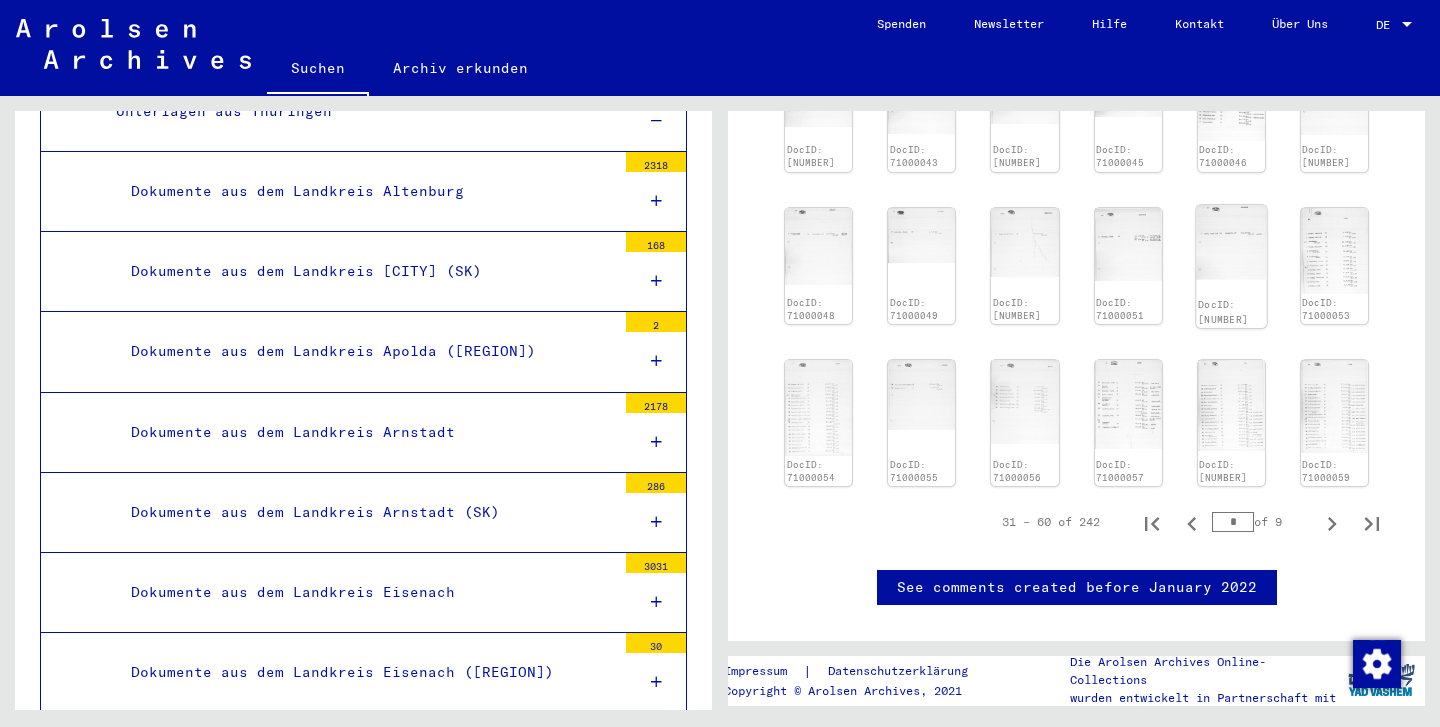 click 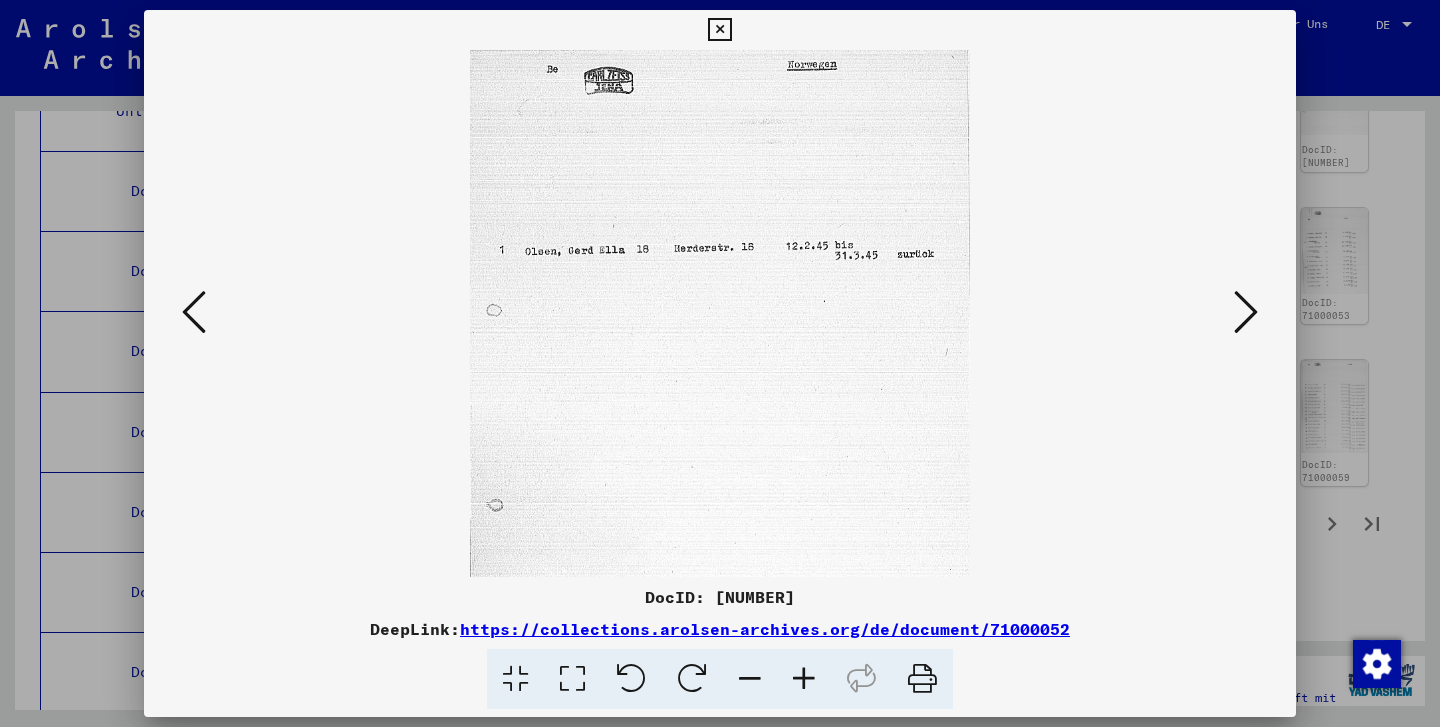 click at bounding box center [719, 30] 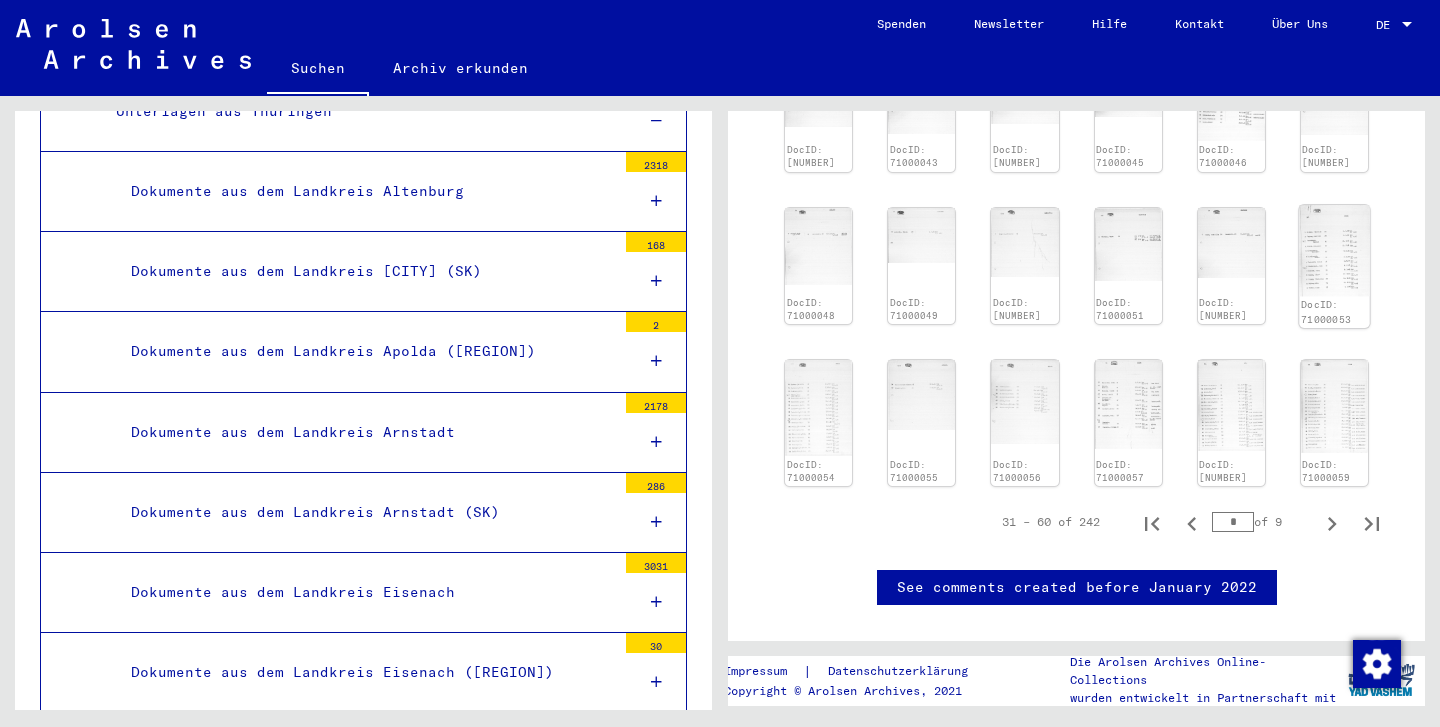 click 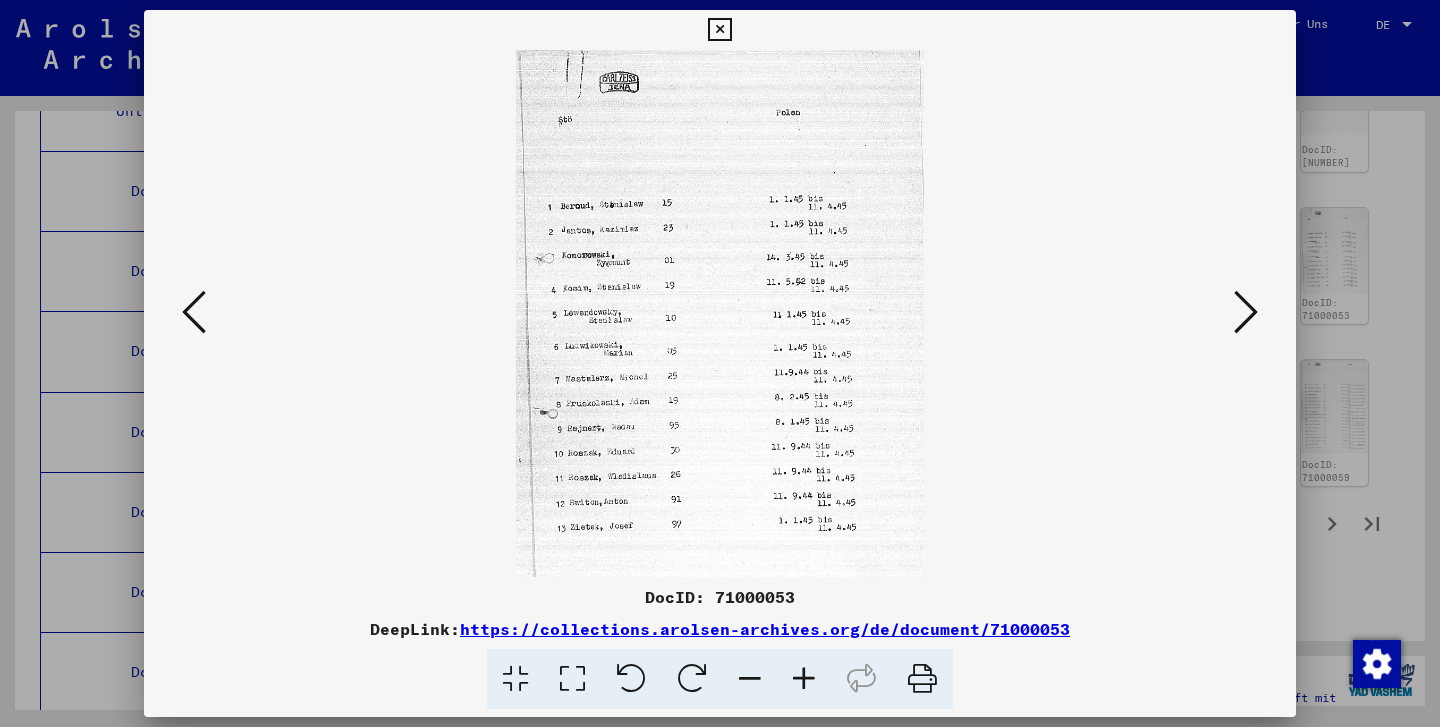 click at bounding box center [719, 30] 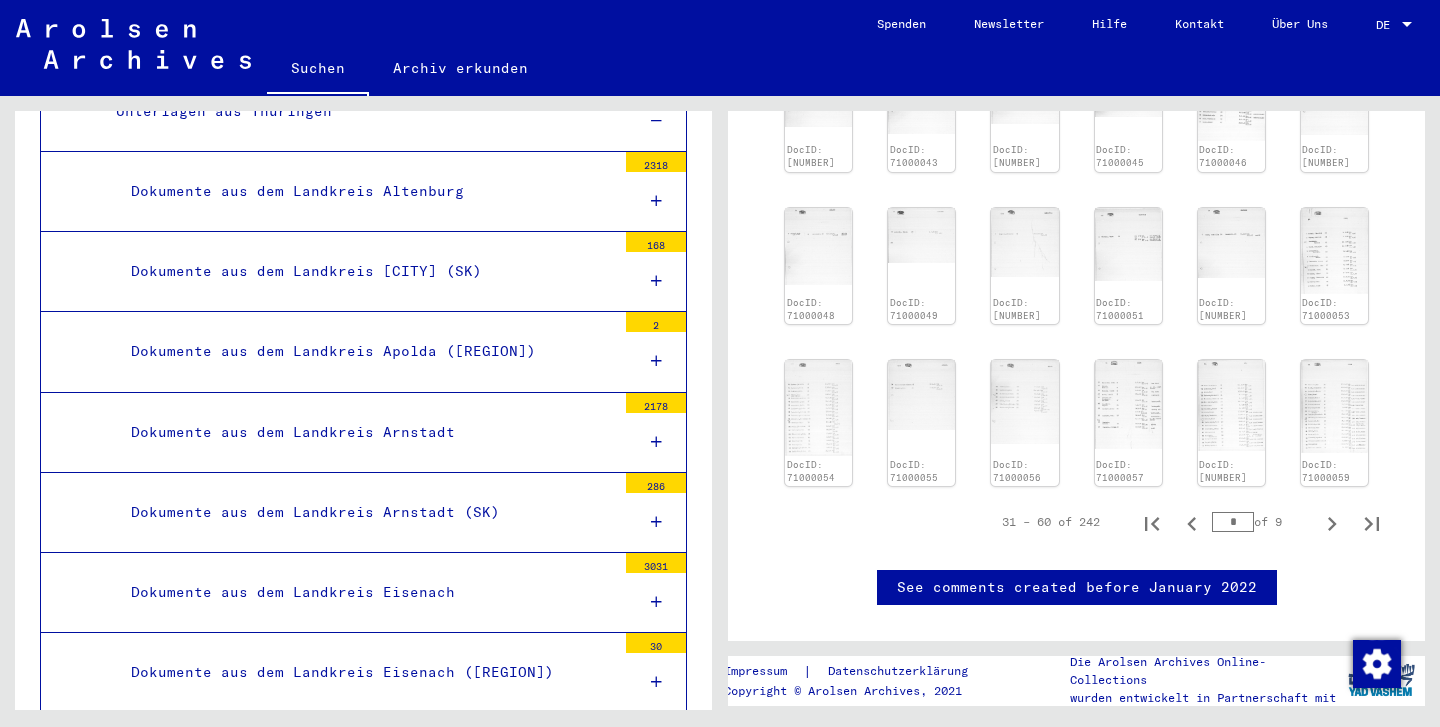scroll, scrollTop: 0, scrollLeft: 0, axis: both 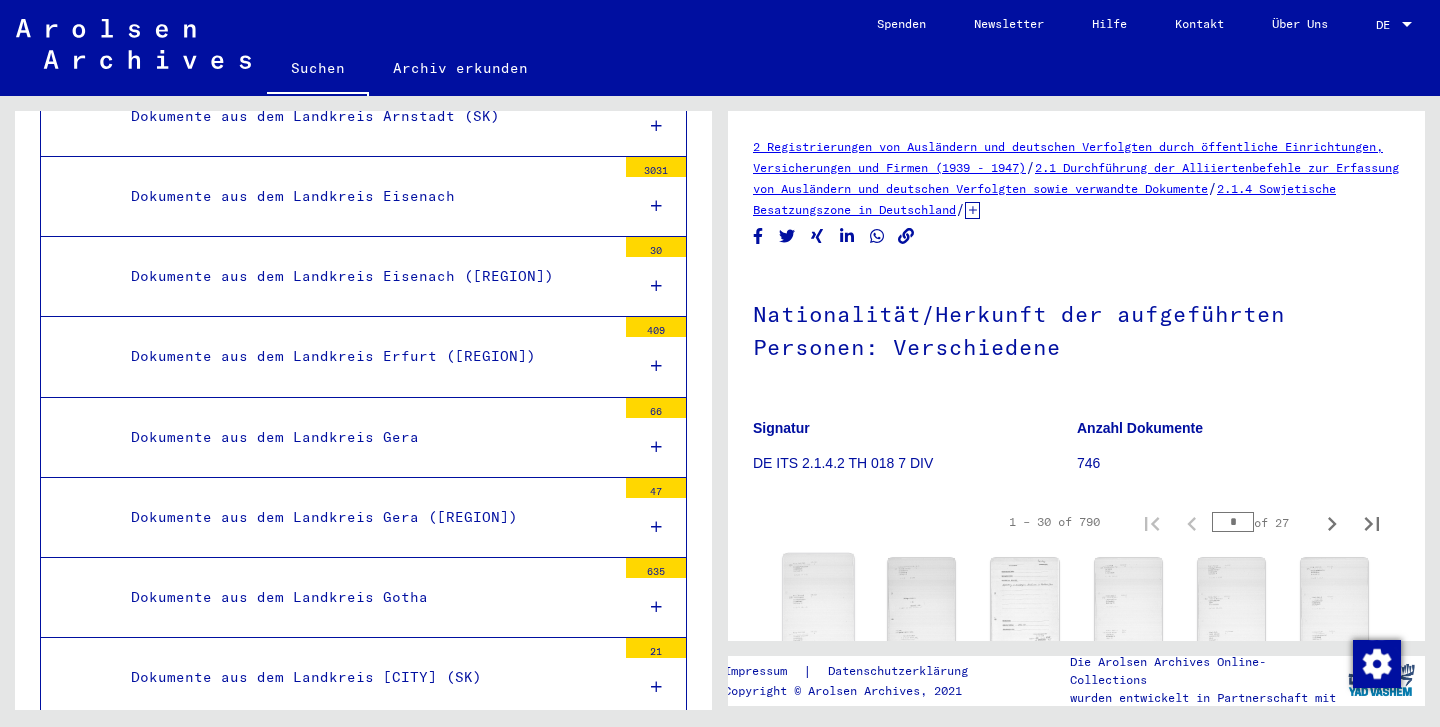 click 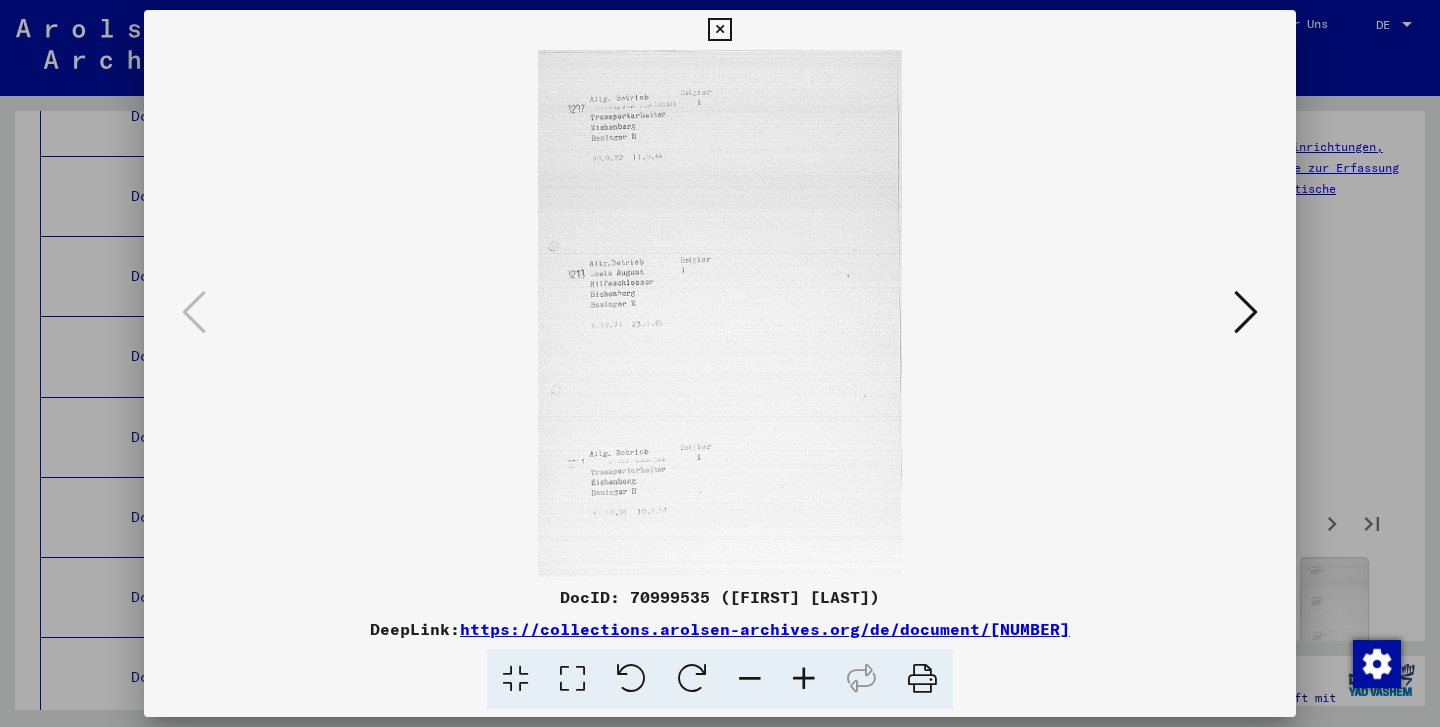 click at bounding box center (1246, 312) 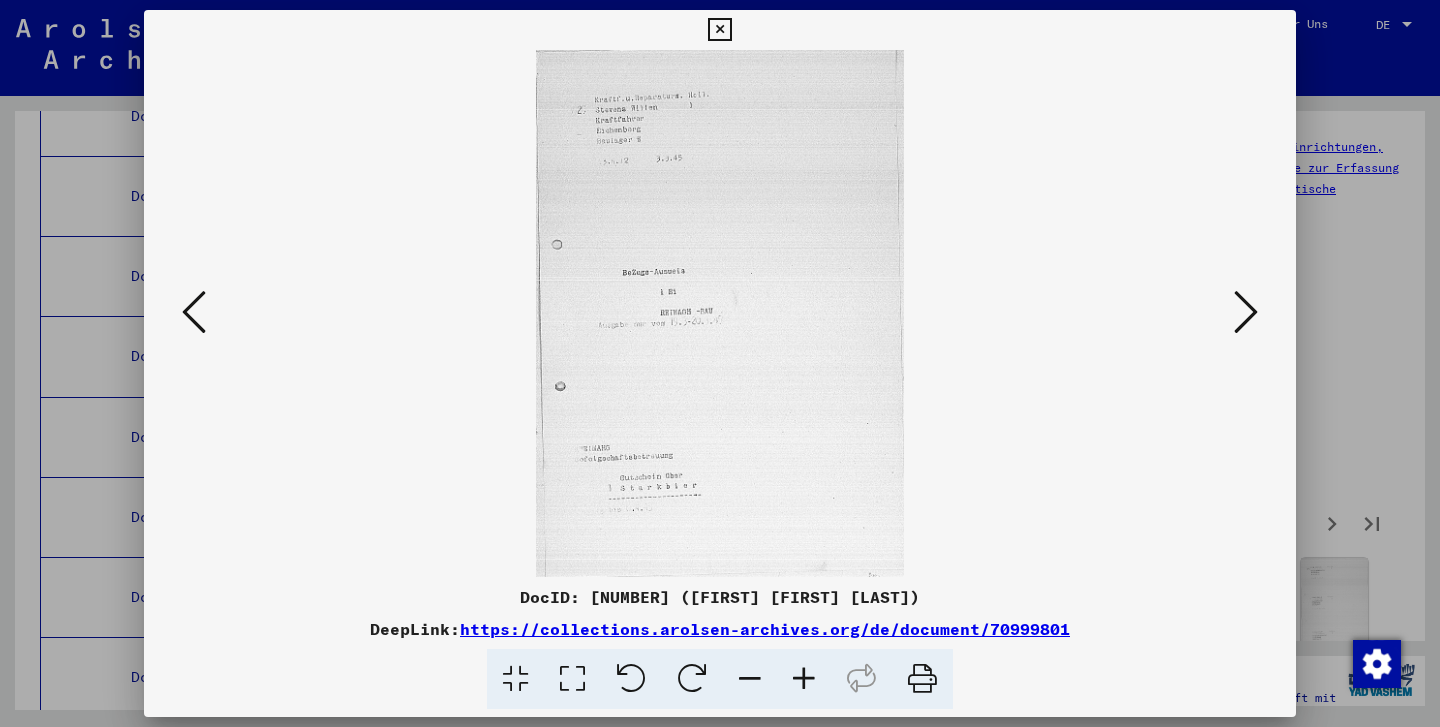 click at bounding box center (804, 679) 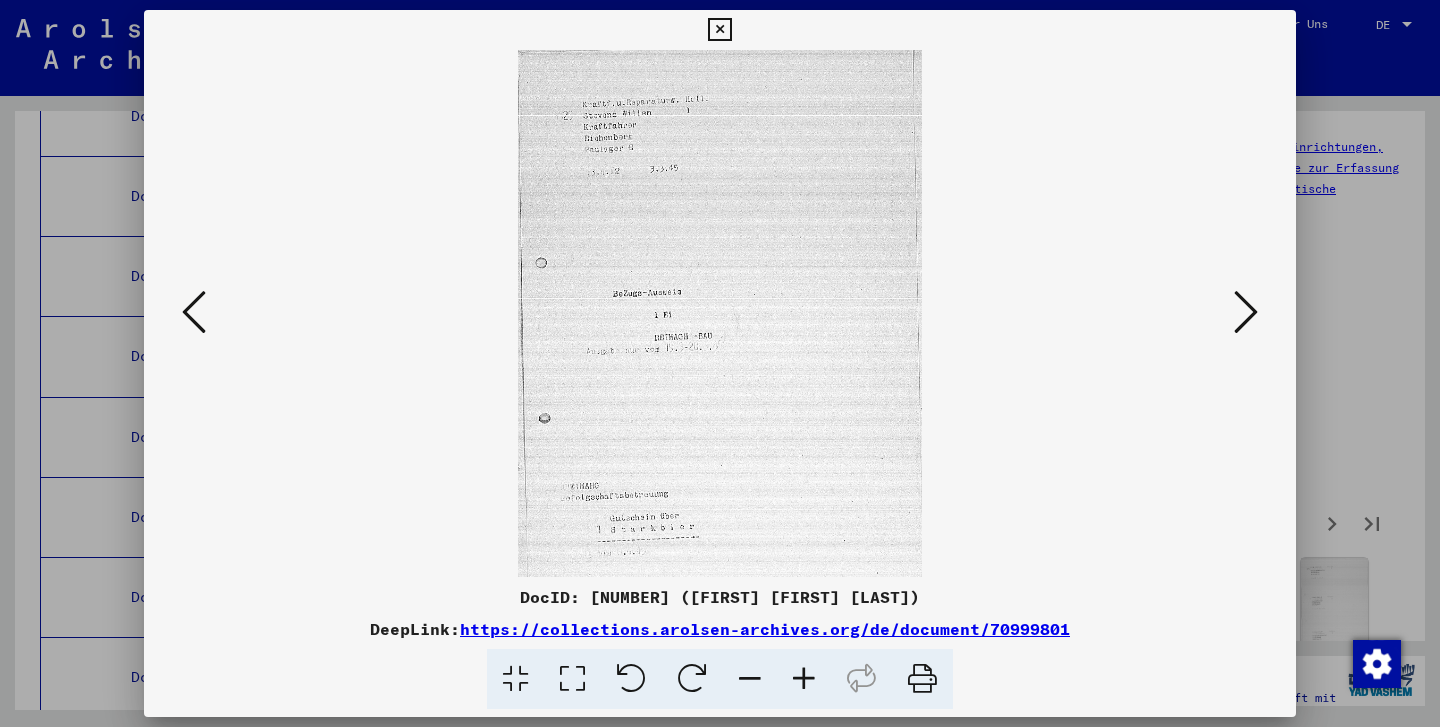 click at bounding box center (1246, 312) 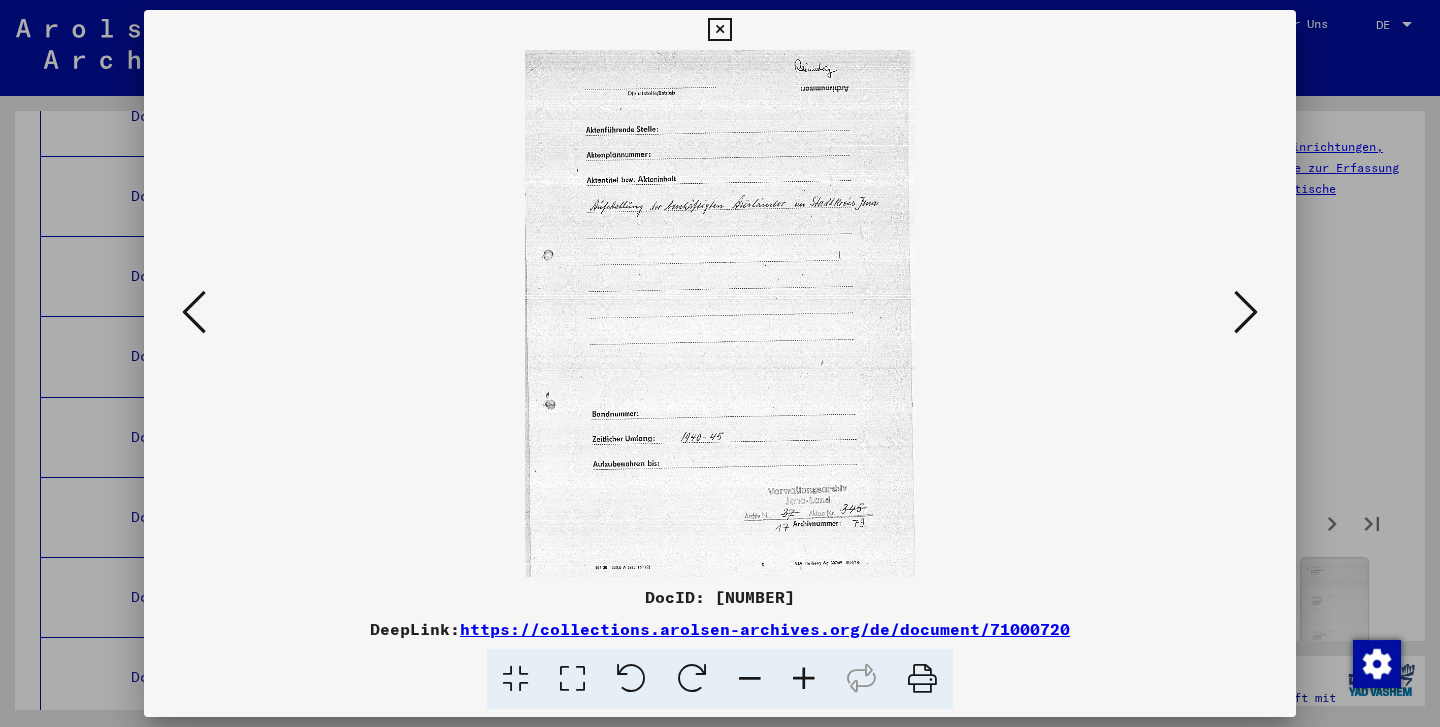 click at bounding box center (1246, 312) 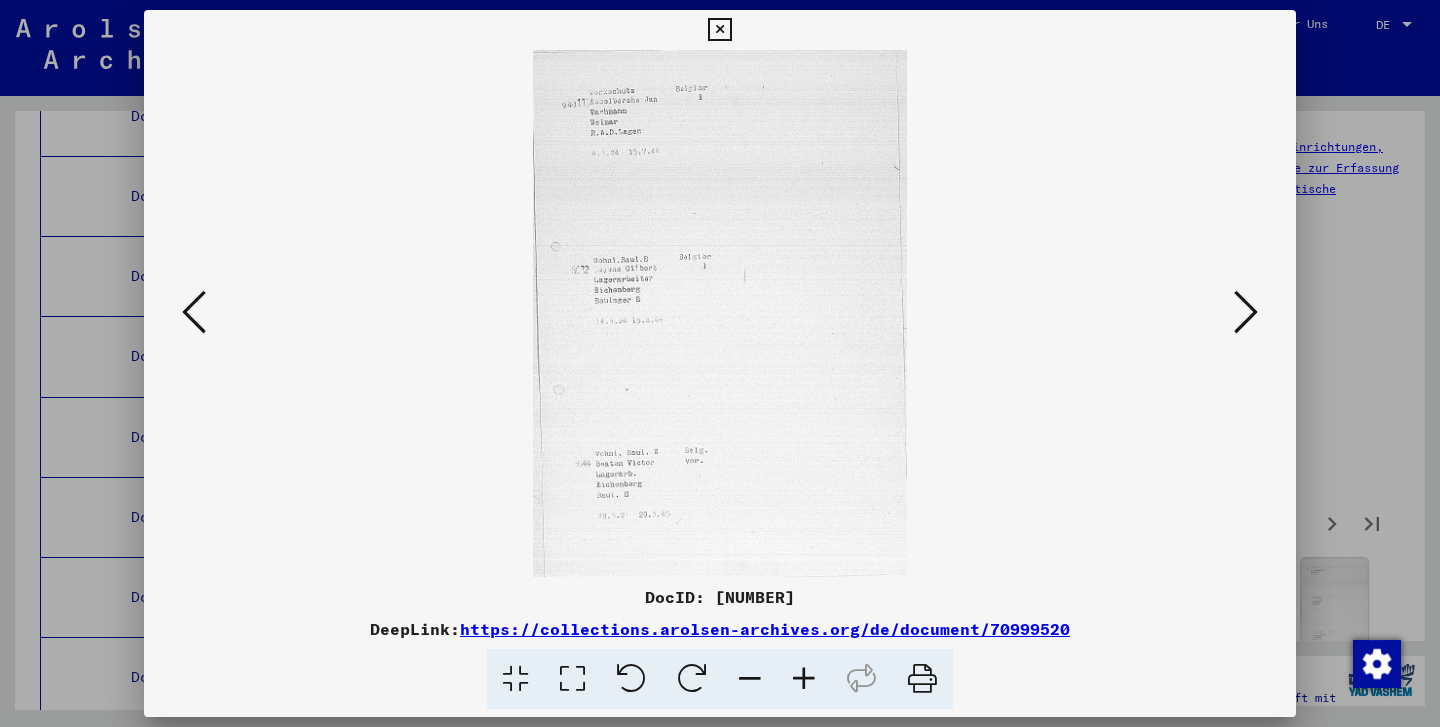 click at bounding box center (1246, 312) 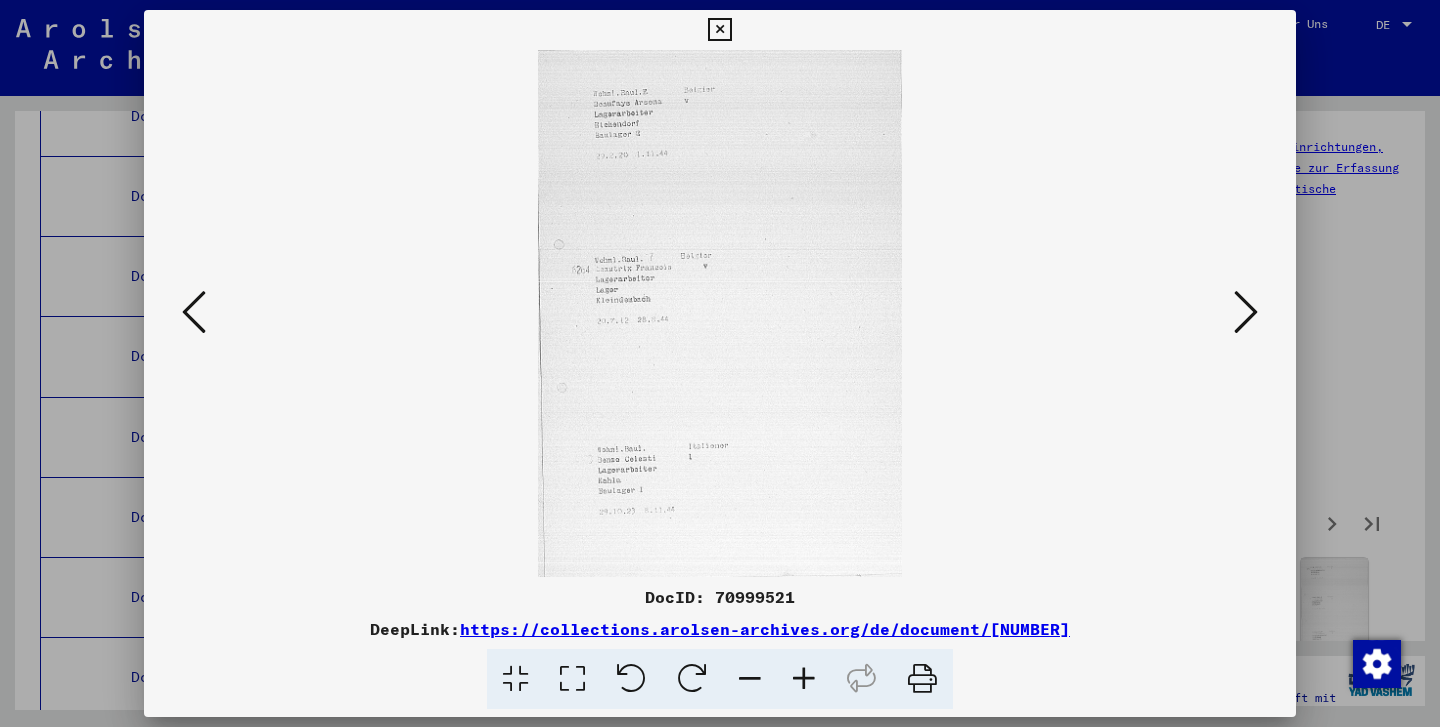 click at bounding box center (1246, 312) 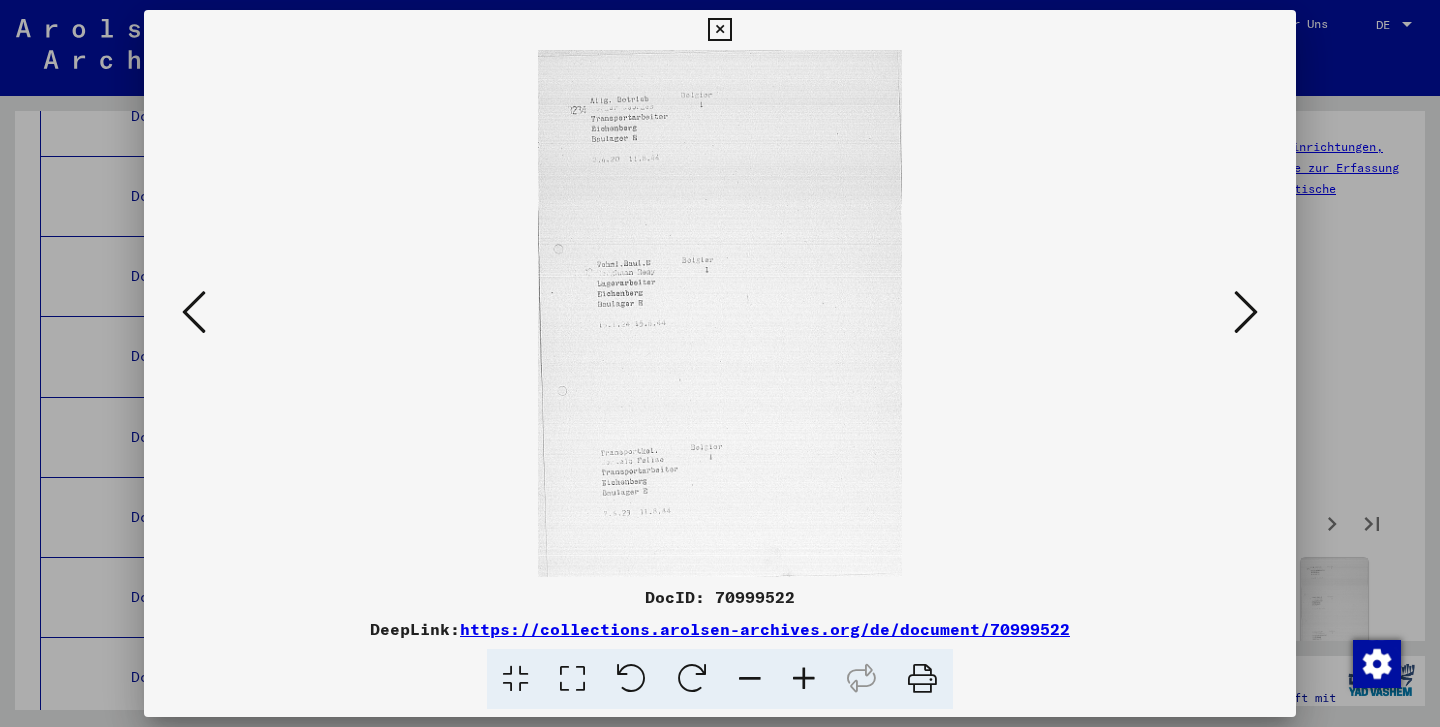 click at bounding box center (719, 30) 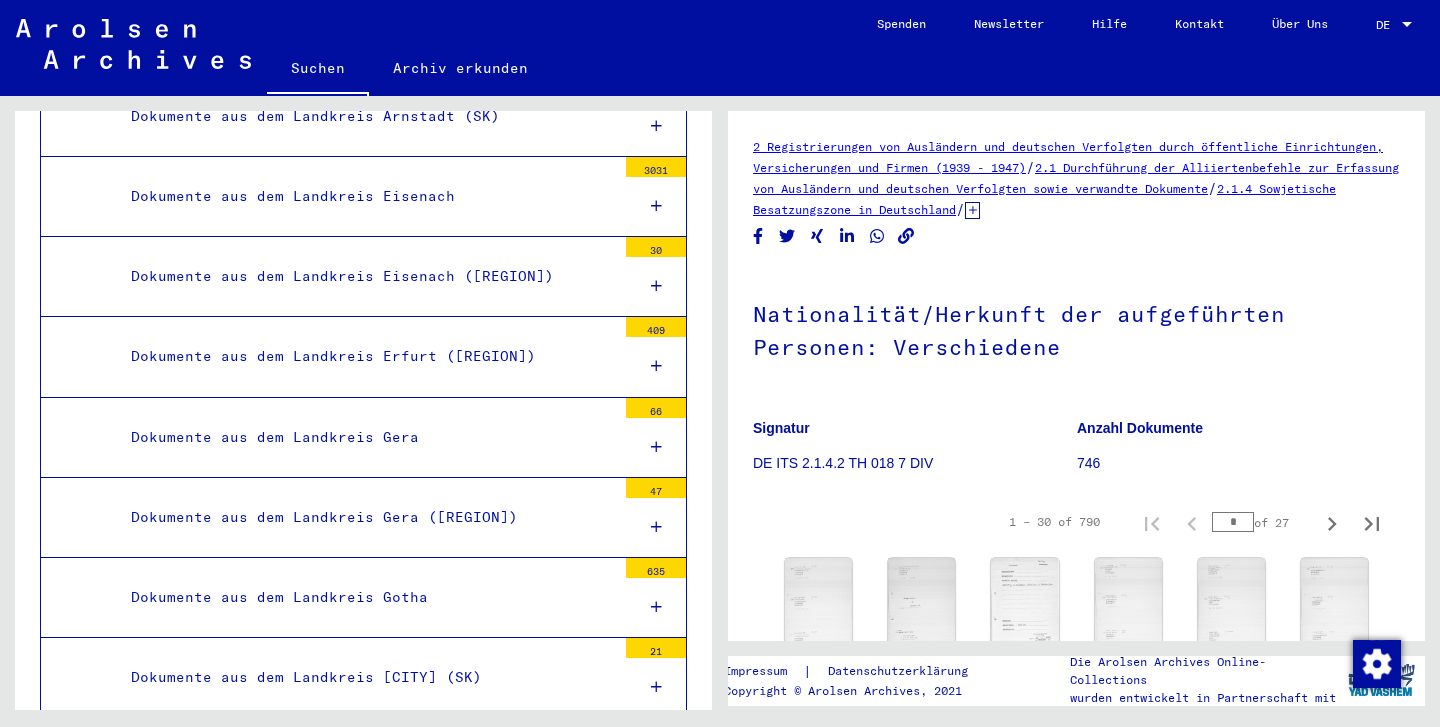 scroll, scrollTop: 0, scrollLeft: 0, axis: both 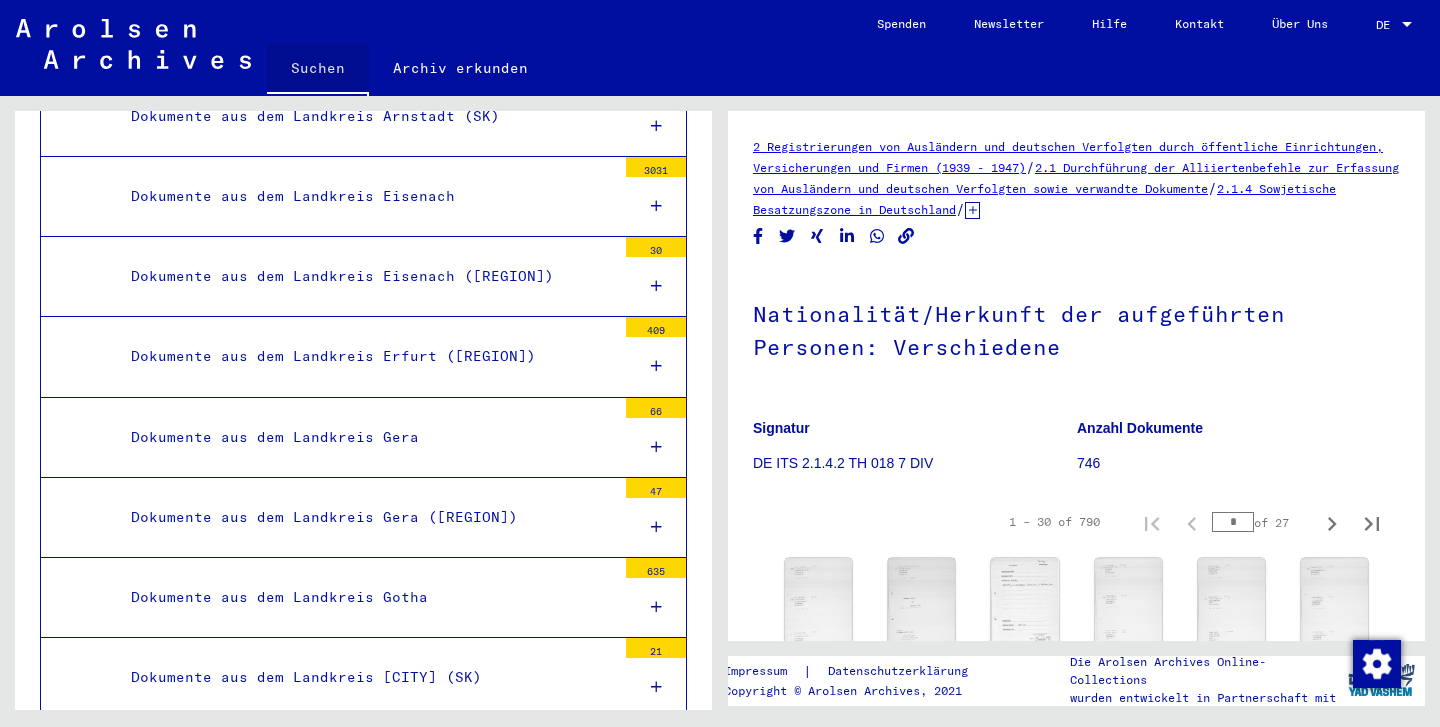 click on "Suchen" 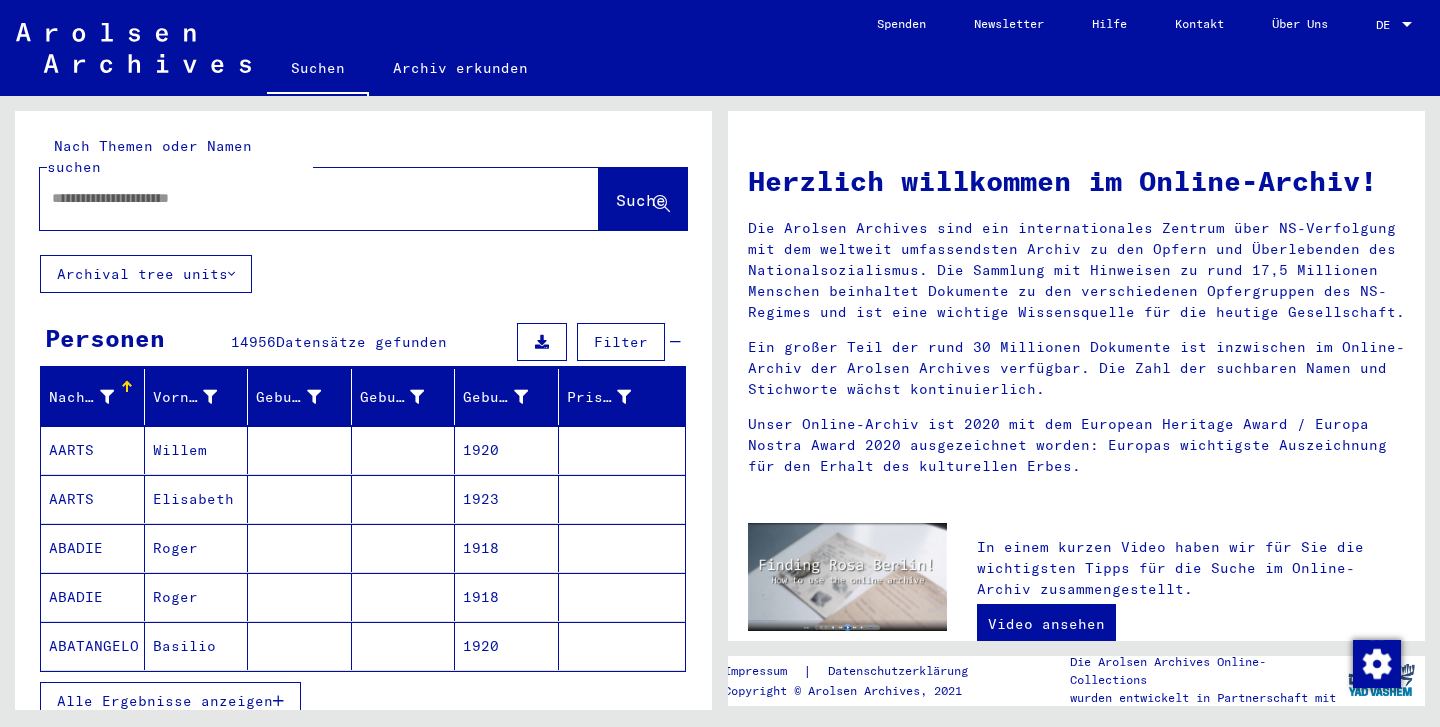 scroll, scrollTop: 0, scrollLeft: 0, axis: both 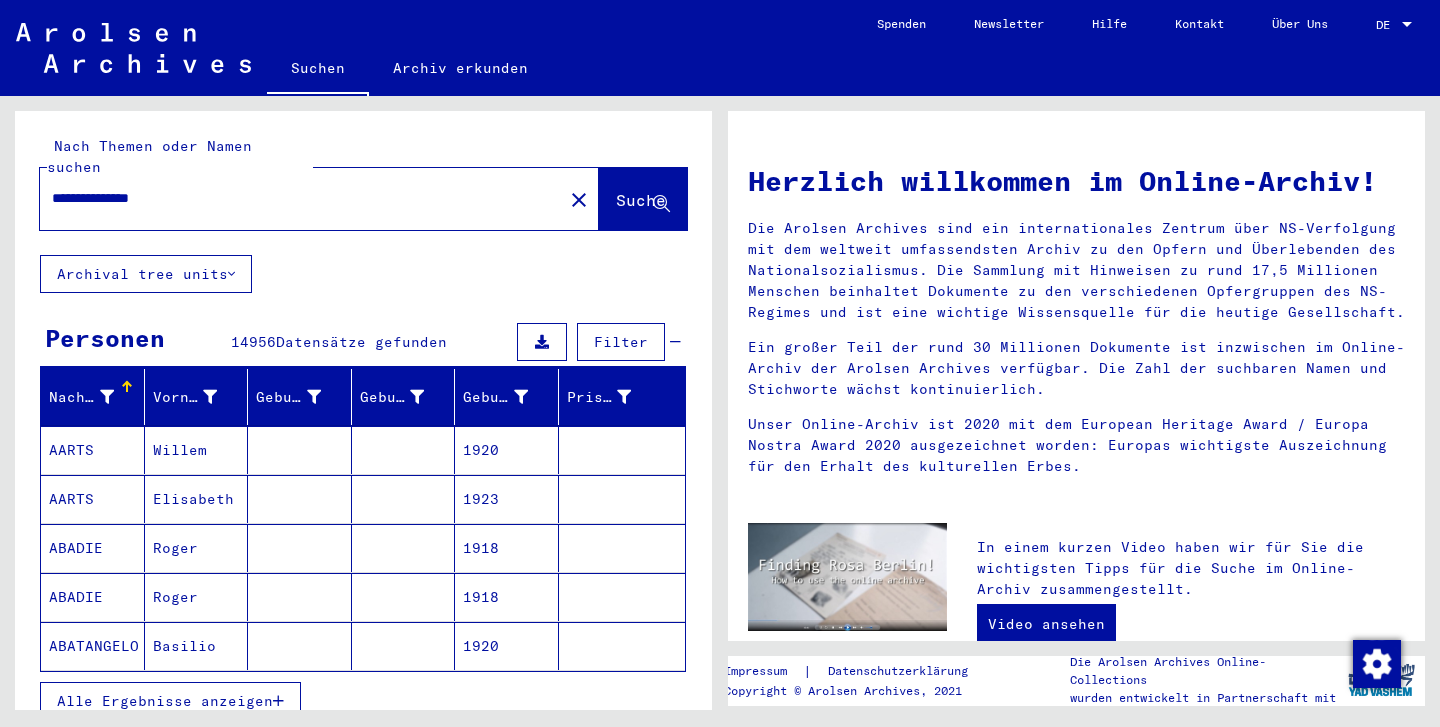 type on "**********" 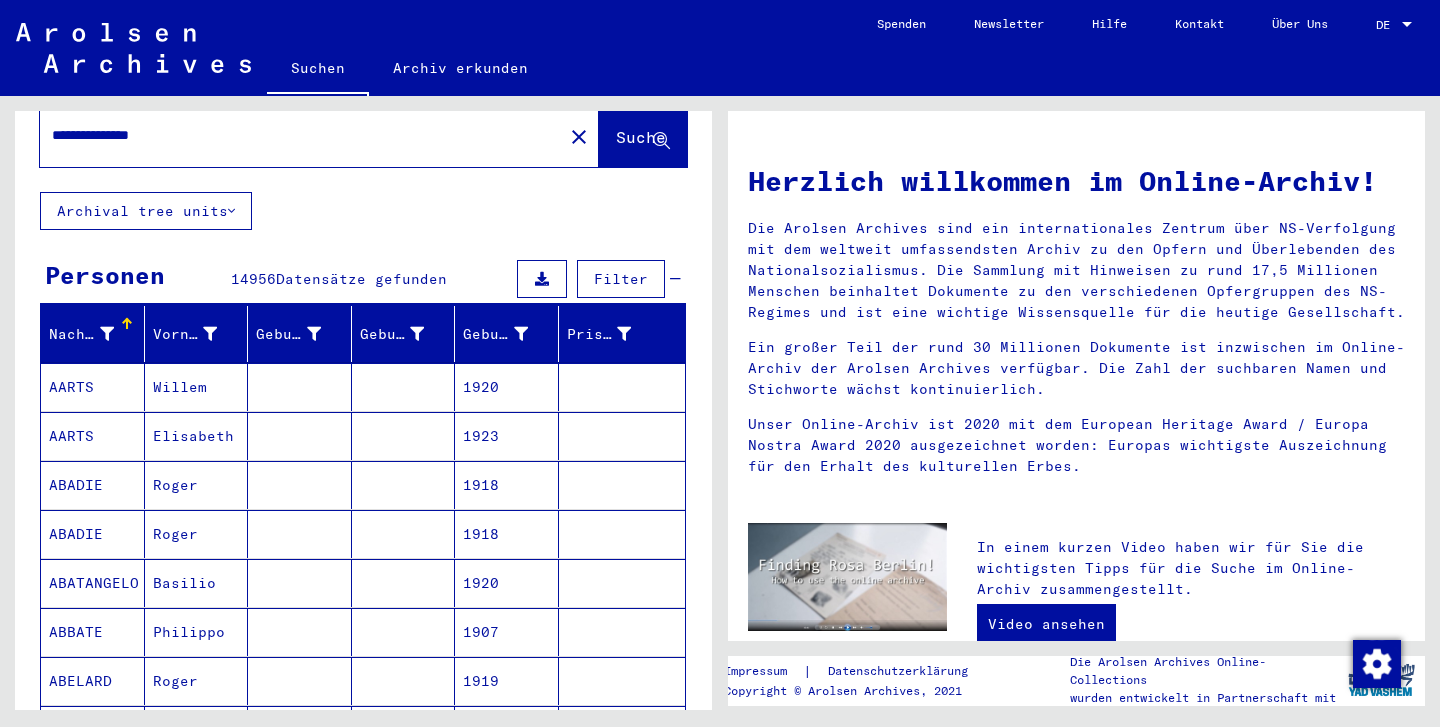 scroll, scrollTop: 7, scrollLeft: 0, axis: vertical 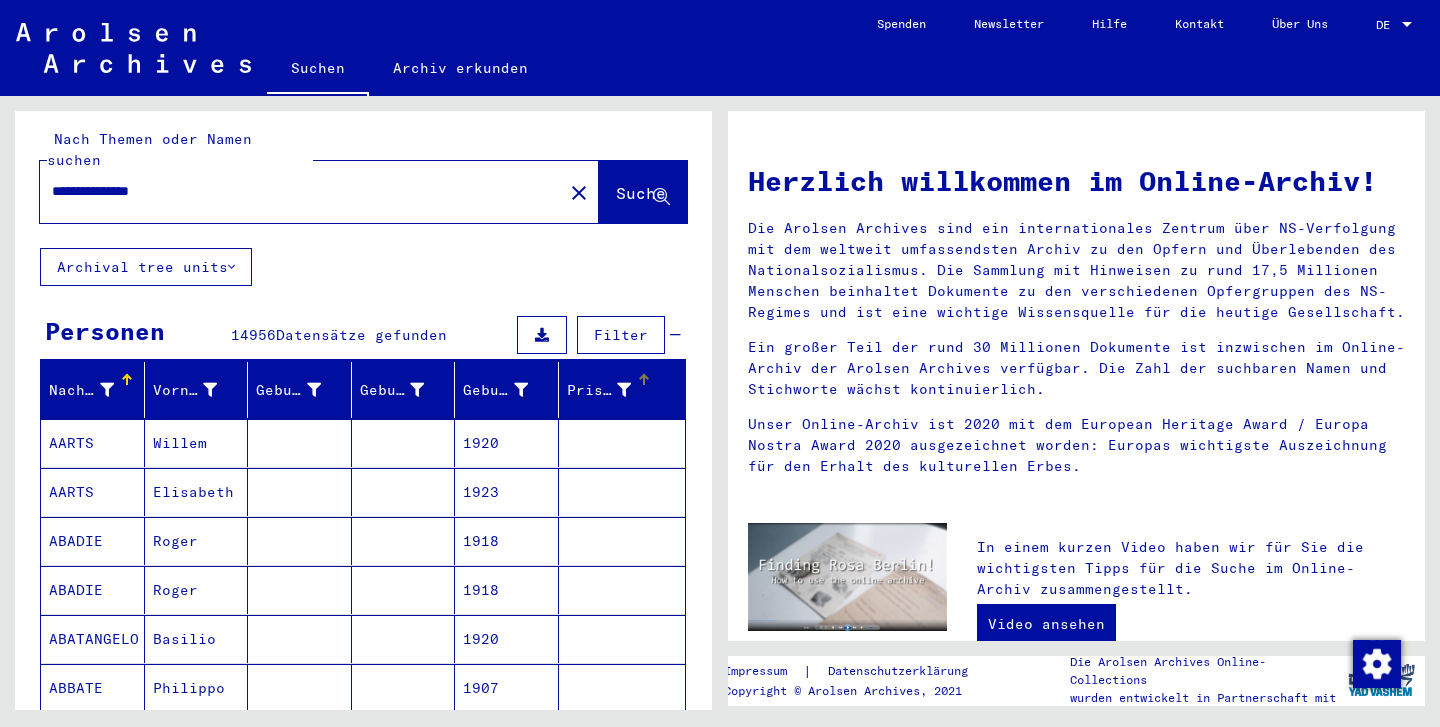 click on "Prisoner #" at bounding box center (599, 390) 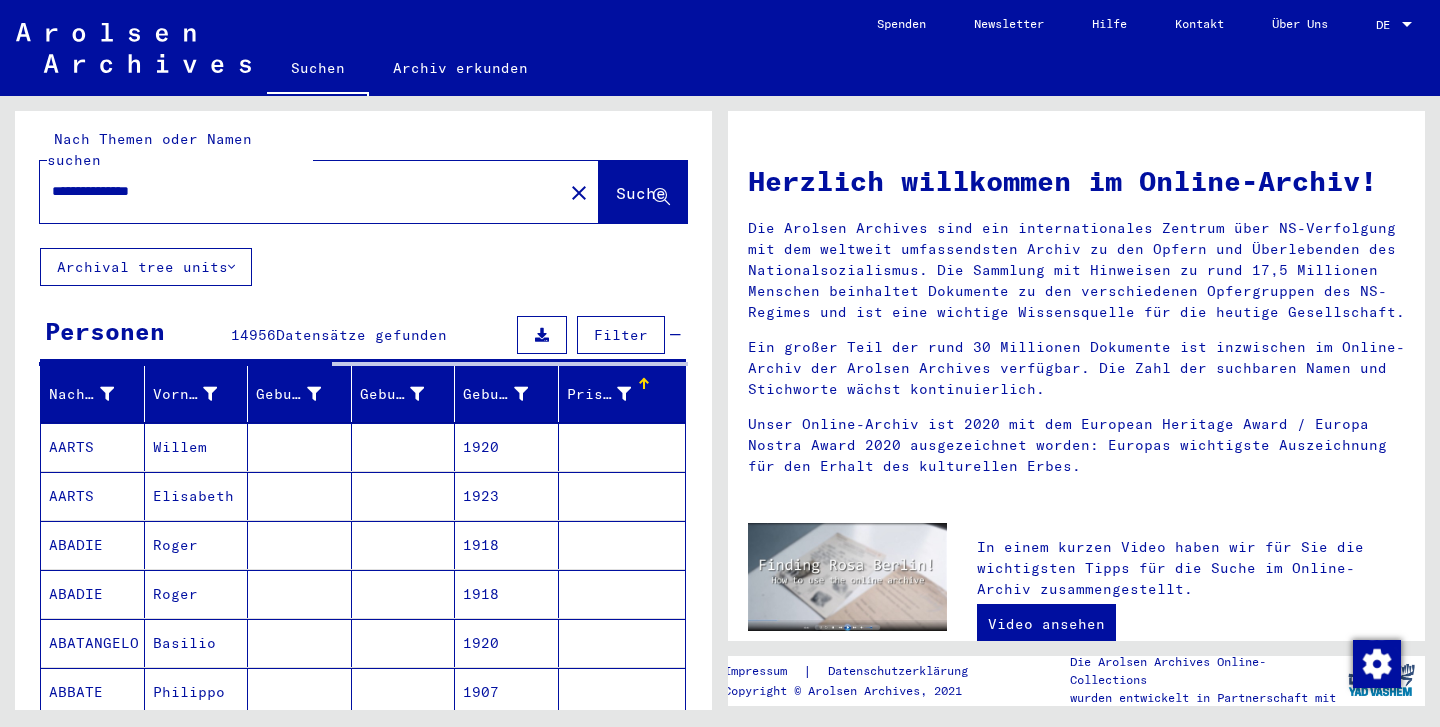 click at bounding box center [644, 384] 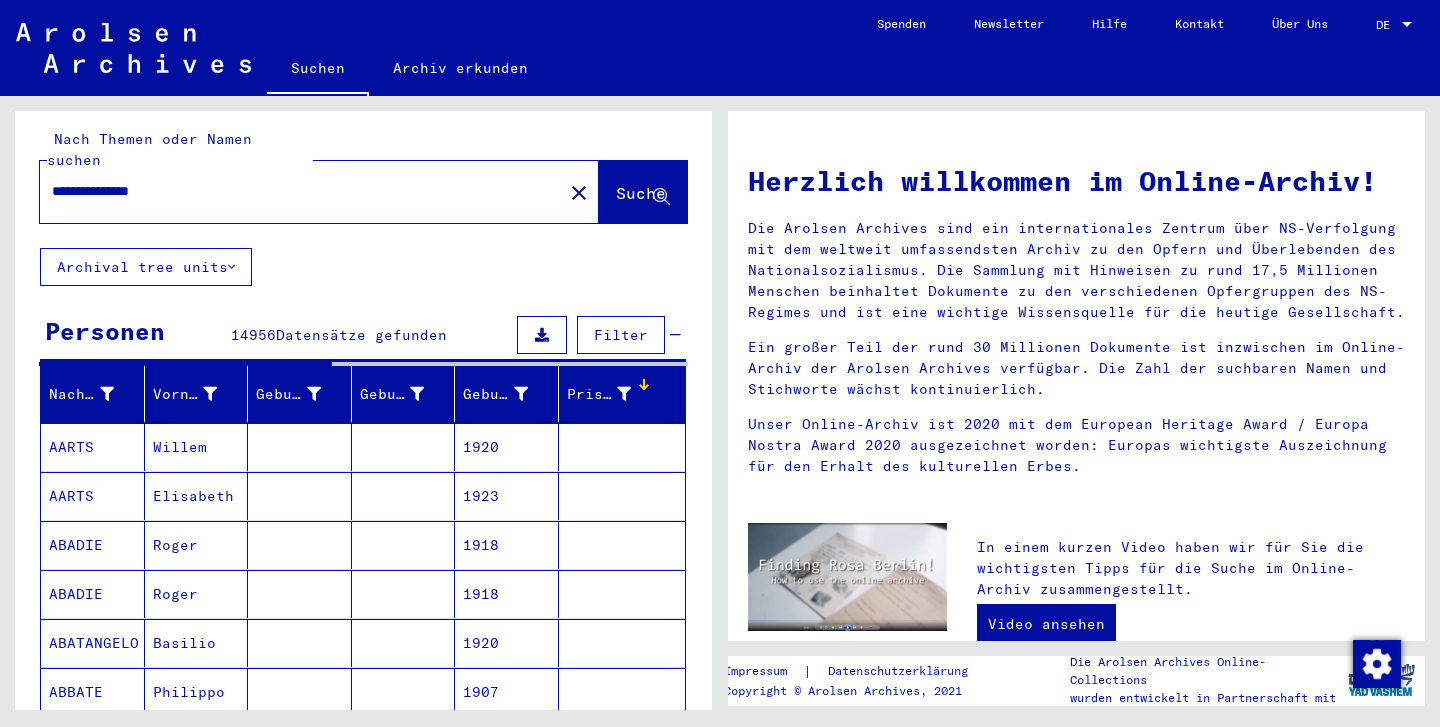 click at bounding box center (675, 335) 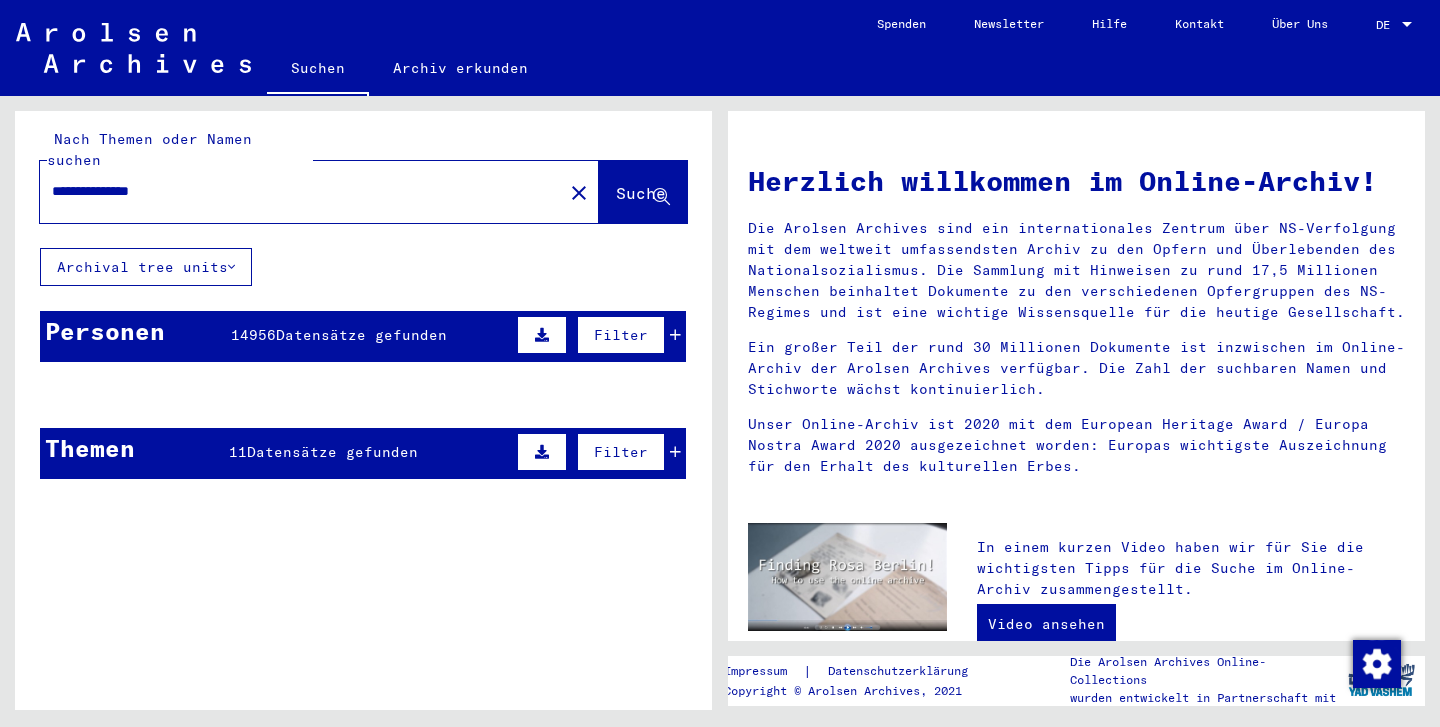 click at bounding box center (675, 335) 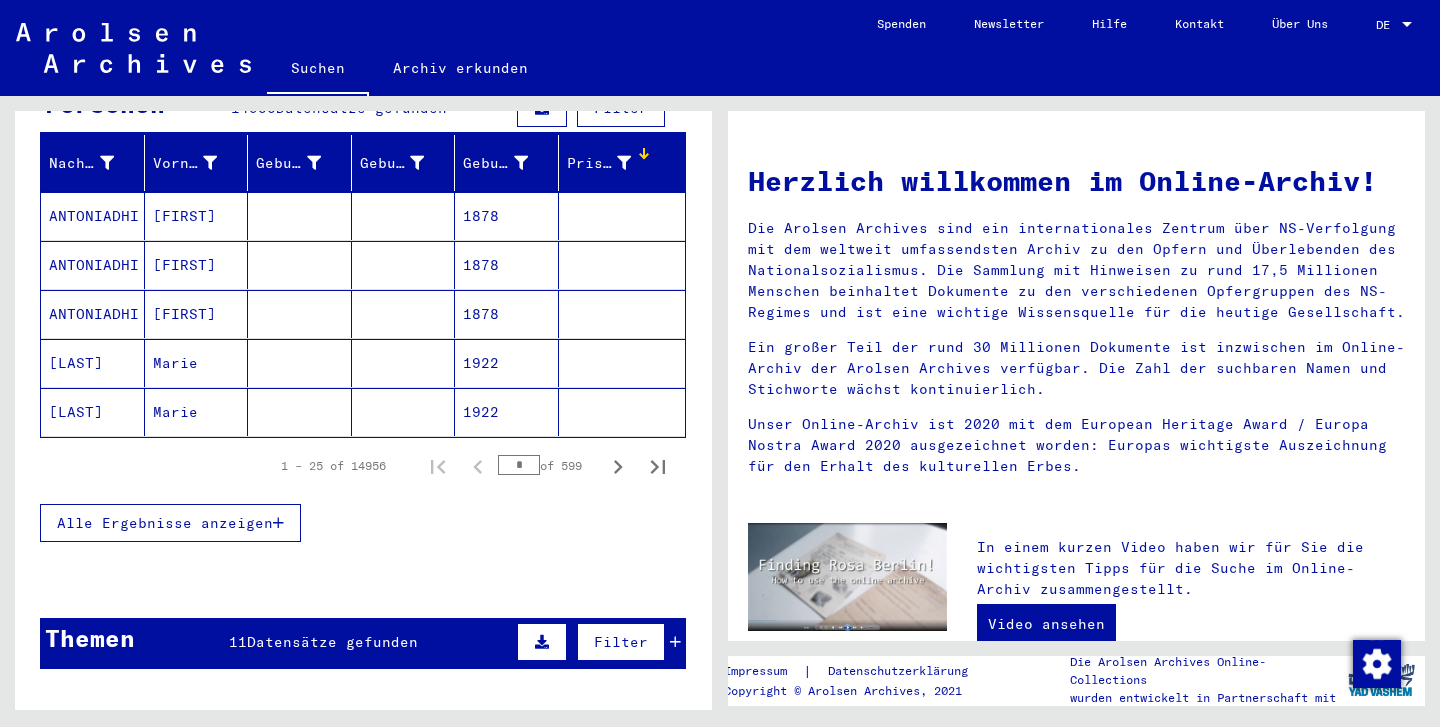 scroll, scrollTop: 367, scrollLeft: 0, axis: vertical 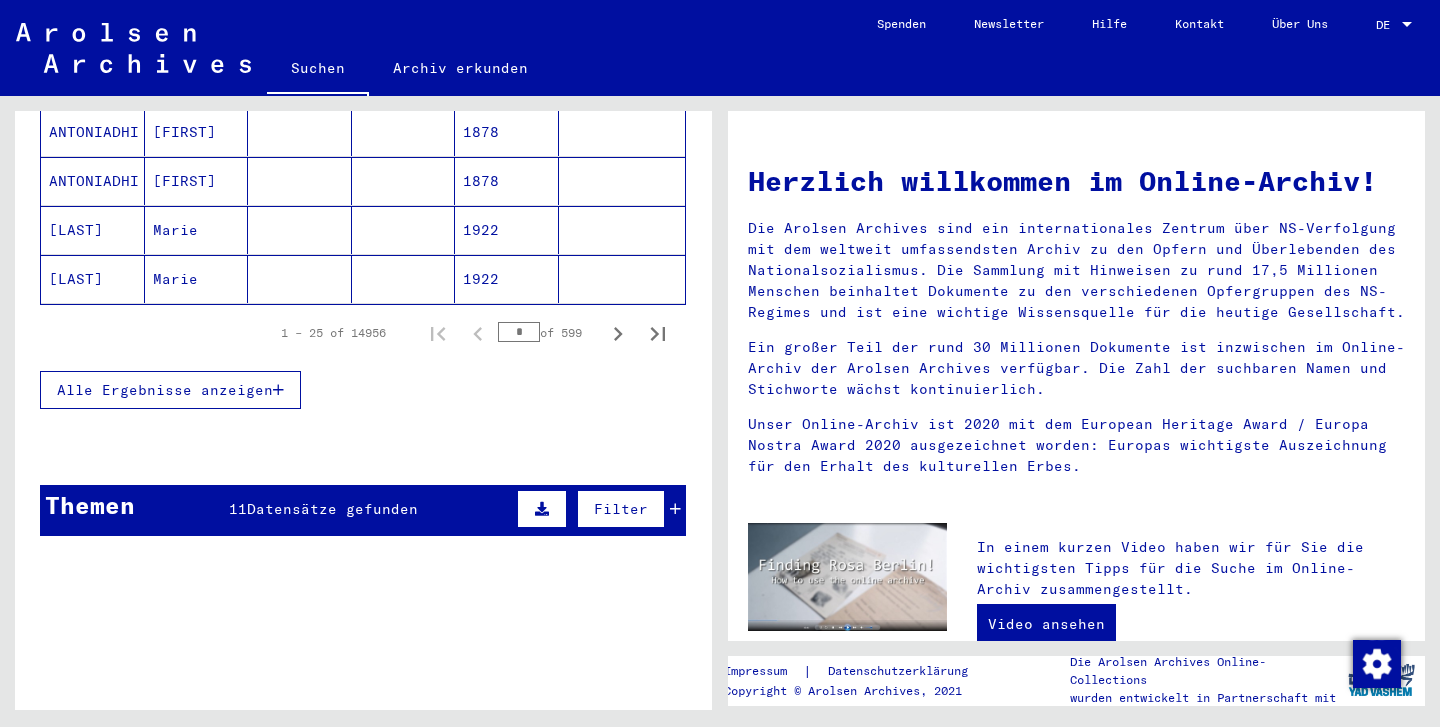 click on "Alle Ergebnisse anzeigen" at bounding box center [165, 390] 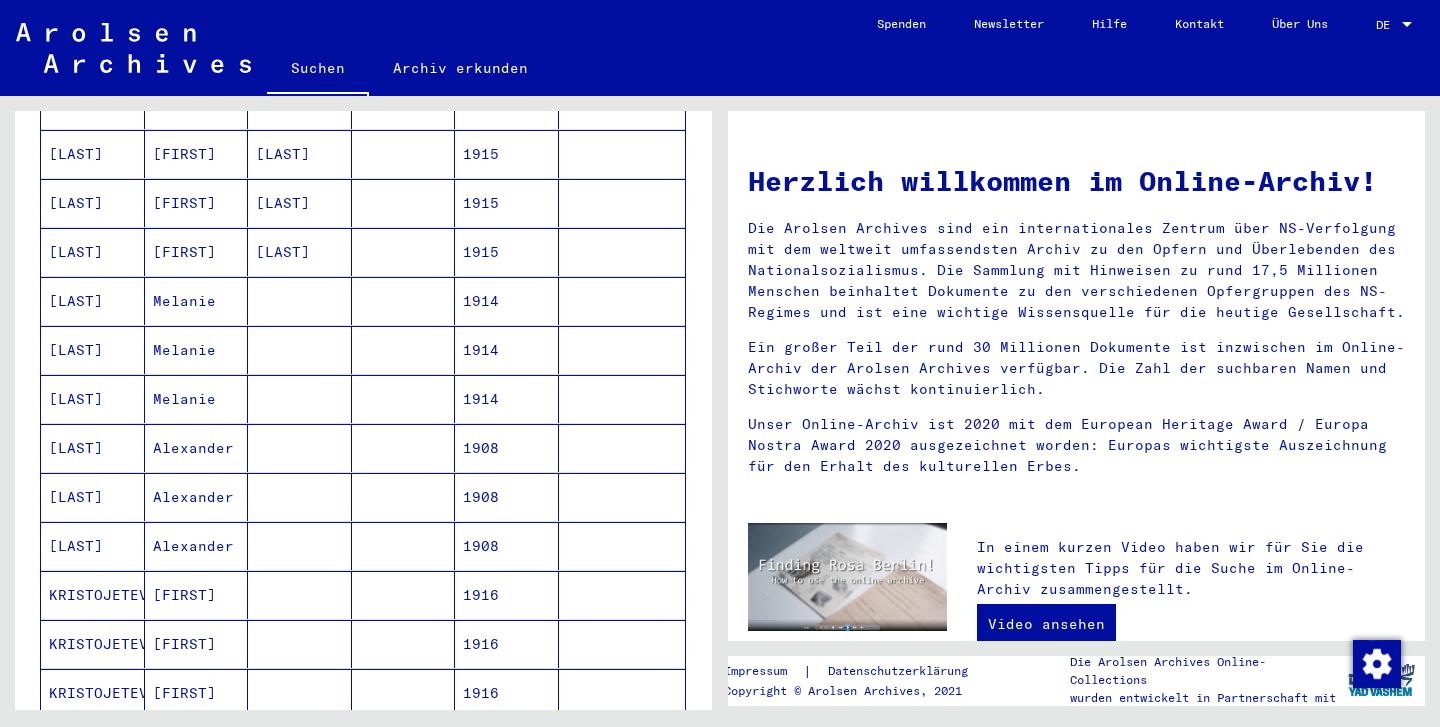 scroll, scrollTop: 757, scrollLeft: 0, axis: vertical 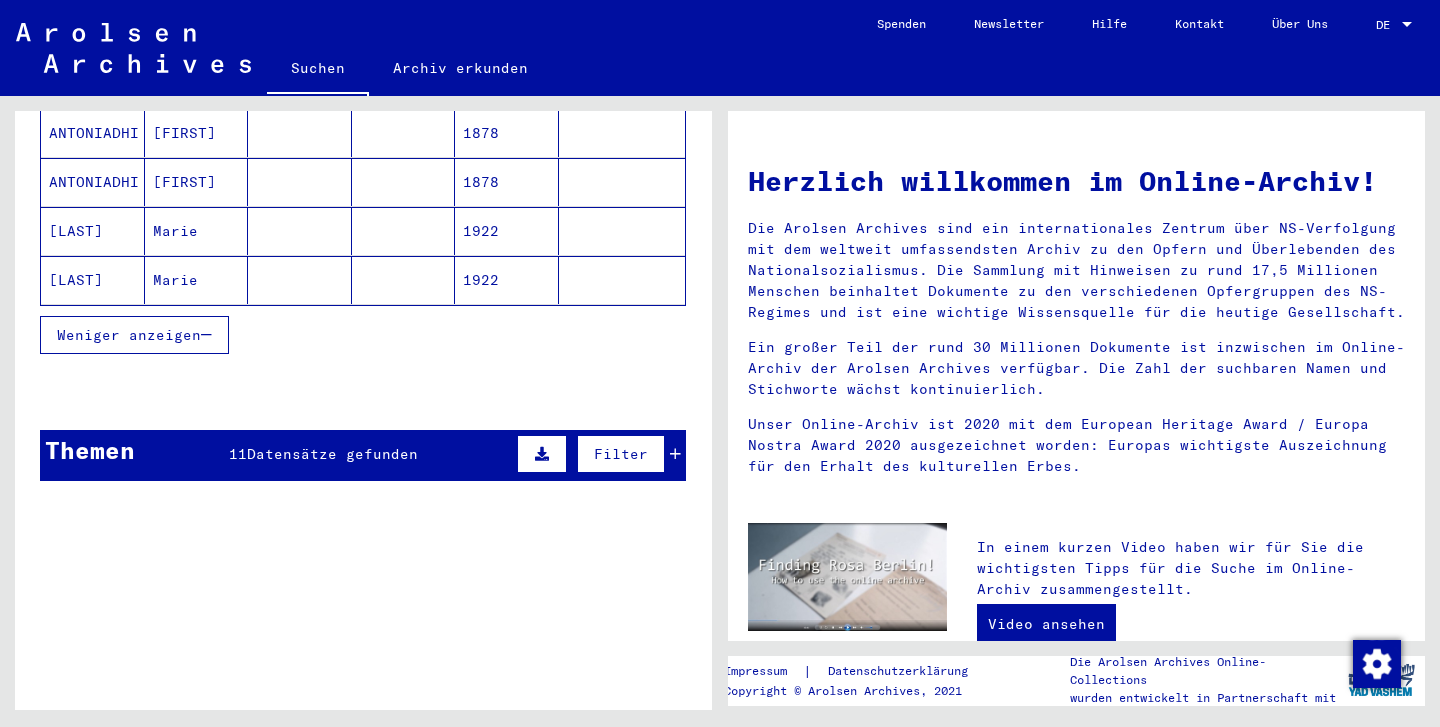 click on "Weniger anzeigen" at bounding box center [129, 335] 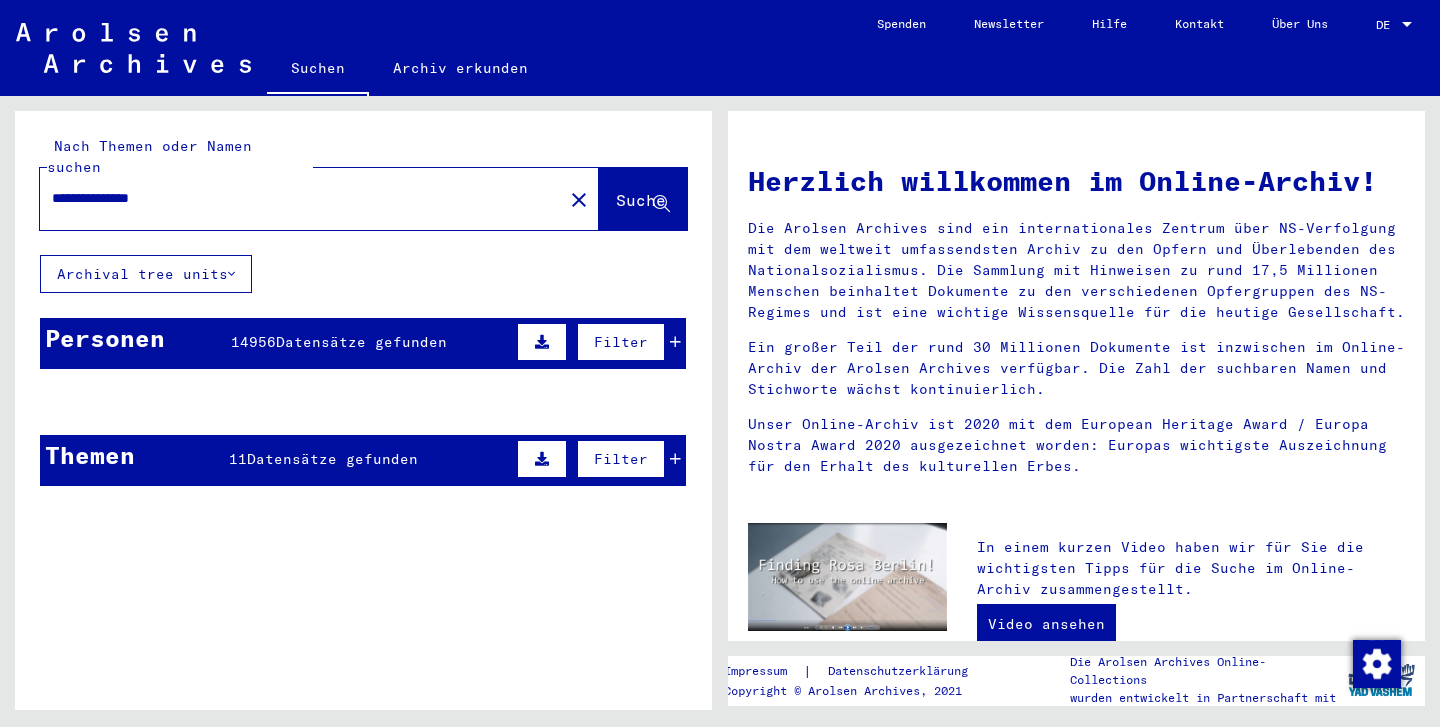 scroll, scrollTop: 0, scrollLeft: 0, axis: both 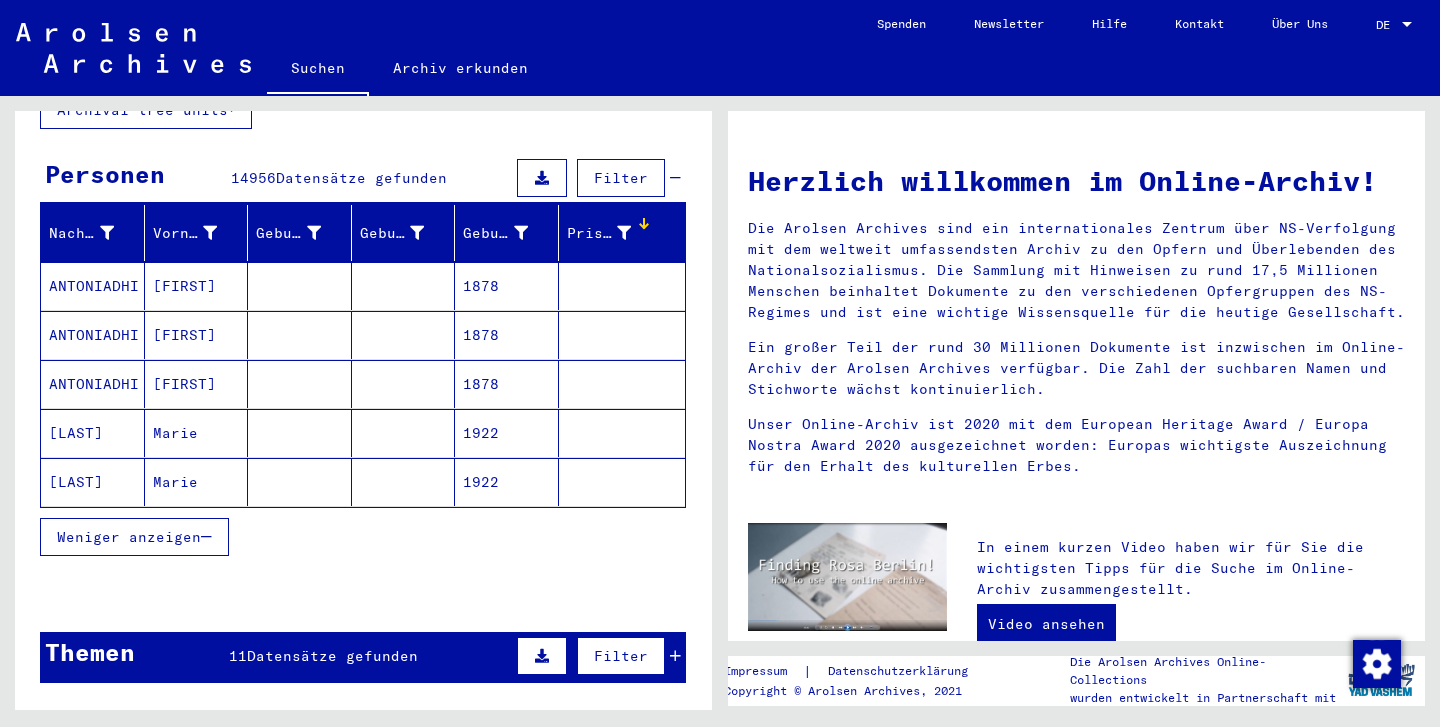 click at bounding box center (644, 223) 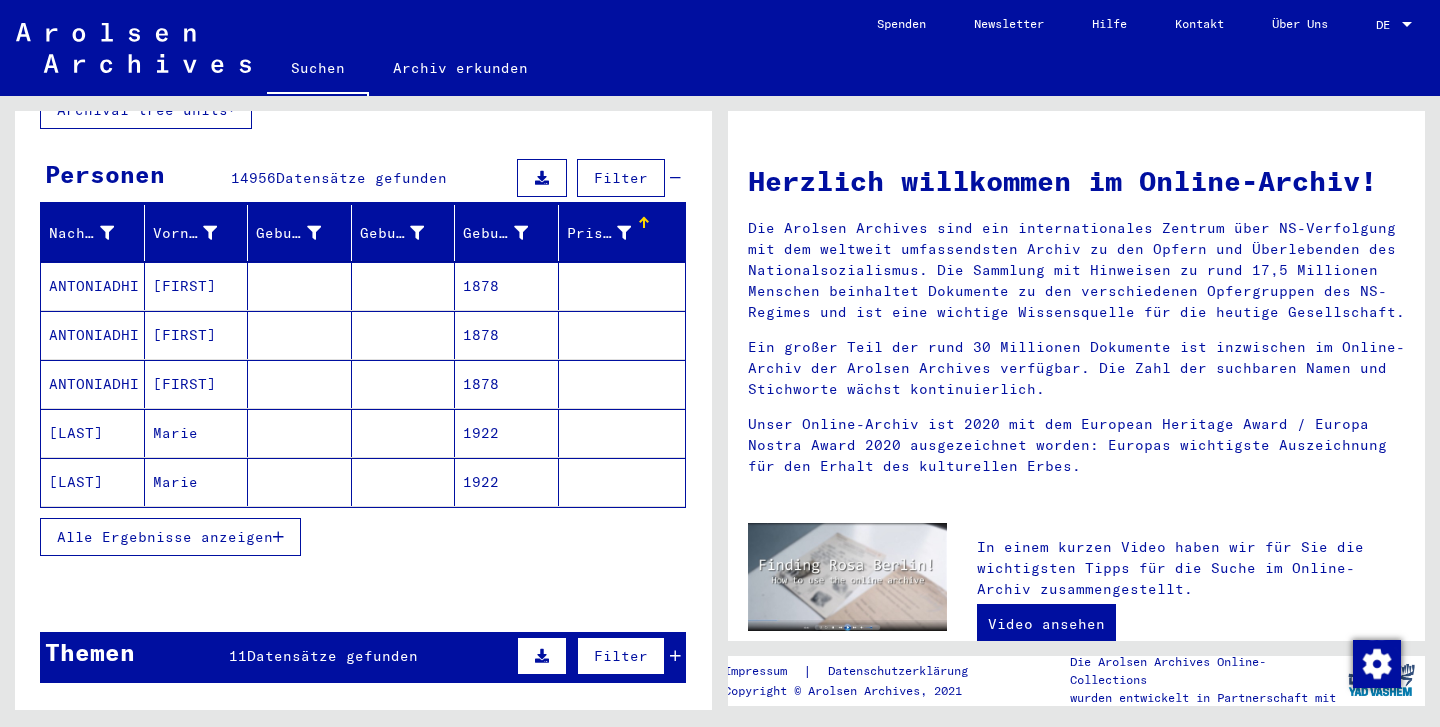 click on "Alle Ergebnisse anzeigen" at bounding box center [165, 537] 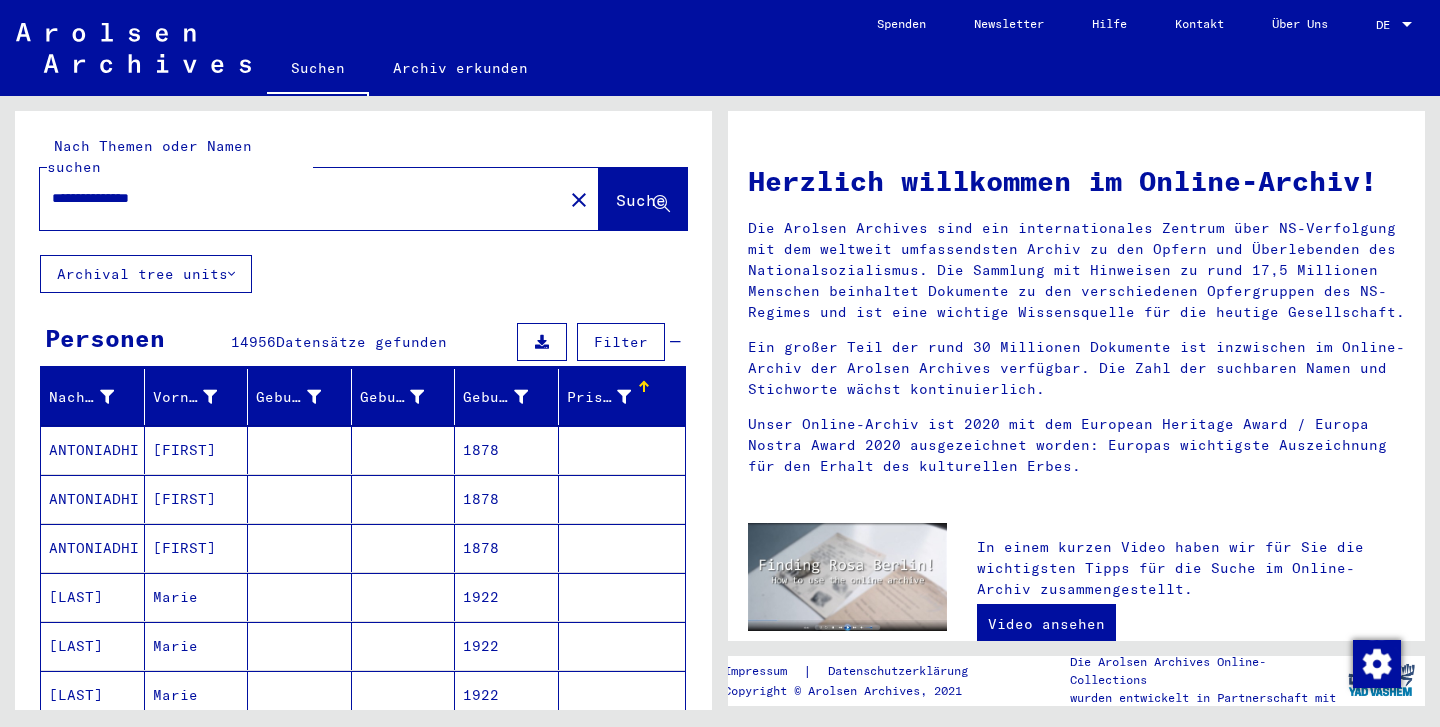 scroll, scrollTop: 0, scrollLeft: 0, axis: both 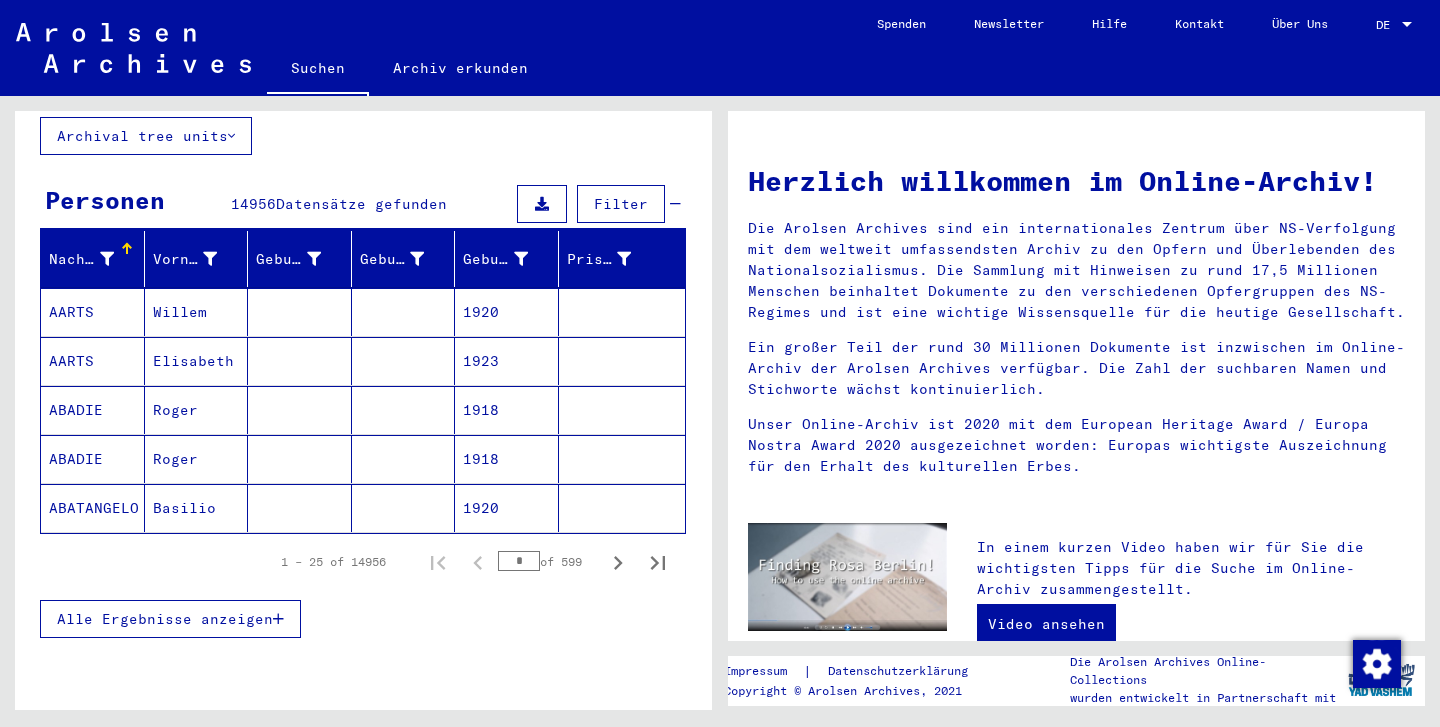 click on "Alle Ergebnisse anzeigen" at bounding box center (165, 619) 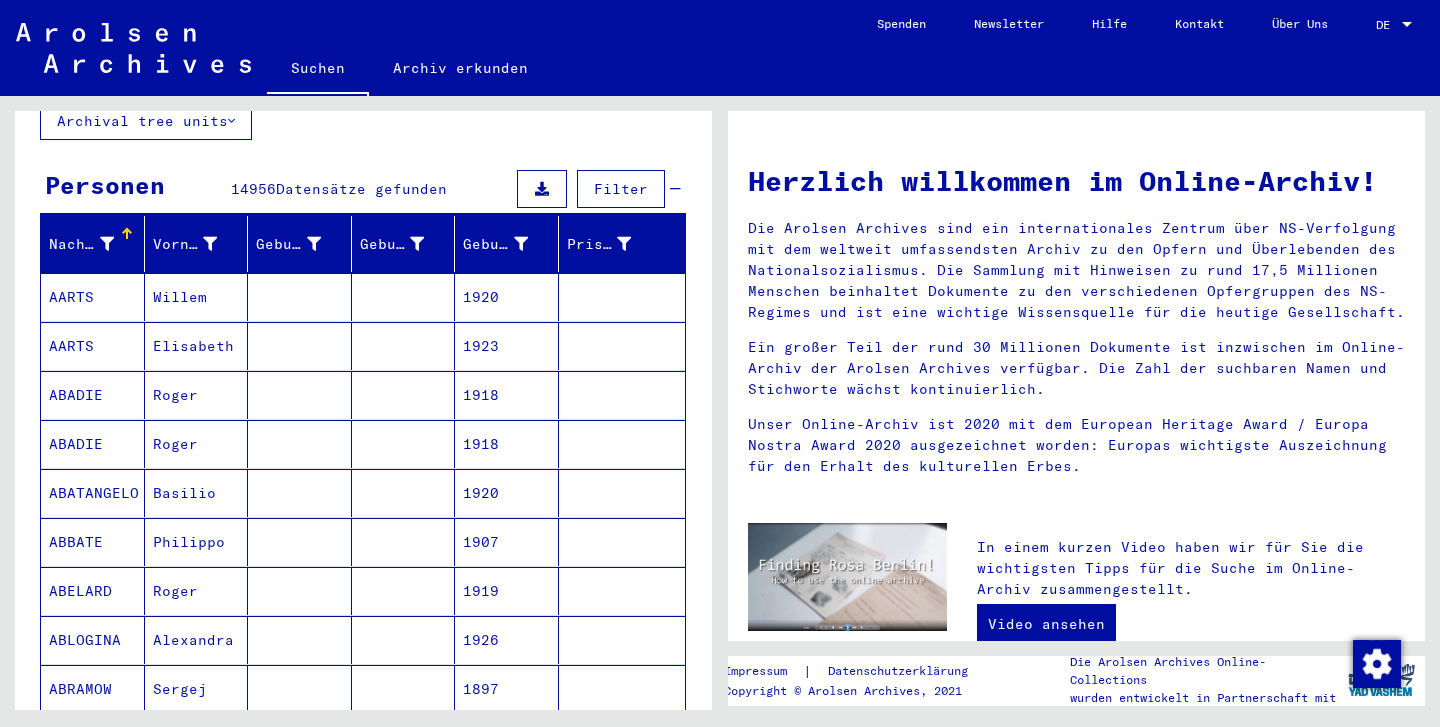 scroll, scrollTop: 168, scrollLeft: 0, axis: vertical 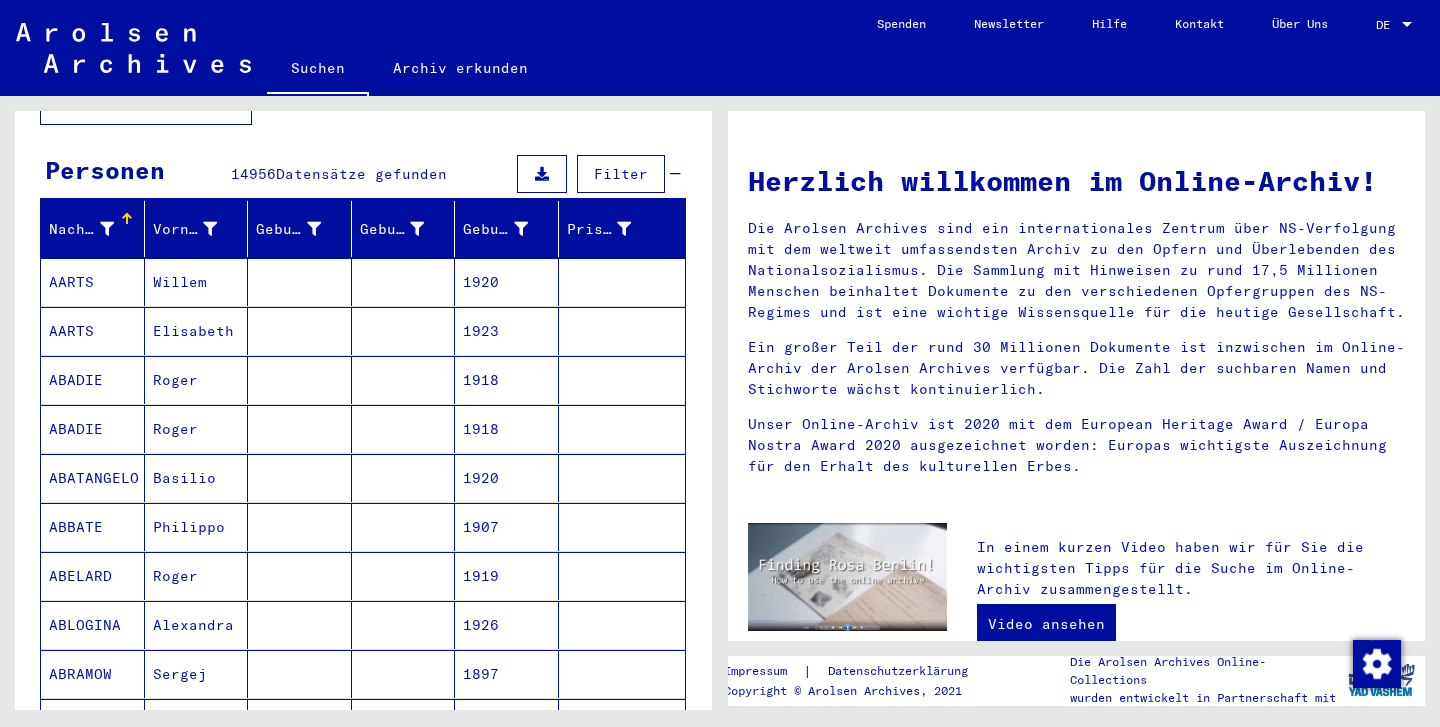 click at bounding box center (542, 174) 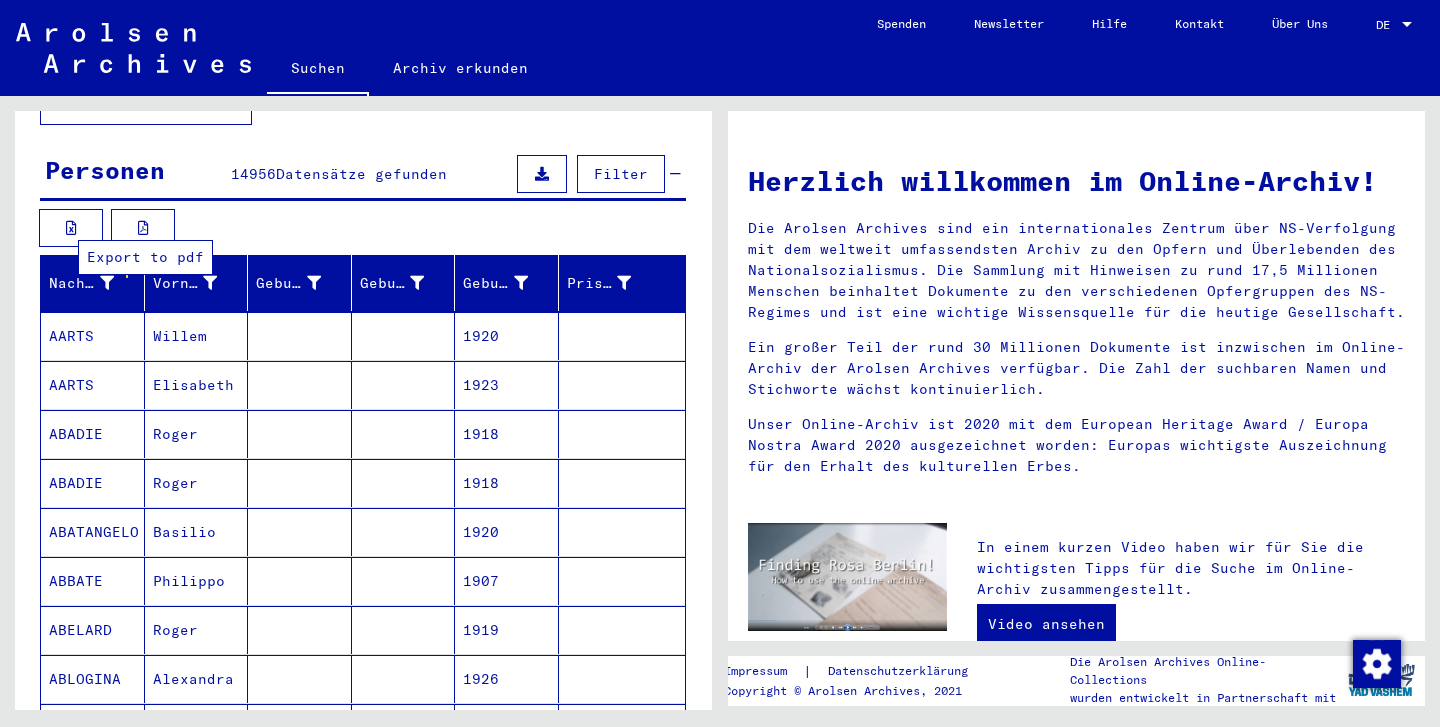 click at bounding box center [143, 228] 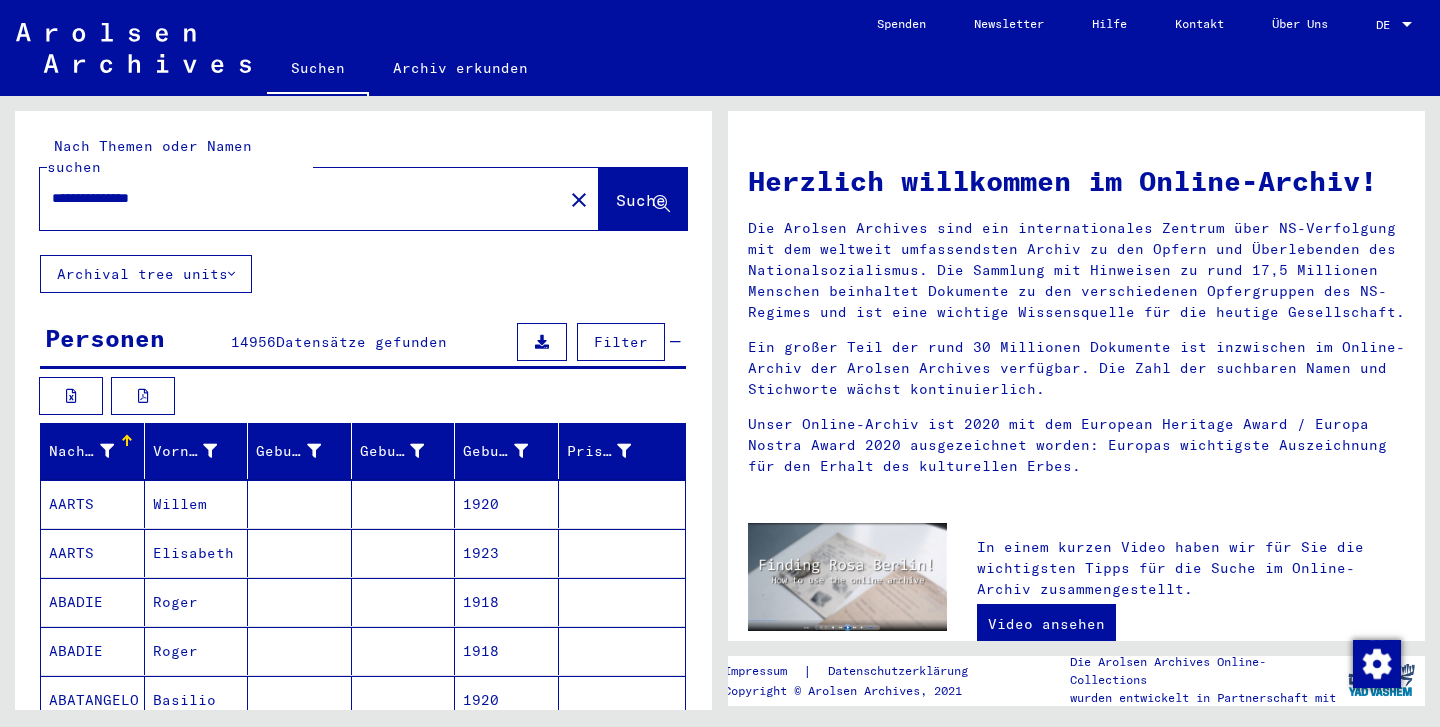 scroll, scrollTop: 0, scrollLeft: 0, axis: both 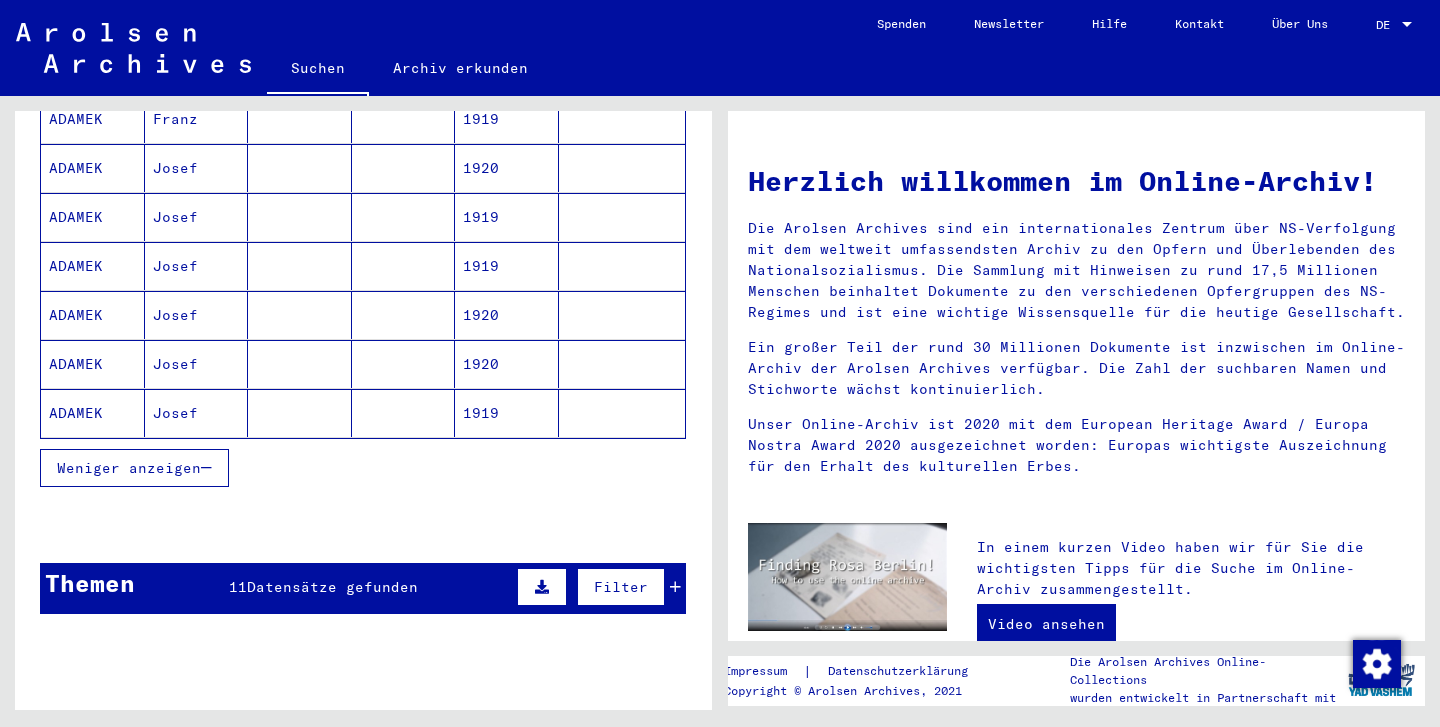 click on "Weniger anzeigen" at bounding box center [134, 468] 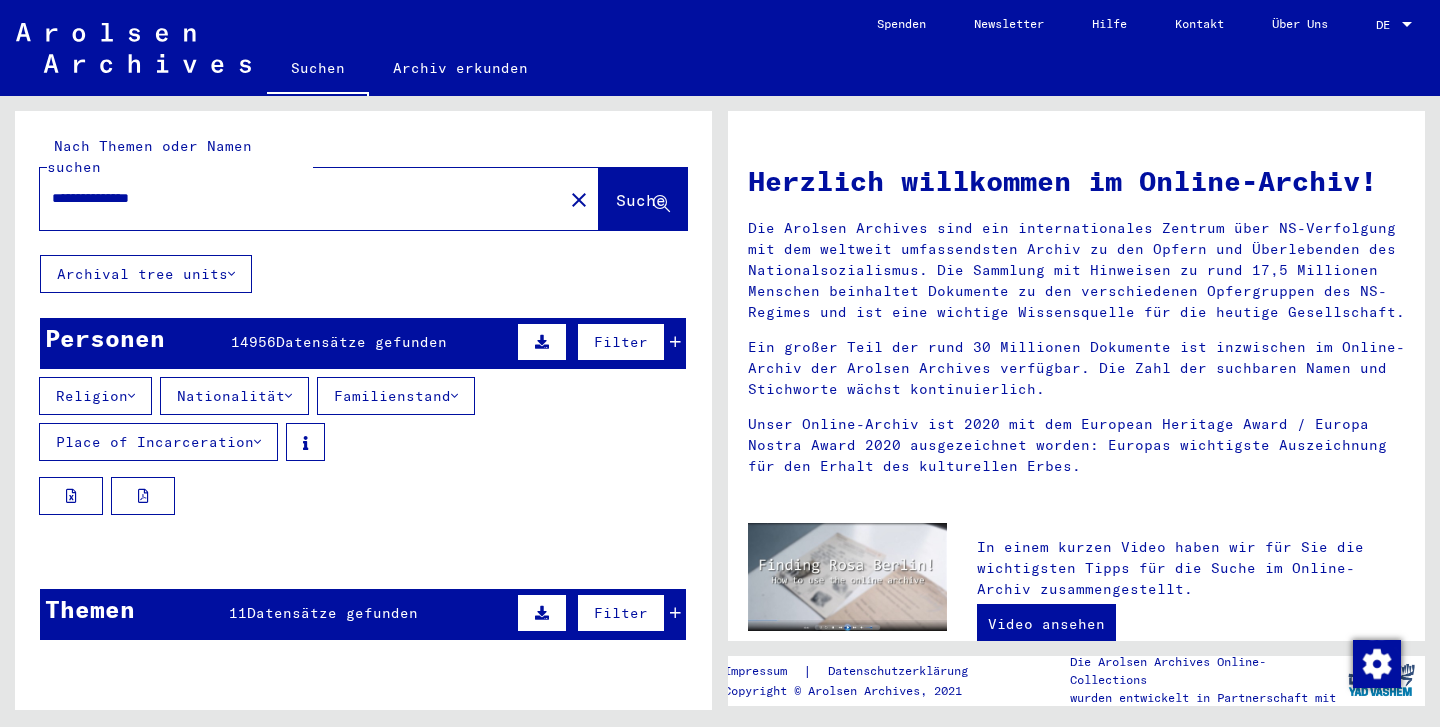 scroll, scrollTop: 0, scrollLeft: 0, axis: both 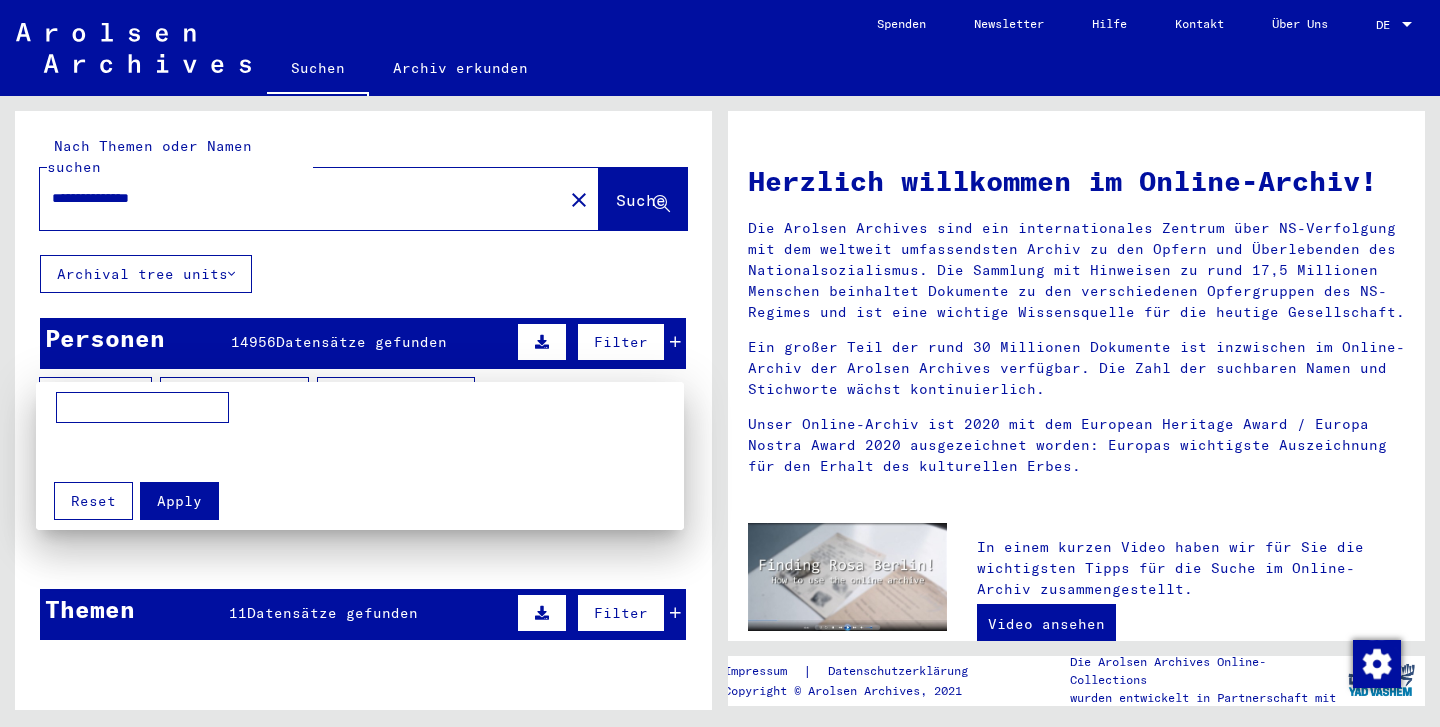 click at bounding box center (720, 363) 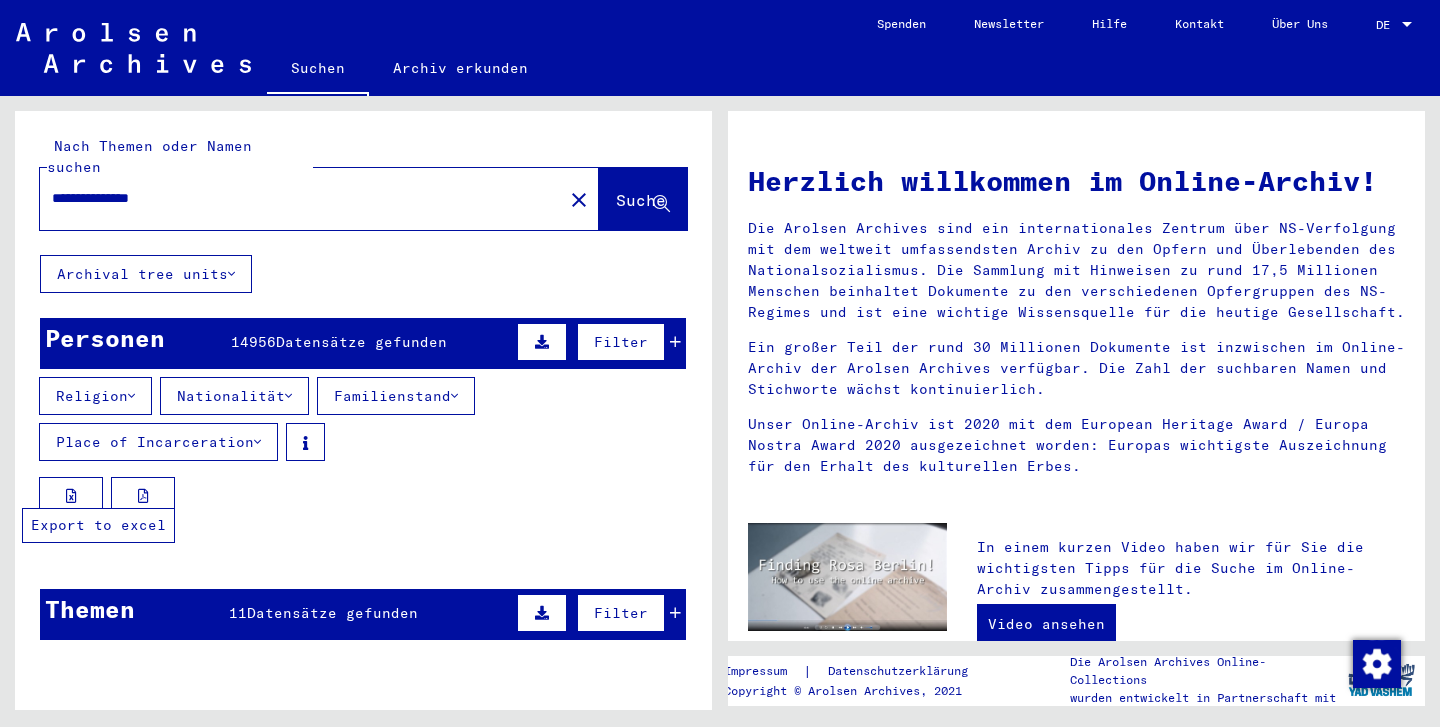 click at bounding box center (71, 496) 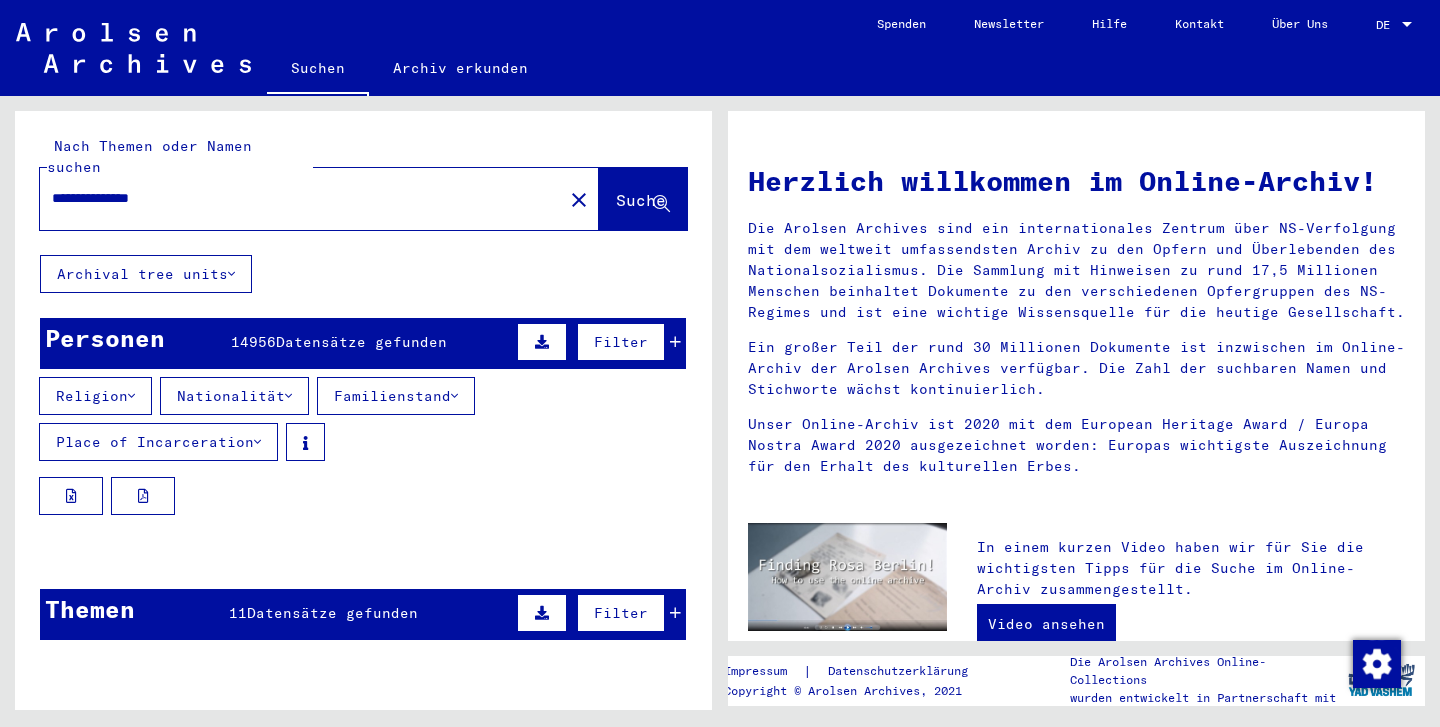 scroll, scrollTop: 0, scrollLeft: 0, axis: both 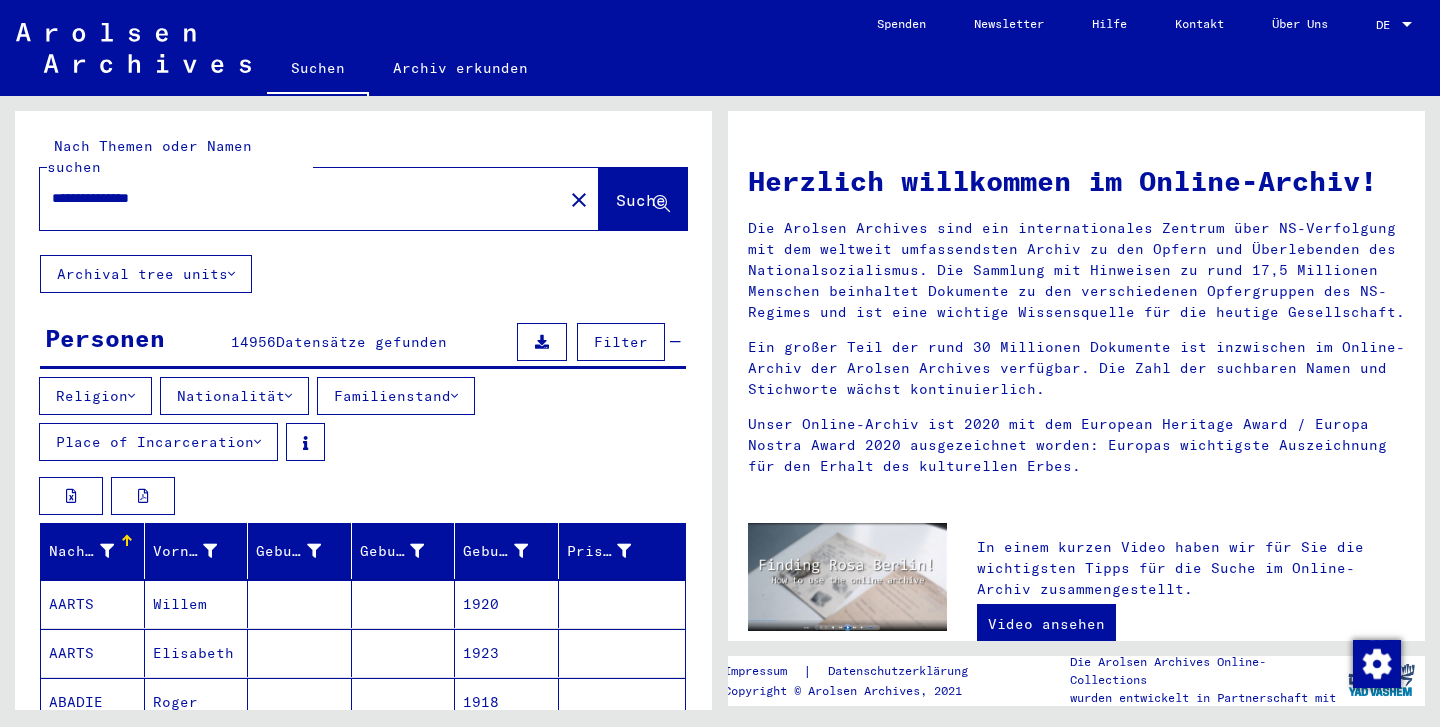 click on "Datensätze gefunden" at bounding box center (361, 342) 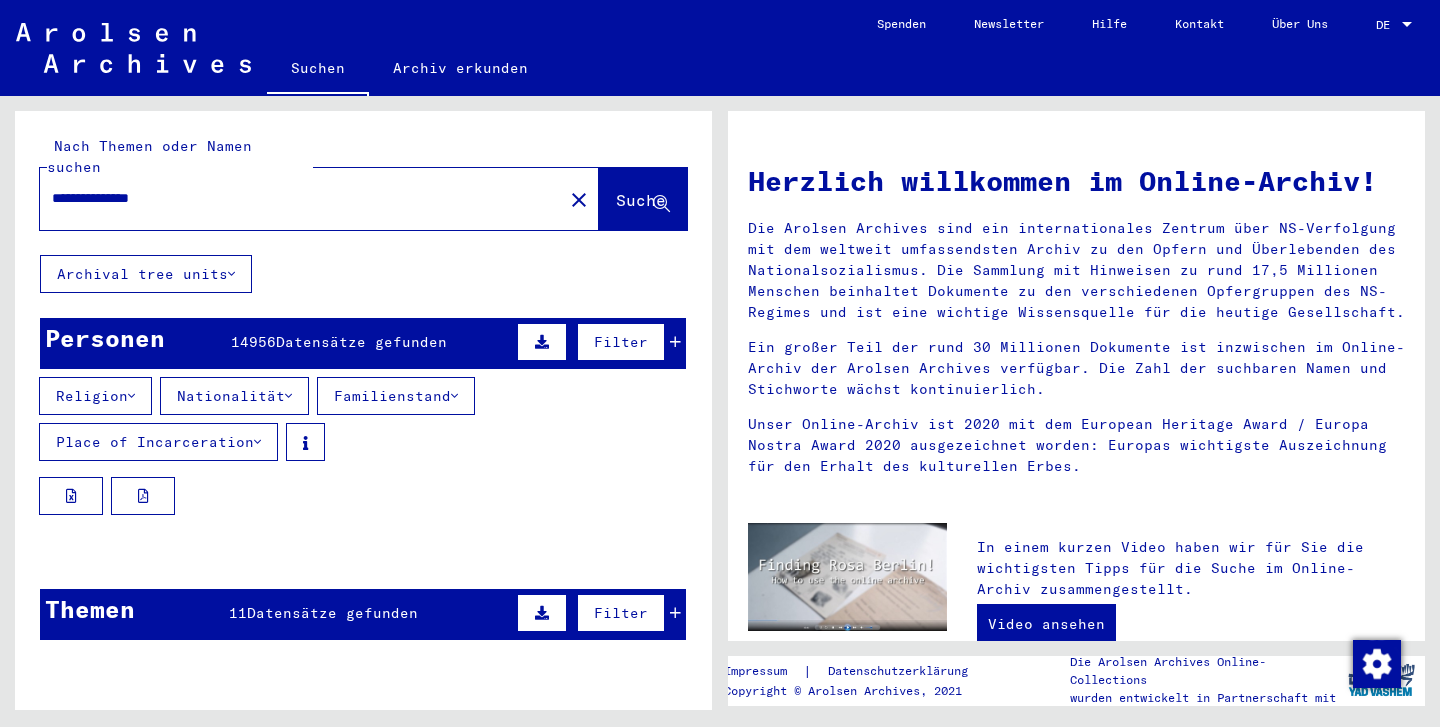 click on "Personen 14956  Datensätze gefunden  Filter" at bounding box center [363, 343] 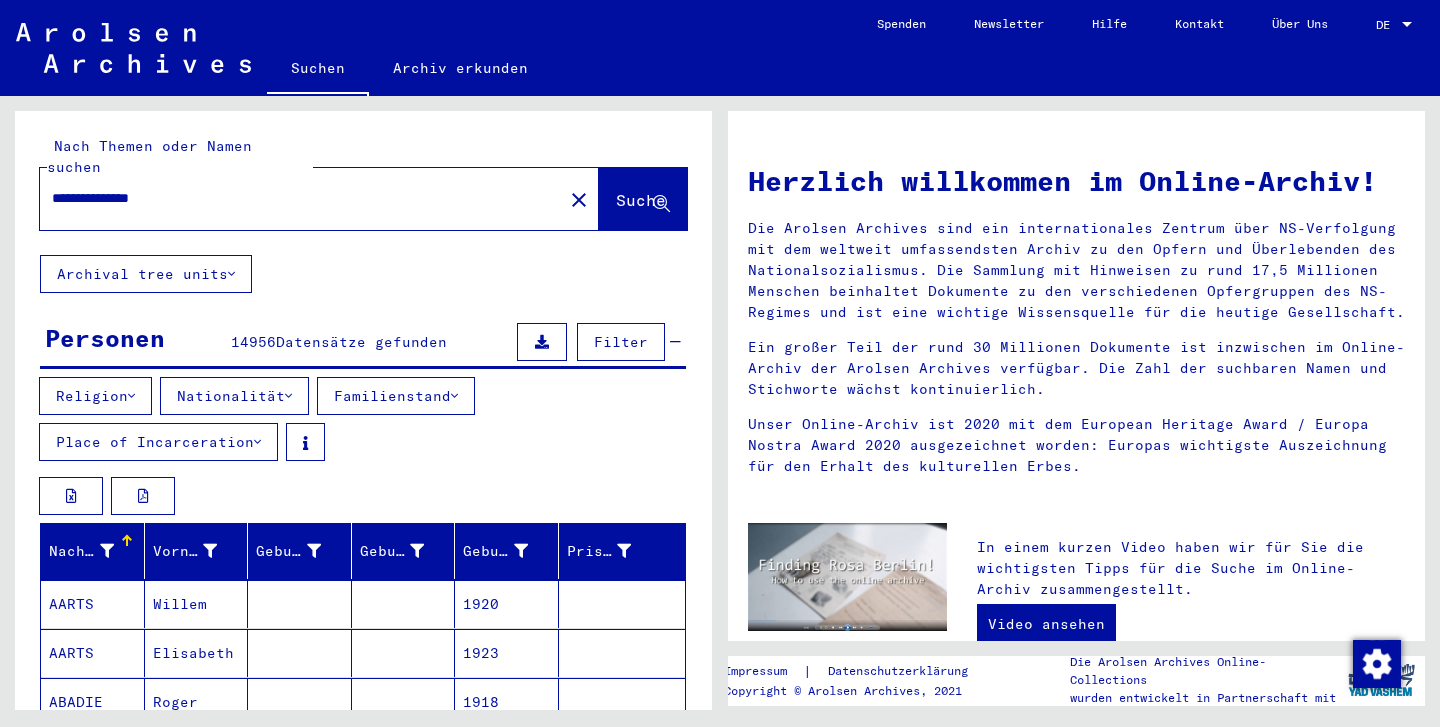 scroll, scrollTop: 0, scrollLeft: 0, axis: both 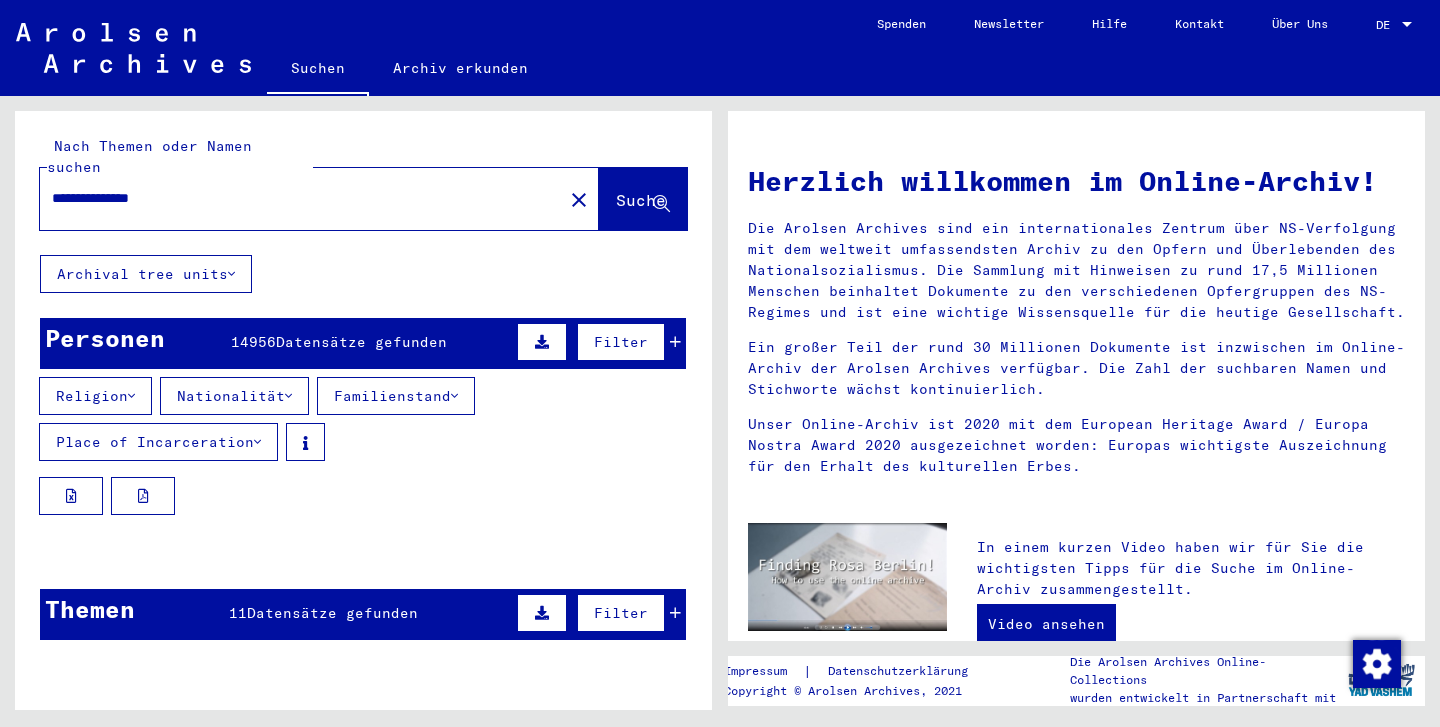 click at bounding box center [675, 342] 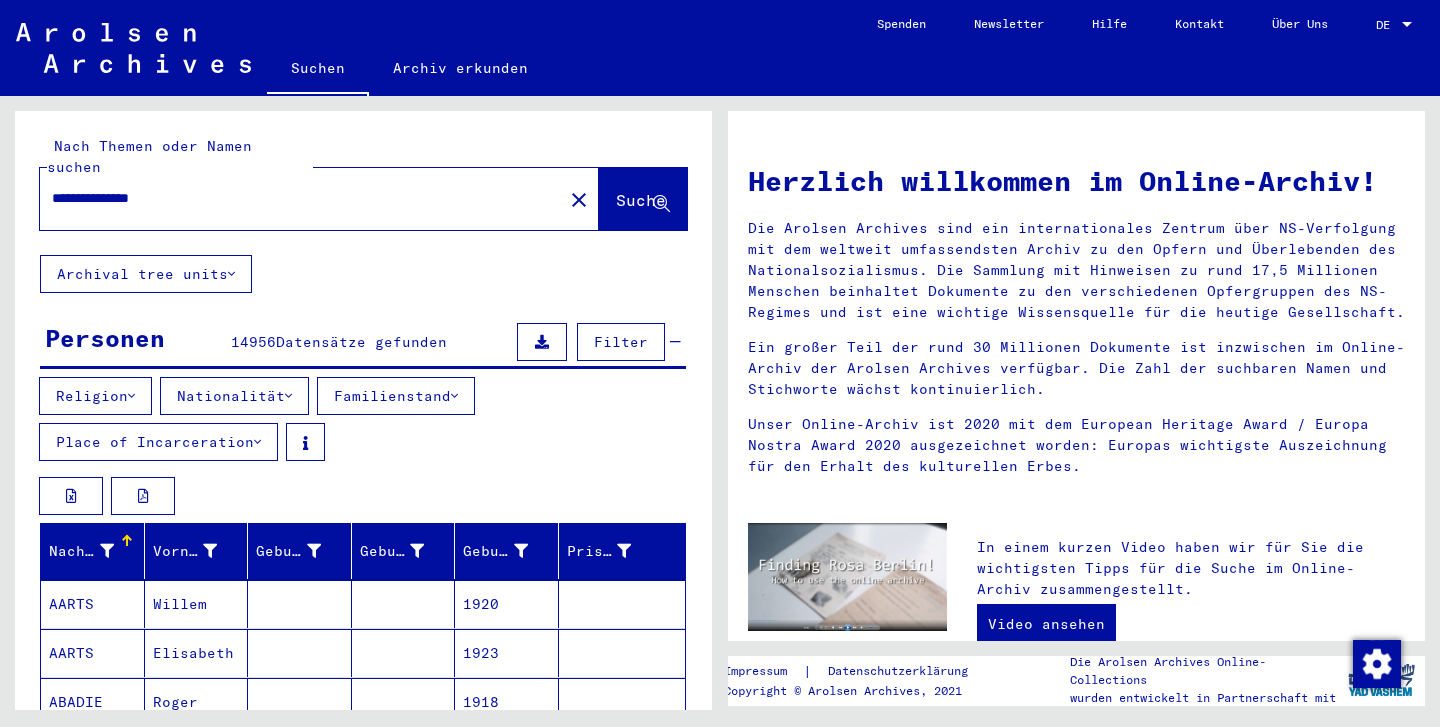 click on "Place of Incarceration" at bounding box center (158, 442) 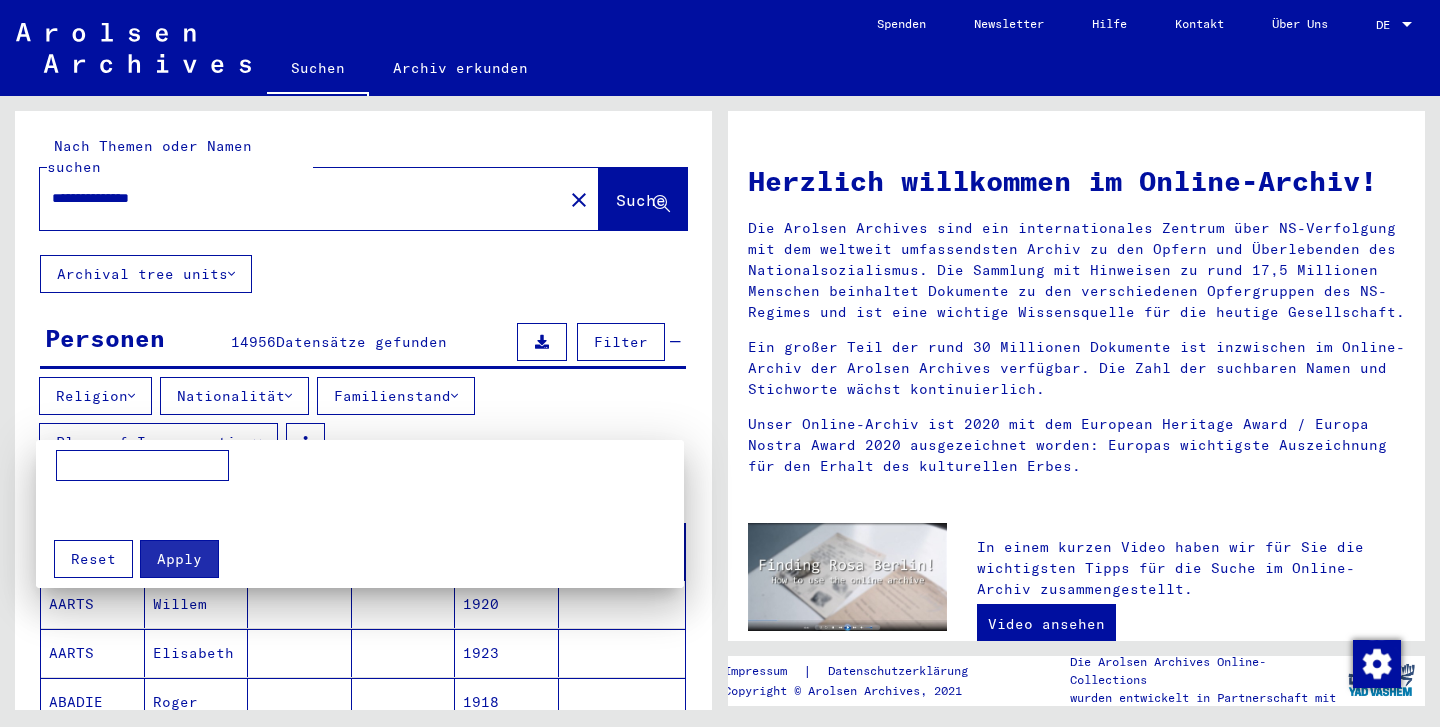 click at bounding box center (720, 363) 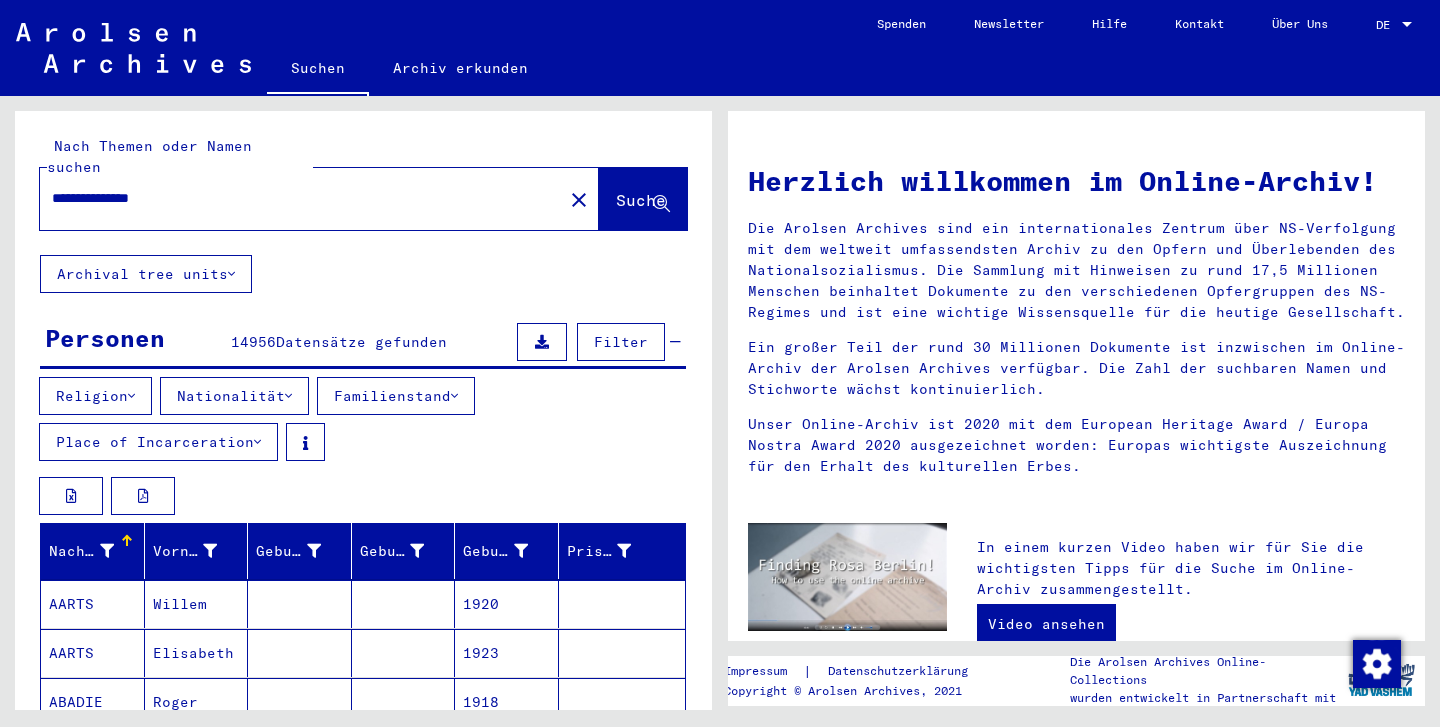 scroll, scrollTop: 0, scrollLeft: 0, axis: both 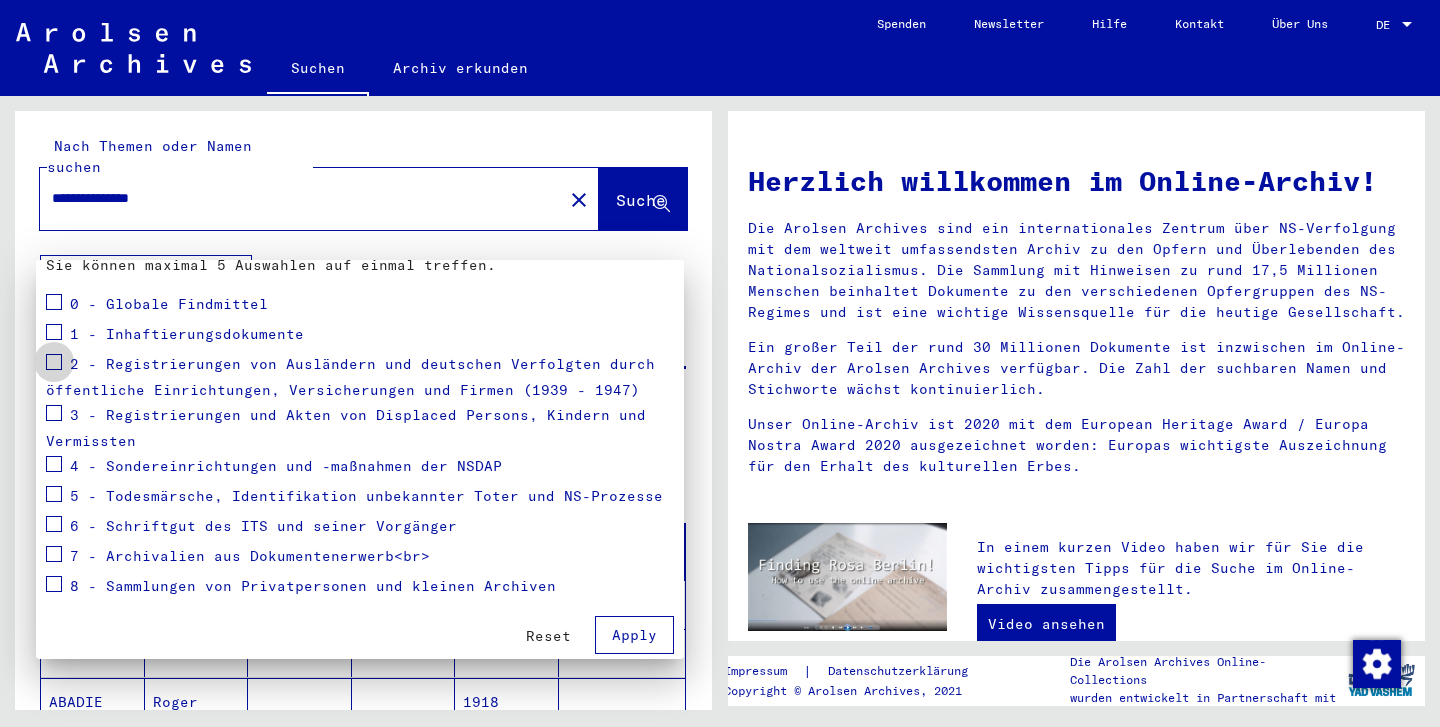 click at bounding box center (54, 362) 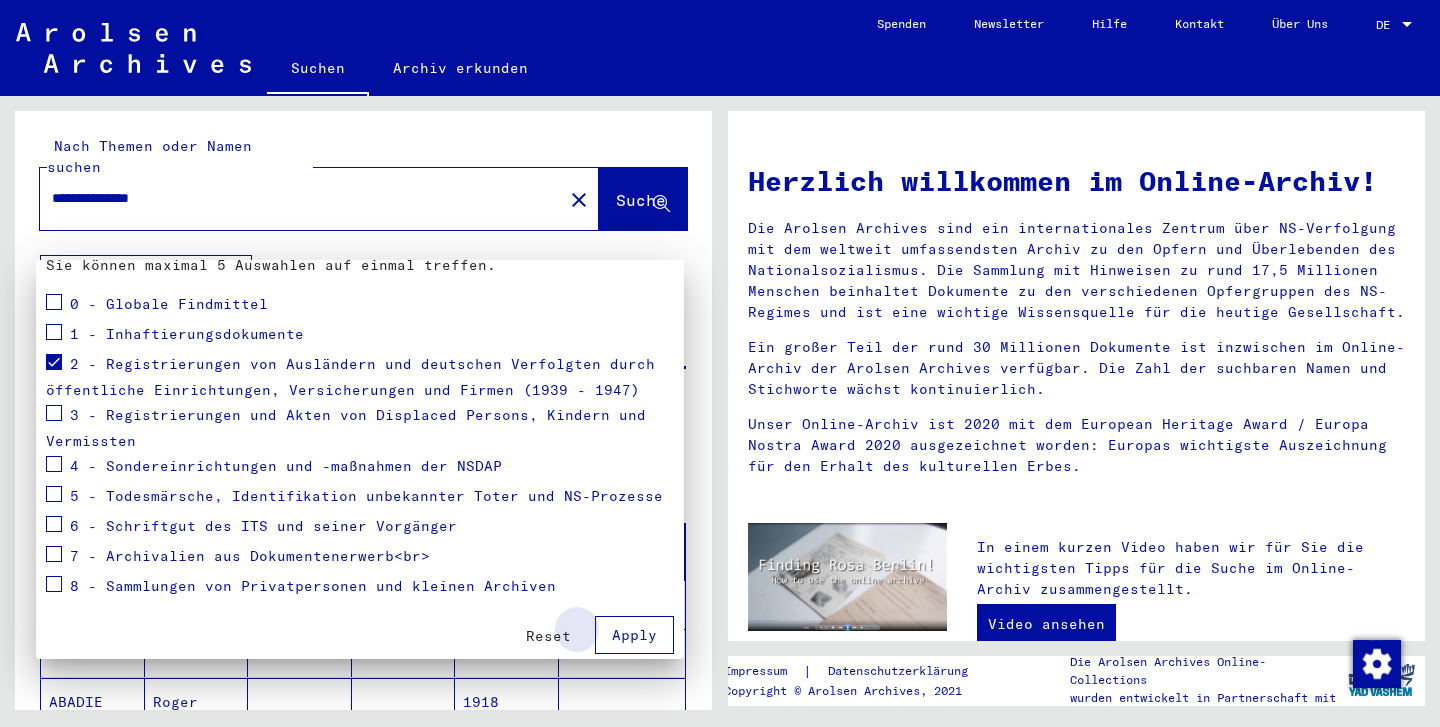 click on "Apply" at bounding box center [634, 635] 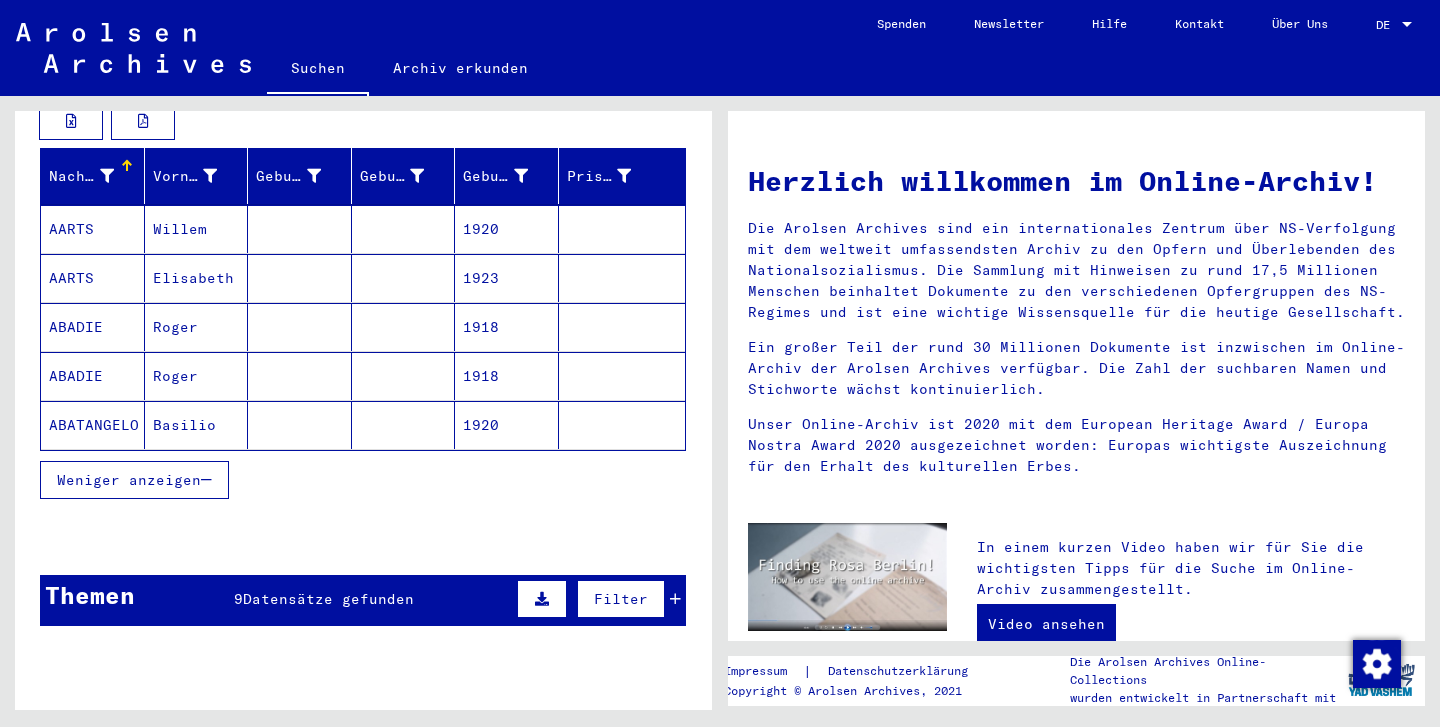 scroll, scrollTop: 378, scrollLeft: 0, axis: vertical 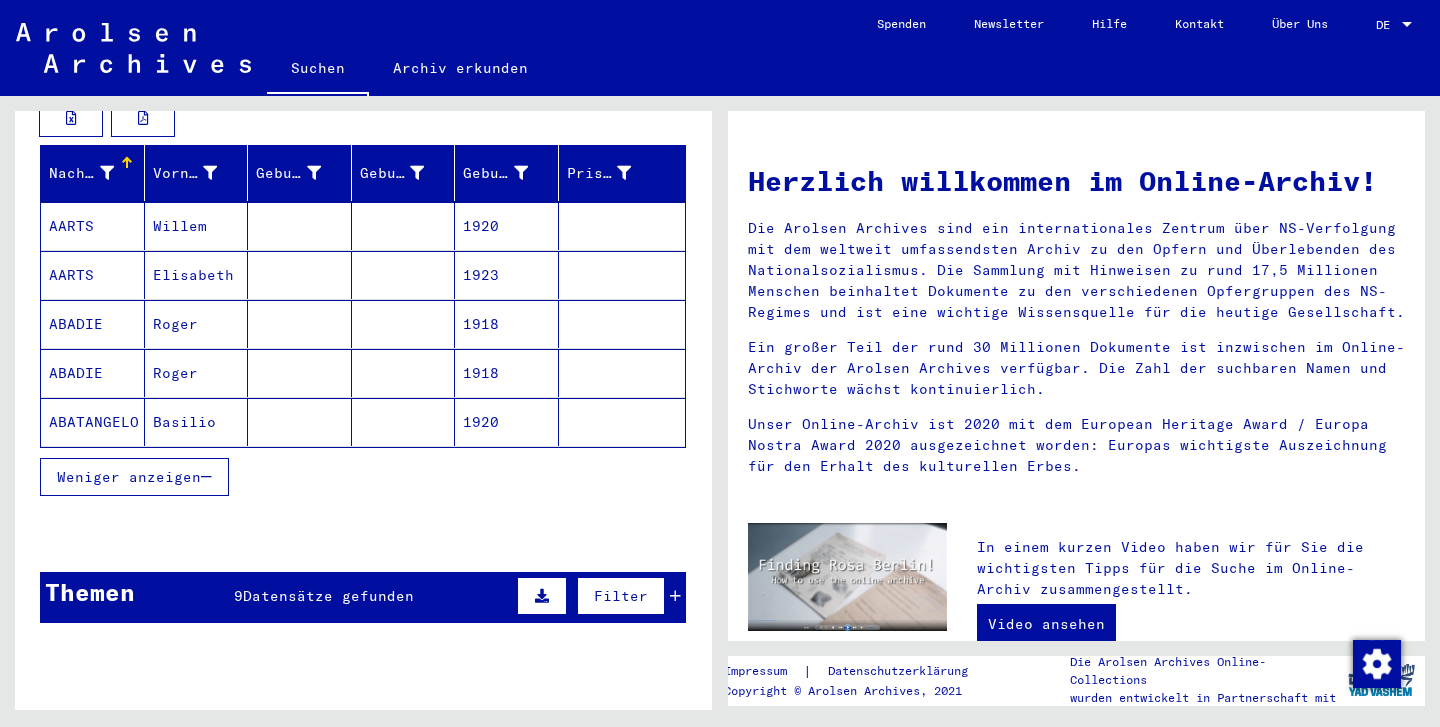 click on "Weniger anzeigen" at bounding box center (129, 477) 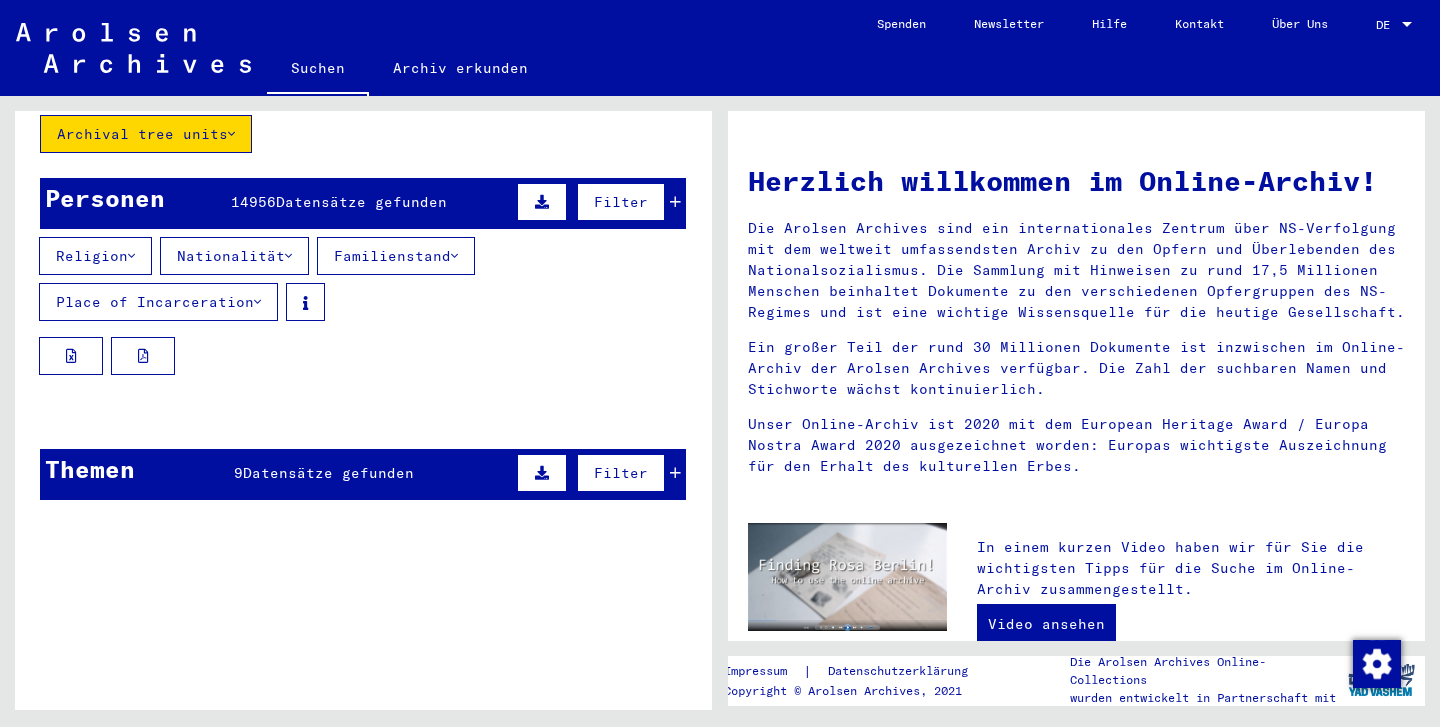 scroll, scrollTop: 64, scrollLeft: 0, axis: vertical 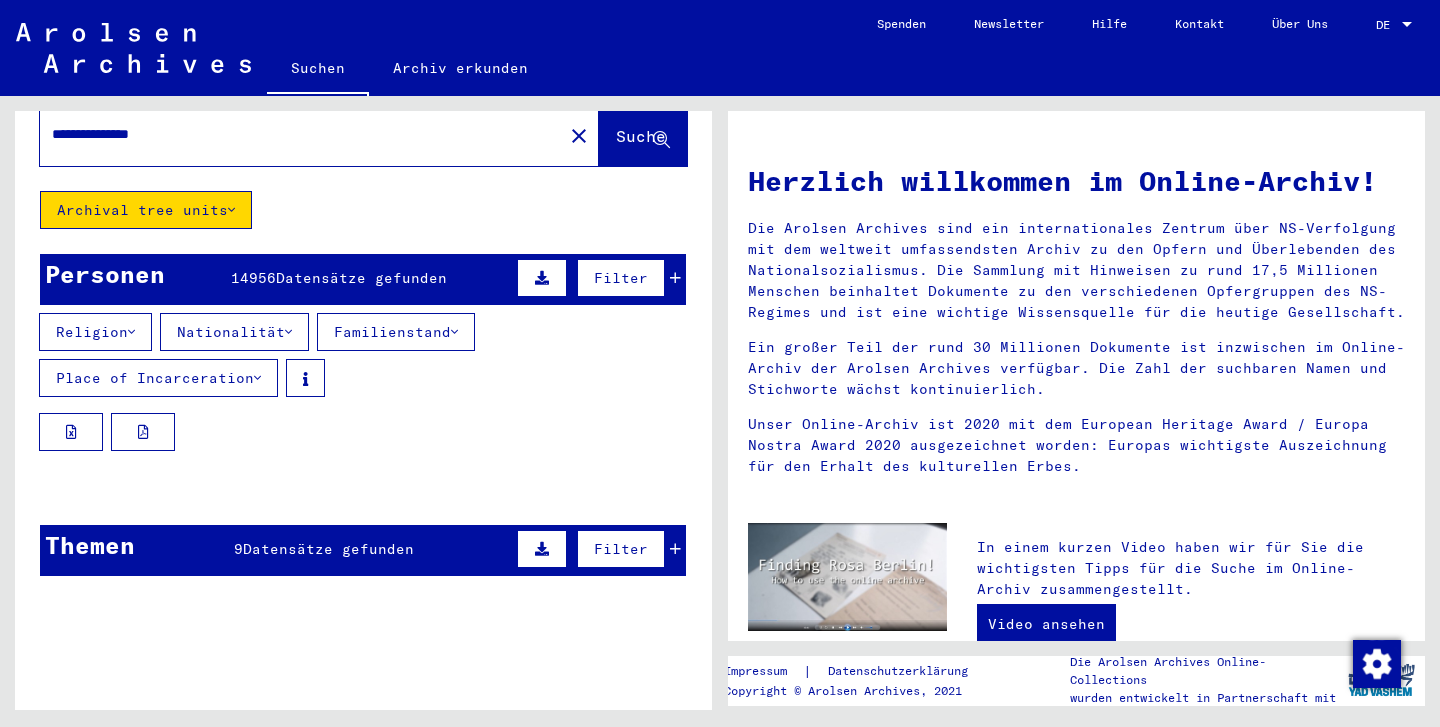 click at bounding box center [542, 278] 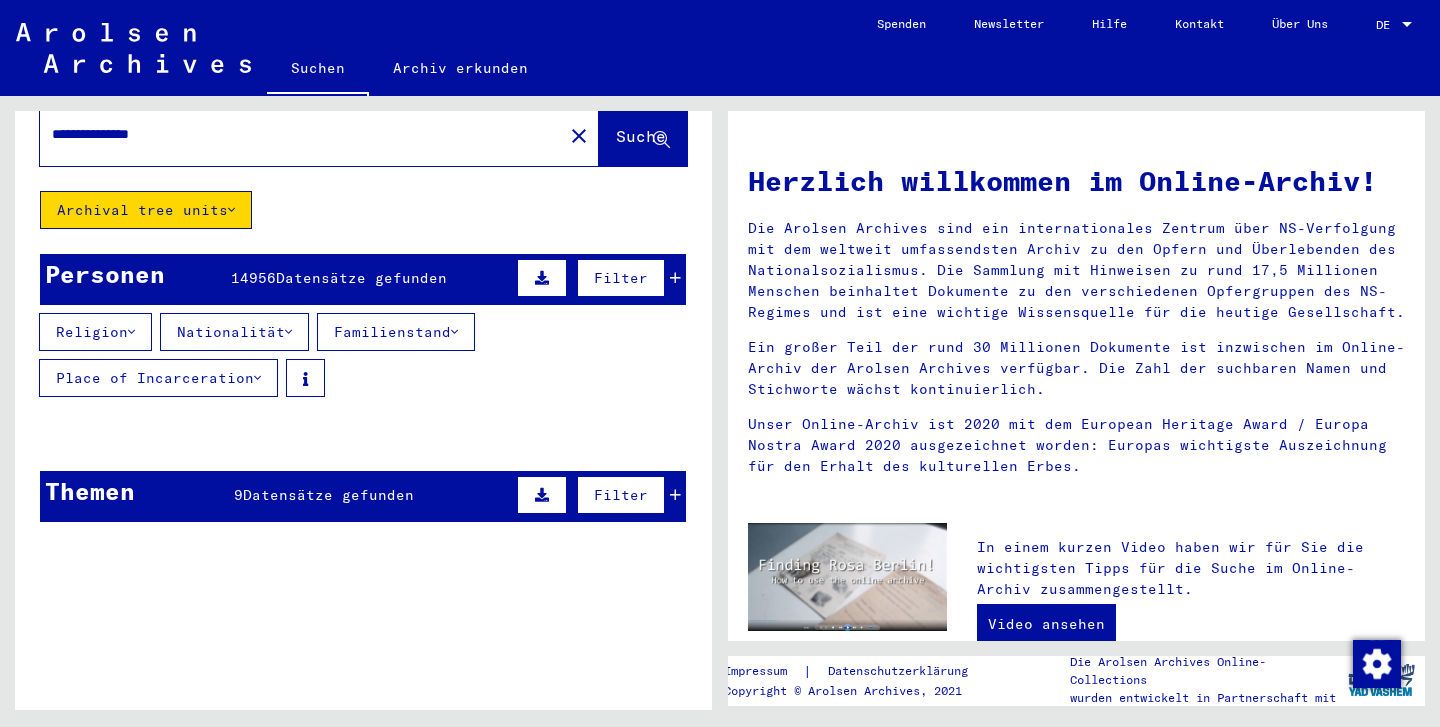 click at bounding box center (542, 278) 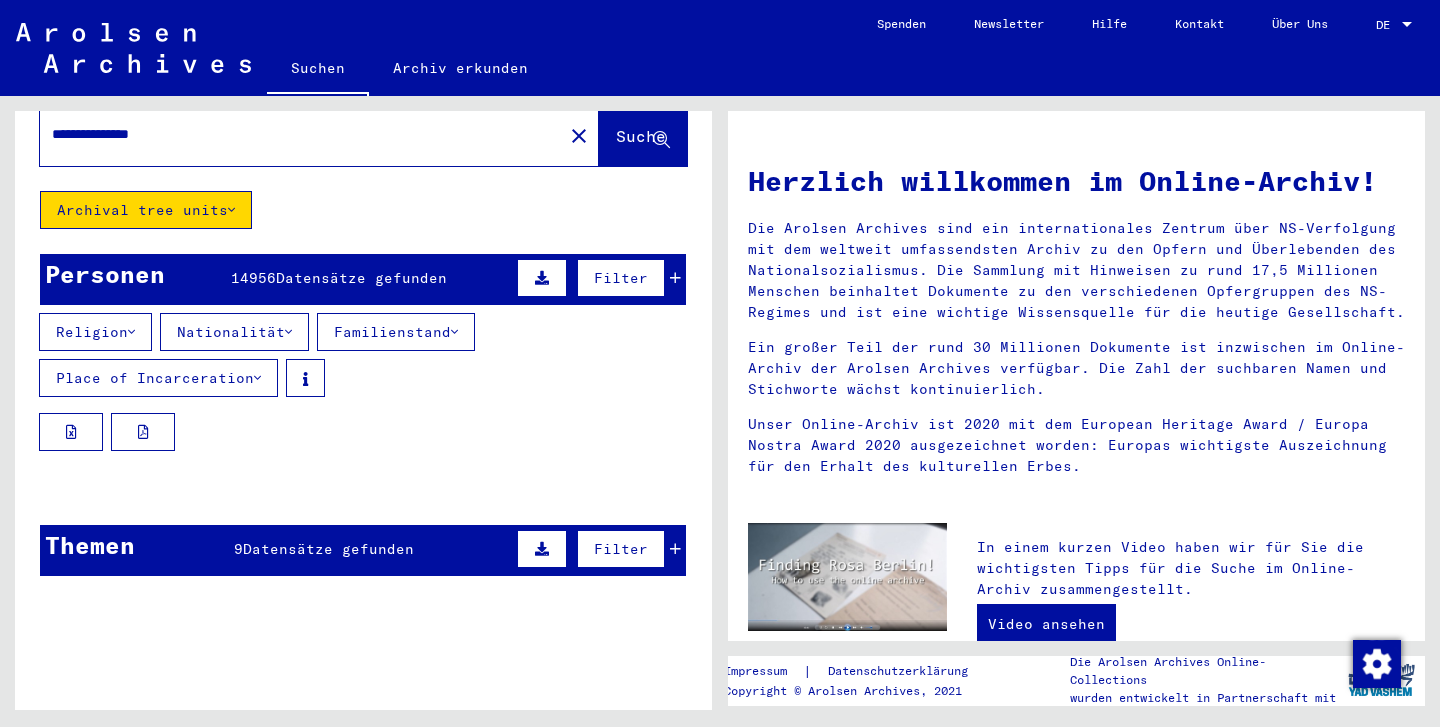click at bounding box center (675, 278) 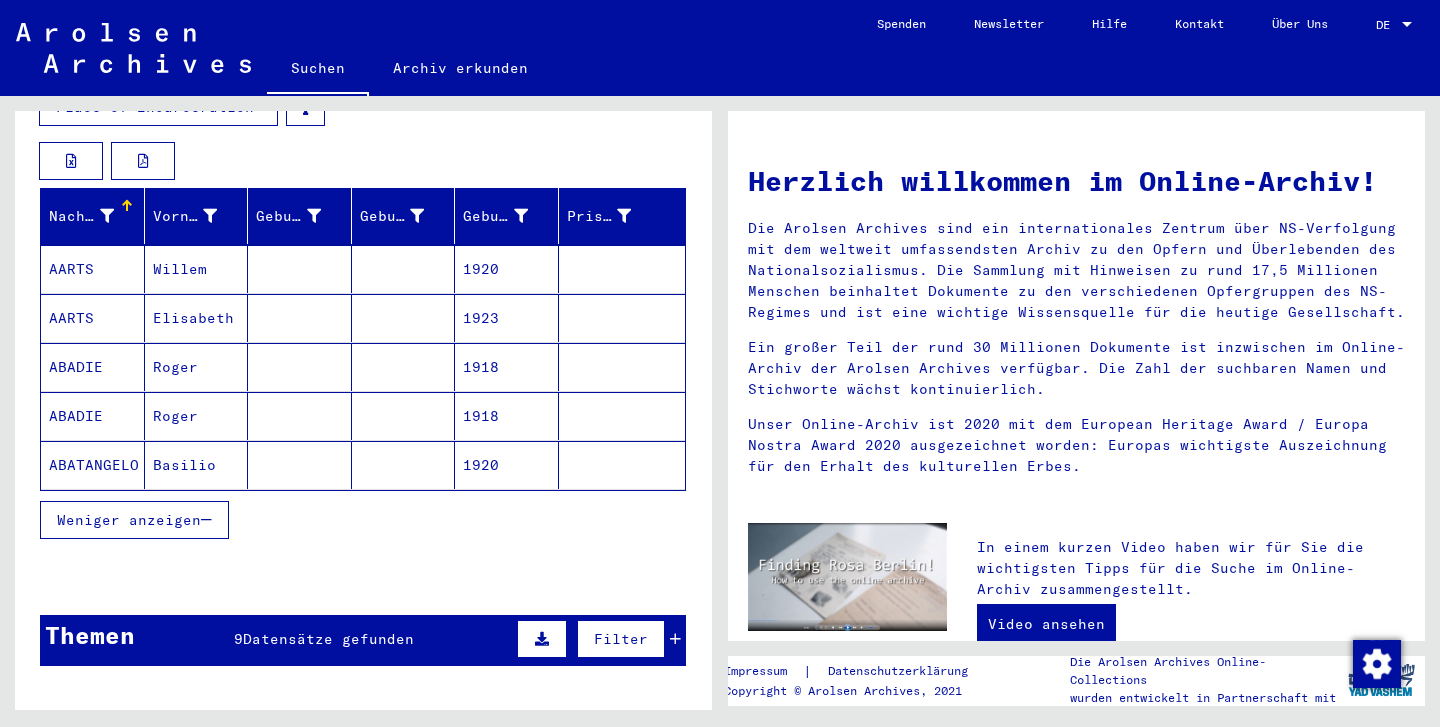 scroll, scrollTop: 300, scrollLeft: 0, axis: vertical 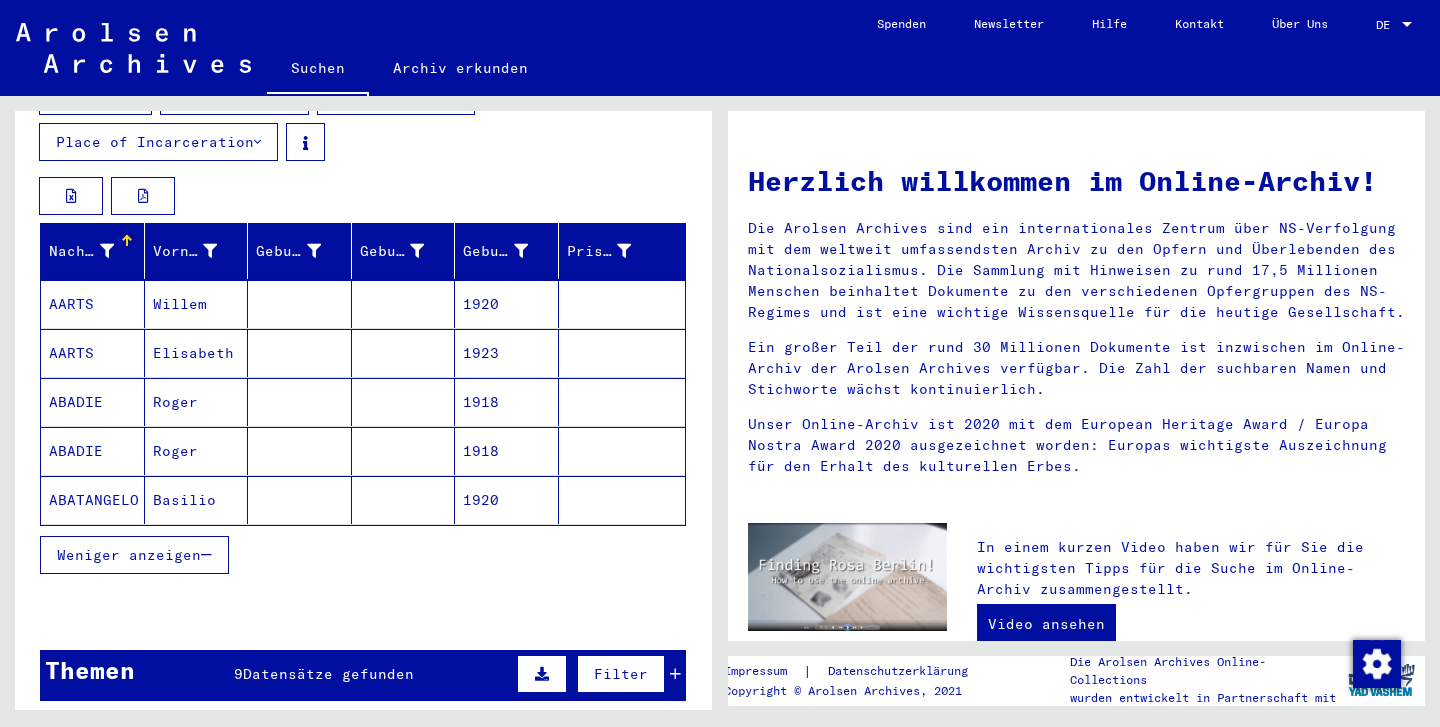 click on "Nachname" at bounding box center [81, 251] 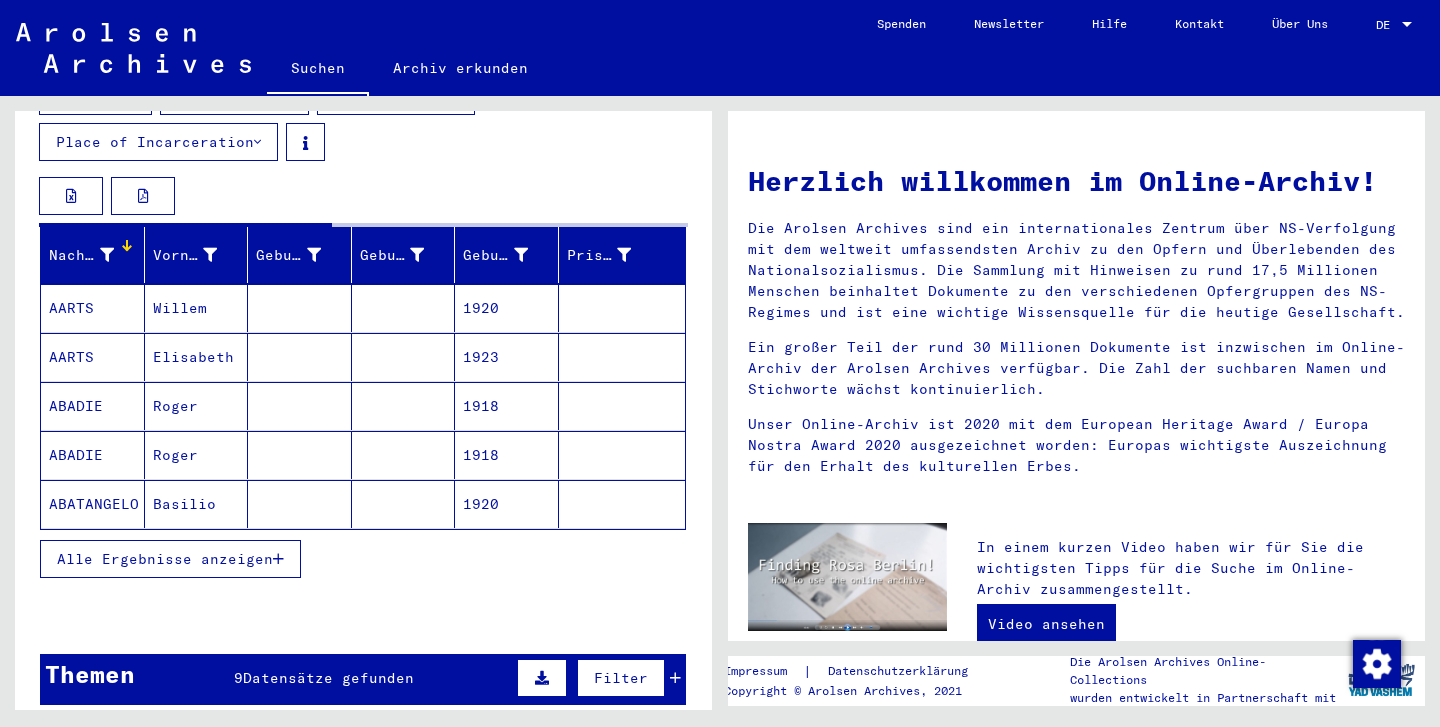 click on "Alle Ergebnisse anzeigen" at bounding box center (165, 559) 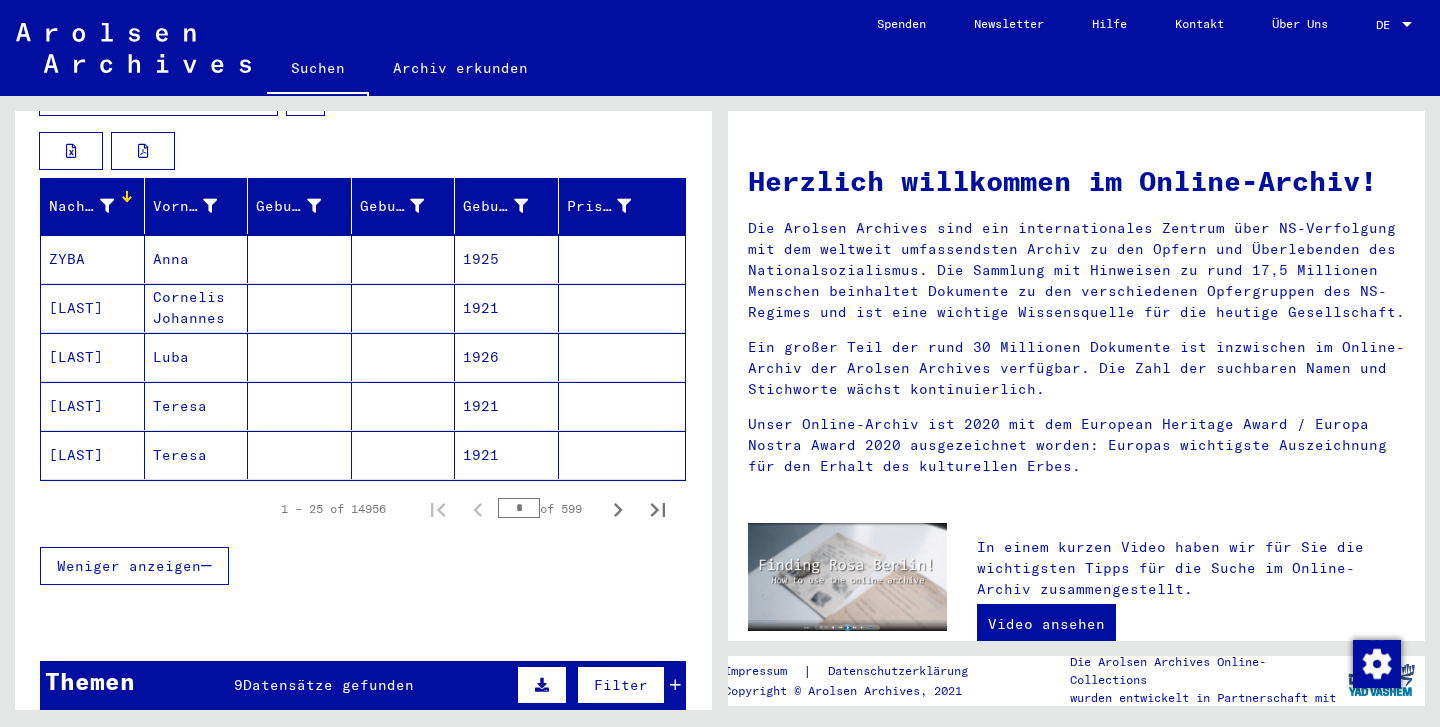 scroll, scrollTop: 192, scrollLeft: 0, axis: vertical 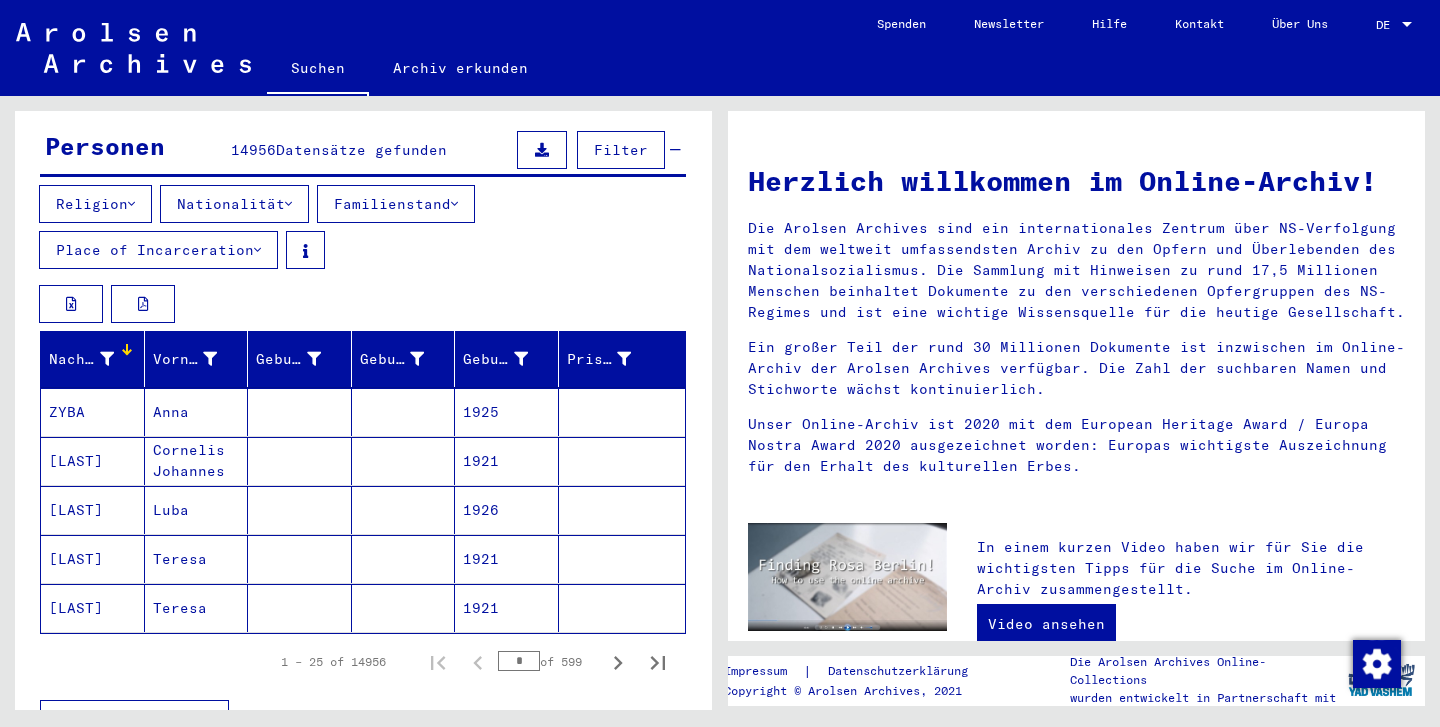 click on "Nachname" at bounding box center [96, 359] 